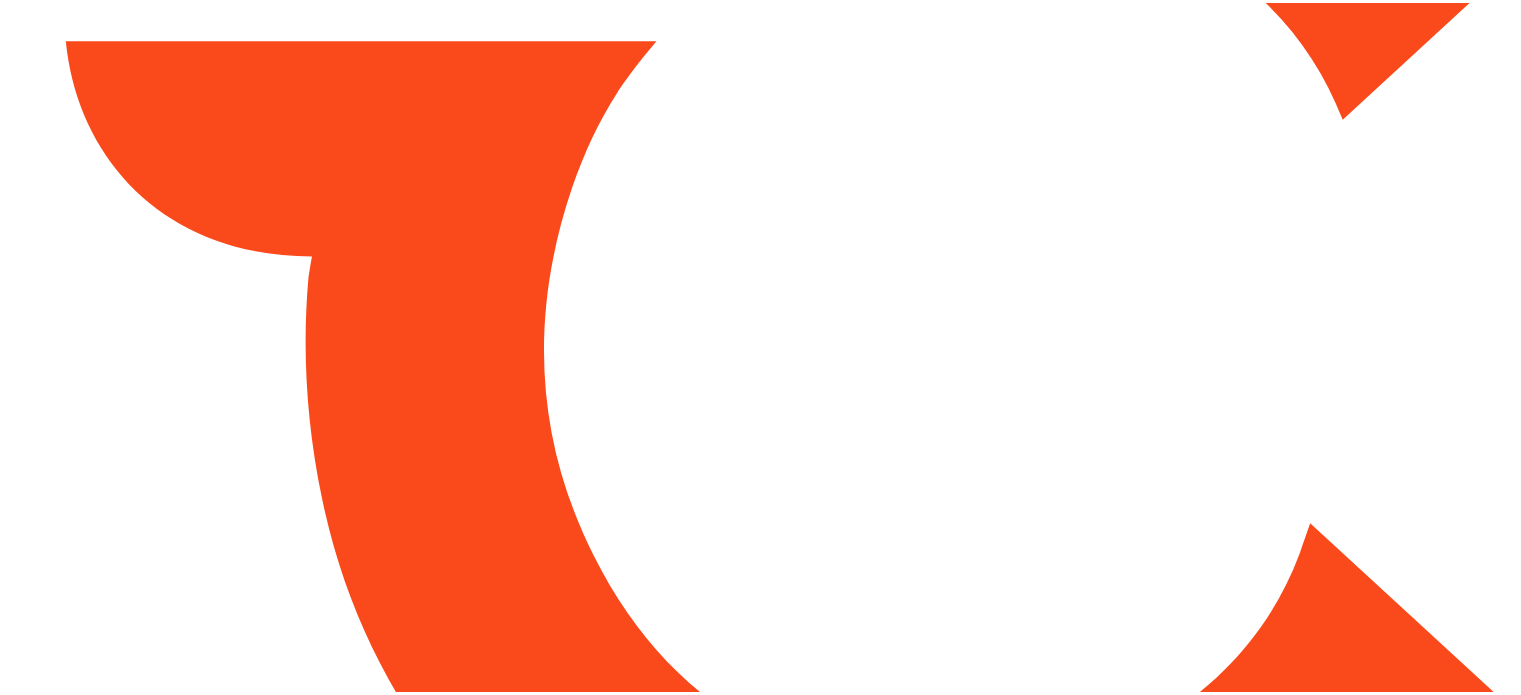scroll, scrollTop: 0, scrollLeft: 0, axis: both 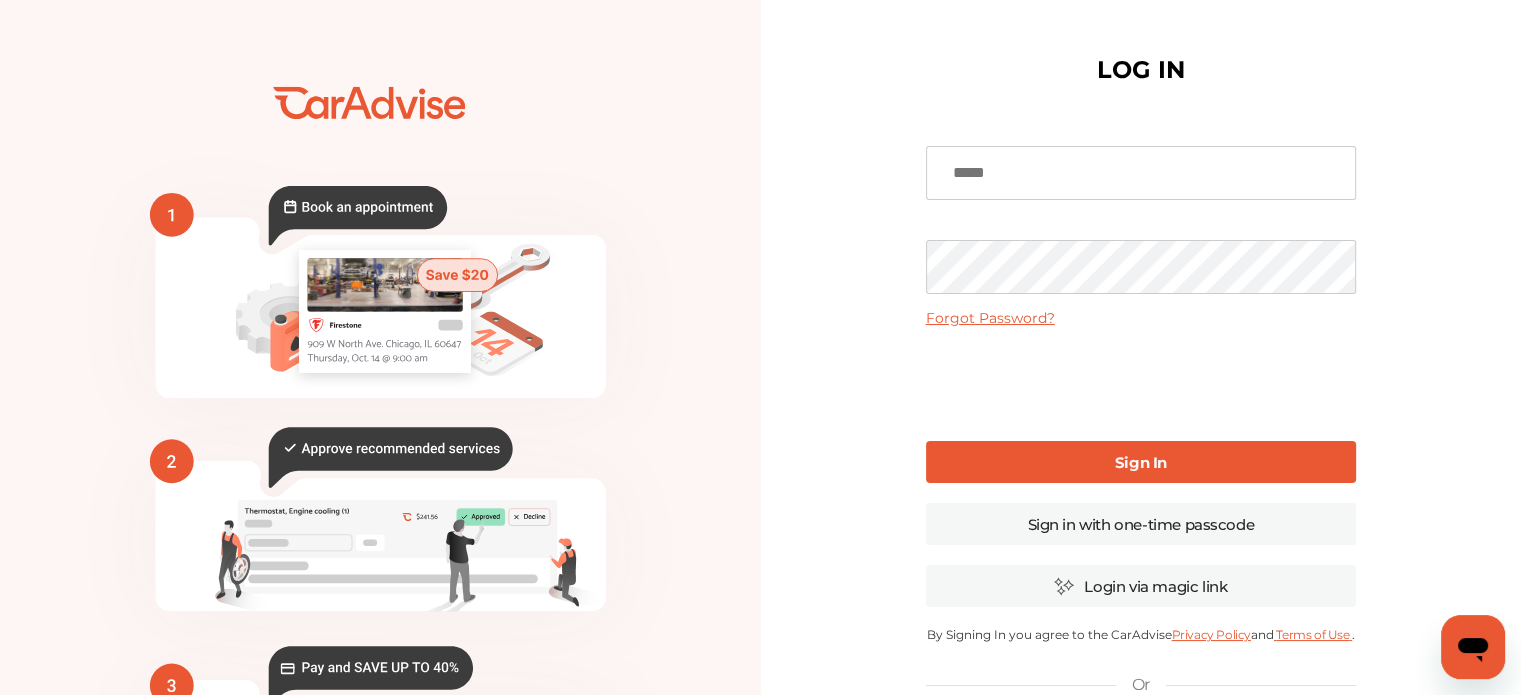 click at bounding box center (1141, 173) 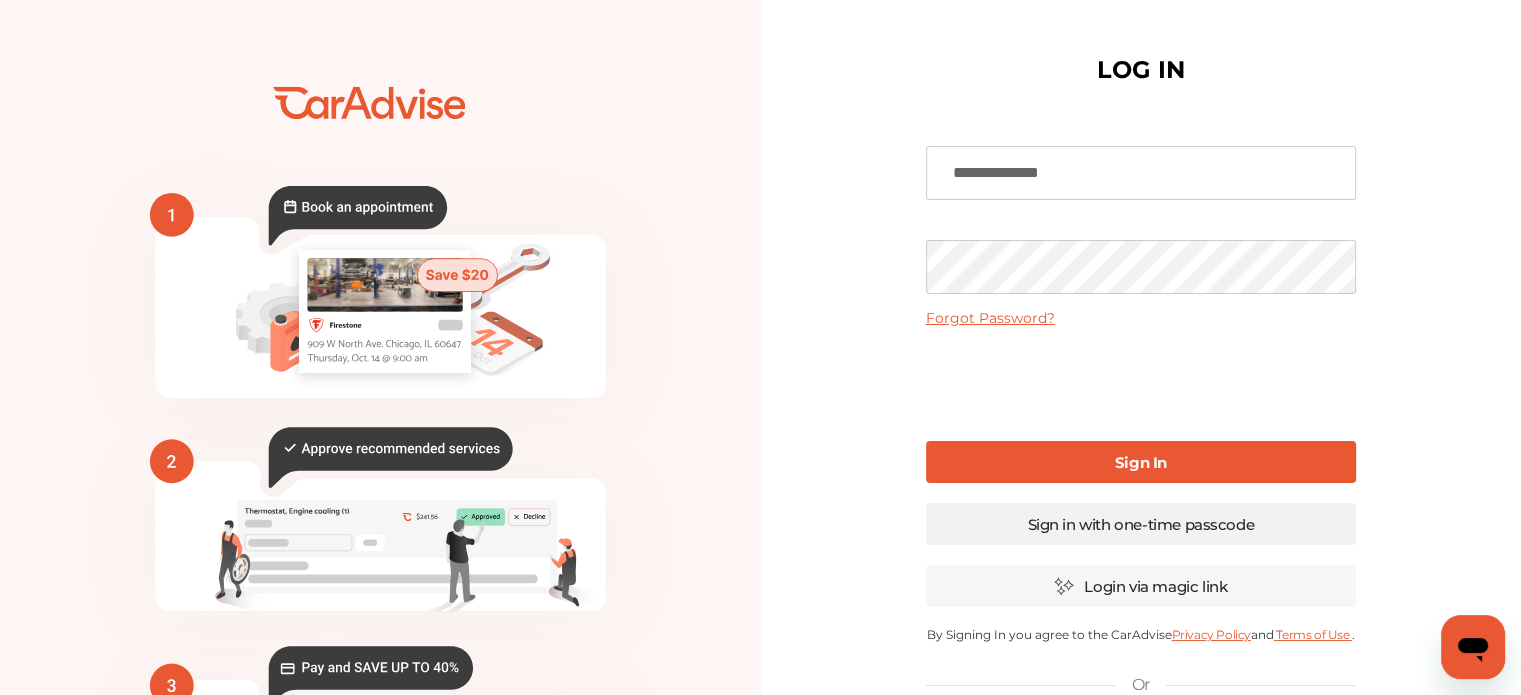 type on "**********" 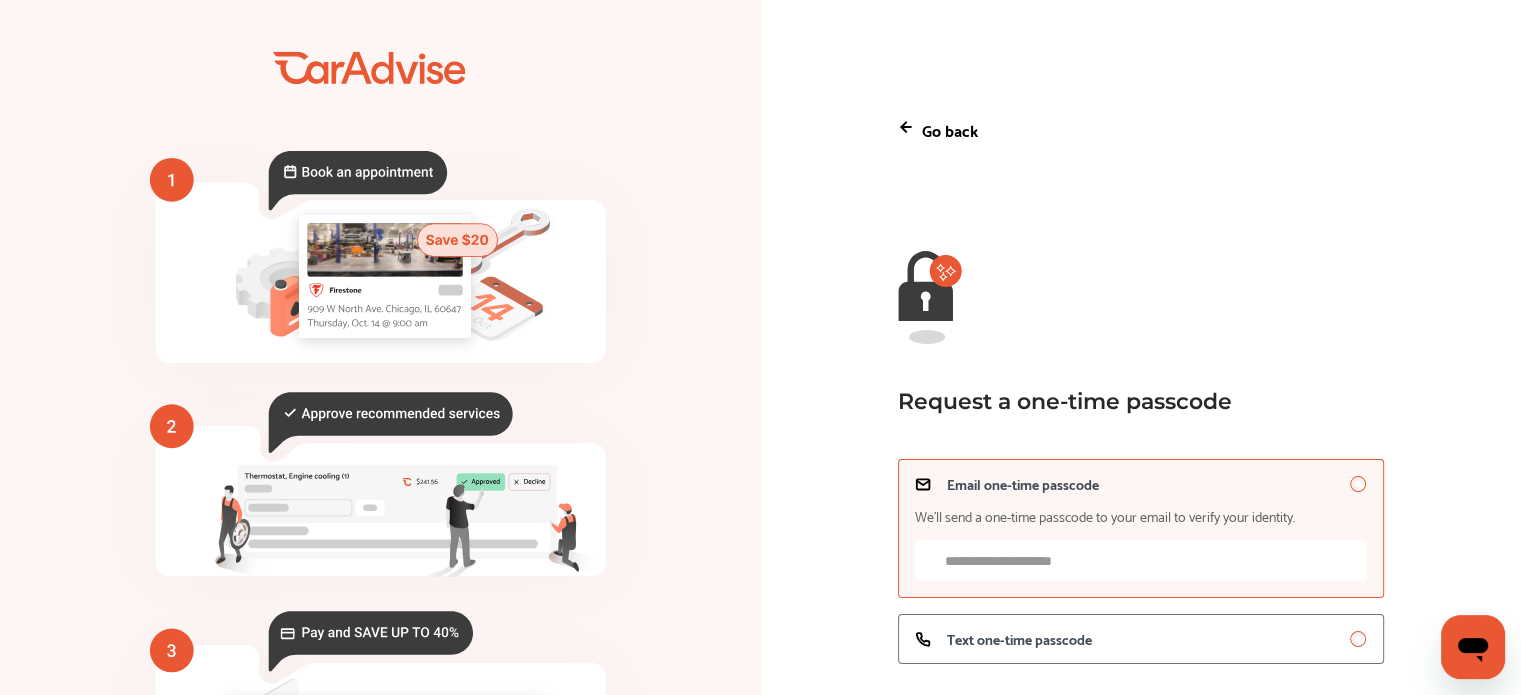 click on "Email one-time passcode We’ll send a one-time passcode to your email to verify your identity." at bounding box center [1141, 560] 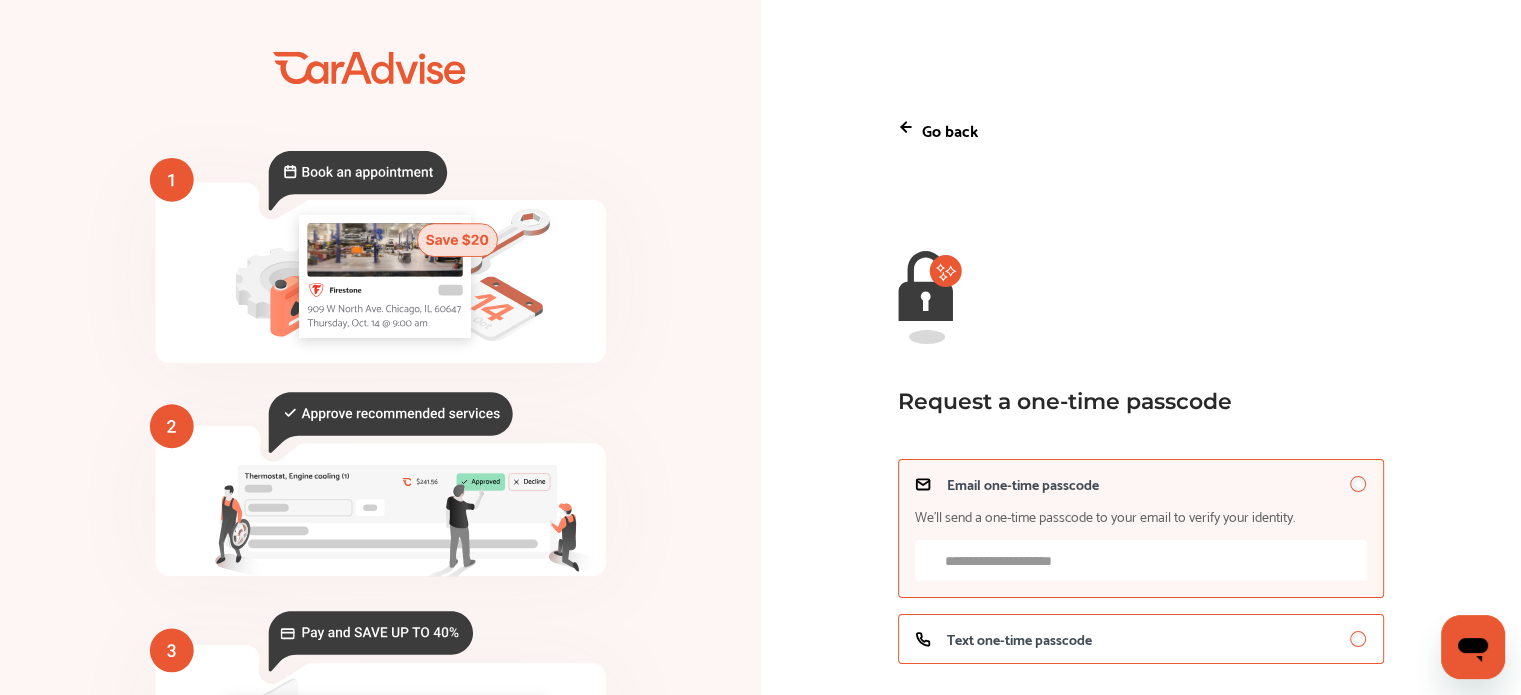 click on "Text one-time passcode" at bounding box center [1141, 639] 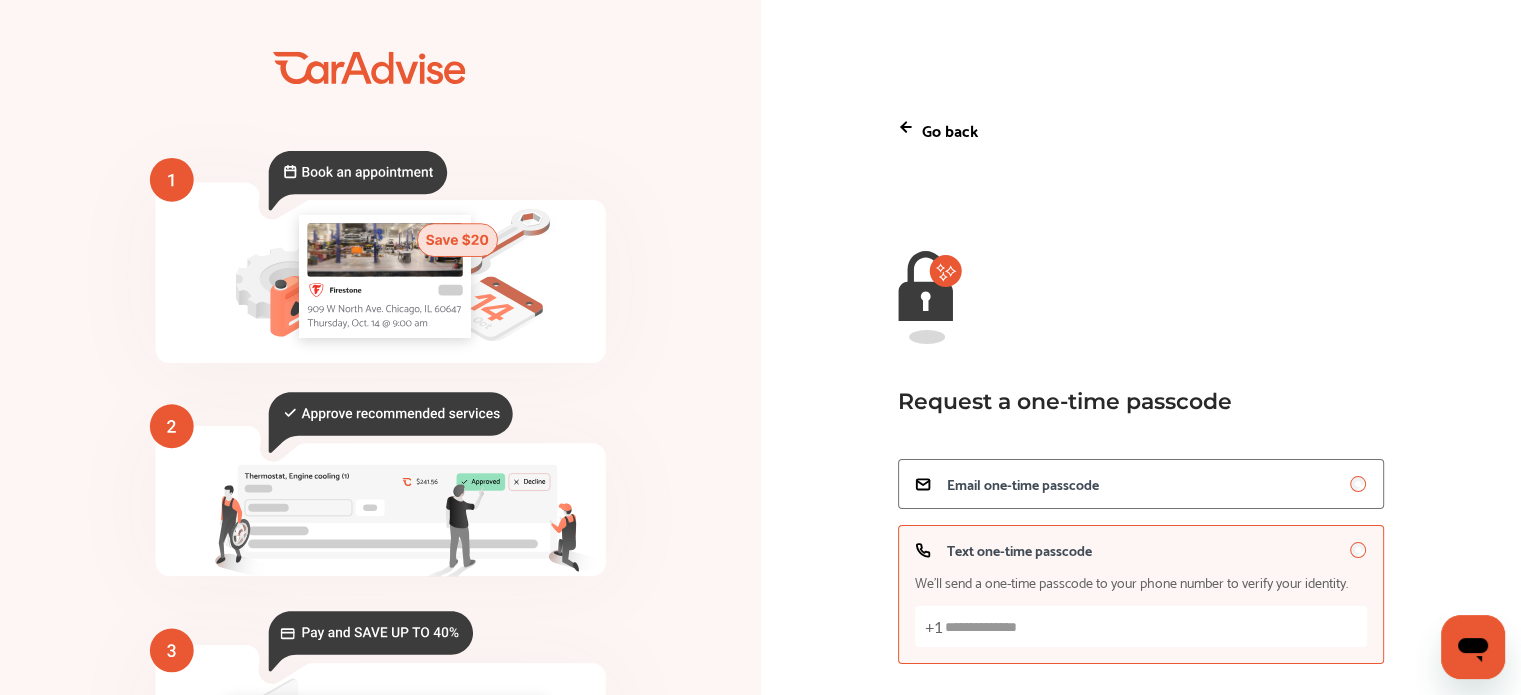 click on "Text one-time passcode We’ll send a one-time passcode to your phone number to verify your identity. +1" at bounding box center [1141, 626] 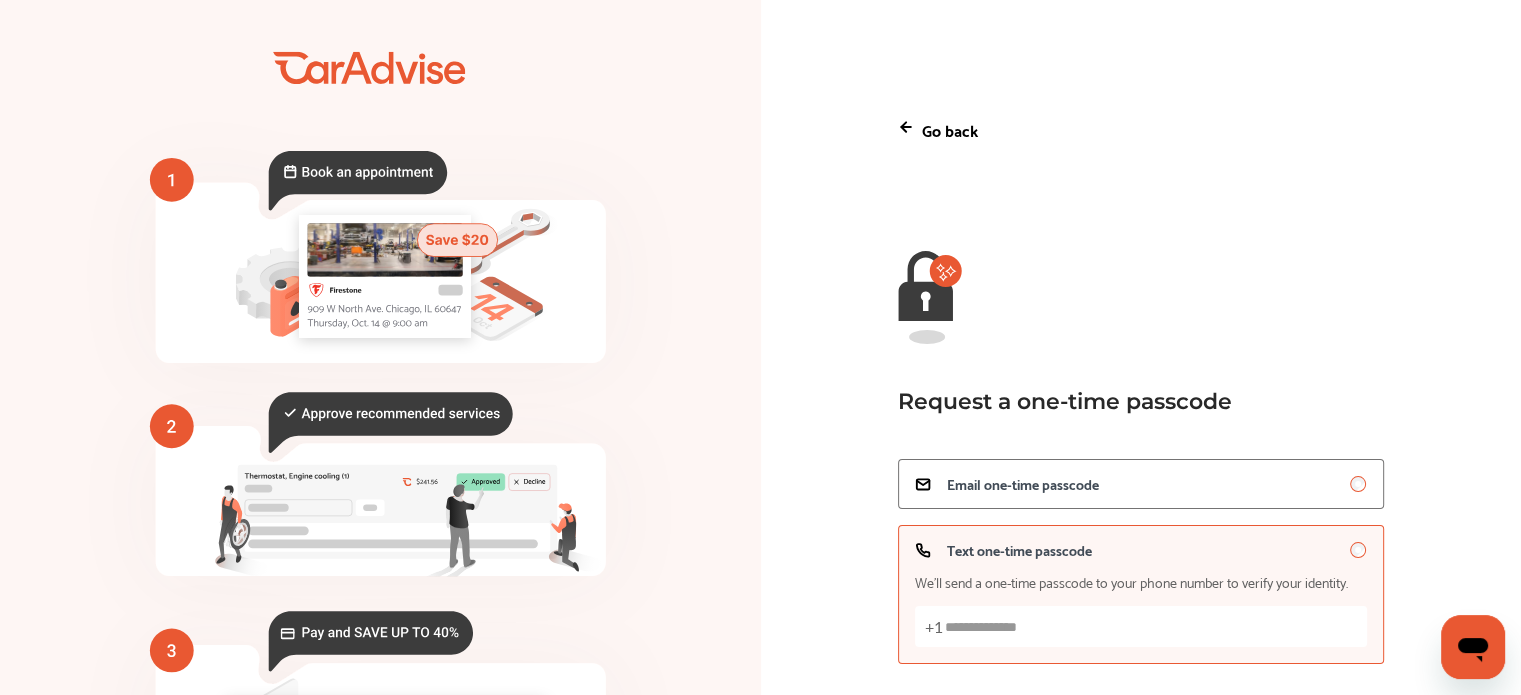 click on "Text one-time passcode We’ll send a one-time passcode to your phone number to verify your identity. +1" at bounding box center [1141, 626] 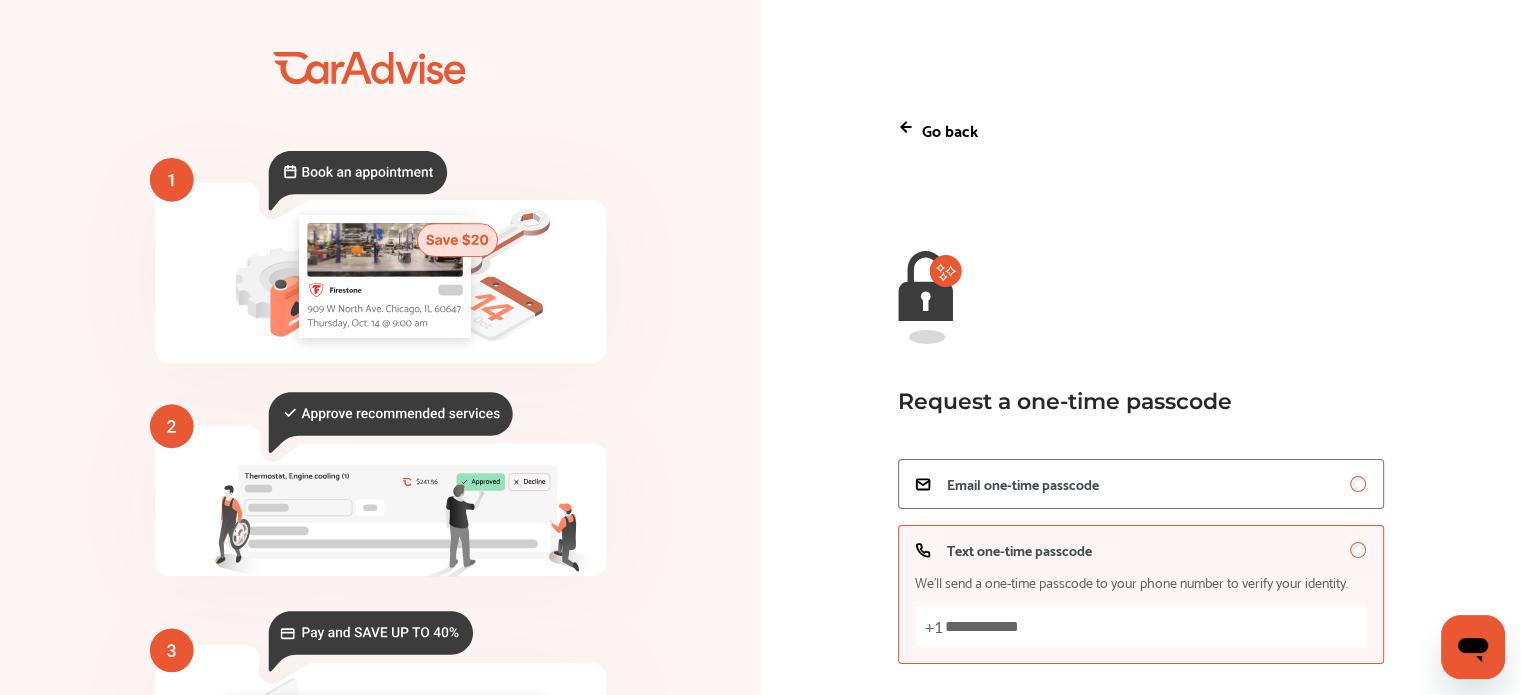 type on "**********" 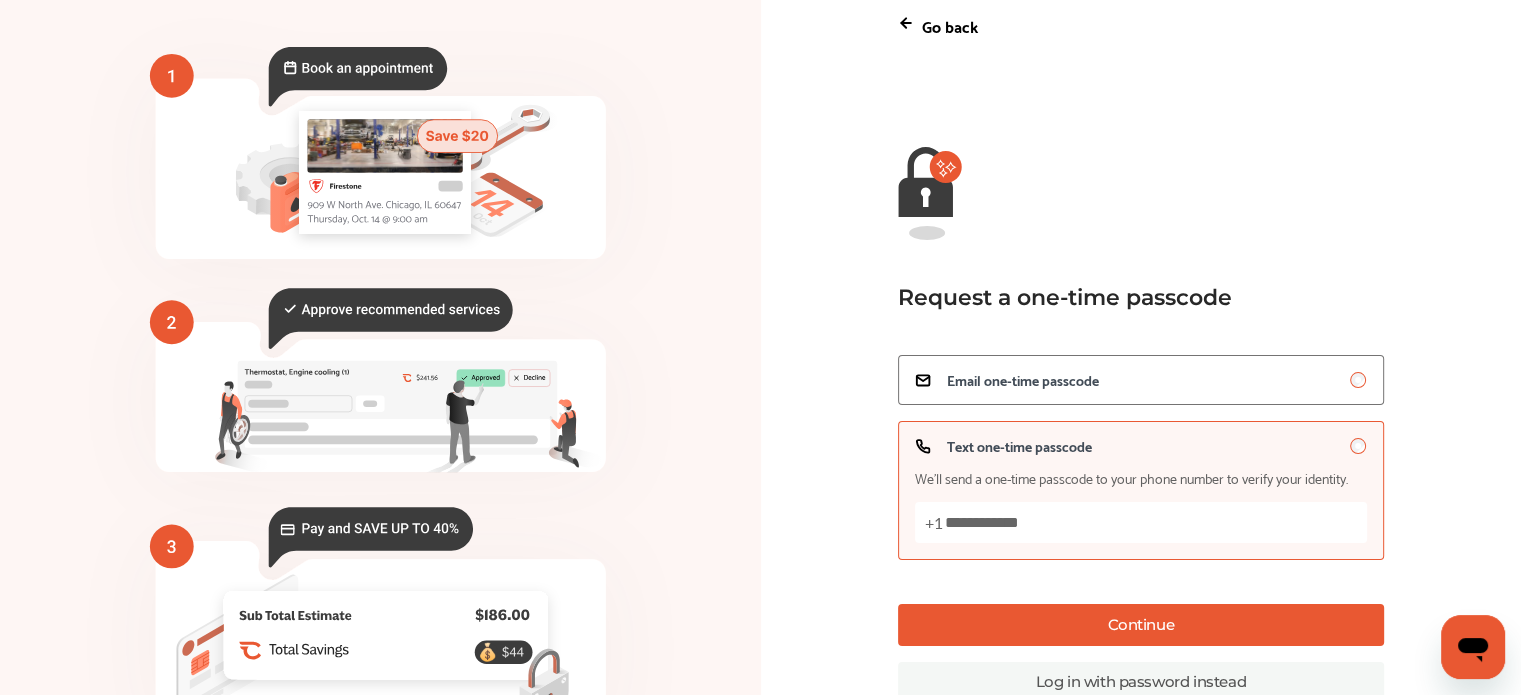 scroll, scrollTop: 107, scrollLeft: 0, axis: vertical 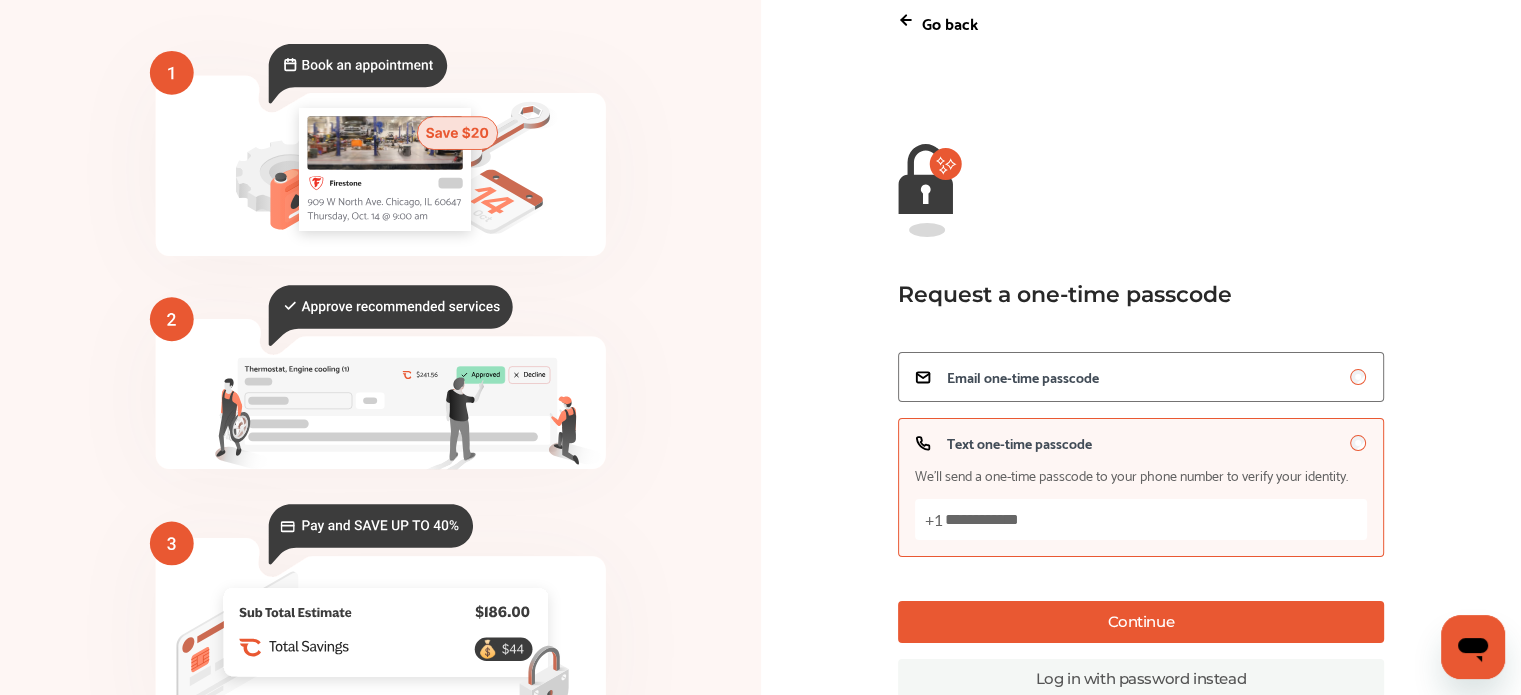 click on "Continue" at bounding box center (1141, 622) 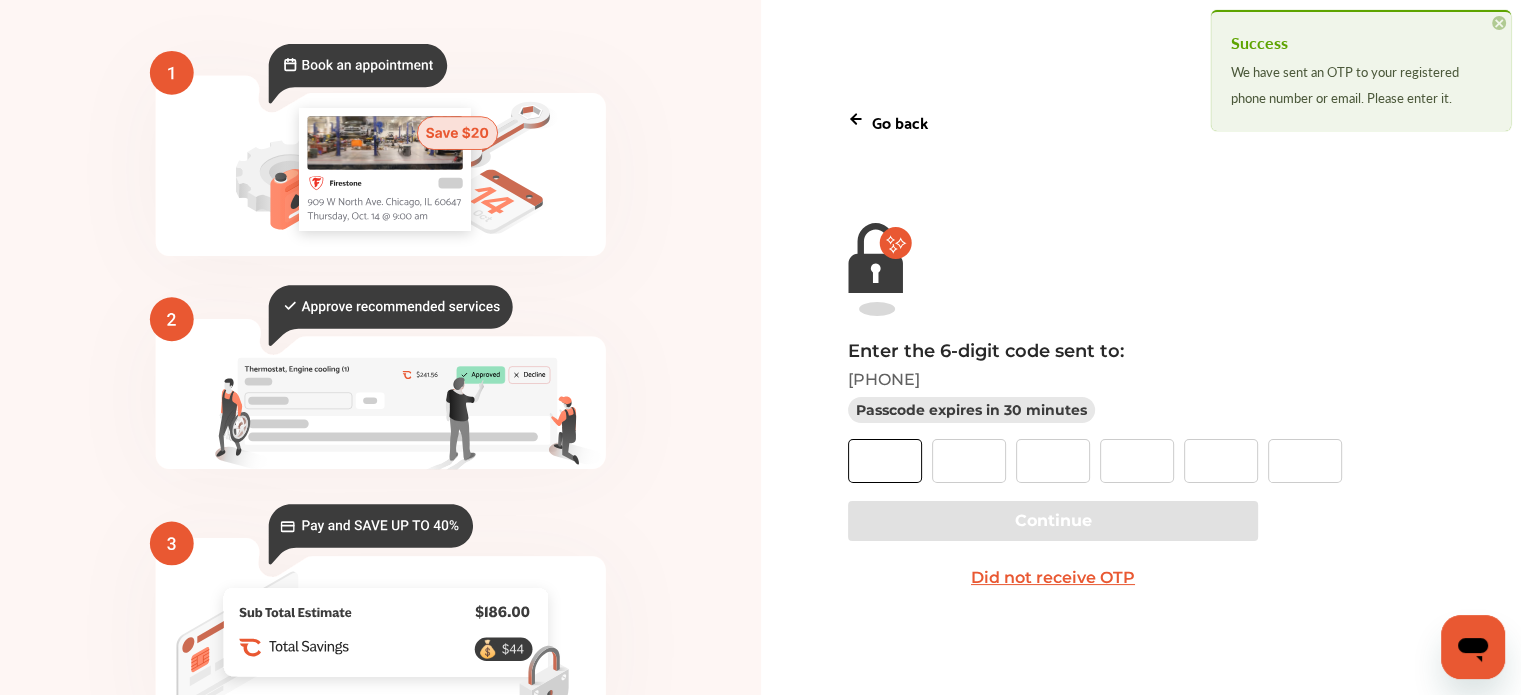 click at bounding box center [885, 461] 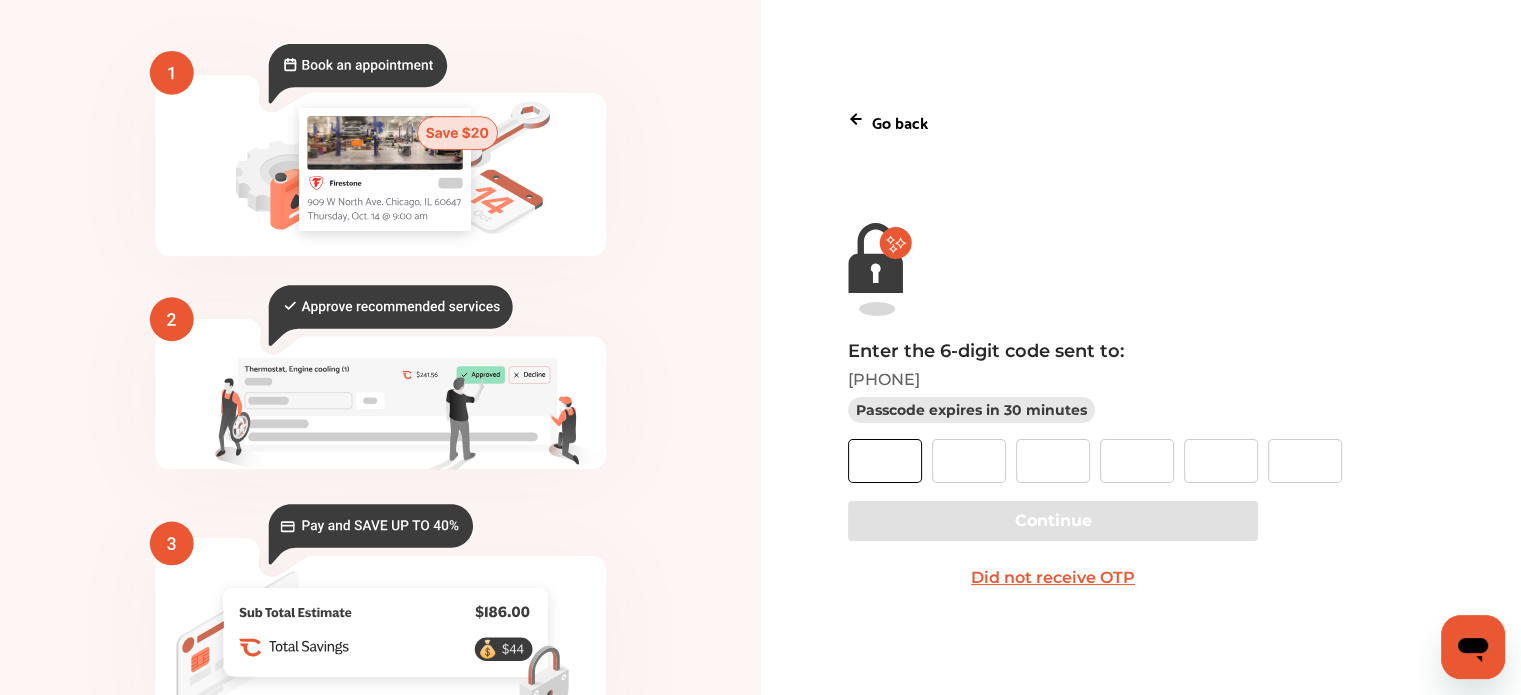 type on "*" 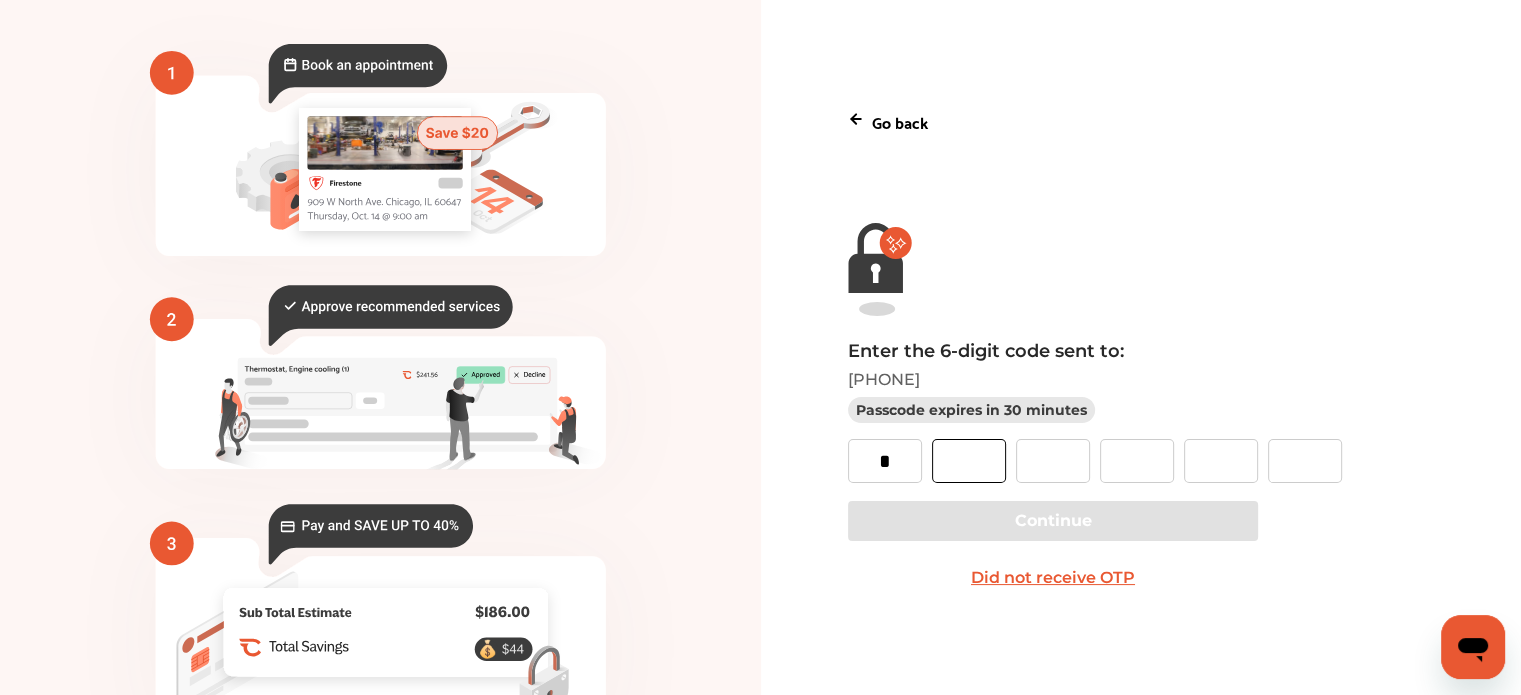 type on "*" 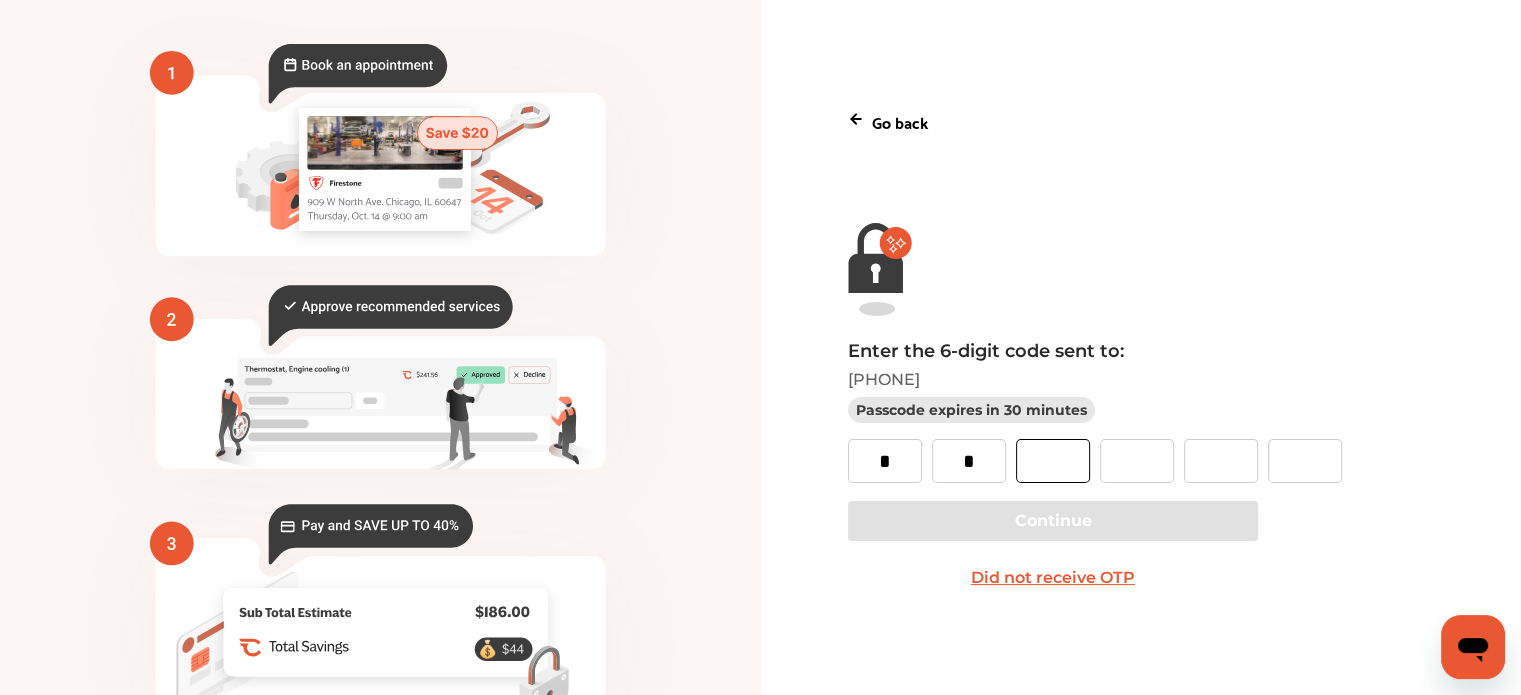 type on "*" 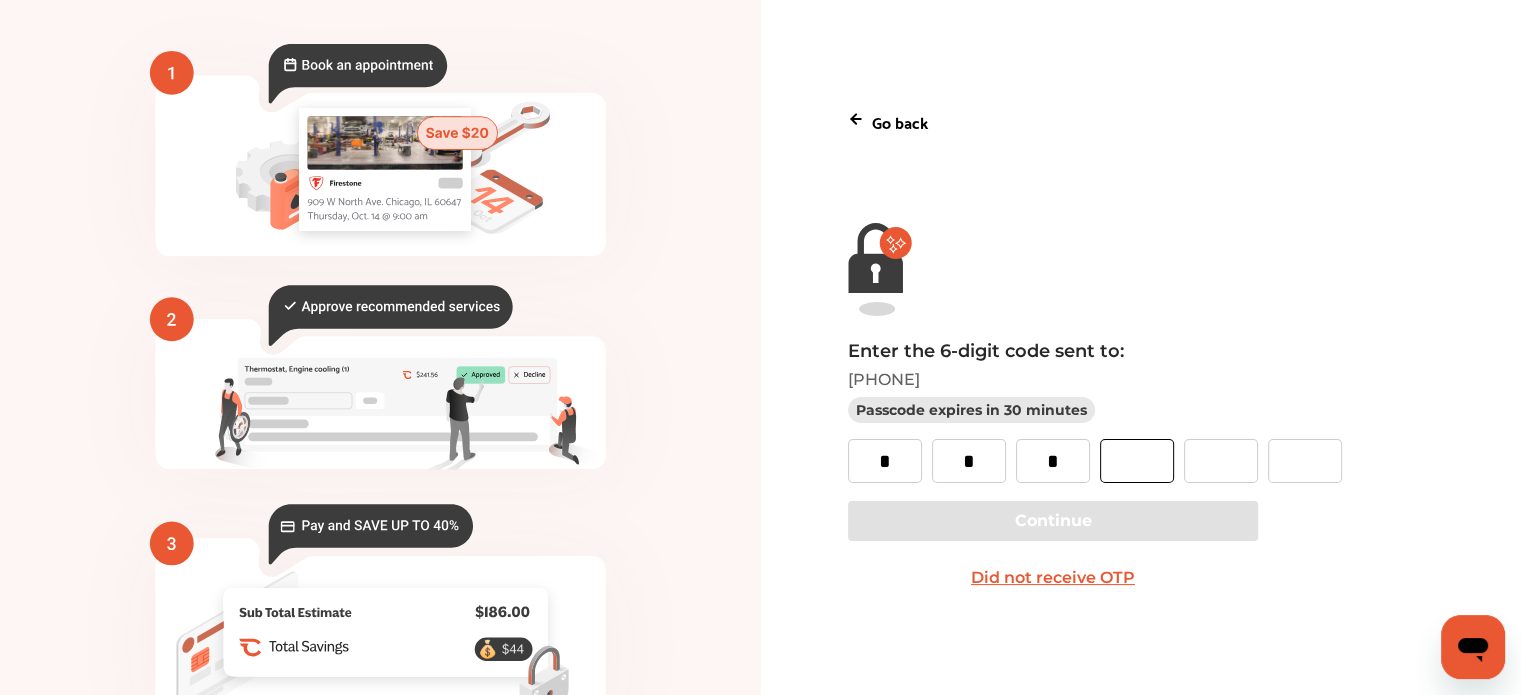 type on "*" 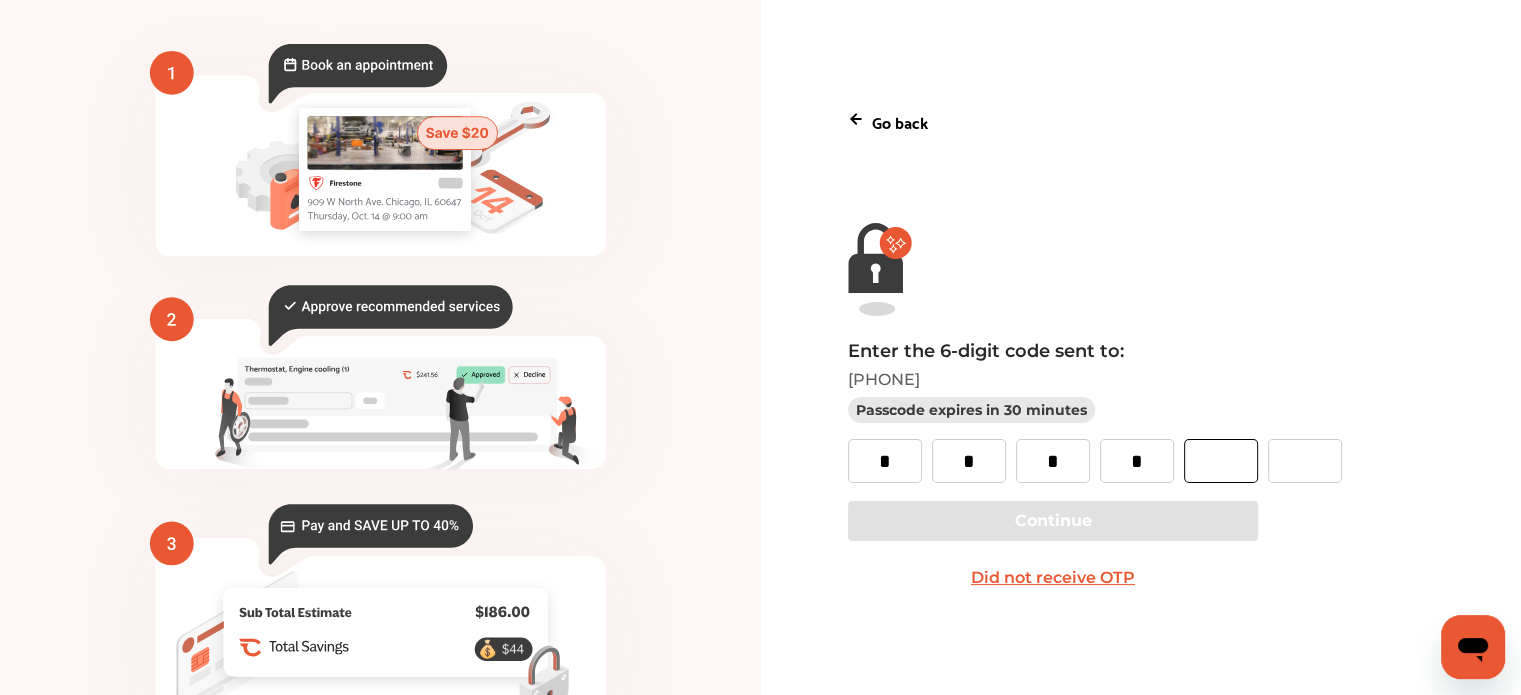 type on "*" 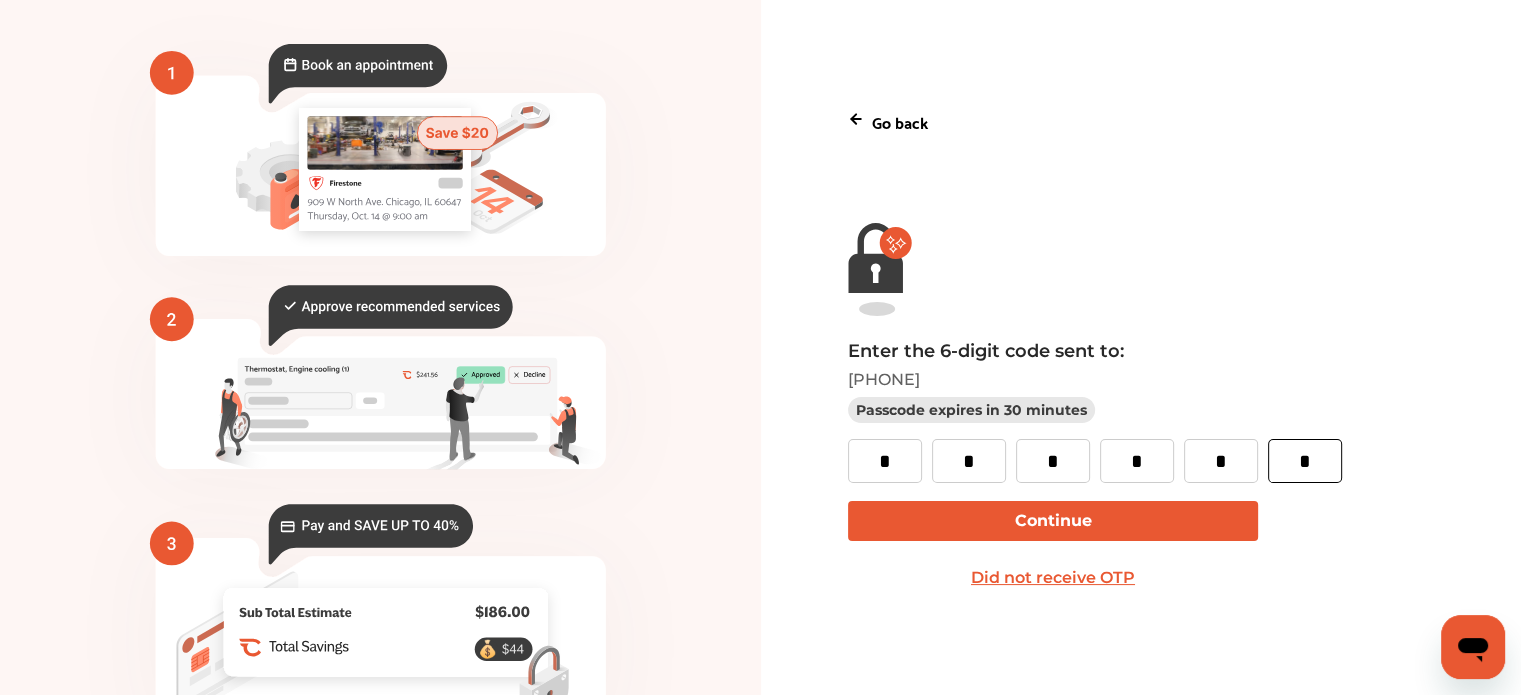 type on "*" 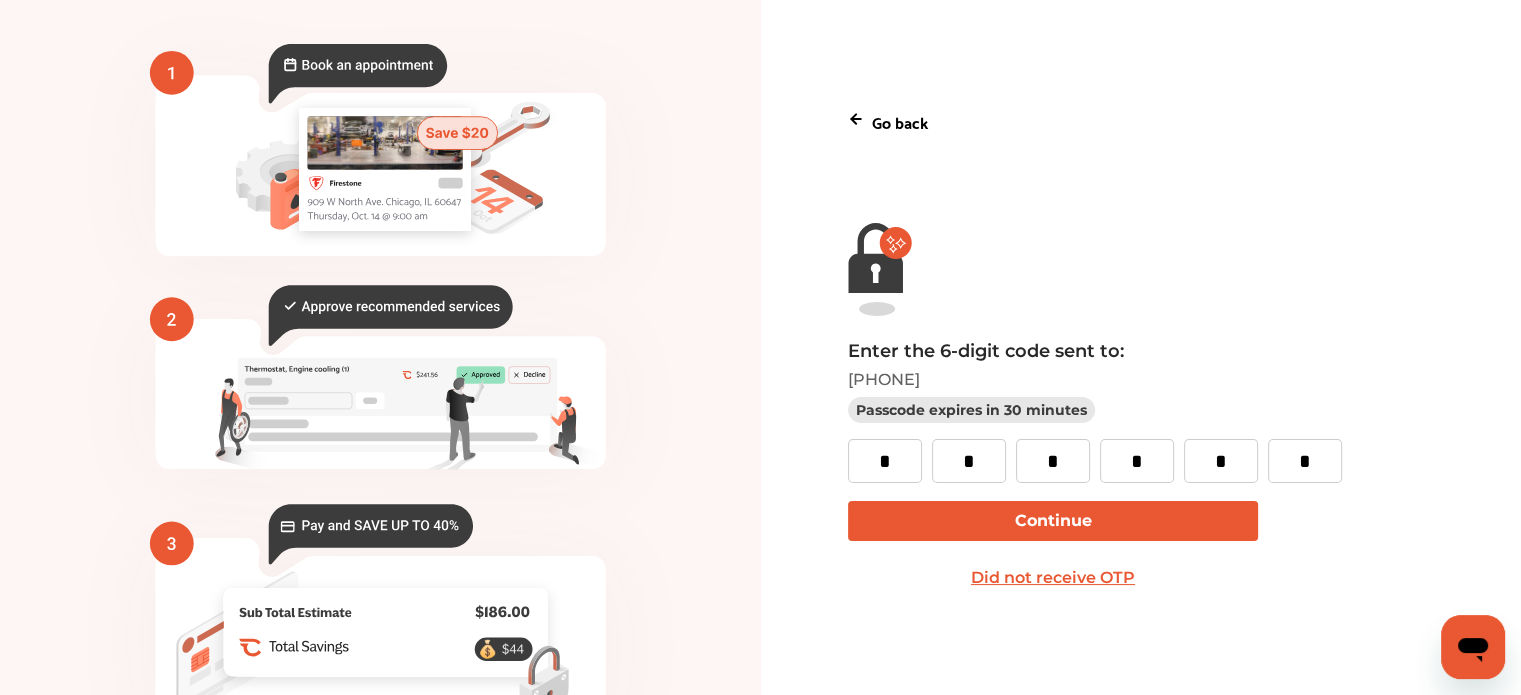click on "Continue" at bounding box center (1053, 521) 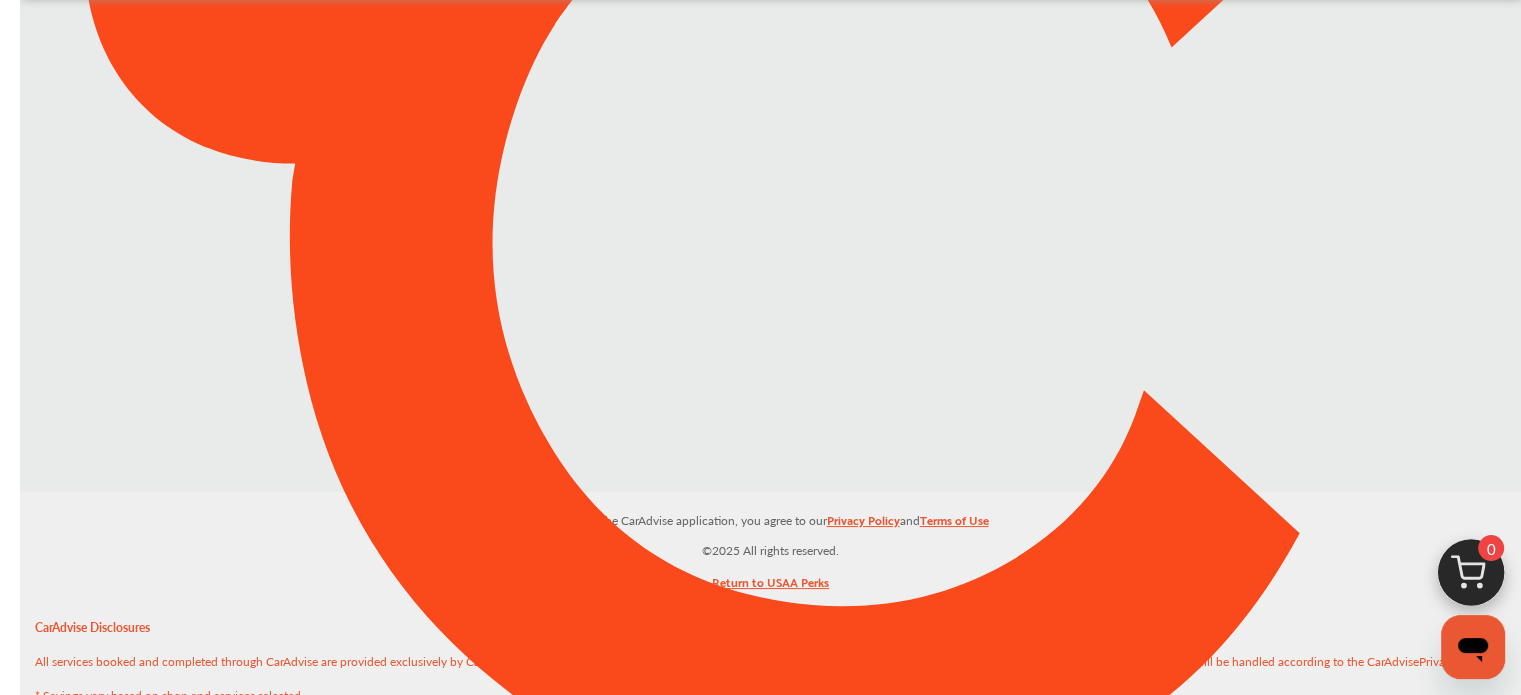 scroll, scrollTop: 0, scrollLeft: 0, axis: both 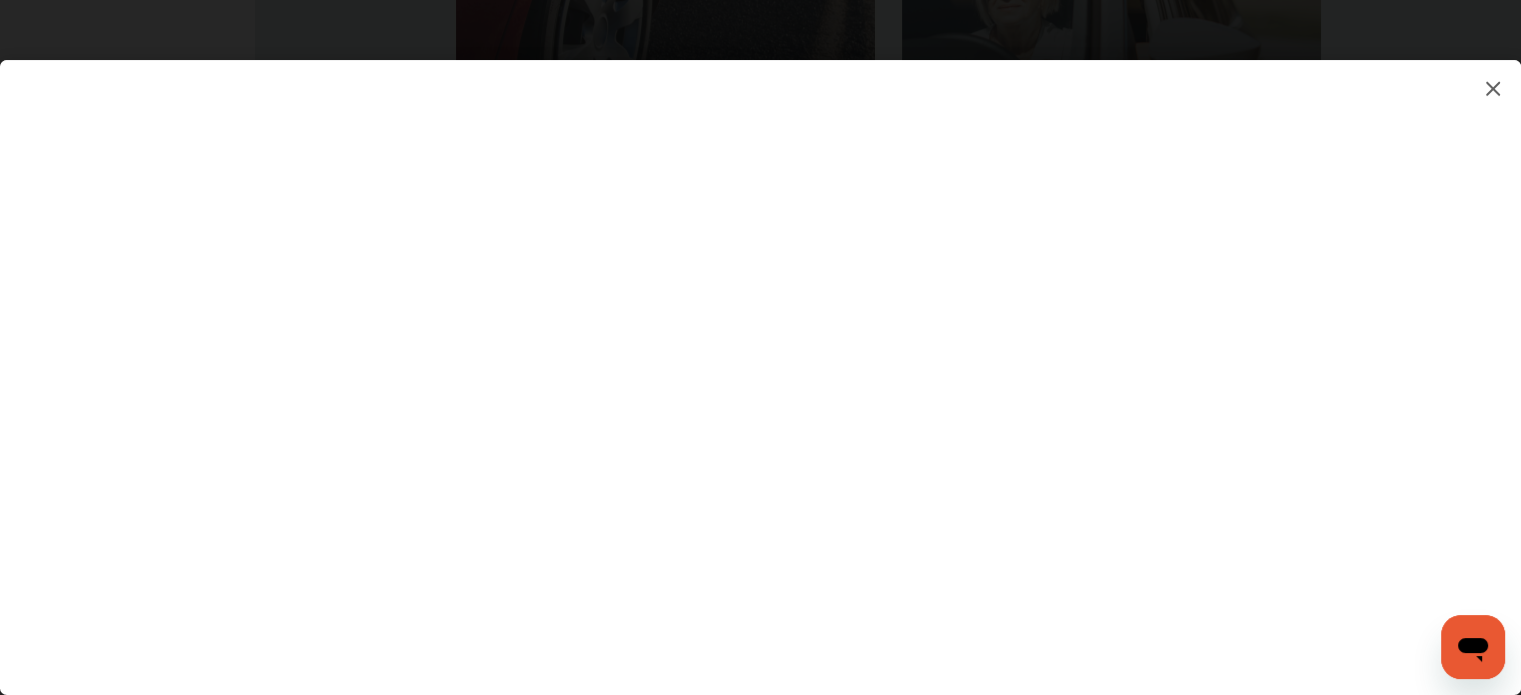 click at bounding box center (760, 357) 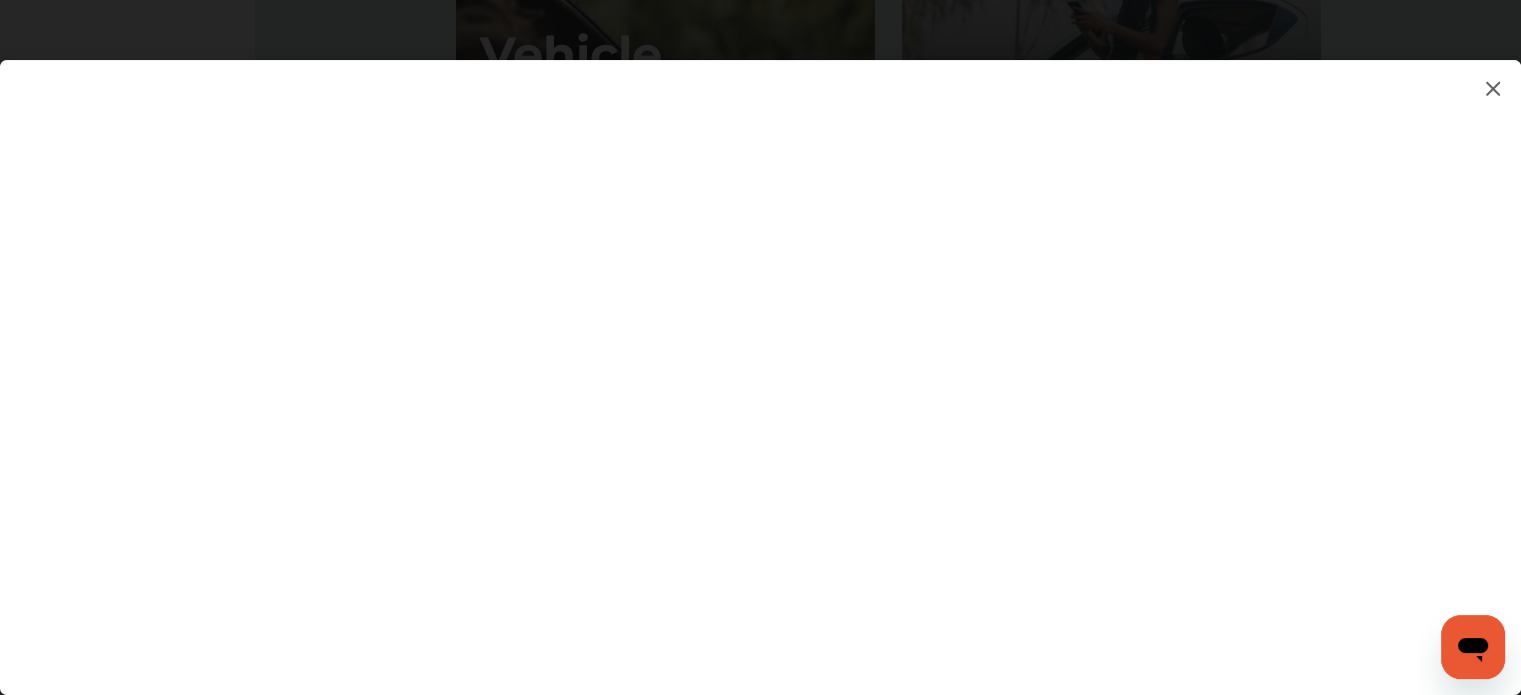 scroll, scrollTop: 2414, scrollLeft: 0, axis: vertical 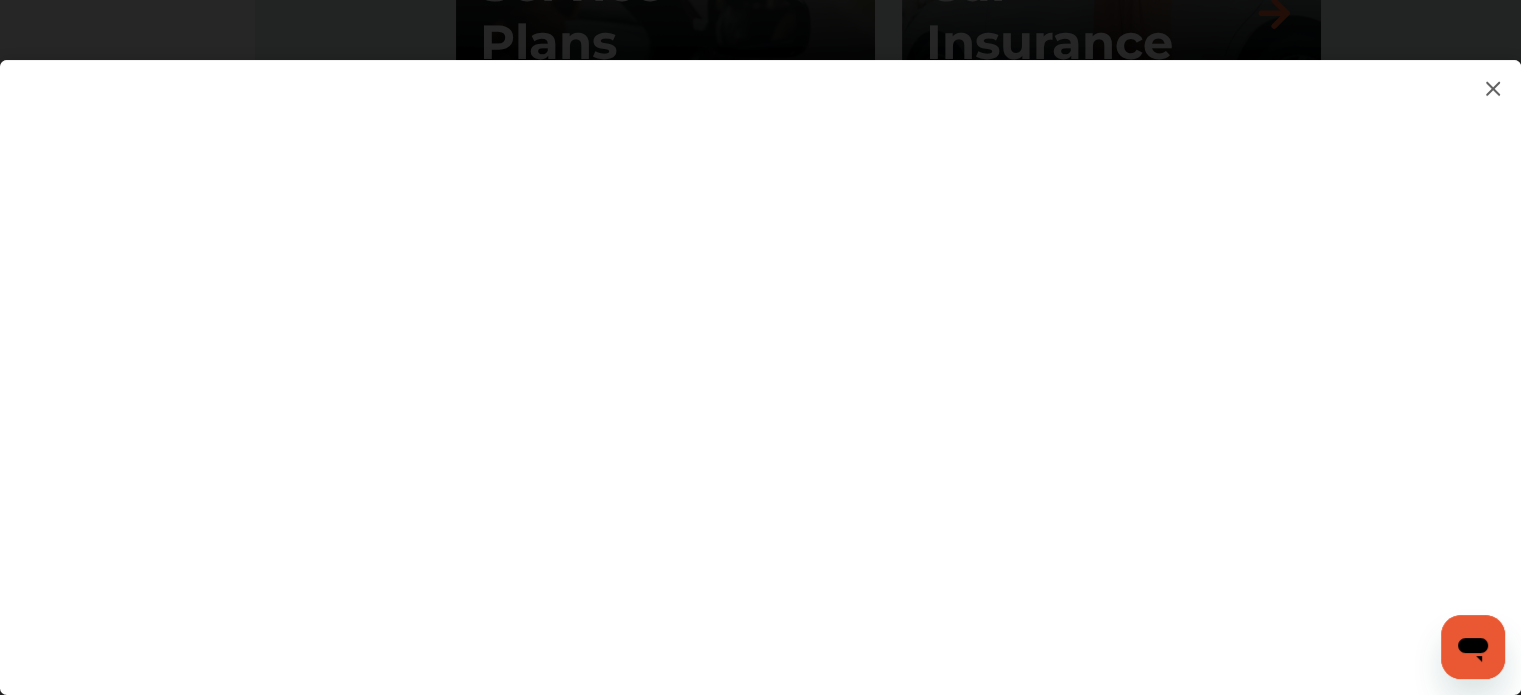click on "**********" at bounding box center [760, 357] 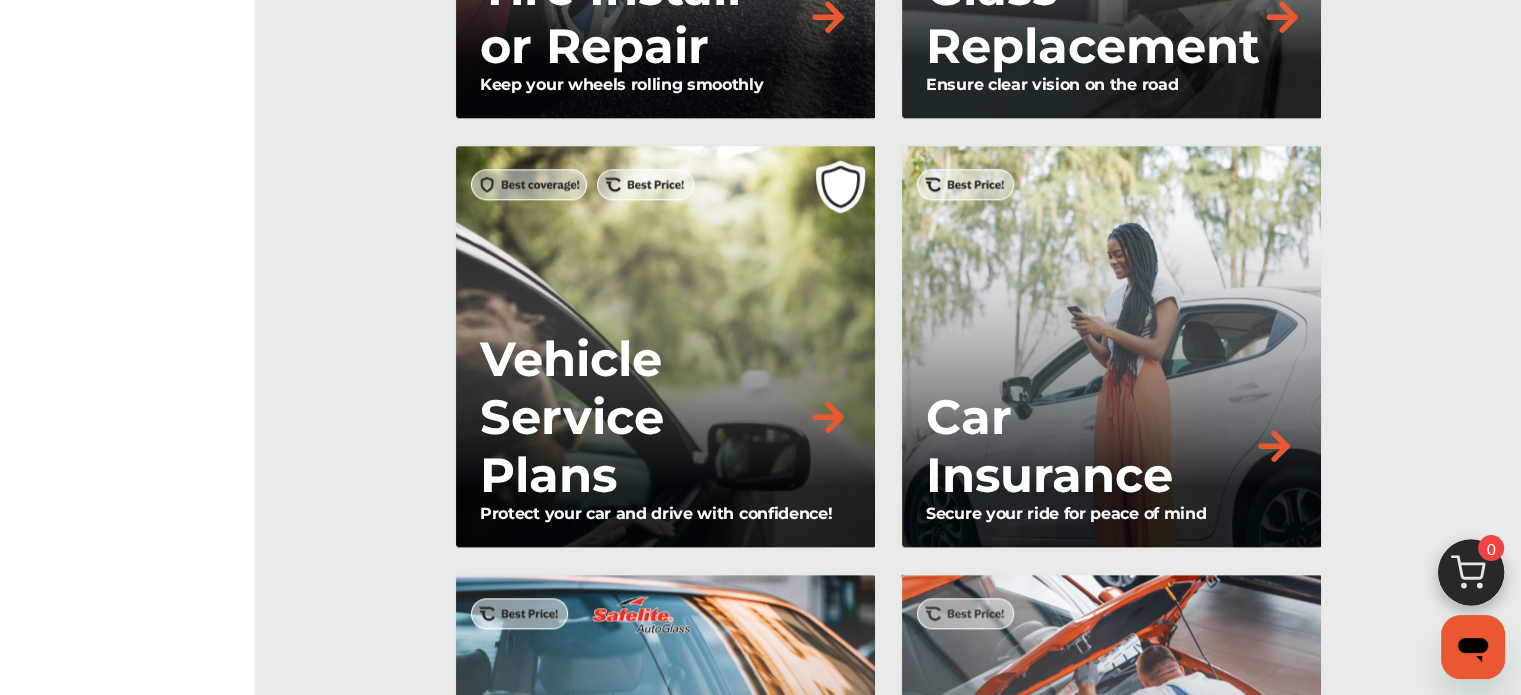 scroll, scrollTop: 1895, scrollLeft: 0, axis: vertical 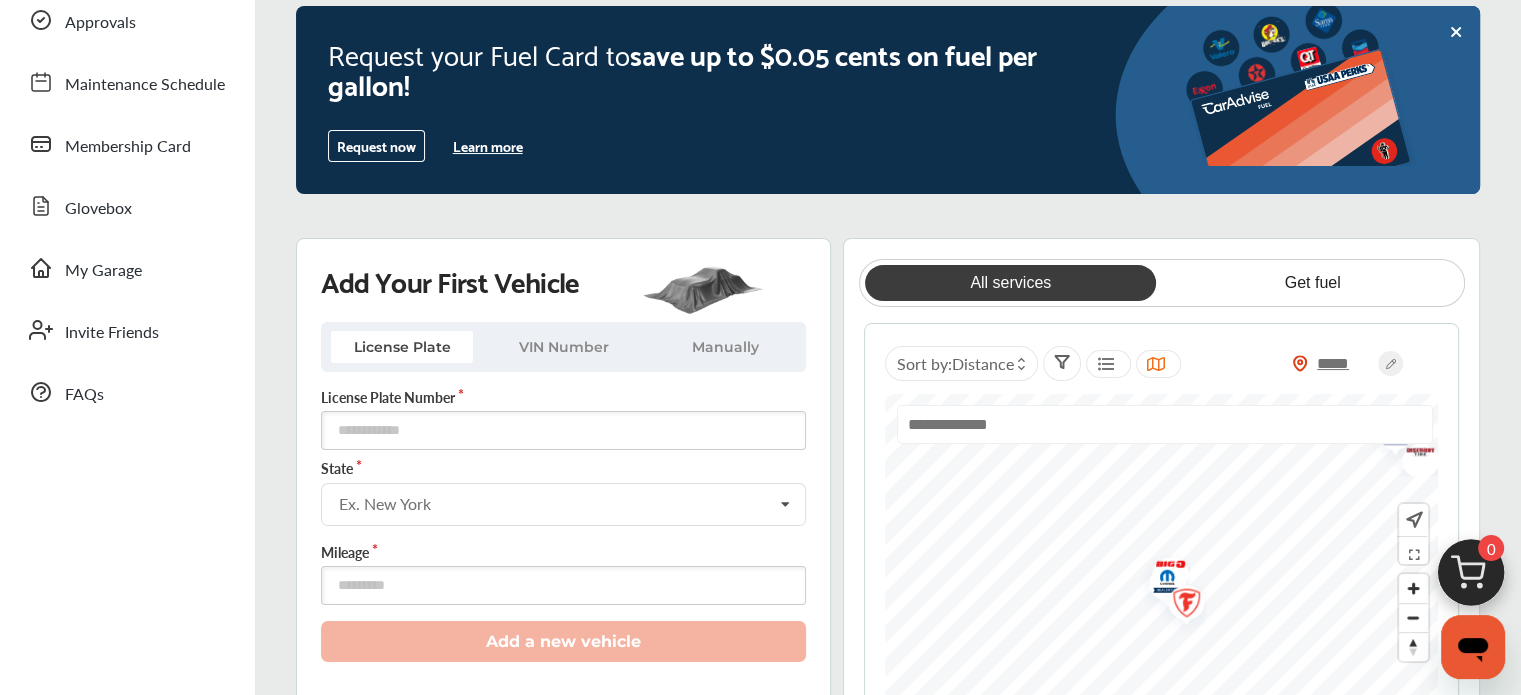 click on "Manually" at bounding box center [726, 347] 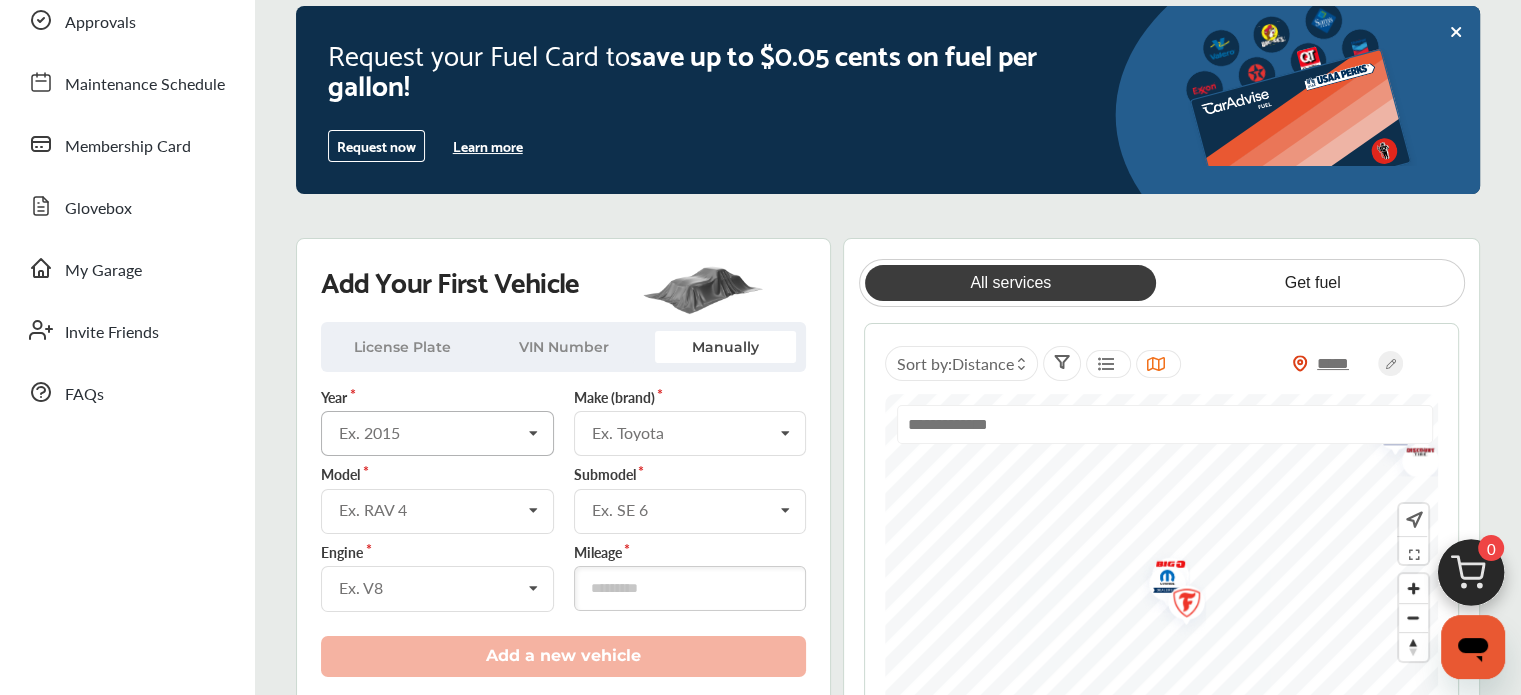 click on "Ex. 2015" at bounding box center [429, 433] 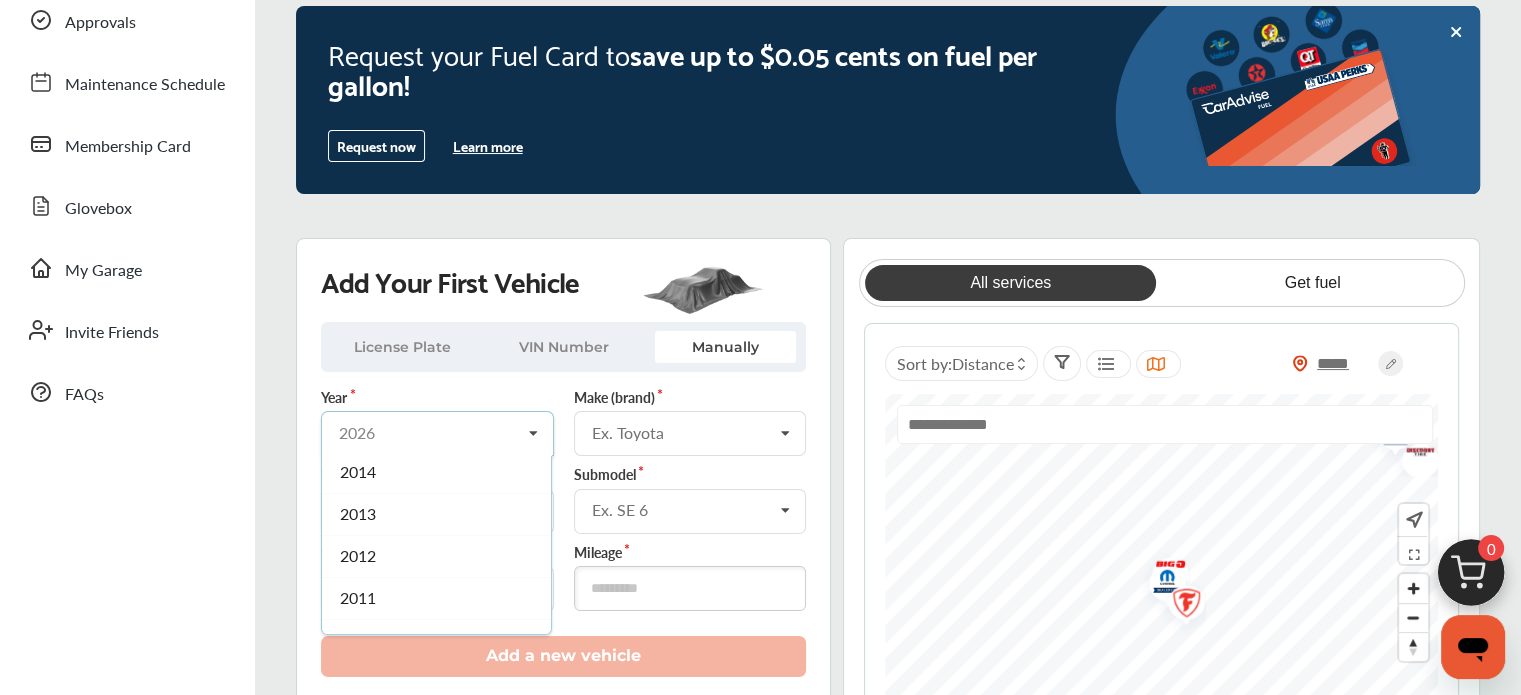 scroll, scrollTop: 482, scrollLeft: 0, axis: vertical 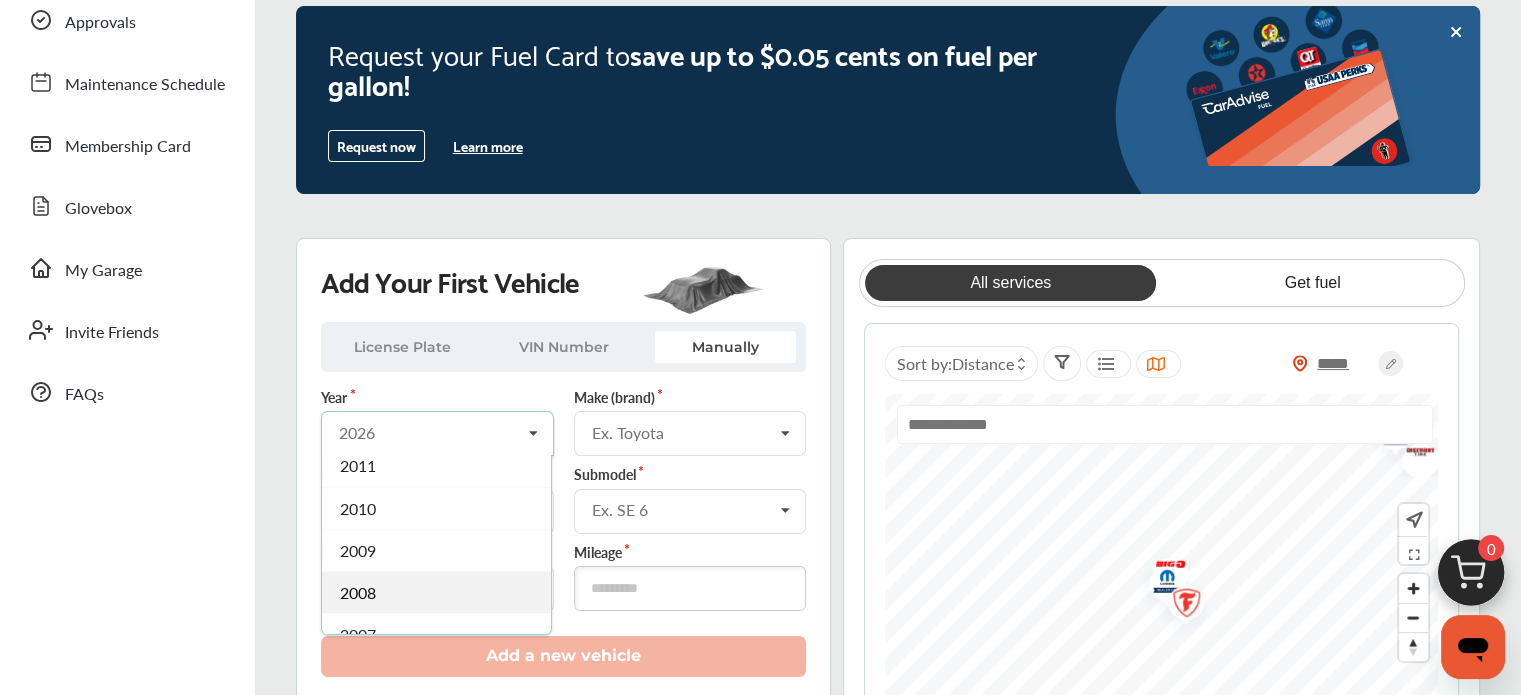 click on "2008" at bounding box center [436, 592] 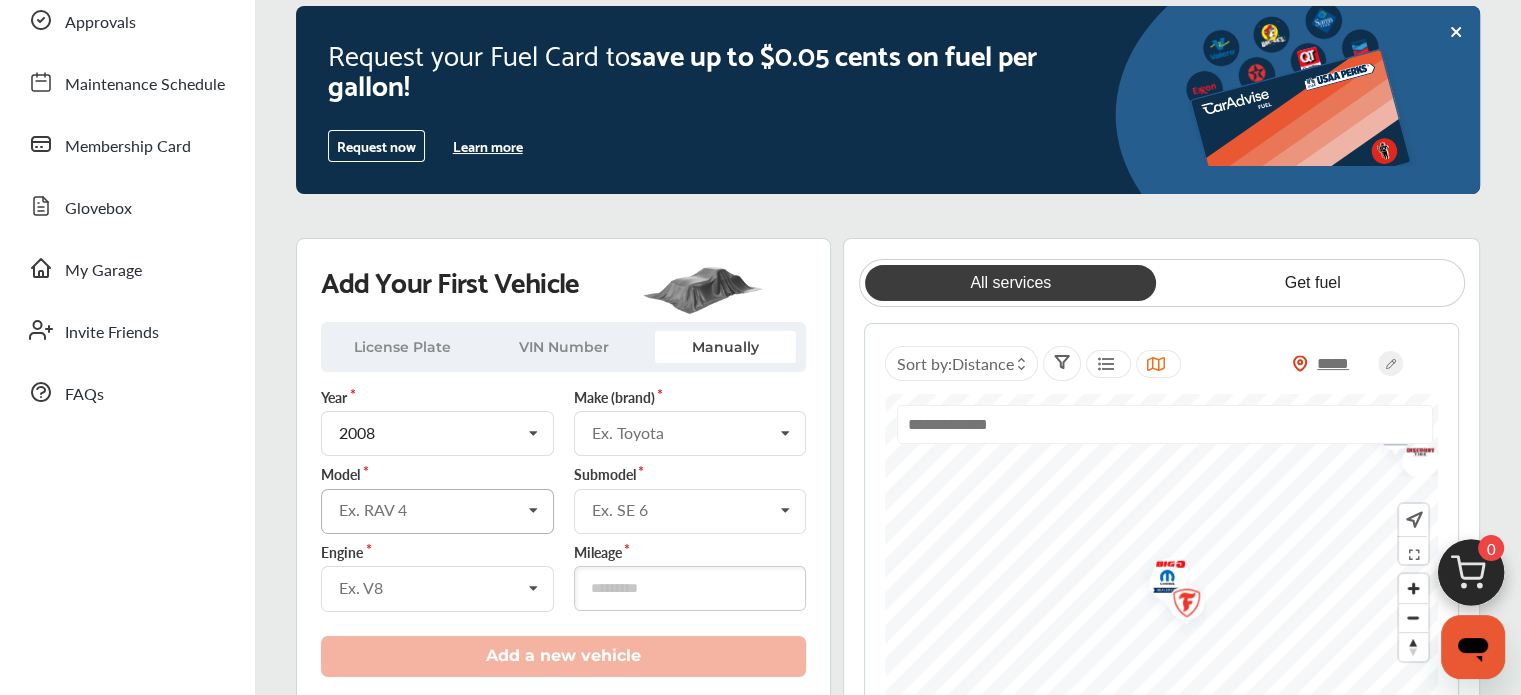 click on "Ex. RAV 4" at bounding box center (429, 510) 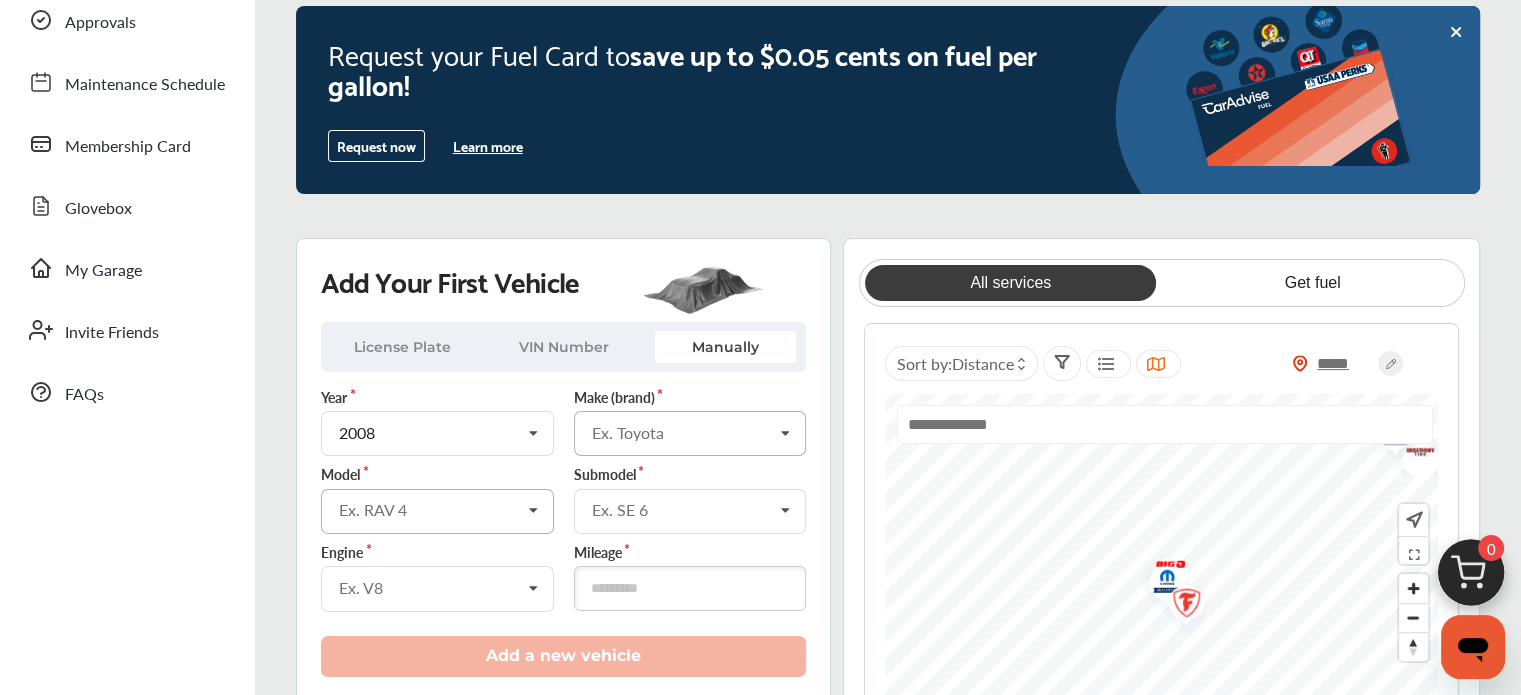 click on "Ex. Toyota" at bounding box center (682, 433) 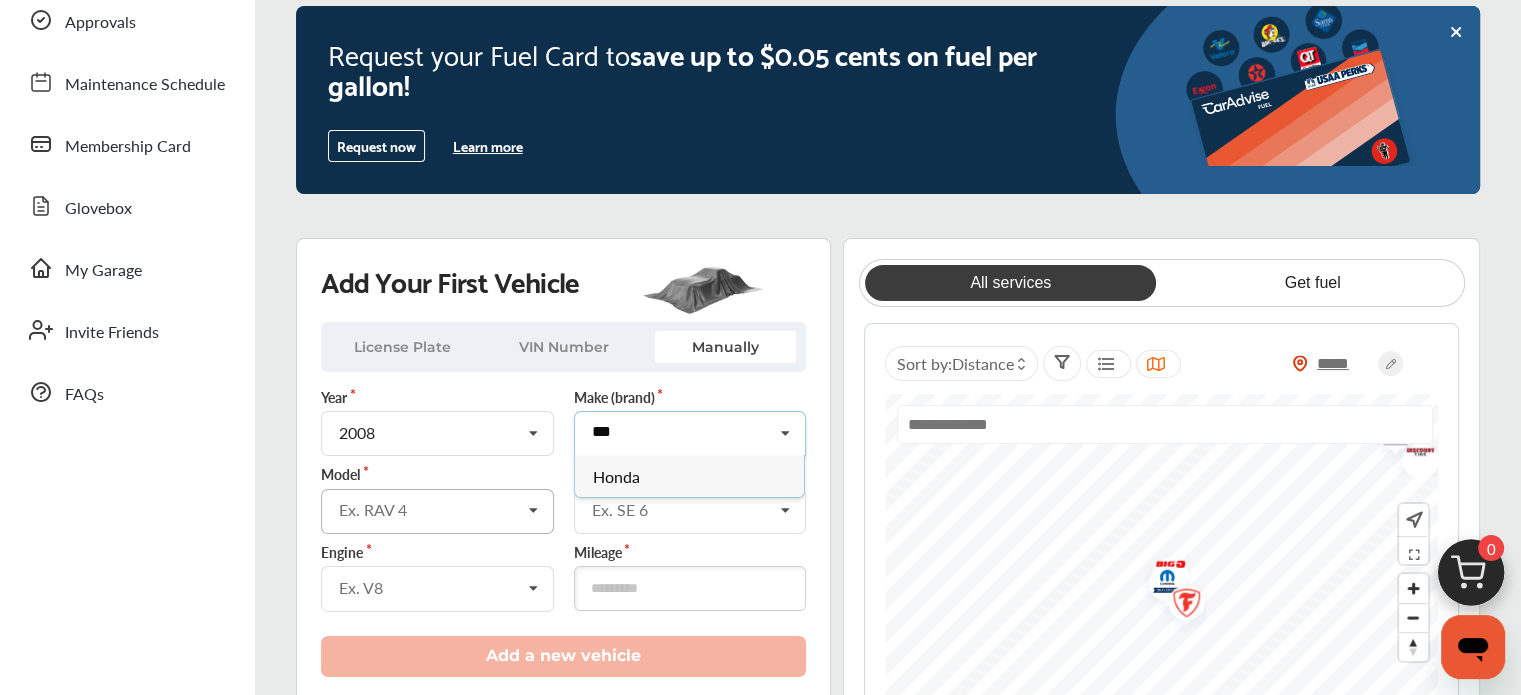 type on "***" 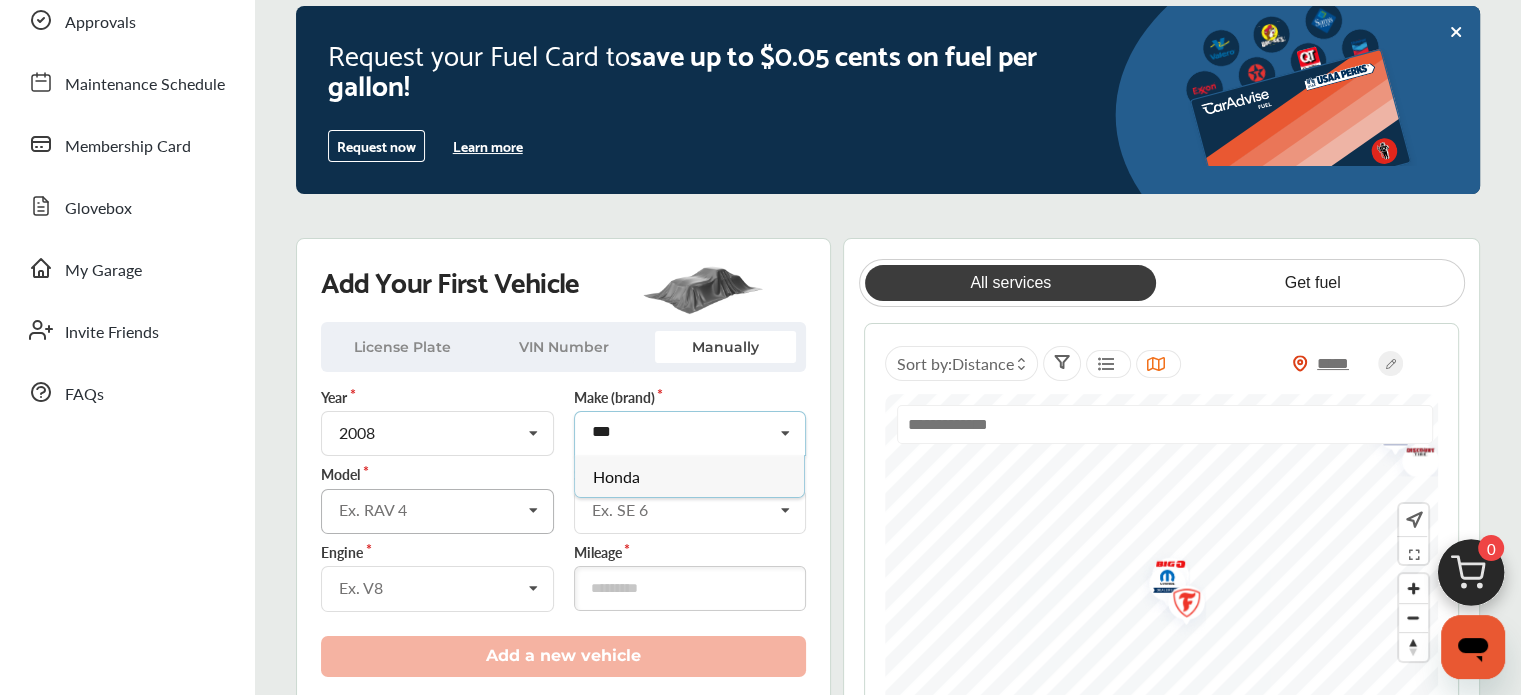 click on "Honda" at bounding box center [689, 476] 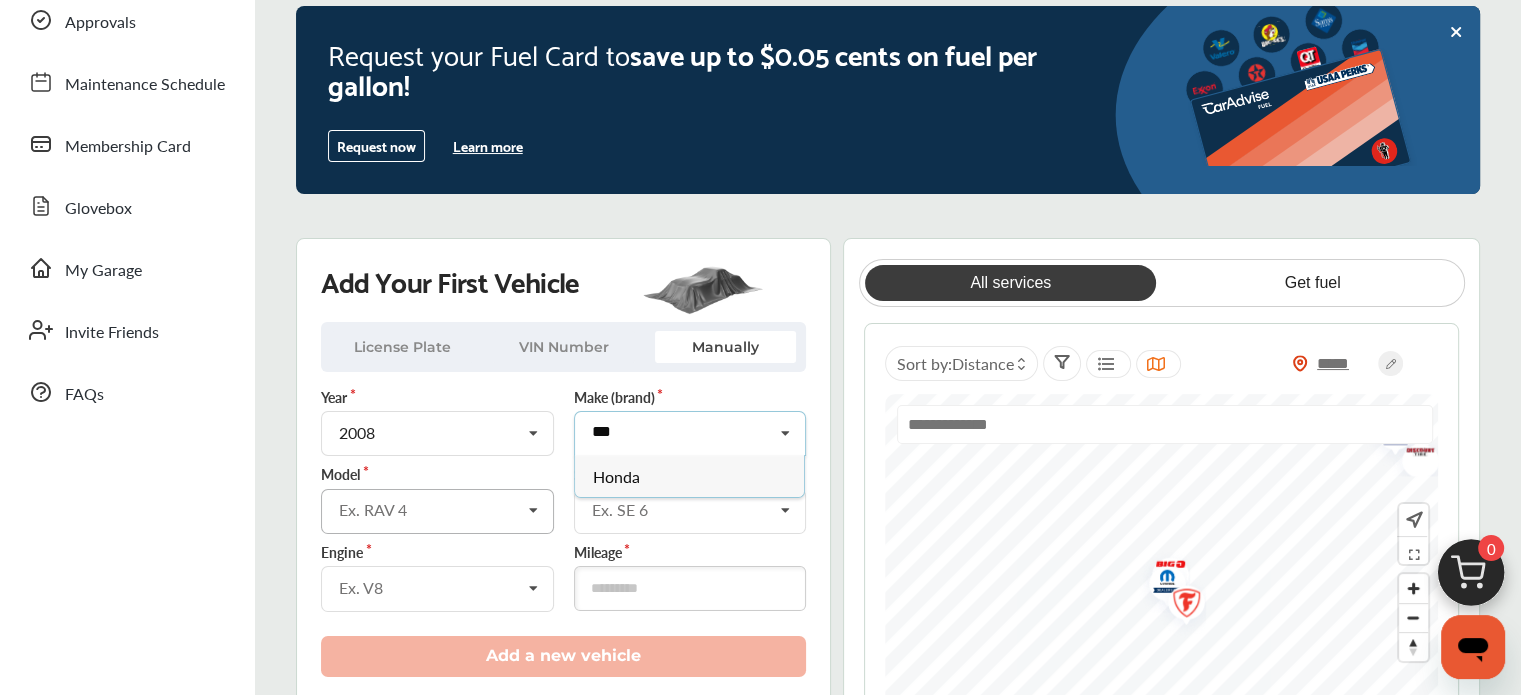 type 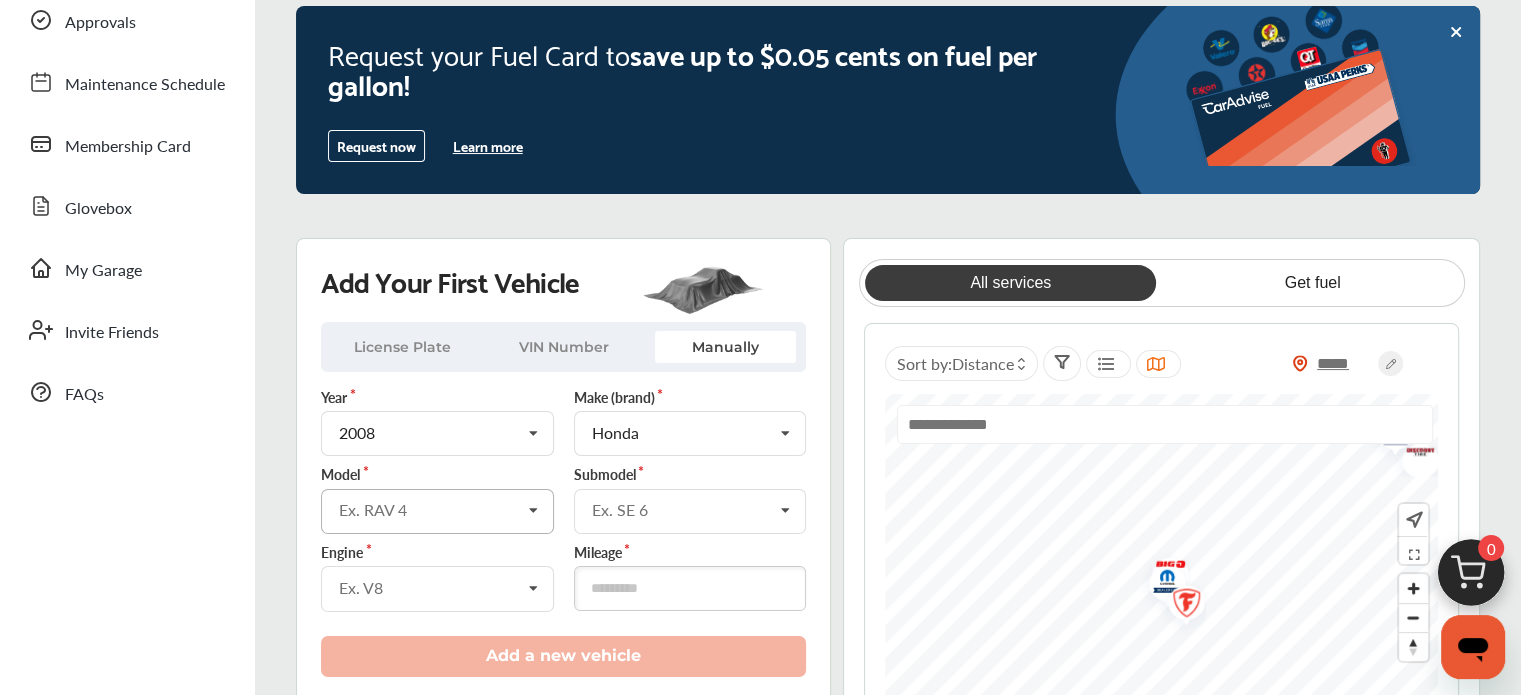 click on "Ex. RAV 4" at bounding box center [429, 510] 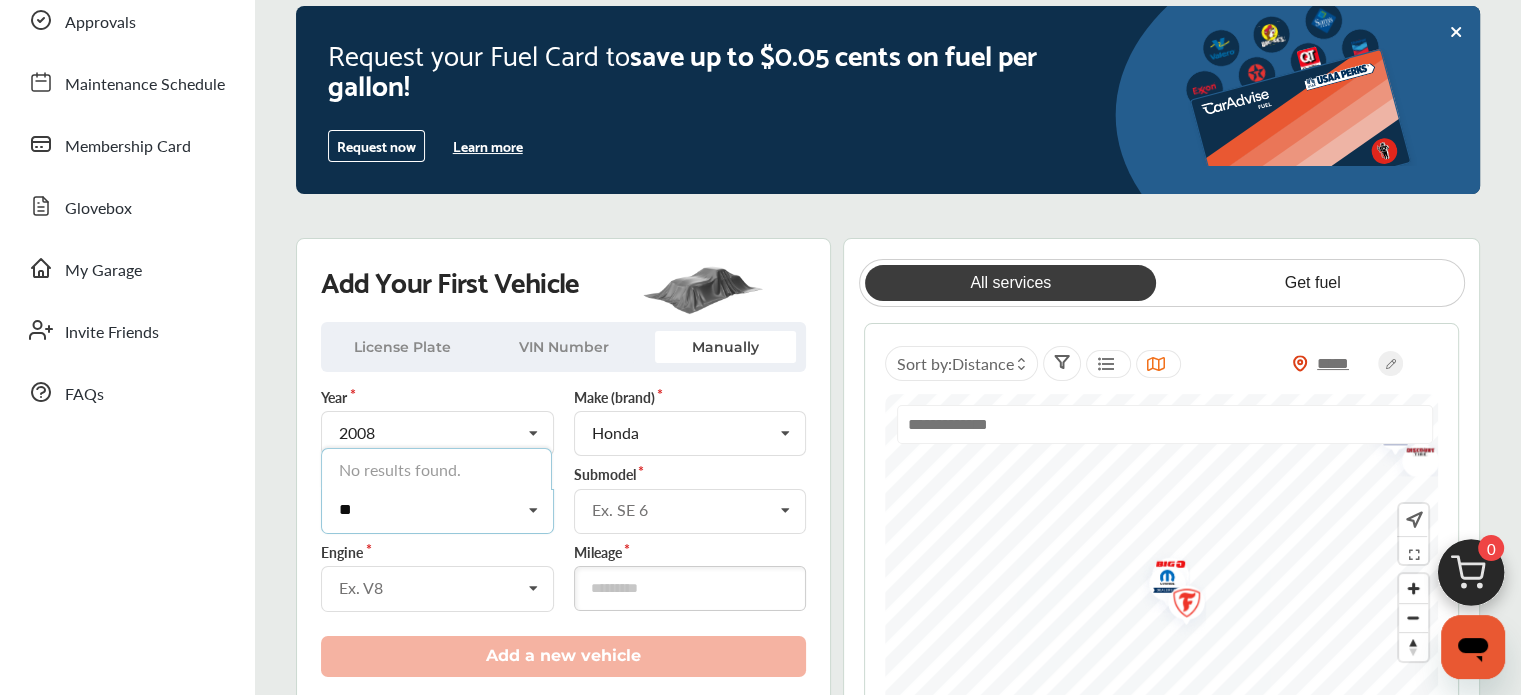 type on "**" 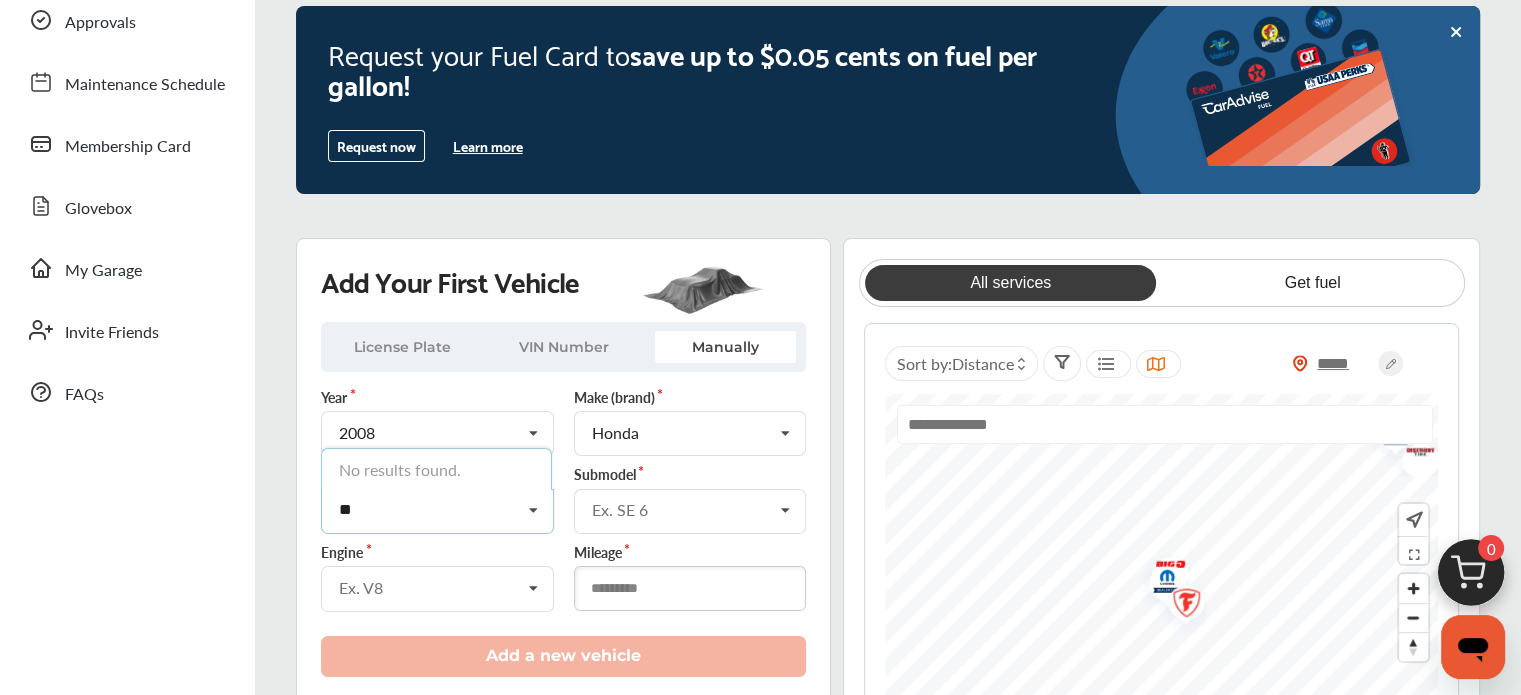 type 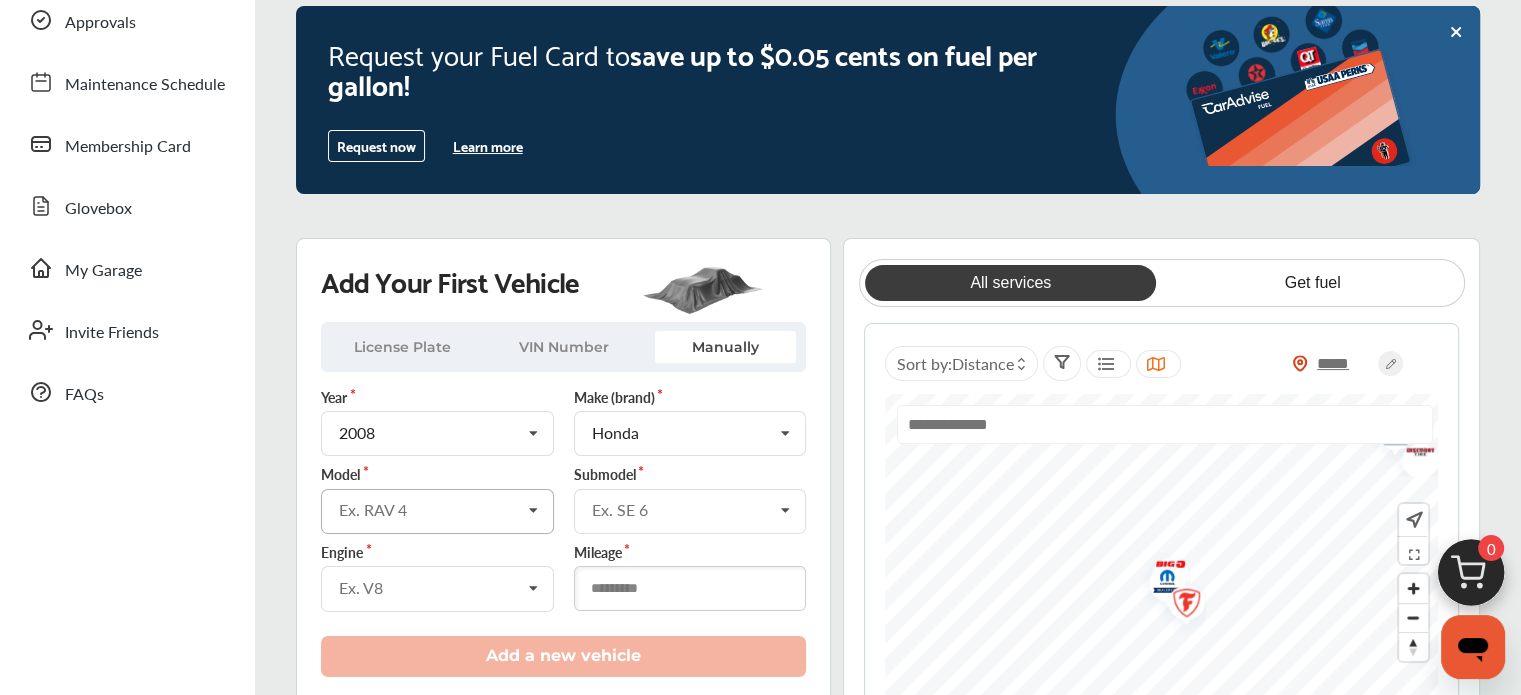 click at bounding box center (690, 588) 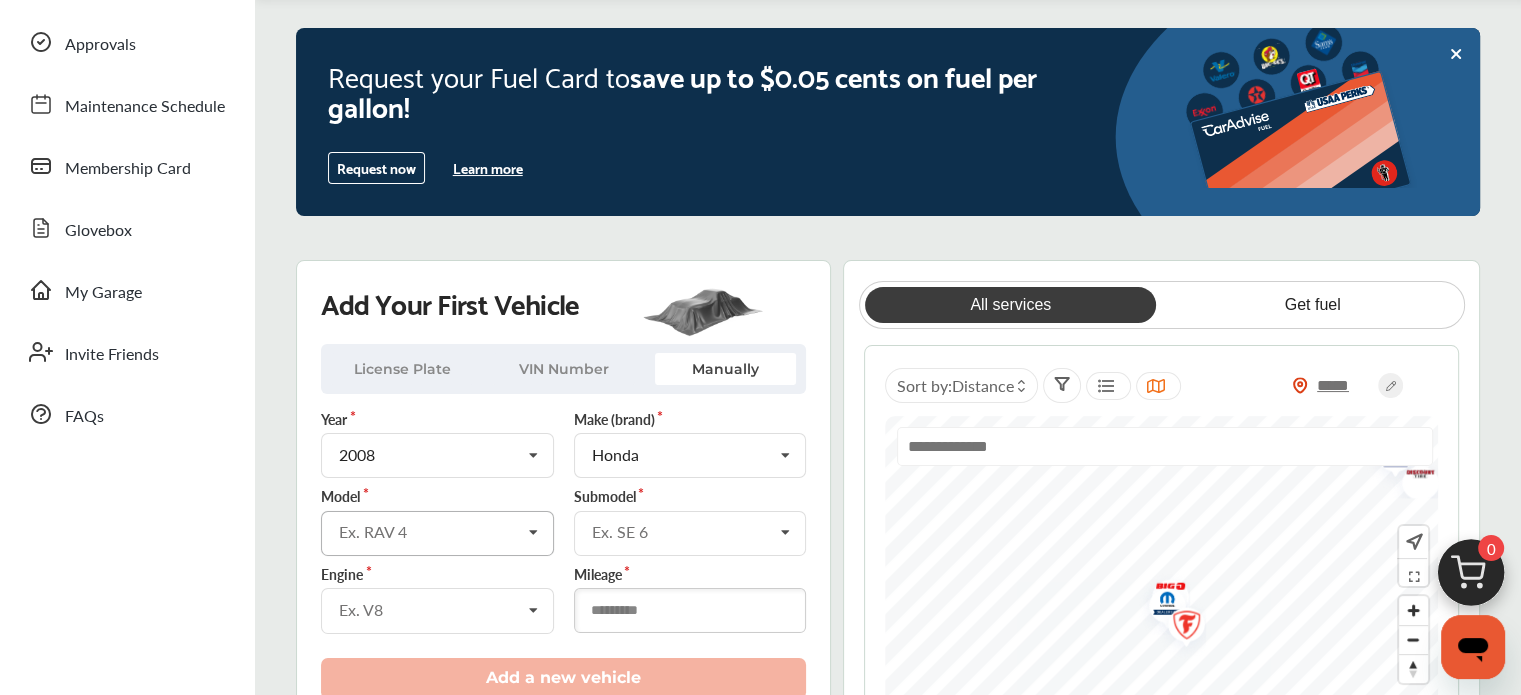 scroll, scrollTop: 172, scrollLeft: 0, axis: vertical 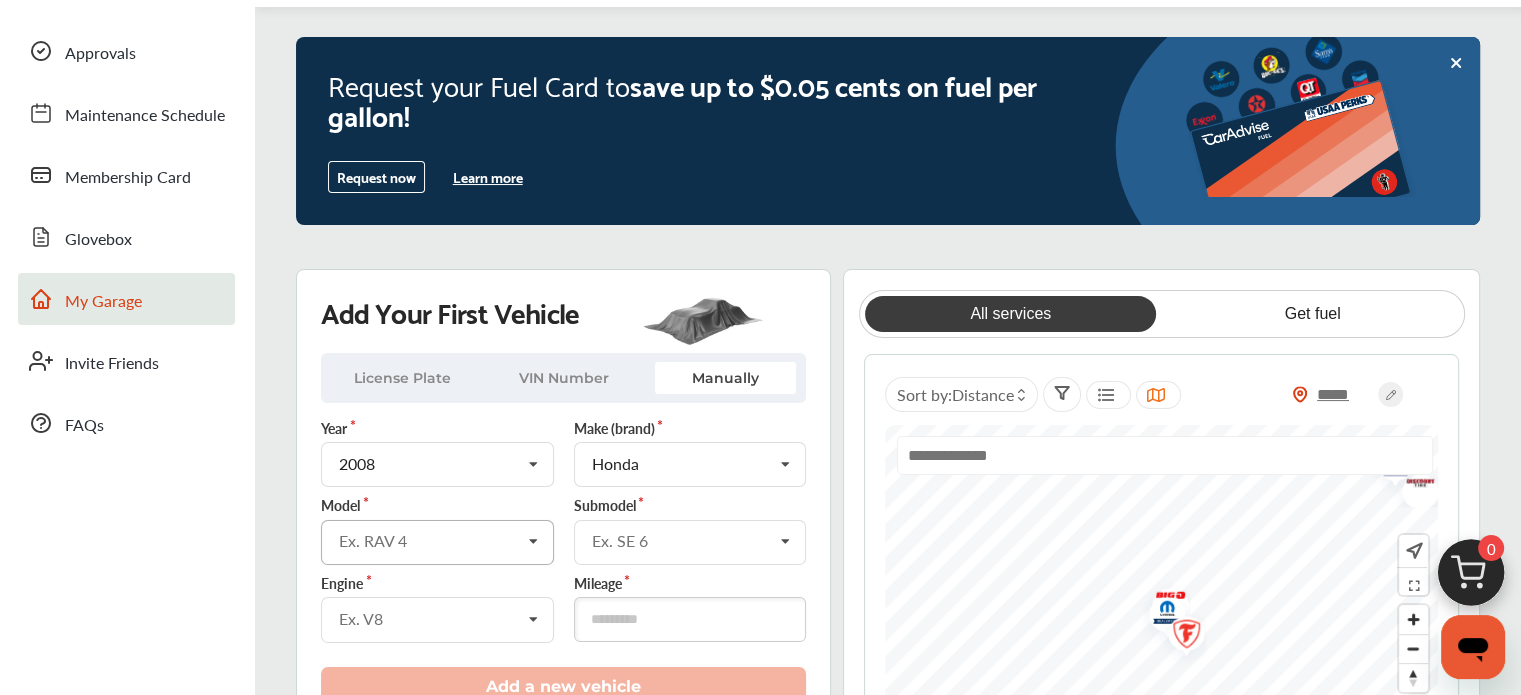 click on "My Garage" at bounding box center [126, 299] 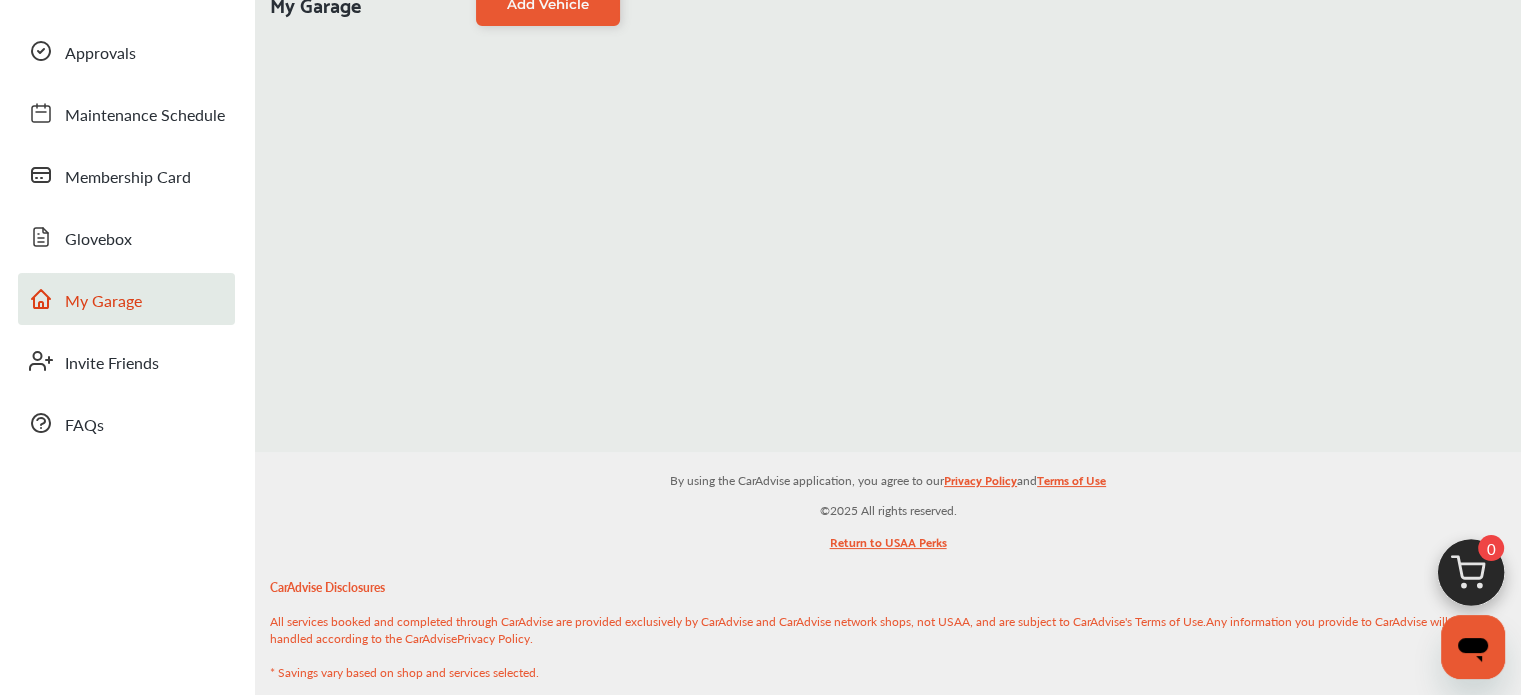 scroll, scrollTop: 0, scrollLeft: 0, axis: both 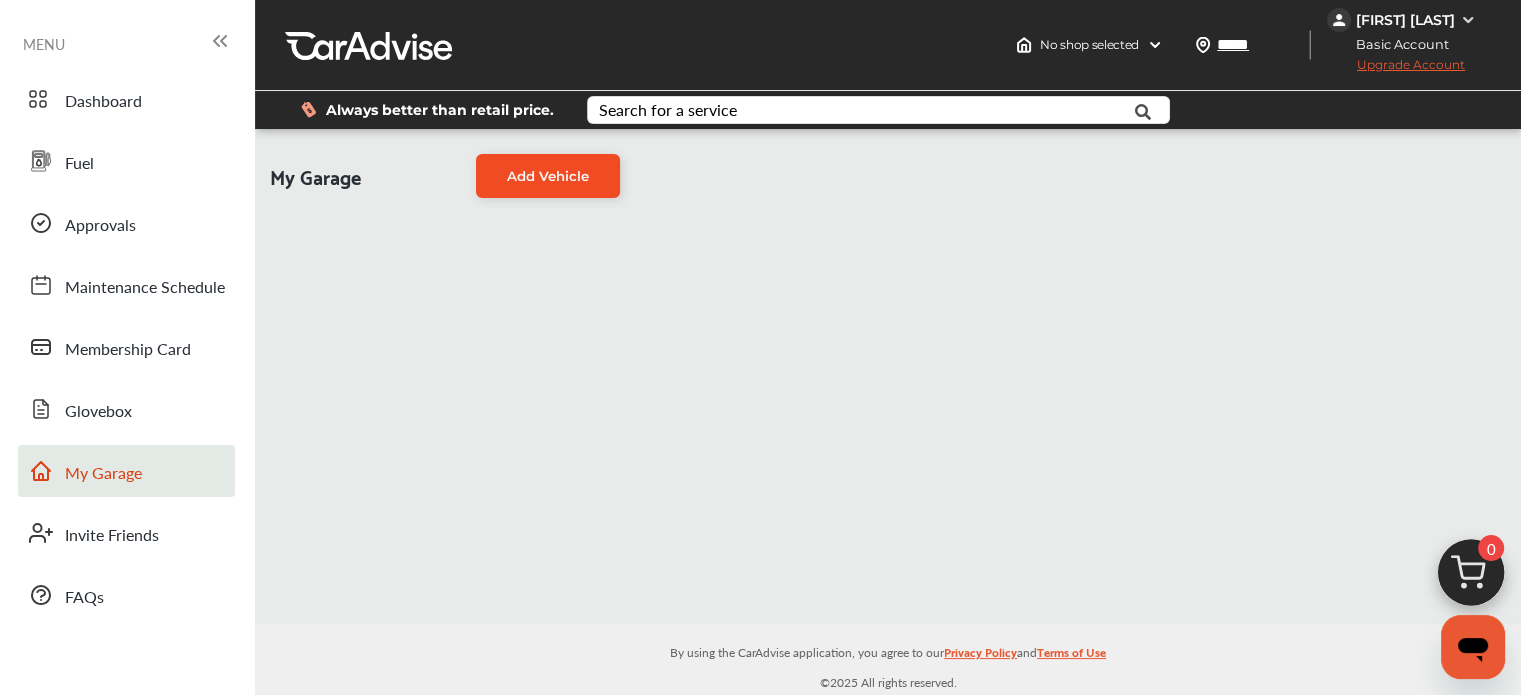 click on "Add Vehicle" at bounding box center (548, 176) 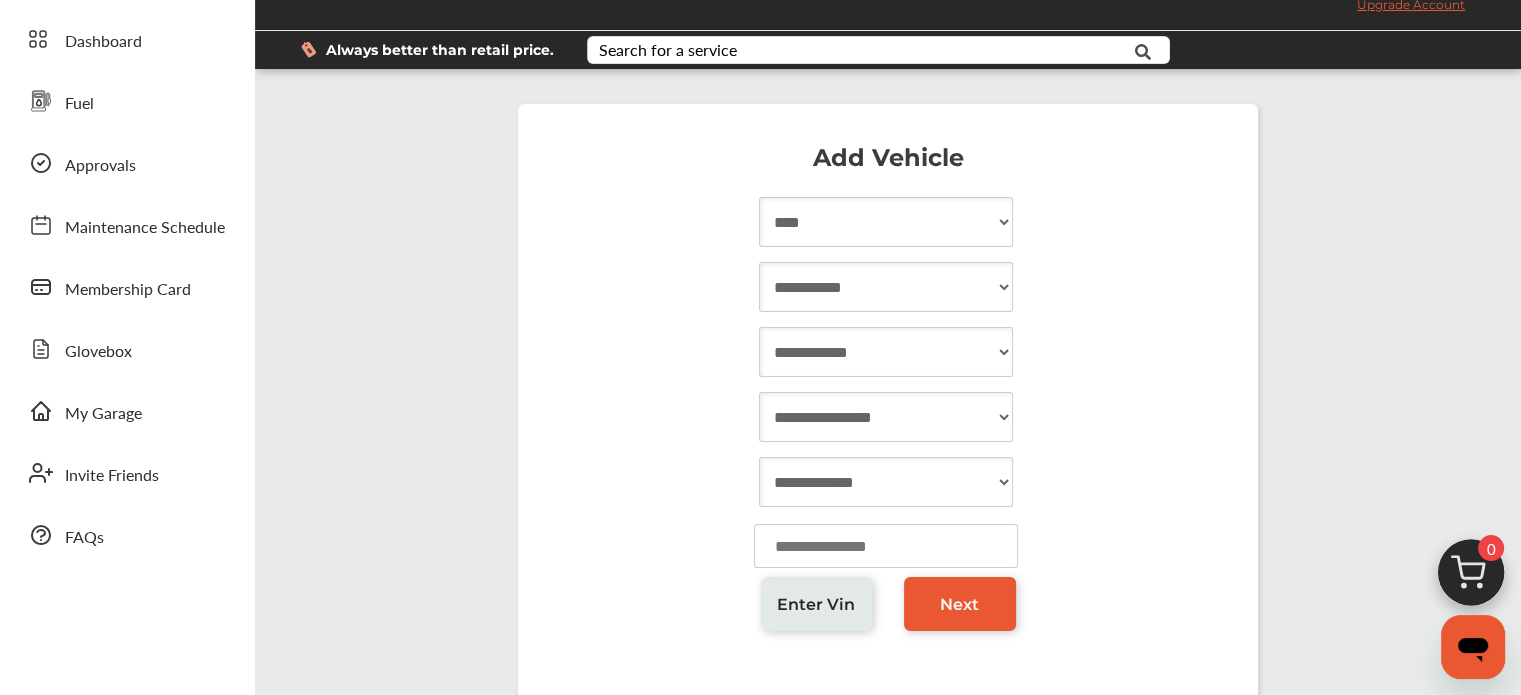 scroll, scrollTop: 54, scrollLeft: 0, axis: vertical 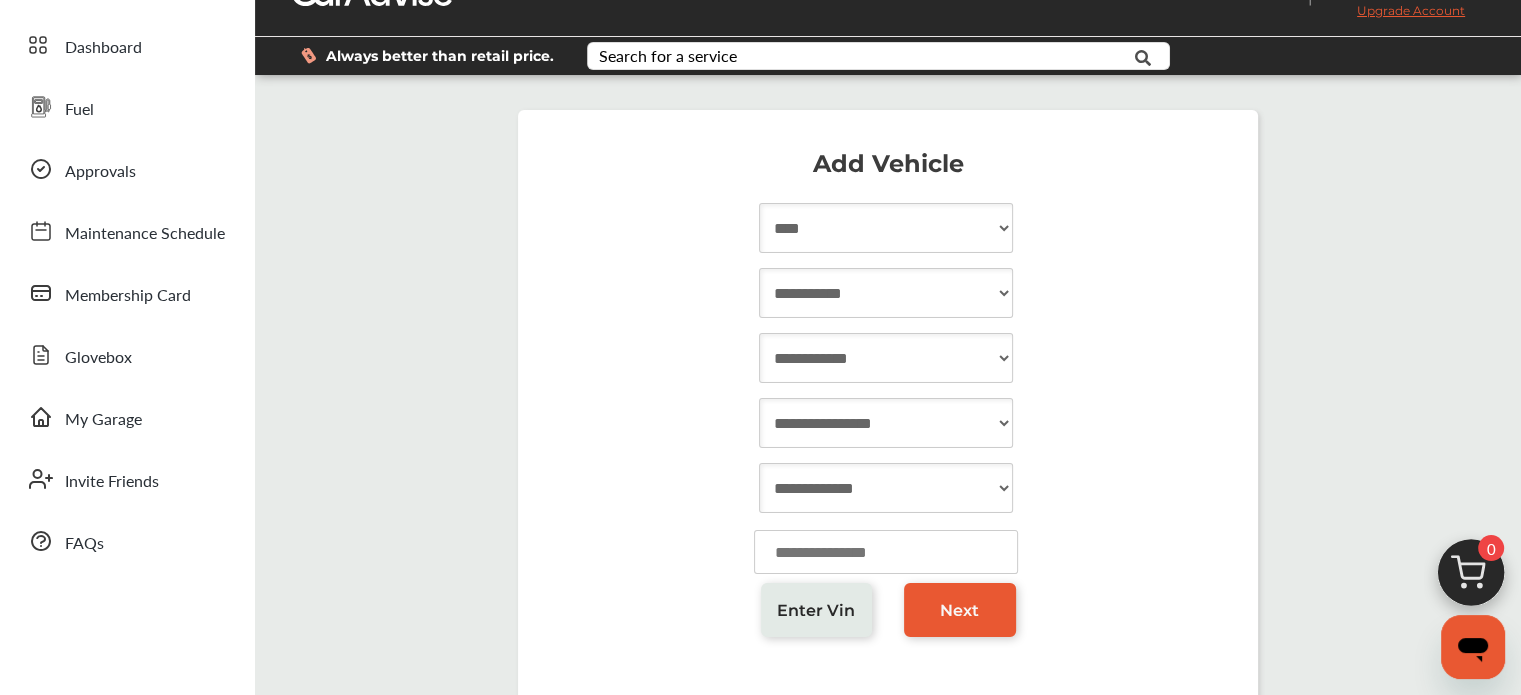 click on "**********" at bounding box center [886, 228] 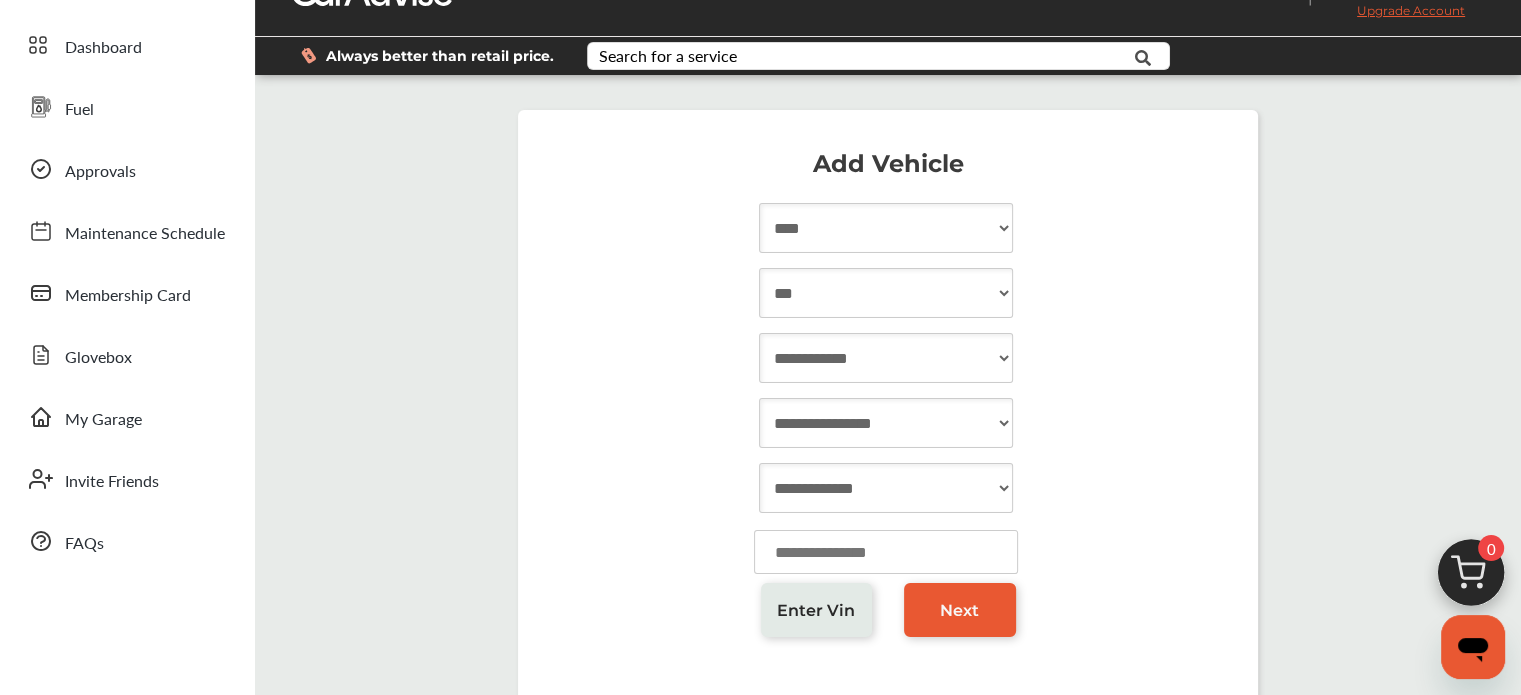 click on "**********" at bounding box center (888, 360) 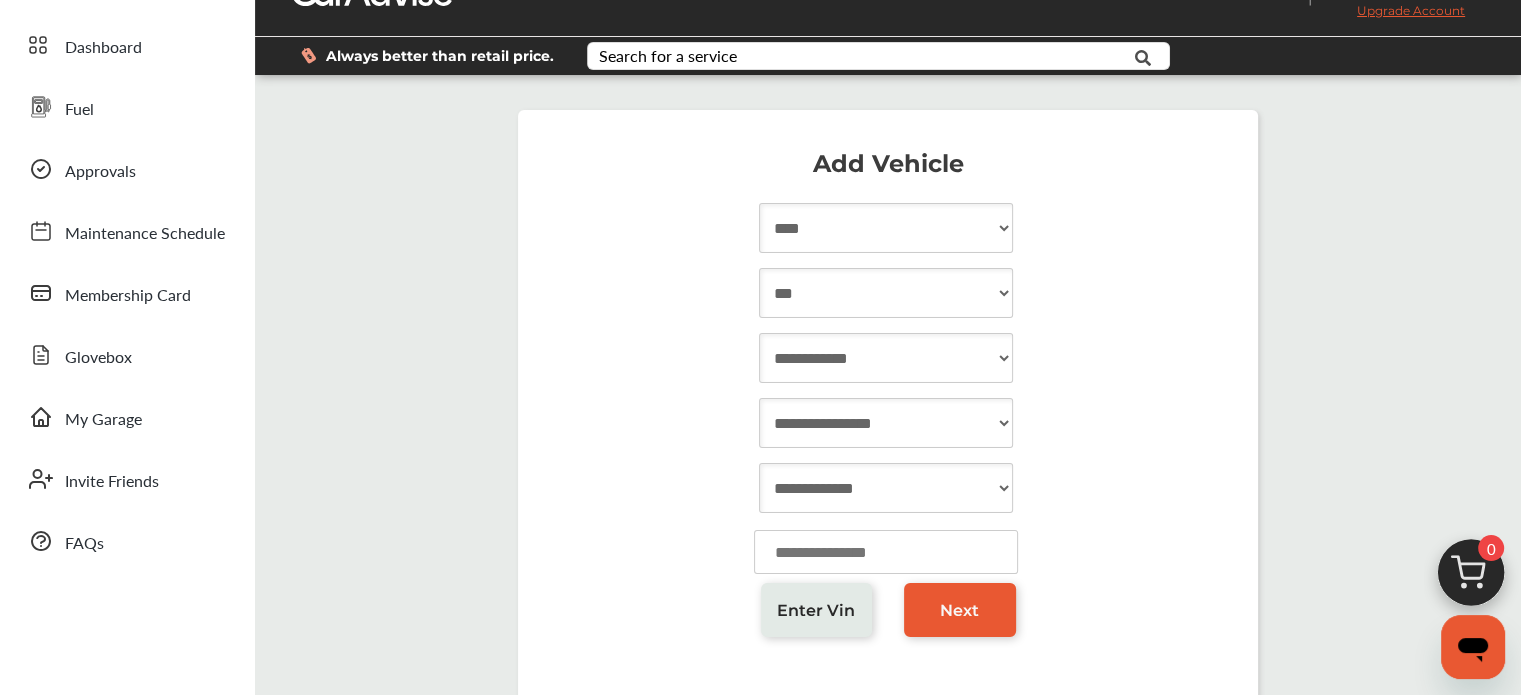 click on "**********" at bounding box center (886, 358) 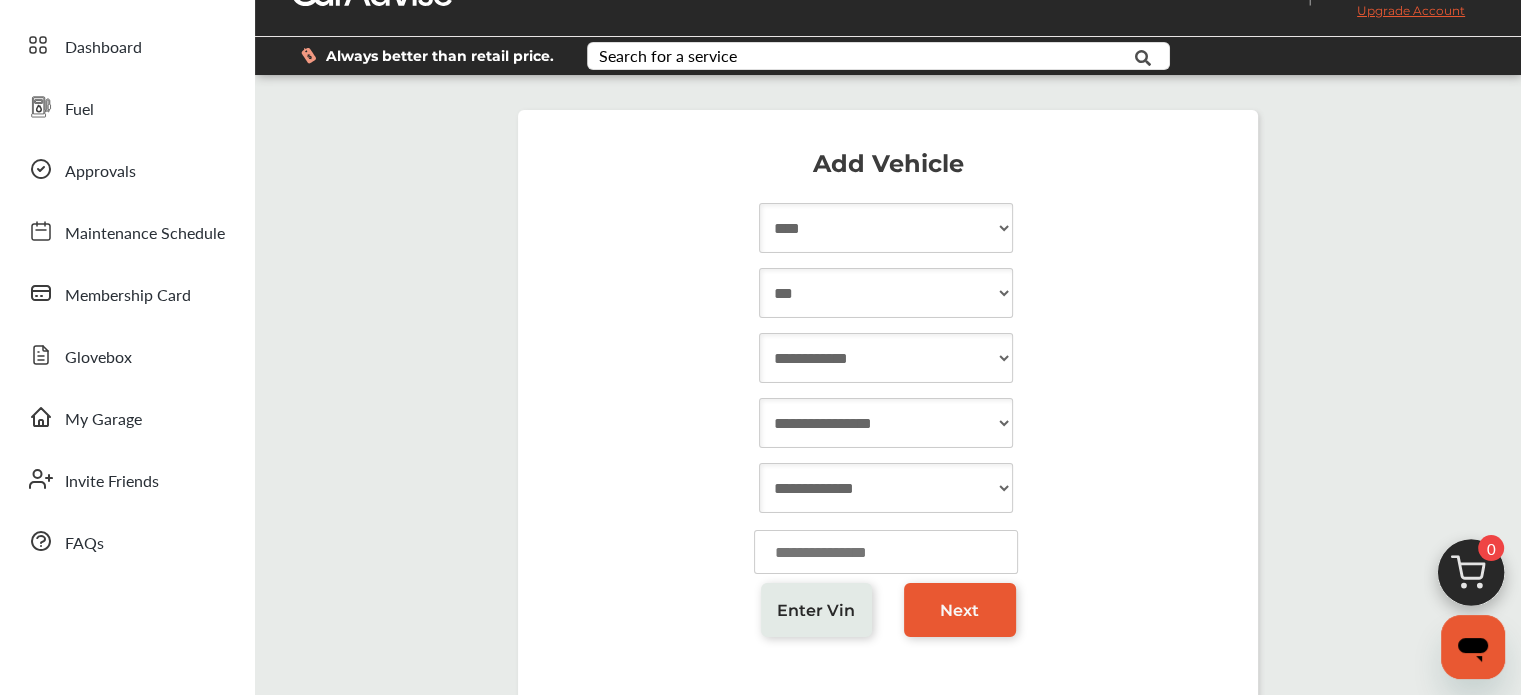 select on "****" 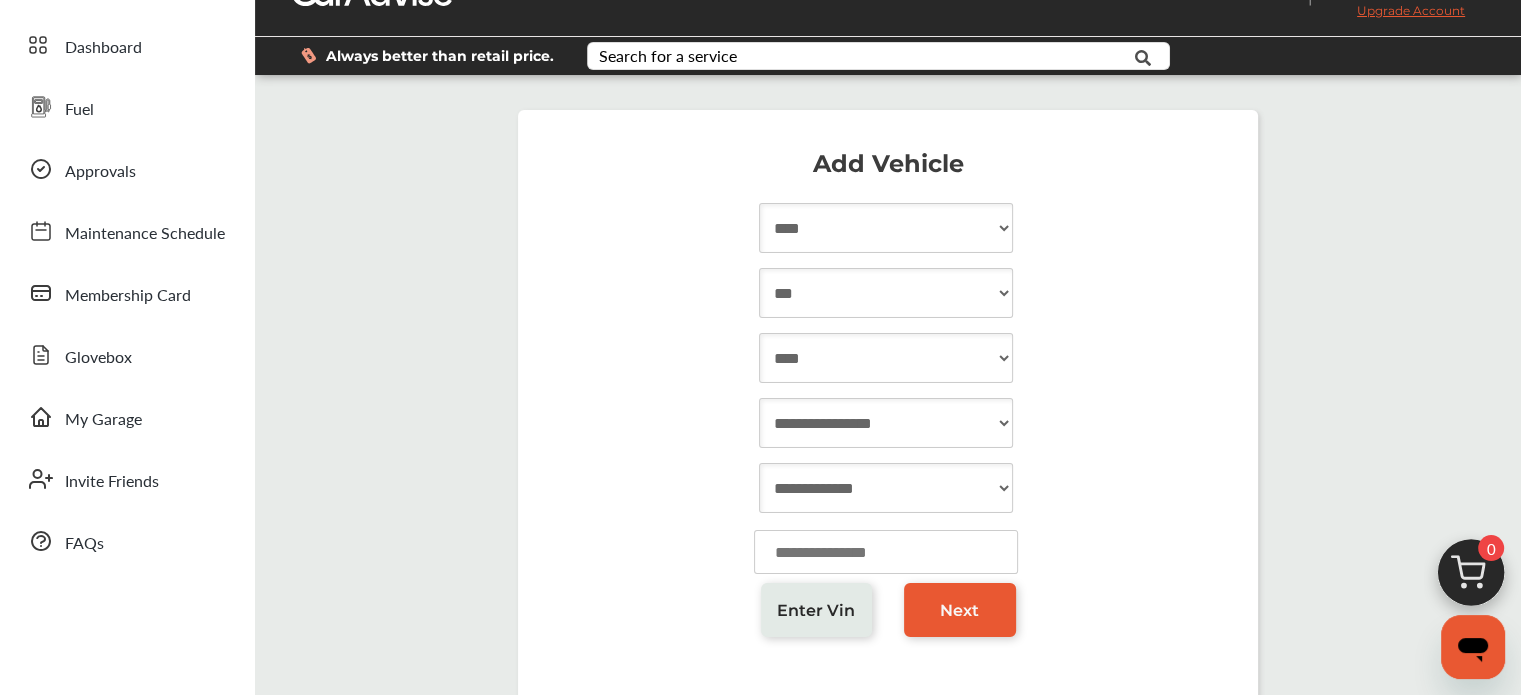 click on "**********" at bounding box center [886, 358] 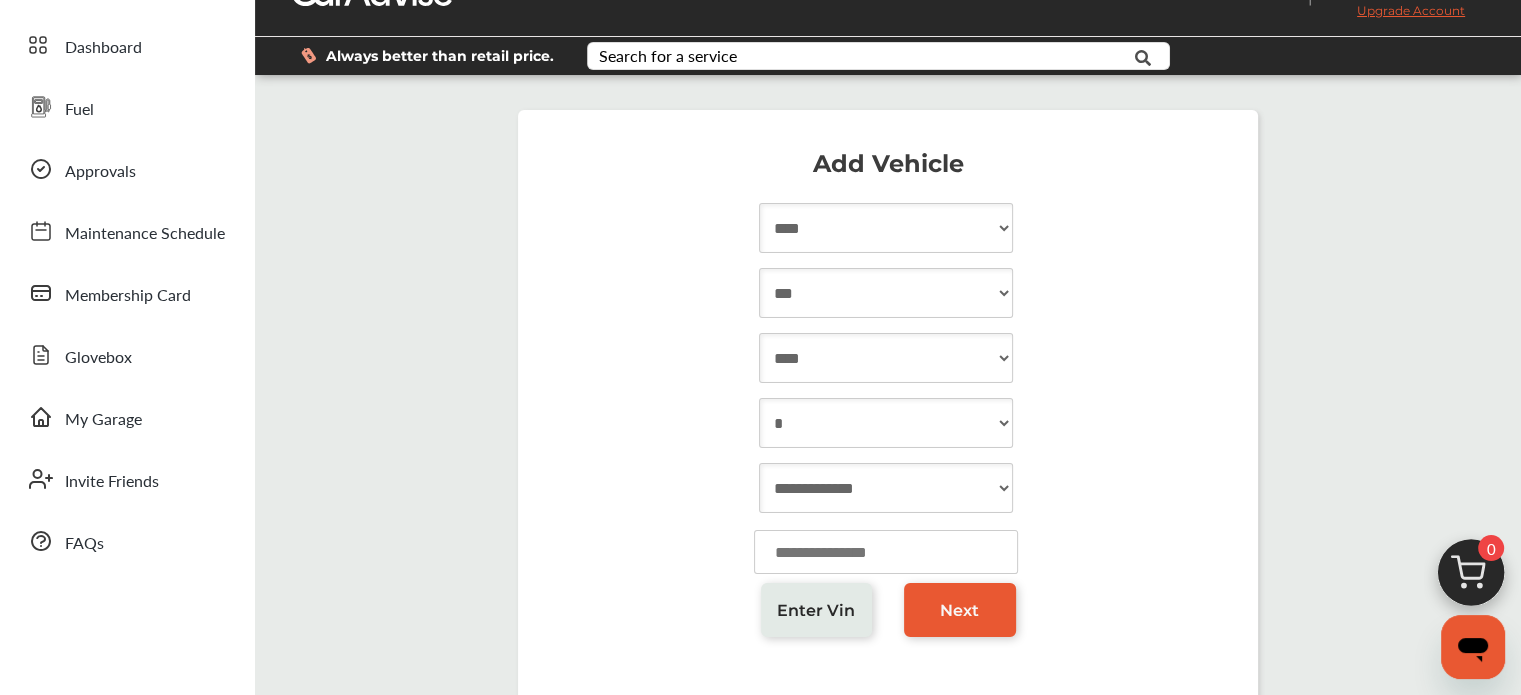 click on "**********" at bounding box center [886, 423] 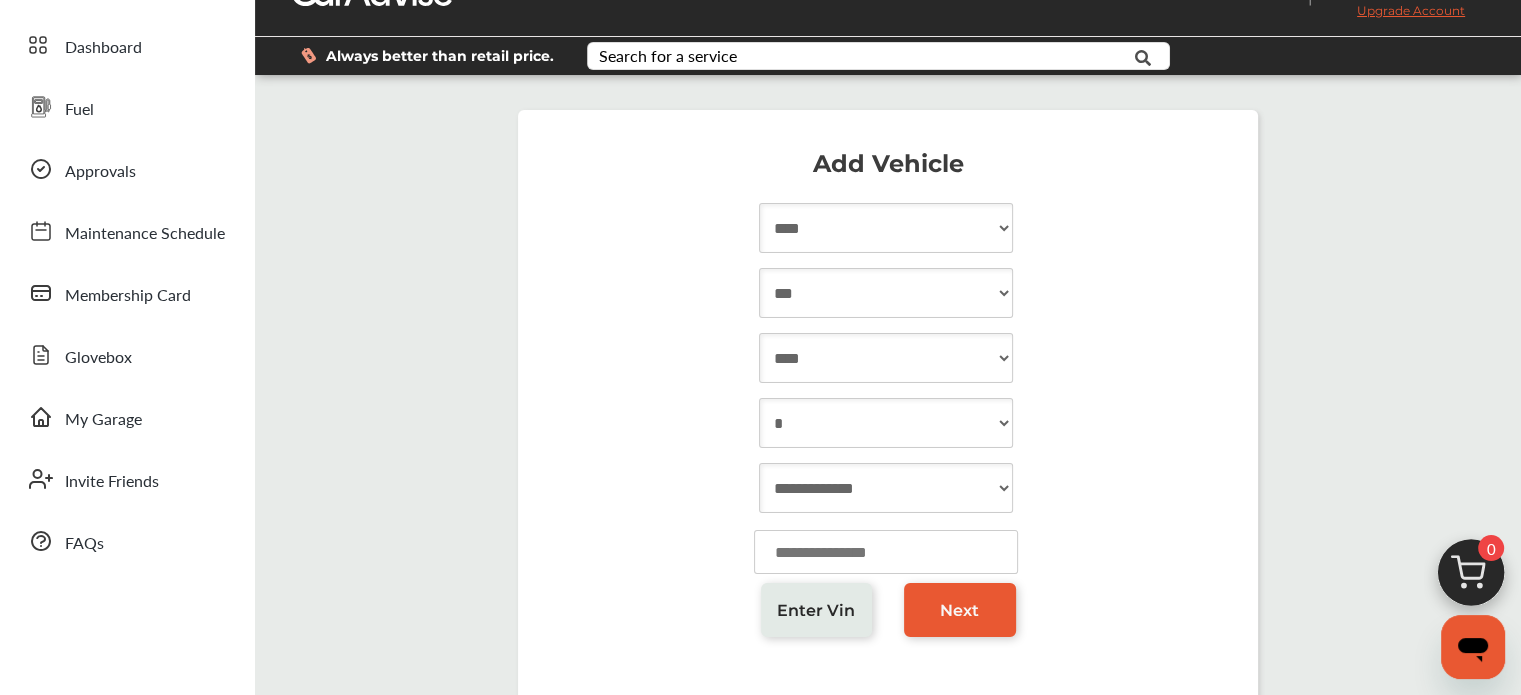 click on "**********" at bounding box center [886, 488] 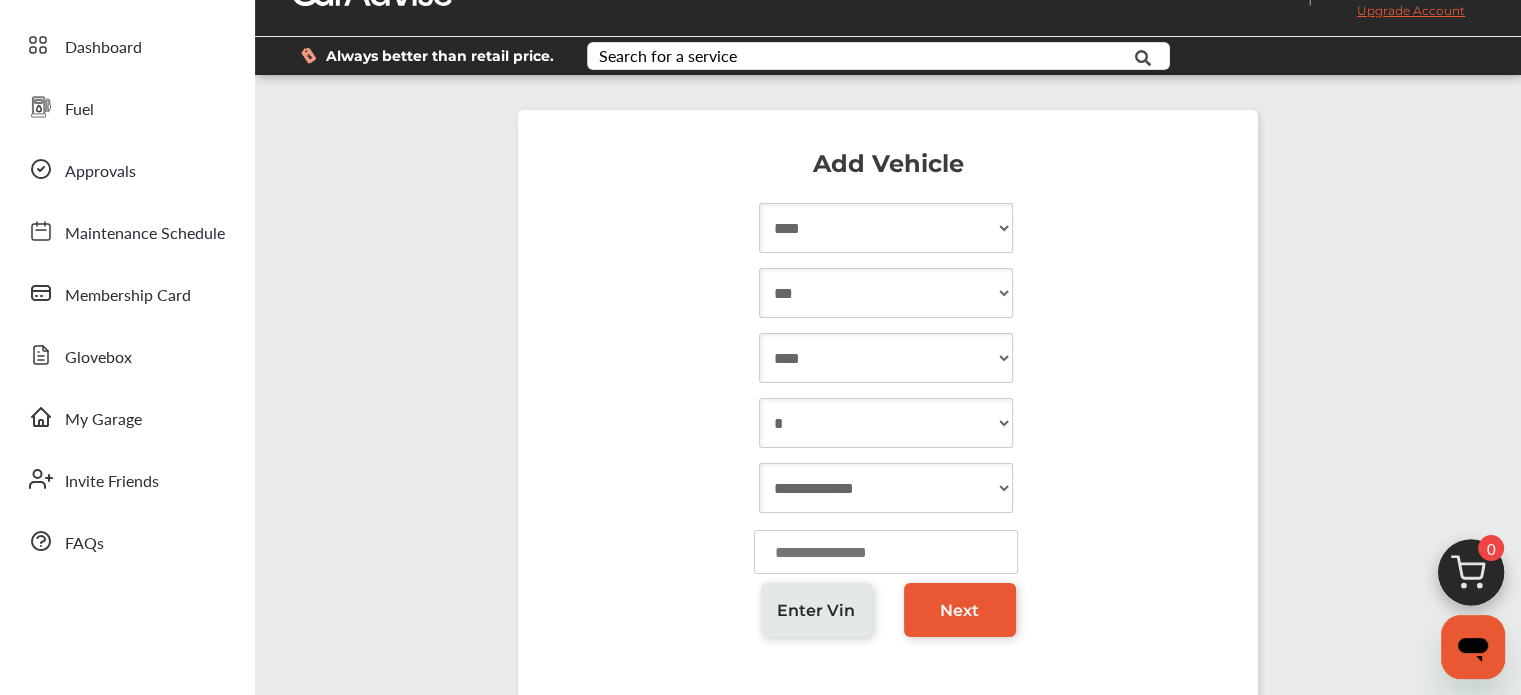 select on "**********" 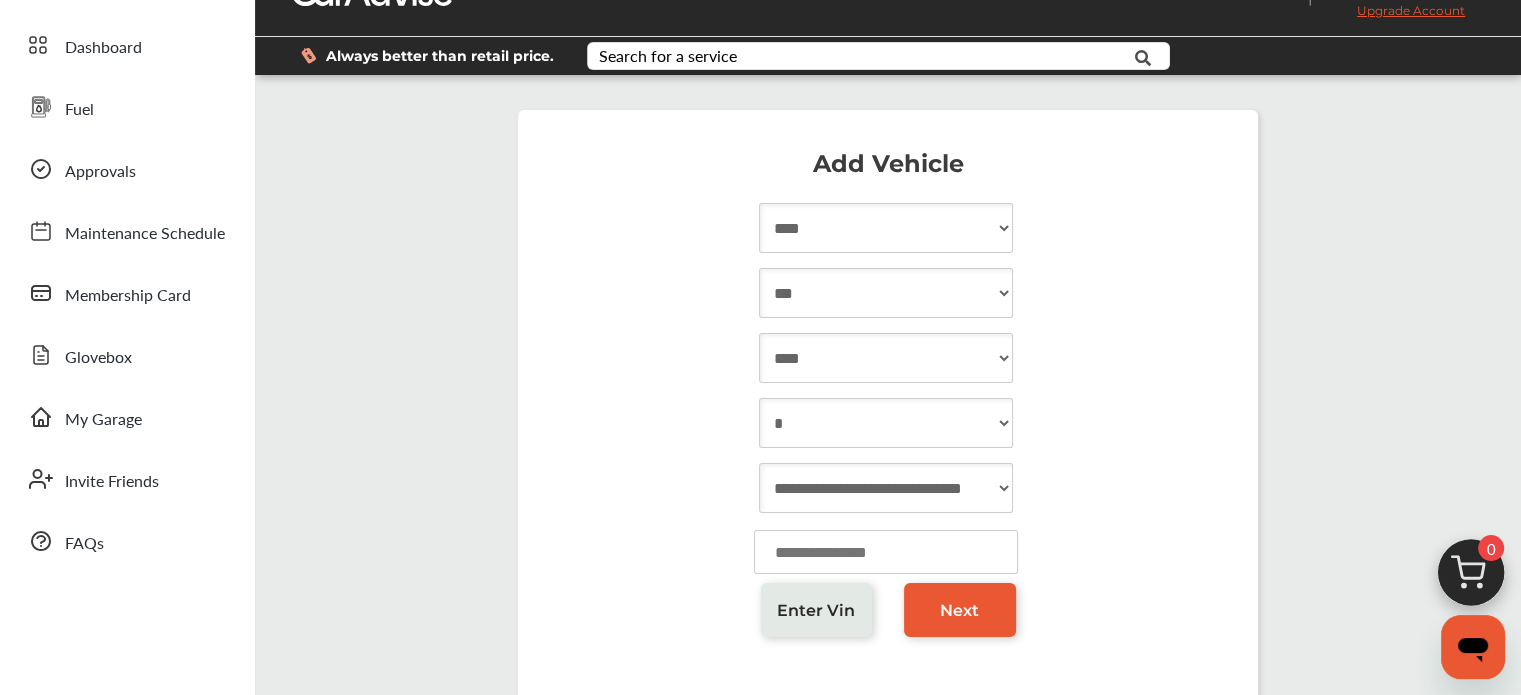 click on "**********" at bounding box center [886, 488] 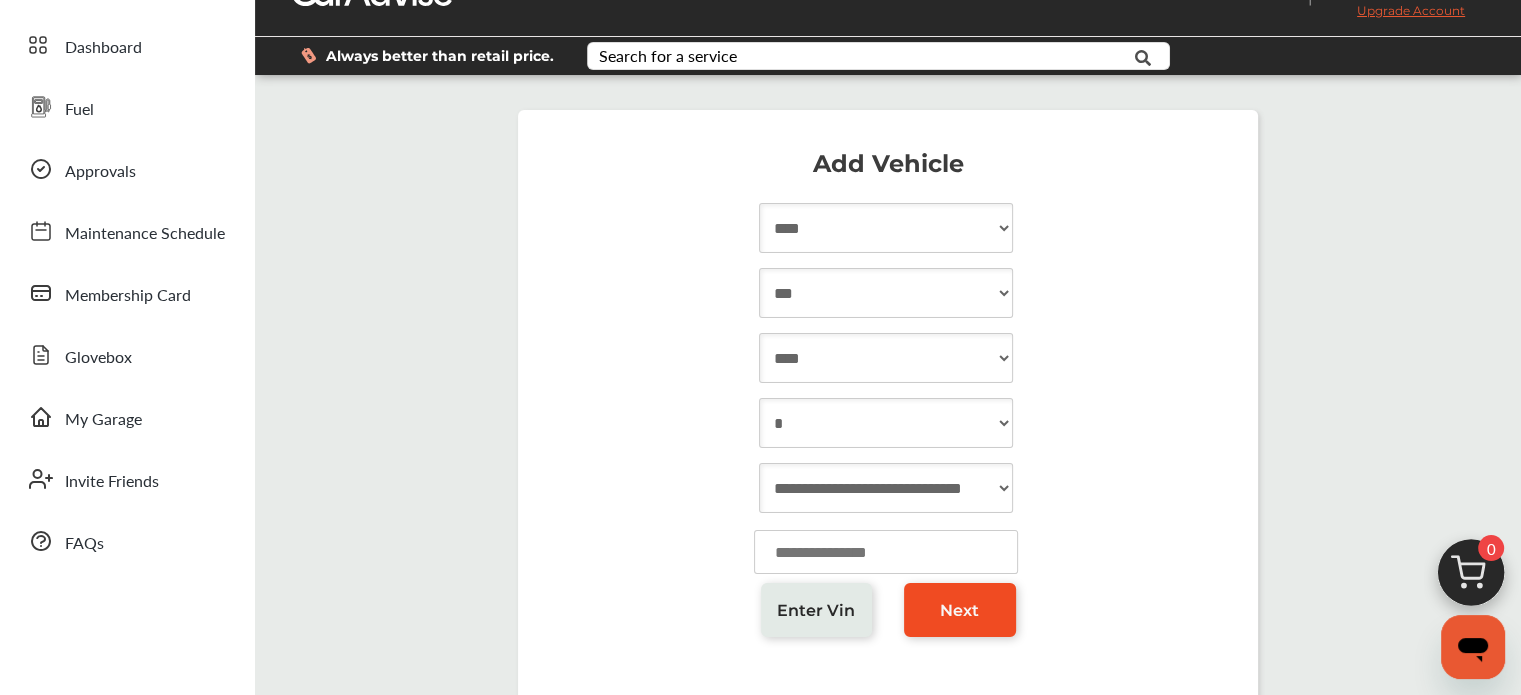 type on "******" 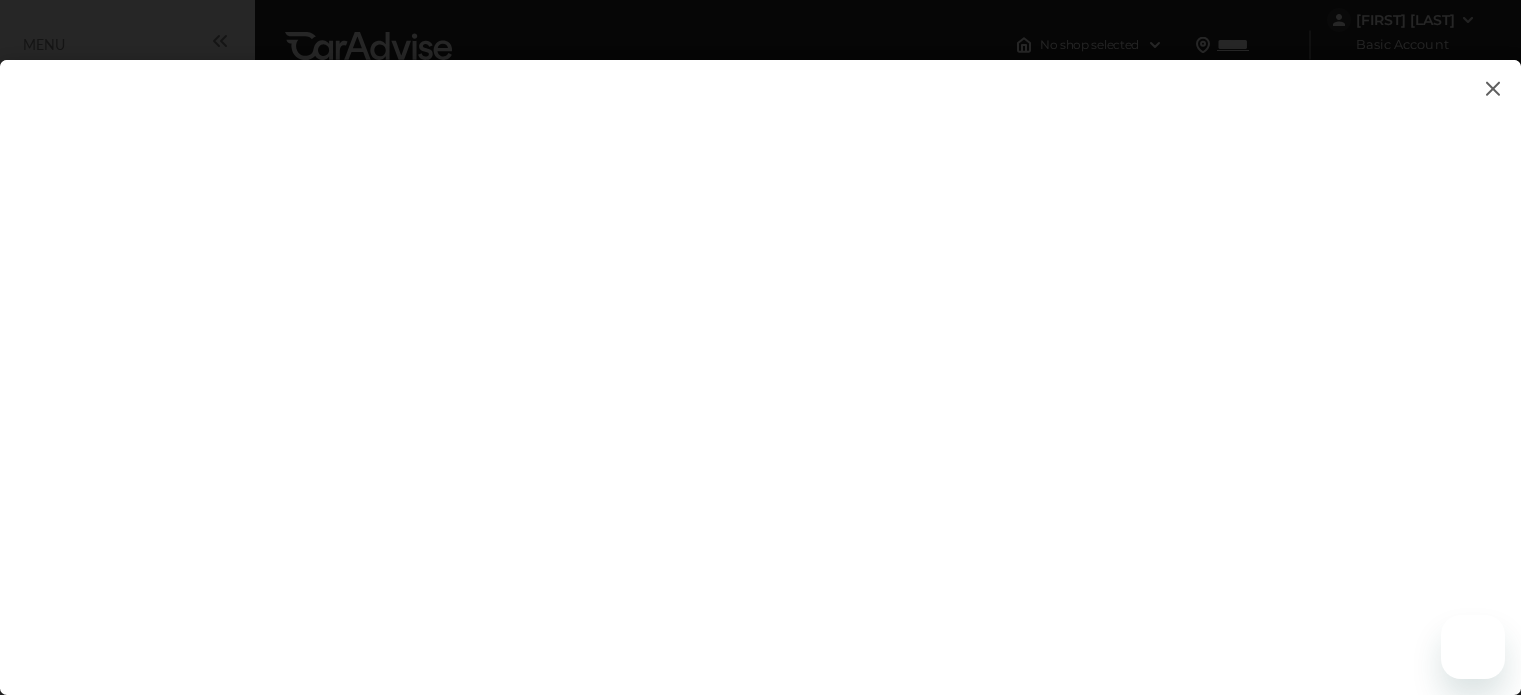 scroll, scrollTop: 0, scrollLeft: 0, axis: both 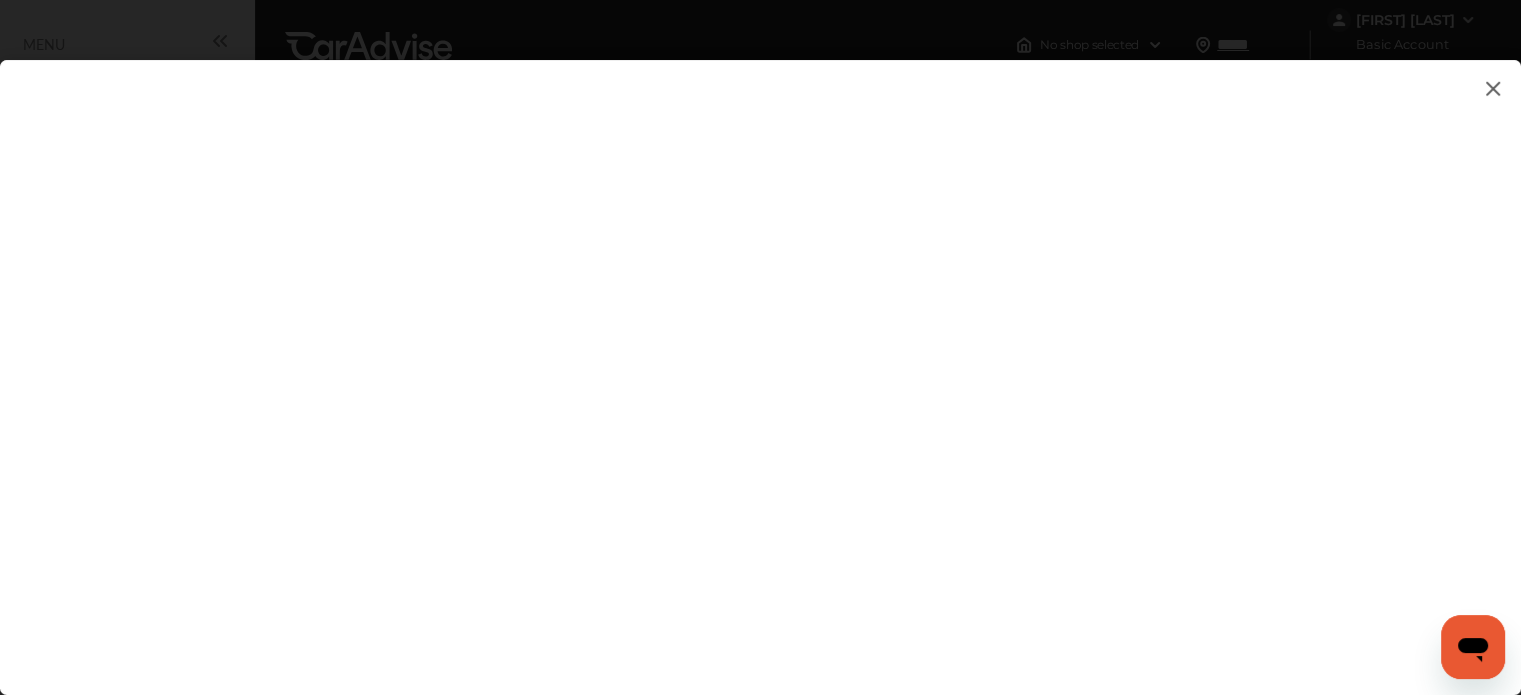 click at bounding box center [760, 357] 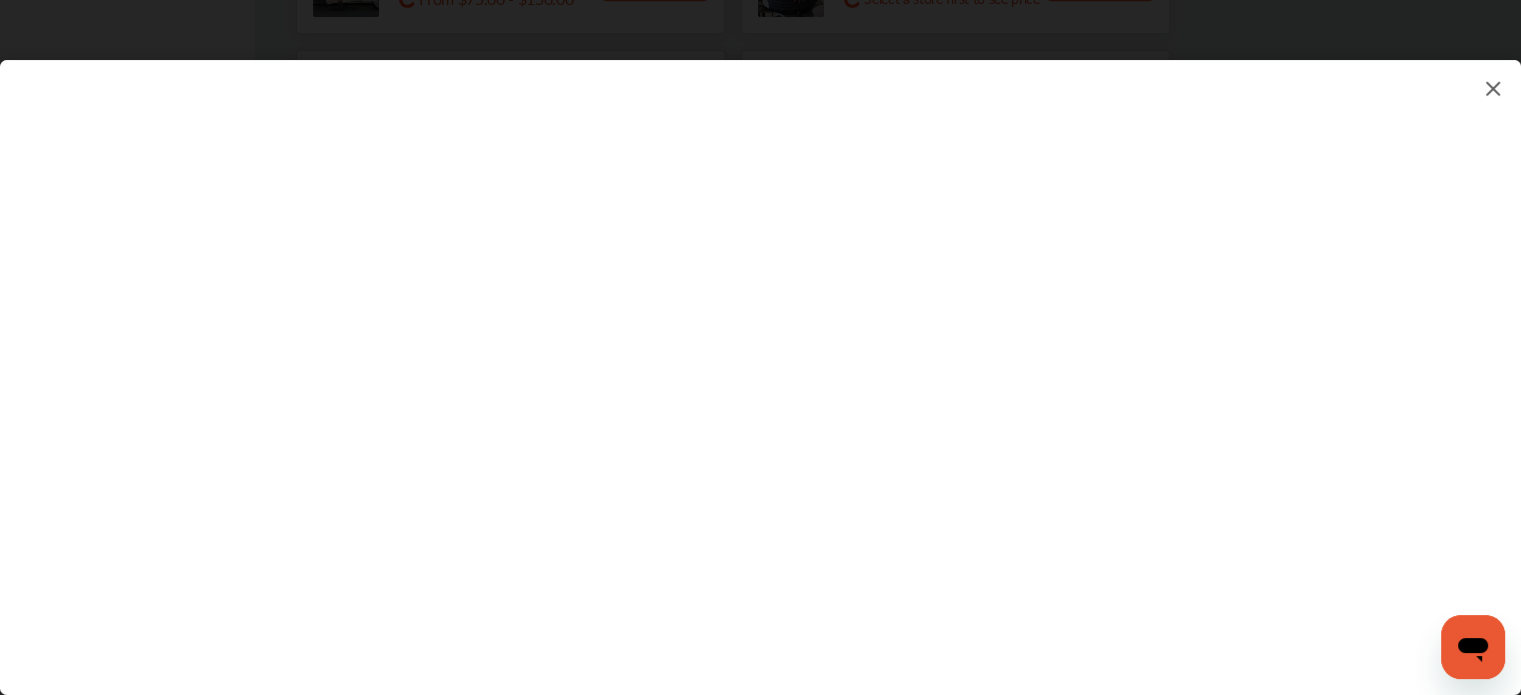 scroll, scrollTop: 1464, scrollLeft: 0, axis: vertical 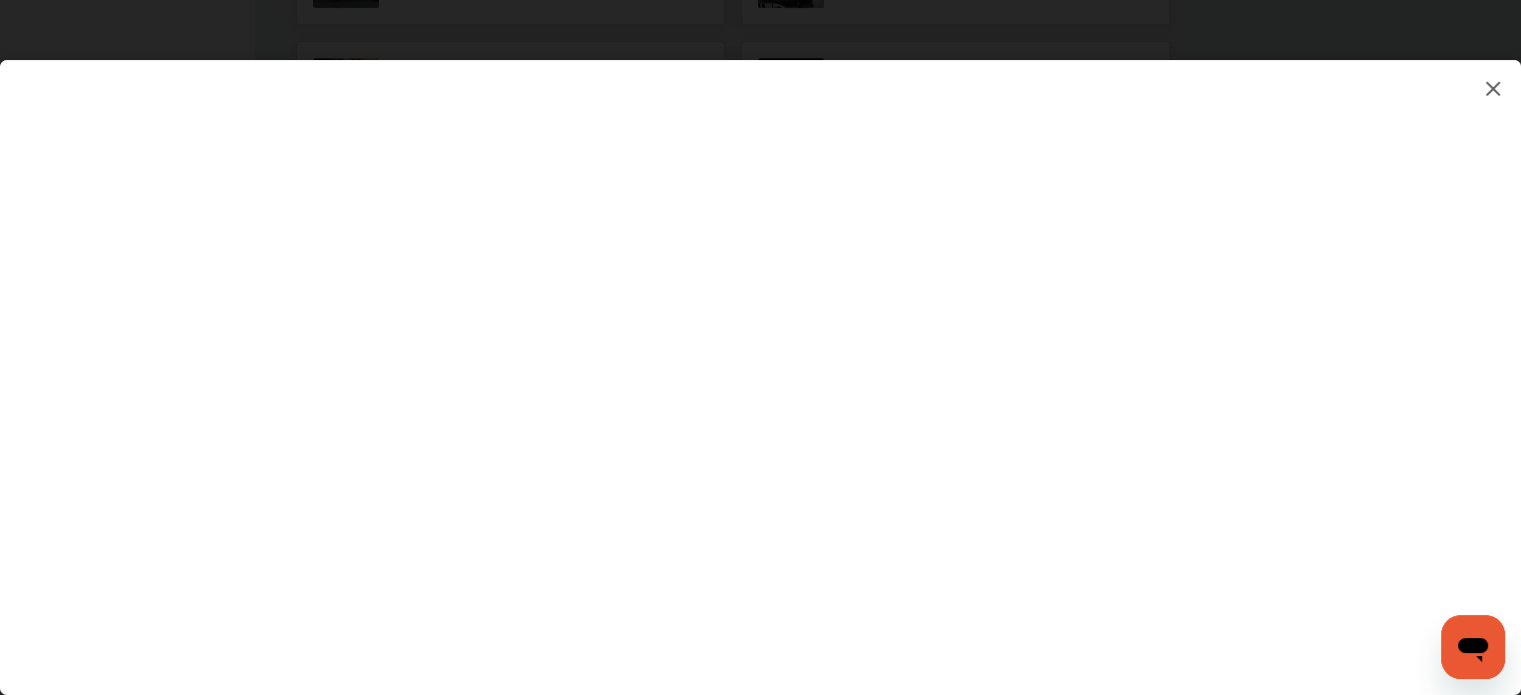 click at bounding box center (760, 357) 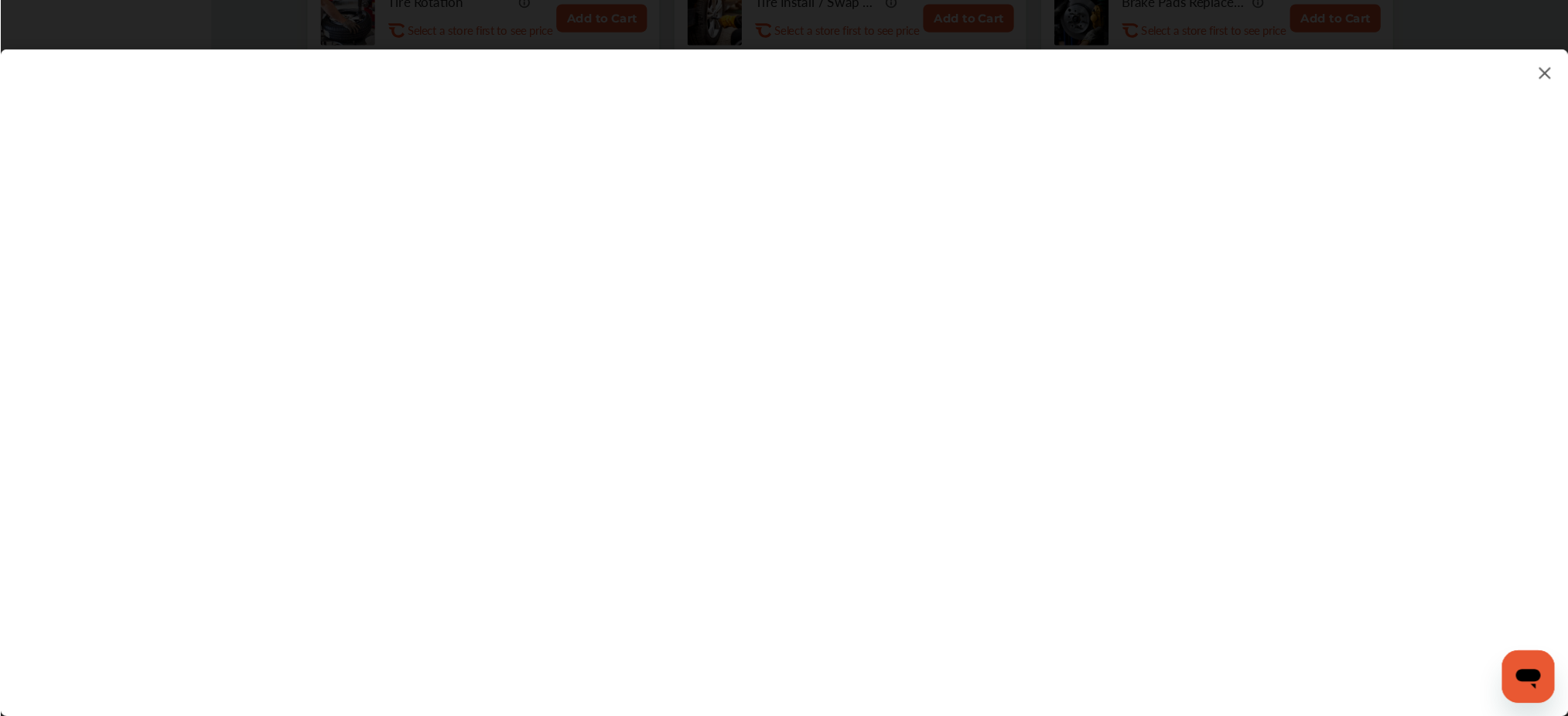 scroll, scrollTop: 1132, scrollLeft: 0, axis: vertical 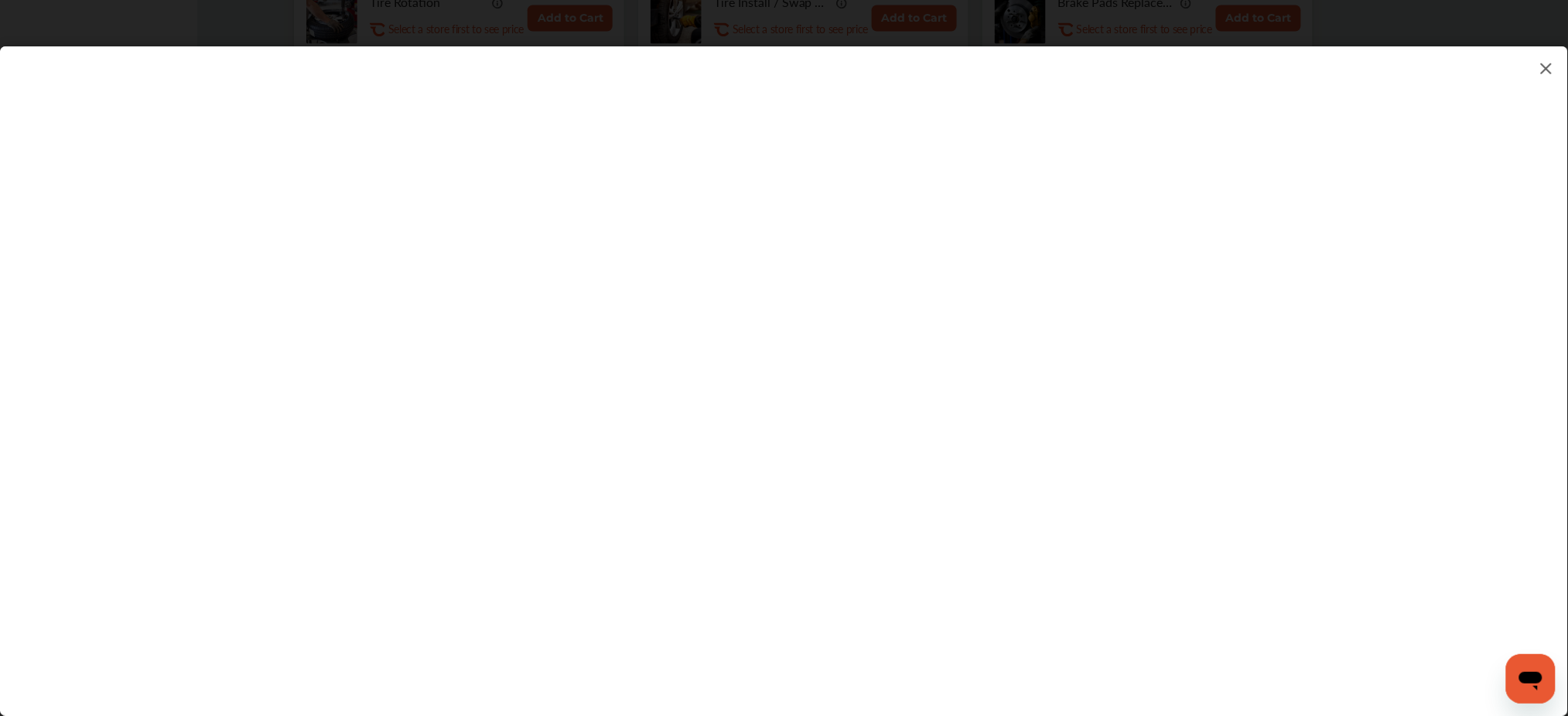 click at bounding box center [784, 366] 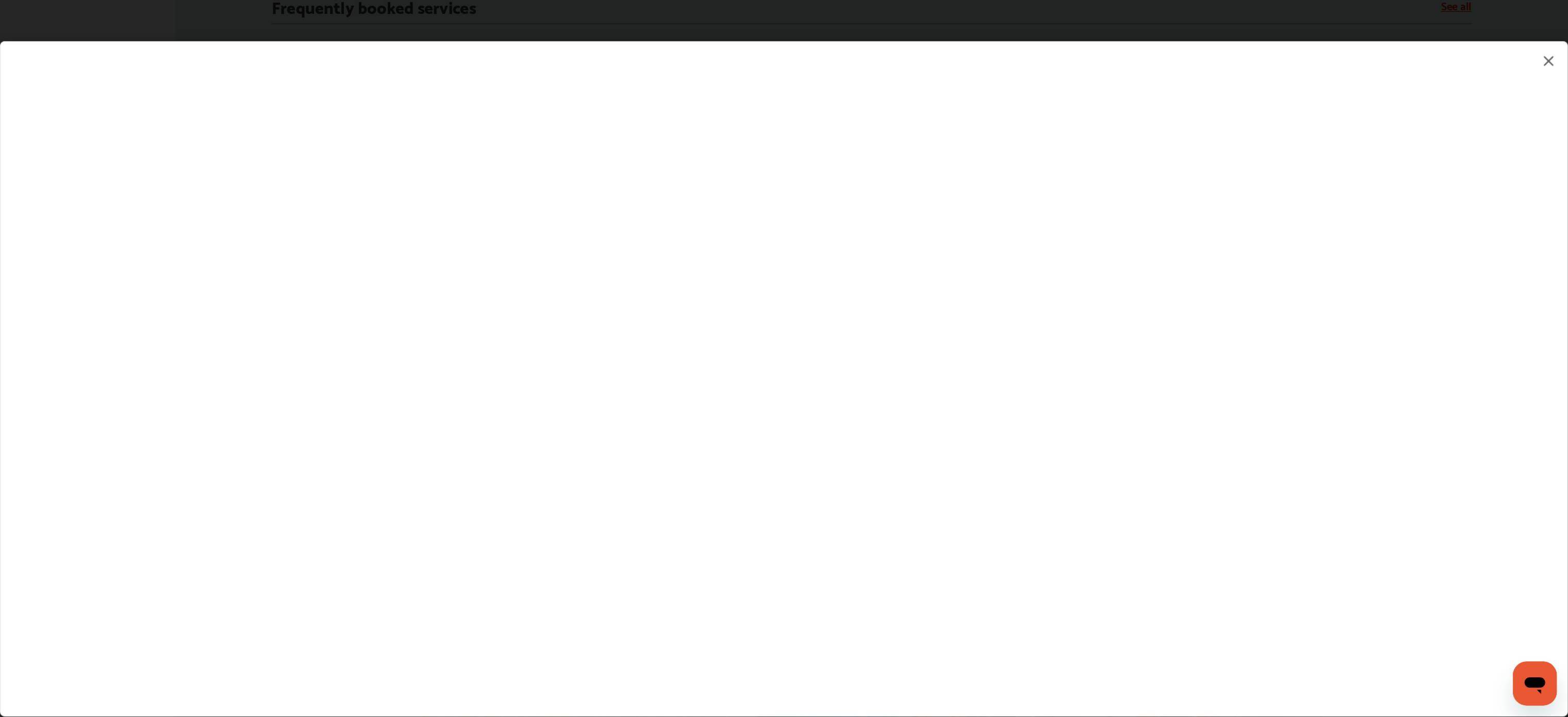 scroll, scrollTop: 755, scrollLeft: 0, axis: vertical 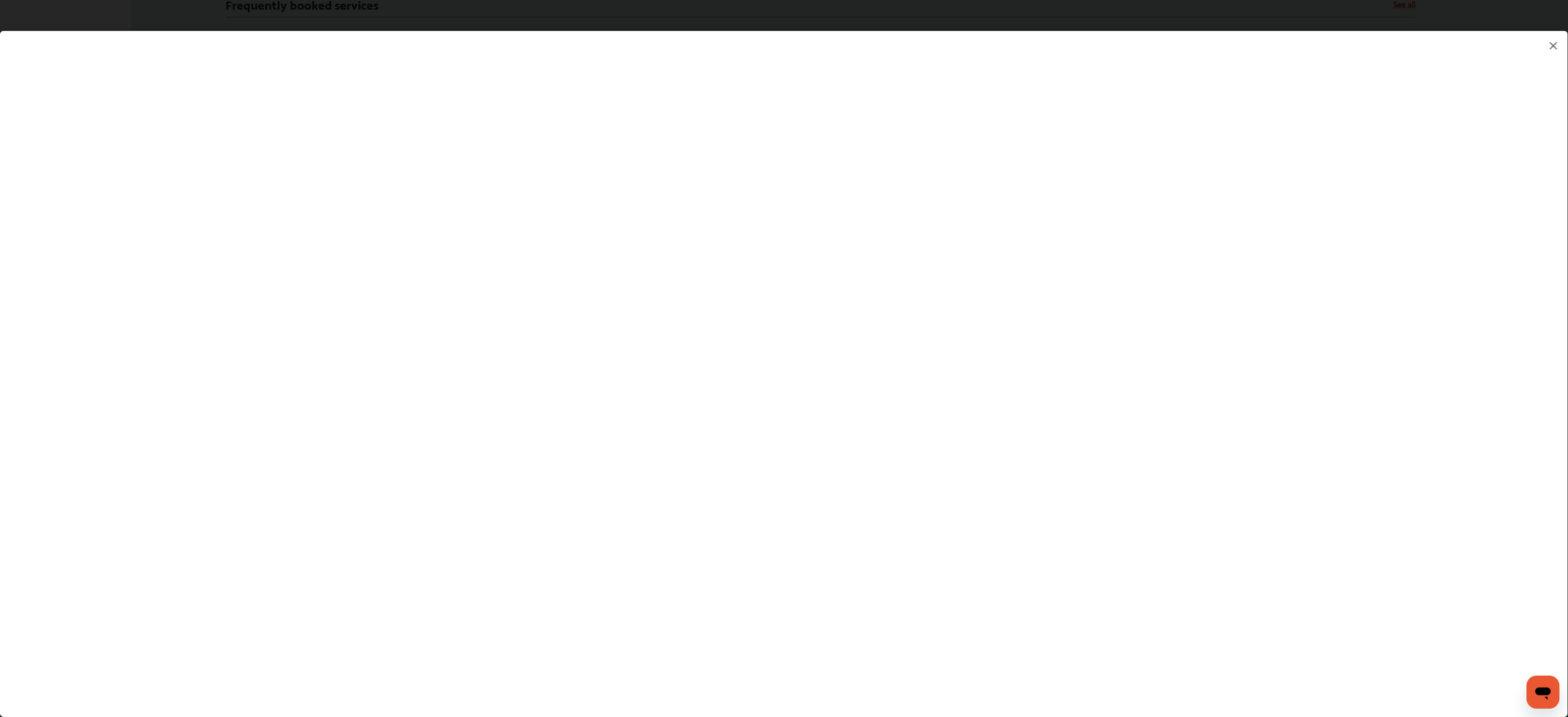 click at bounding box center [784, 364] 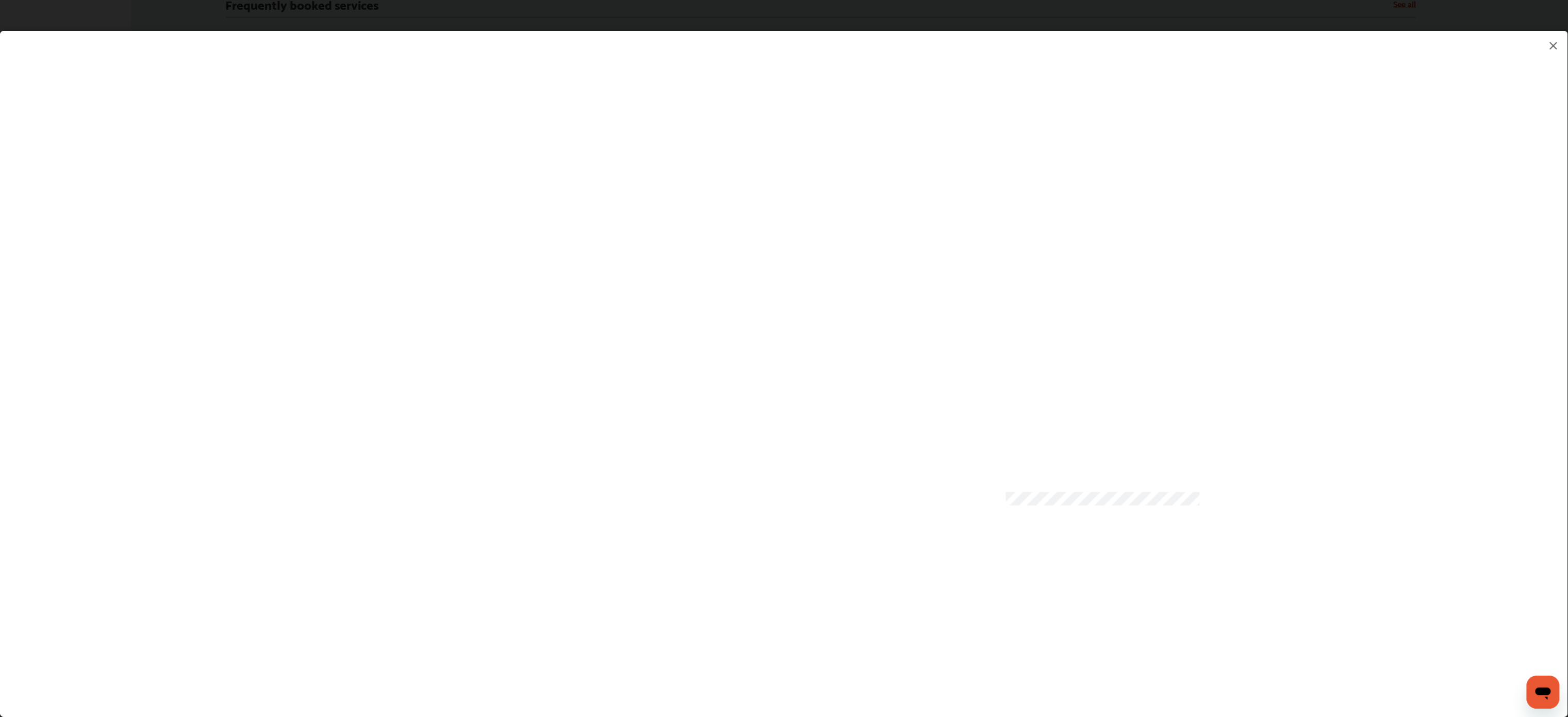 click at bounding box center [784, 364] 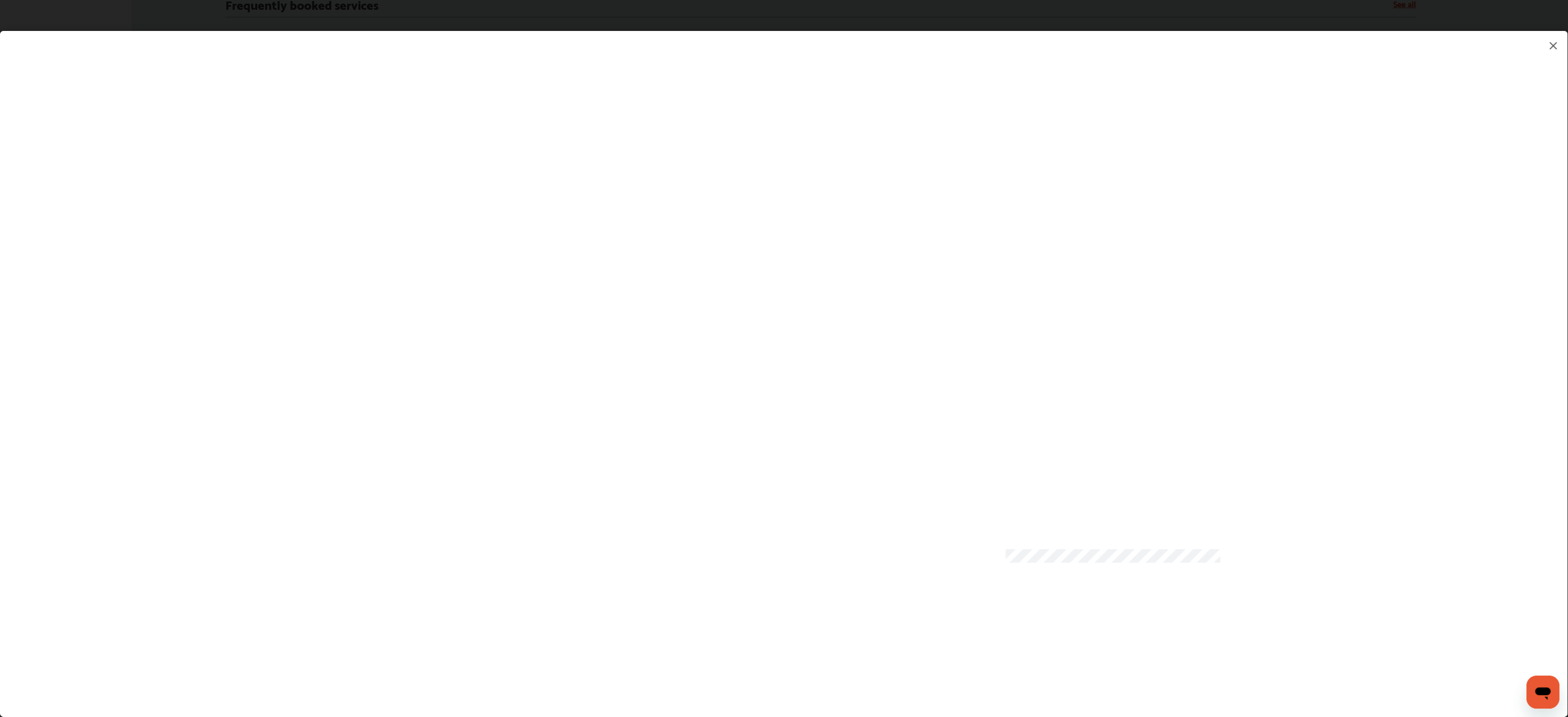 click at bounding box center (784, 364) 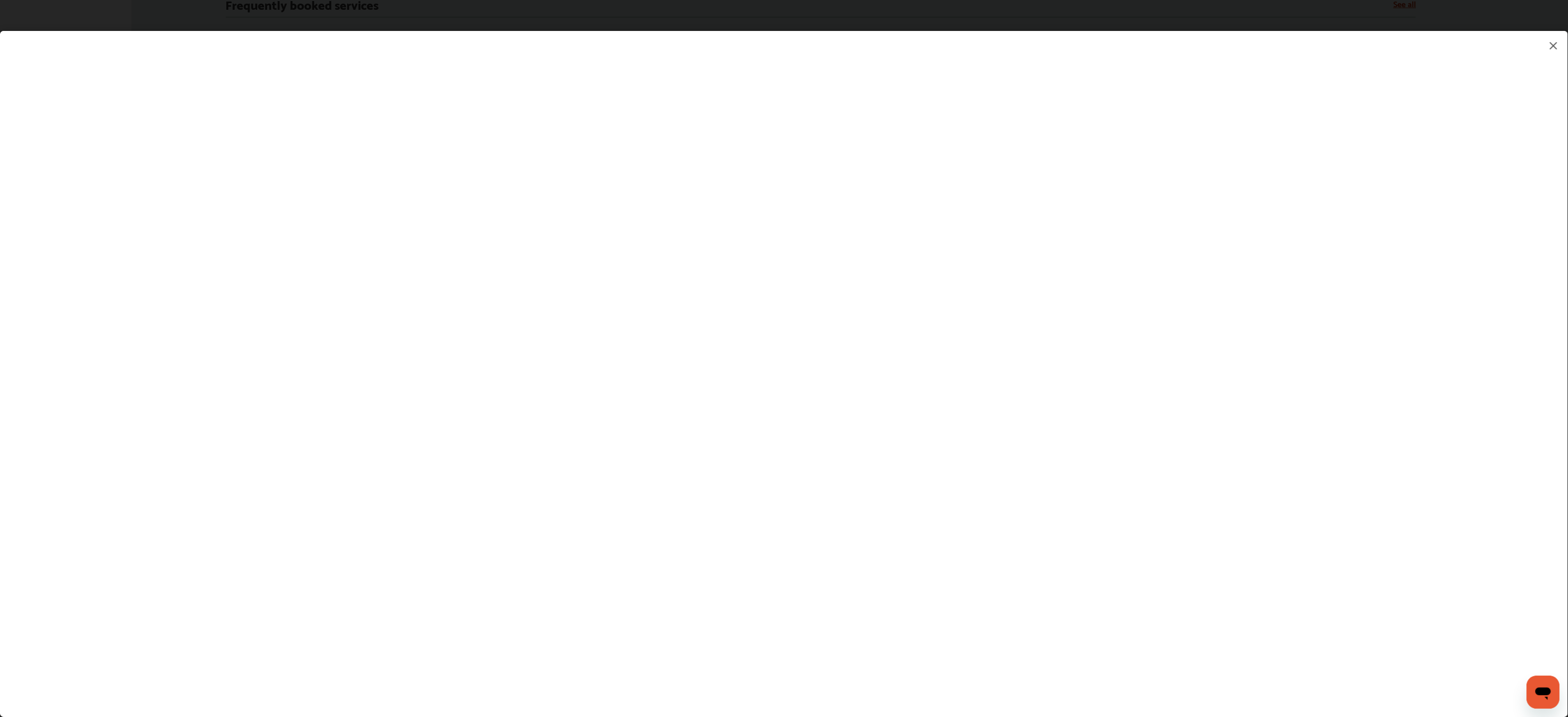click at bounding box center (784, 364) 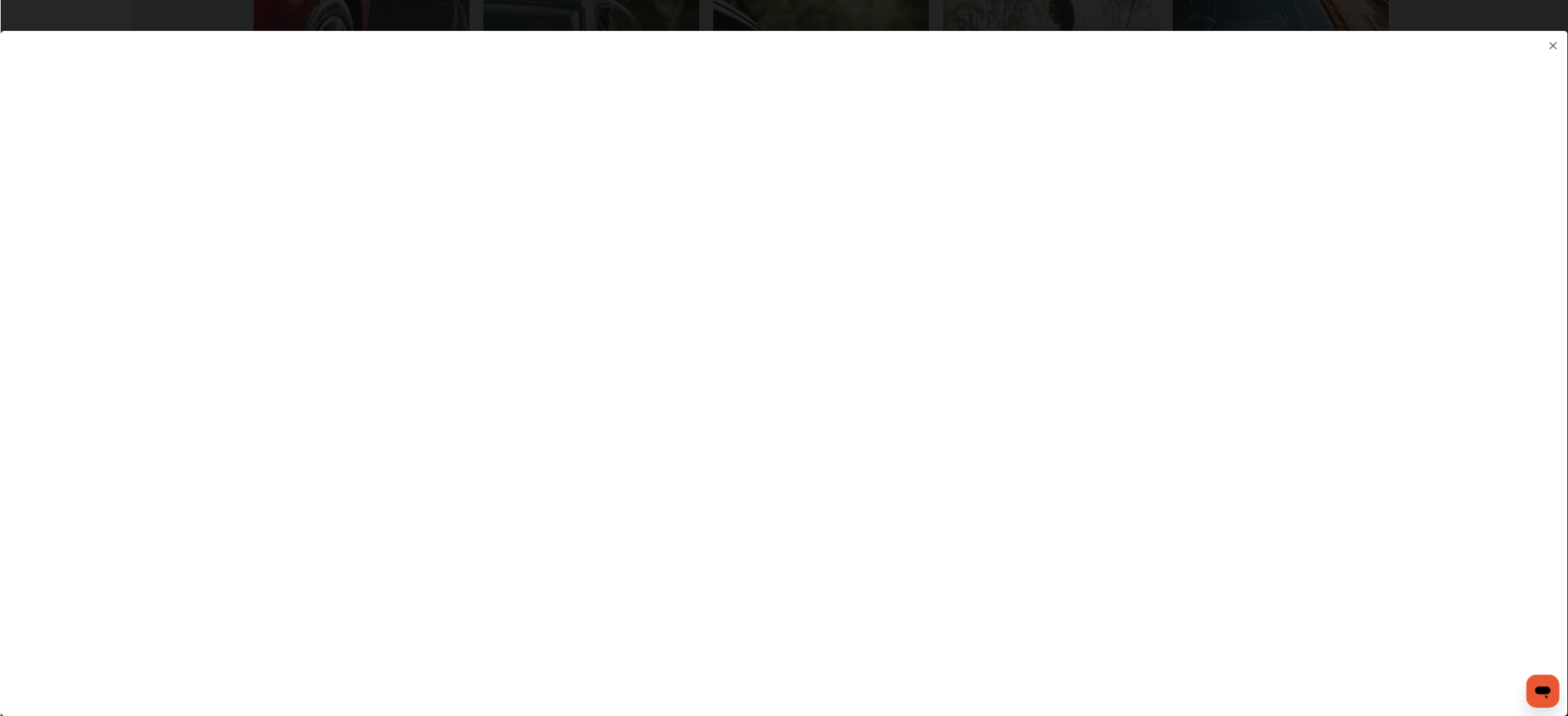 scroll, scrollTop: 1461, scrollLeft: 0, axis: vertical 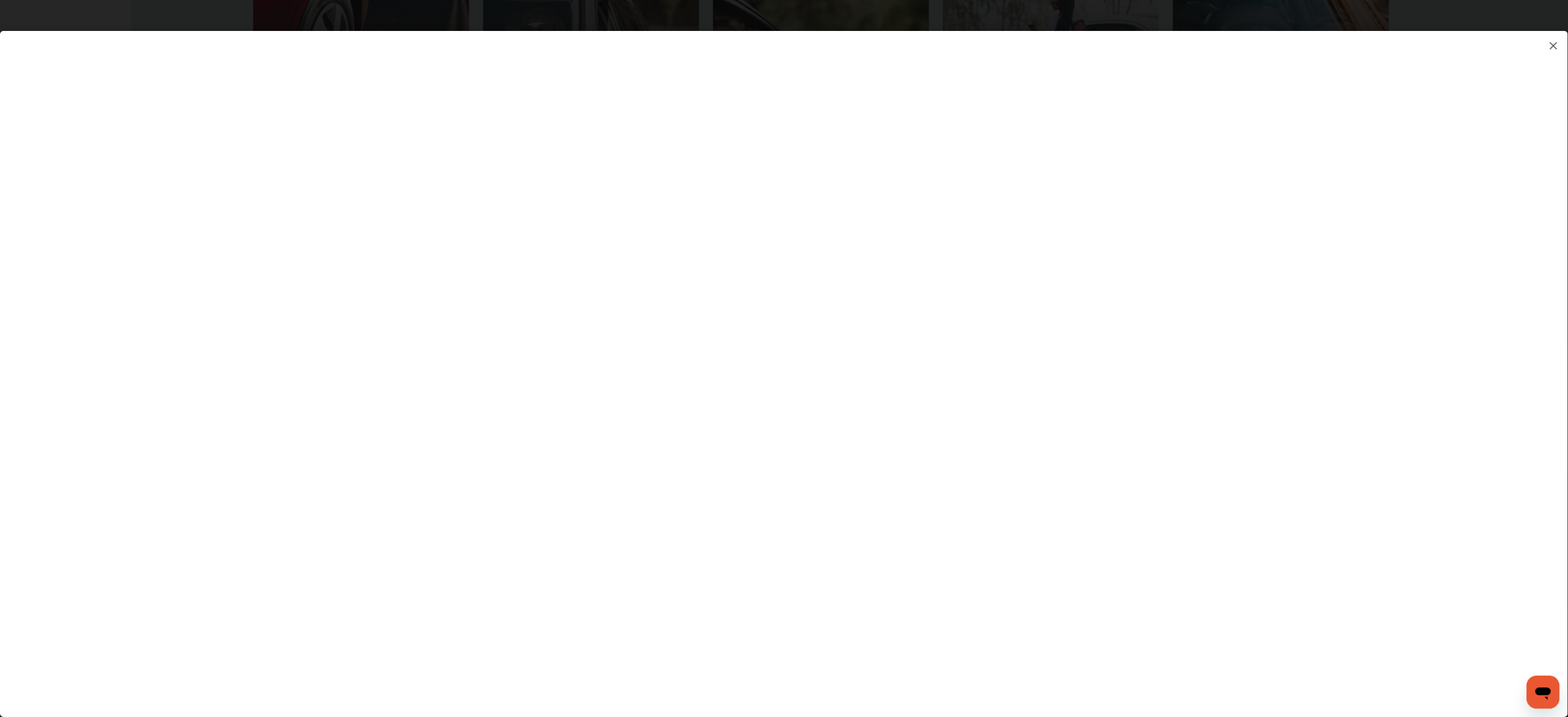 click at bounding box center [784, 364] 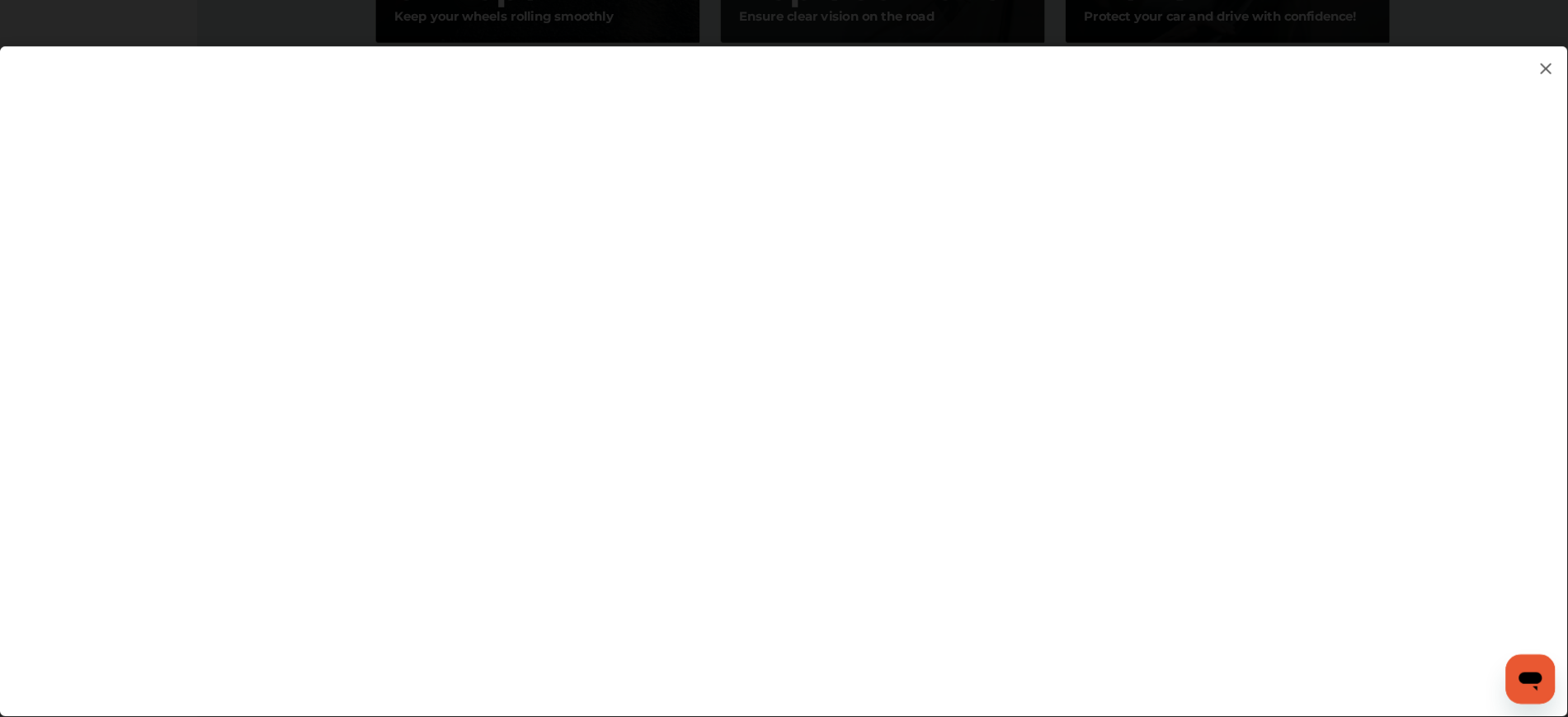 scroll, scrollTop: 1755, scrollLeft: 0, axis: vertical 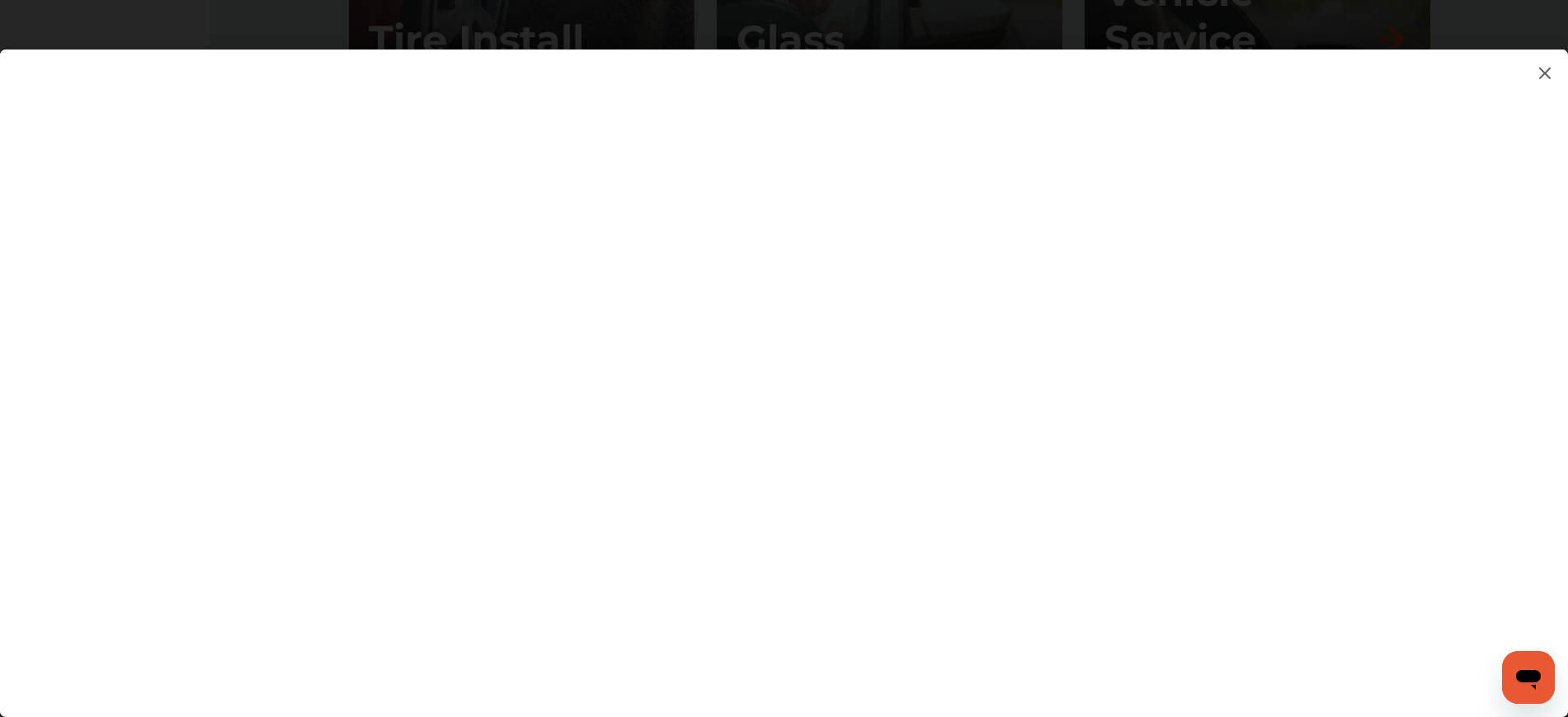 drag, startPoint x: 2471, startPoint y: 1, endPoint x: 1118, endPoint y: 533, distance: 1453.834 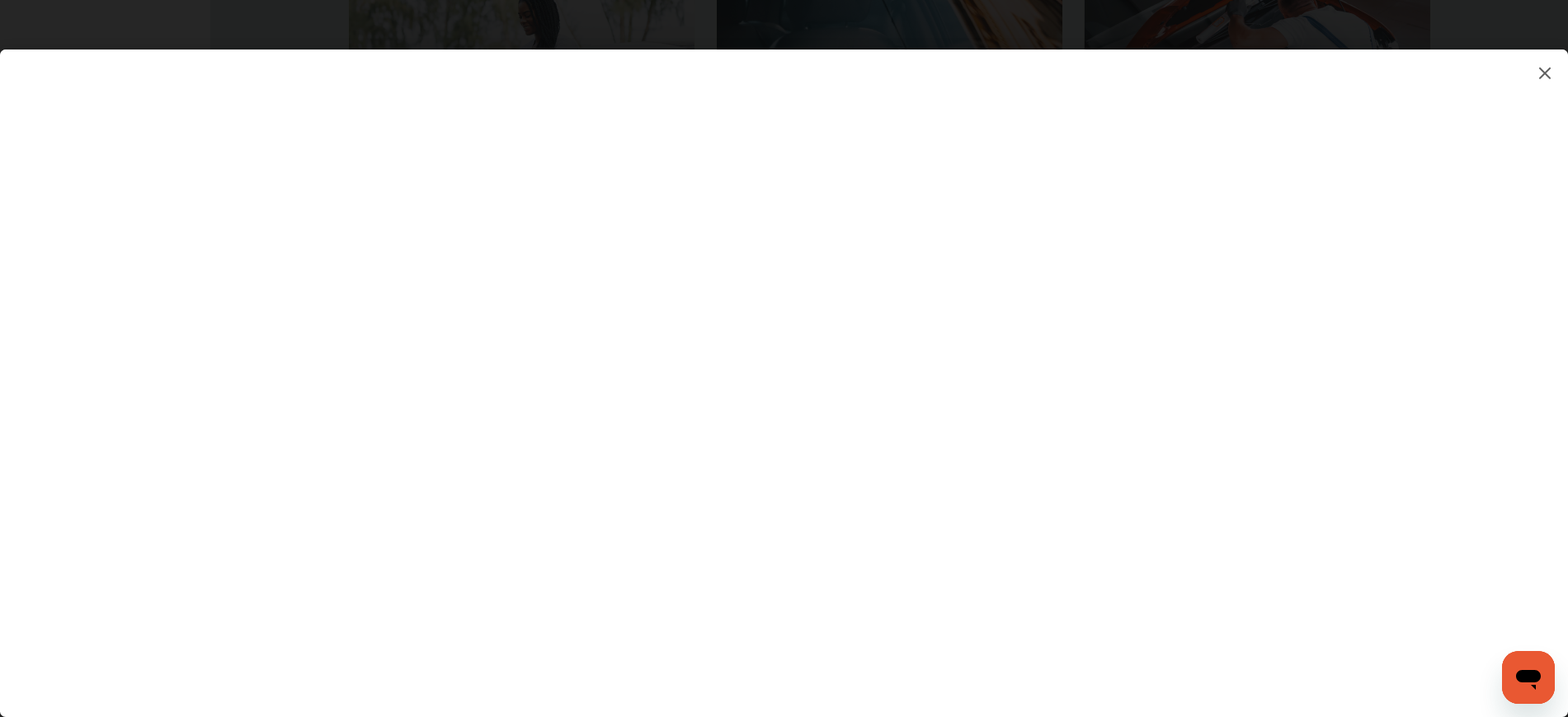 scroll, scrollTop: 2010, scrollLeft: 0, axis: vertical 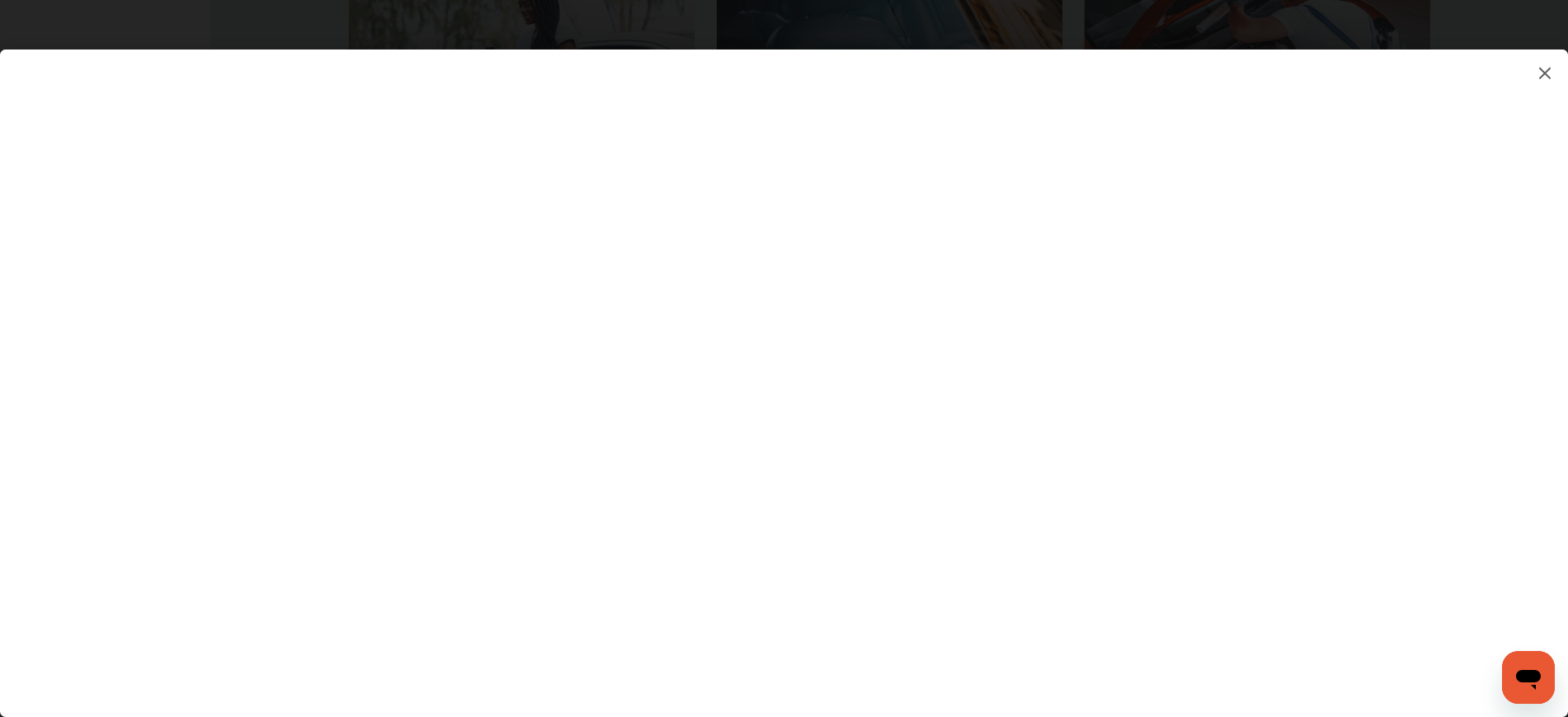 click at bounding box center [784, 366] 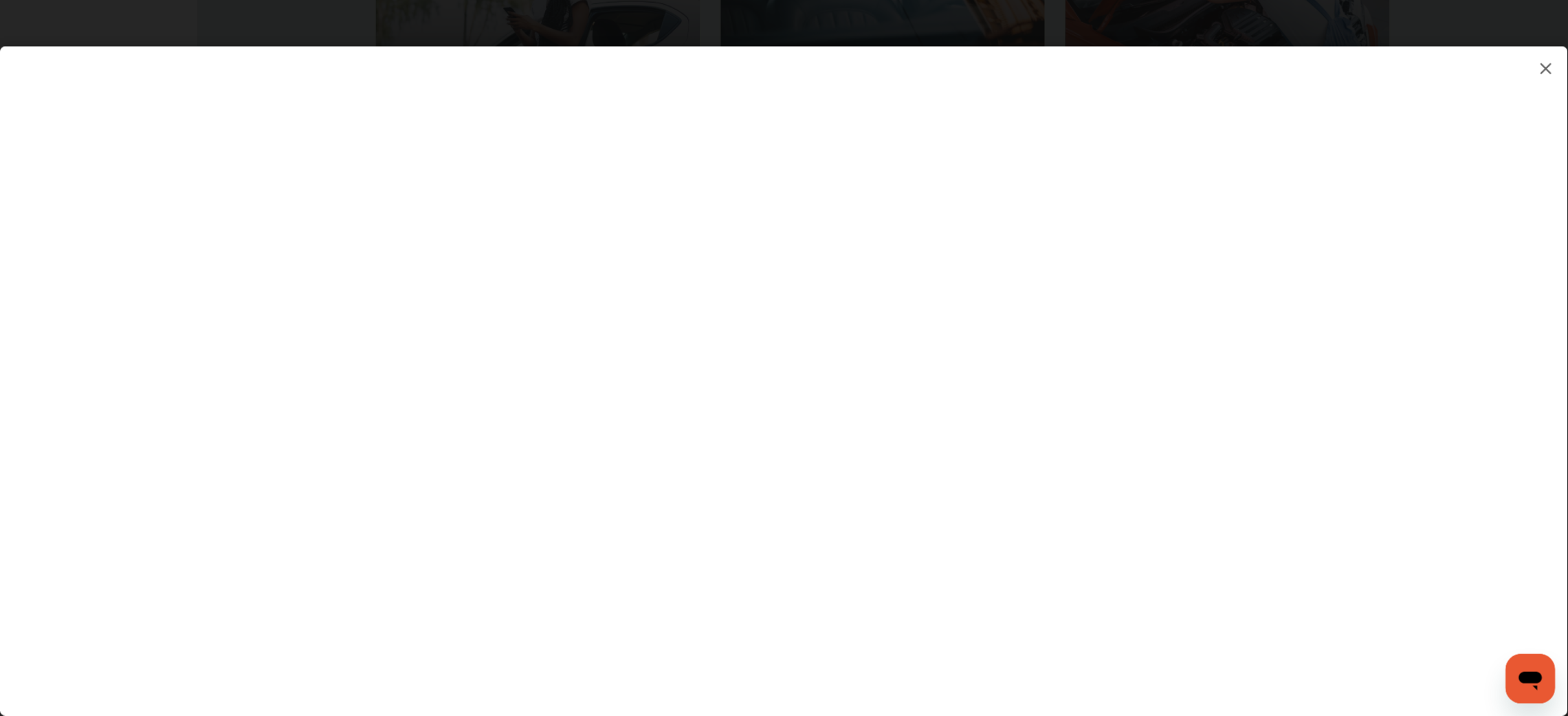 scroll, scrollTop: 1618, scrollLeft: 0, axis: vertical 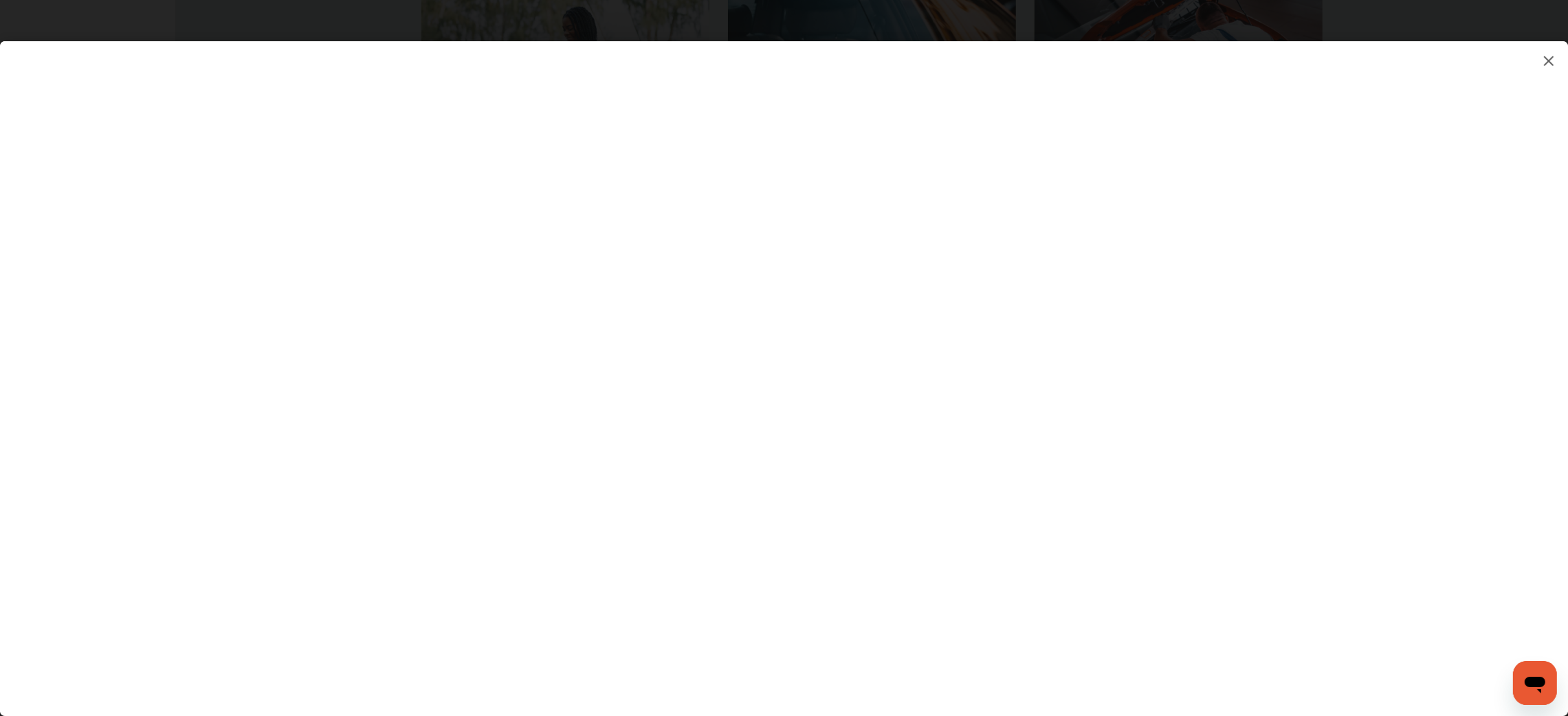 click at bounding box center (784, 365) 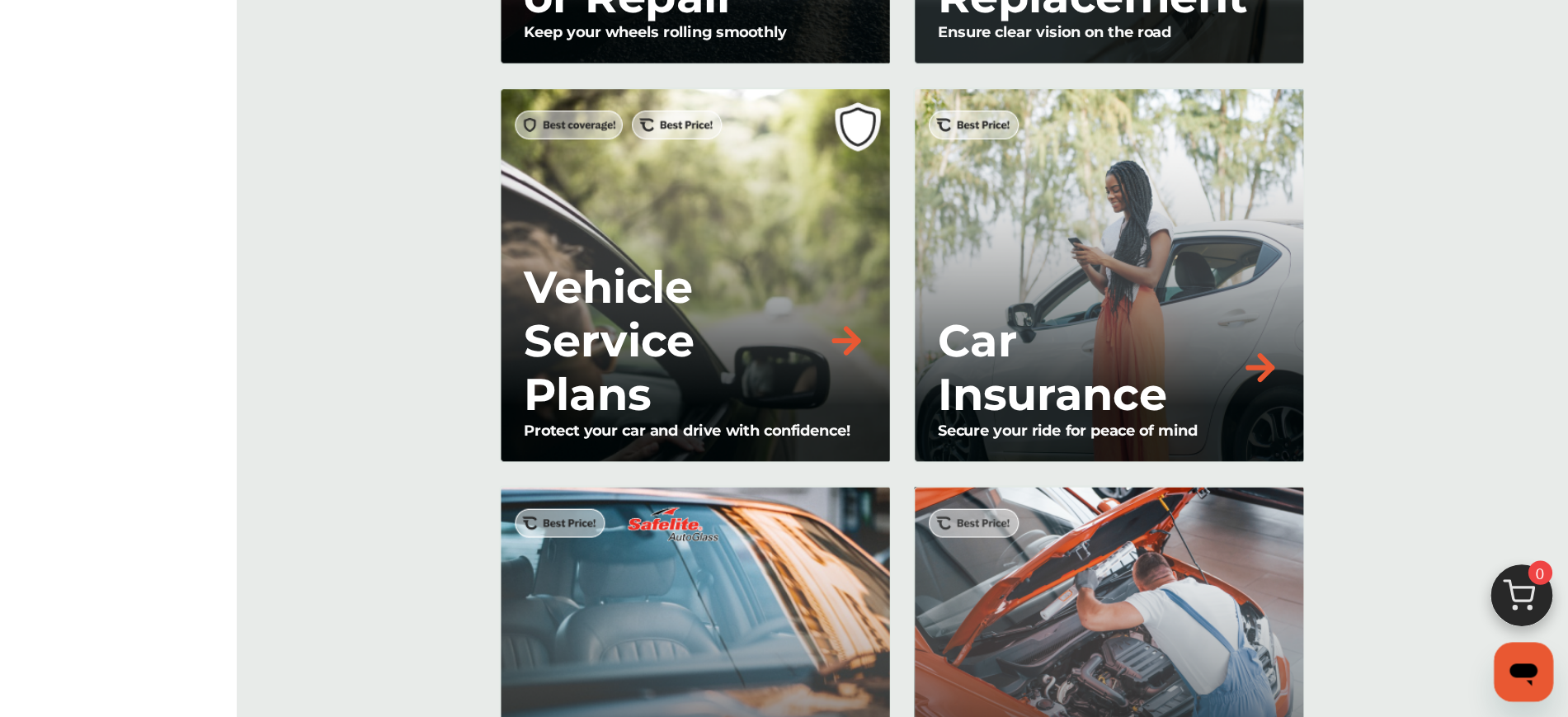 scroll, scrollTop: 1942, scrollLeft: 0, axis: vertical 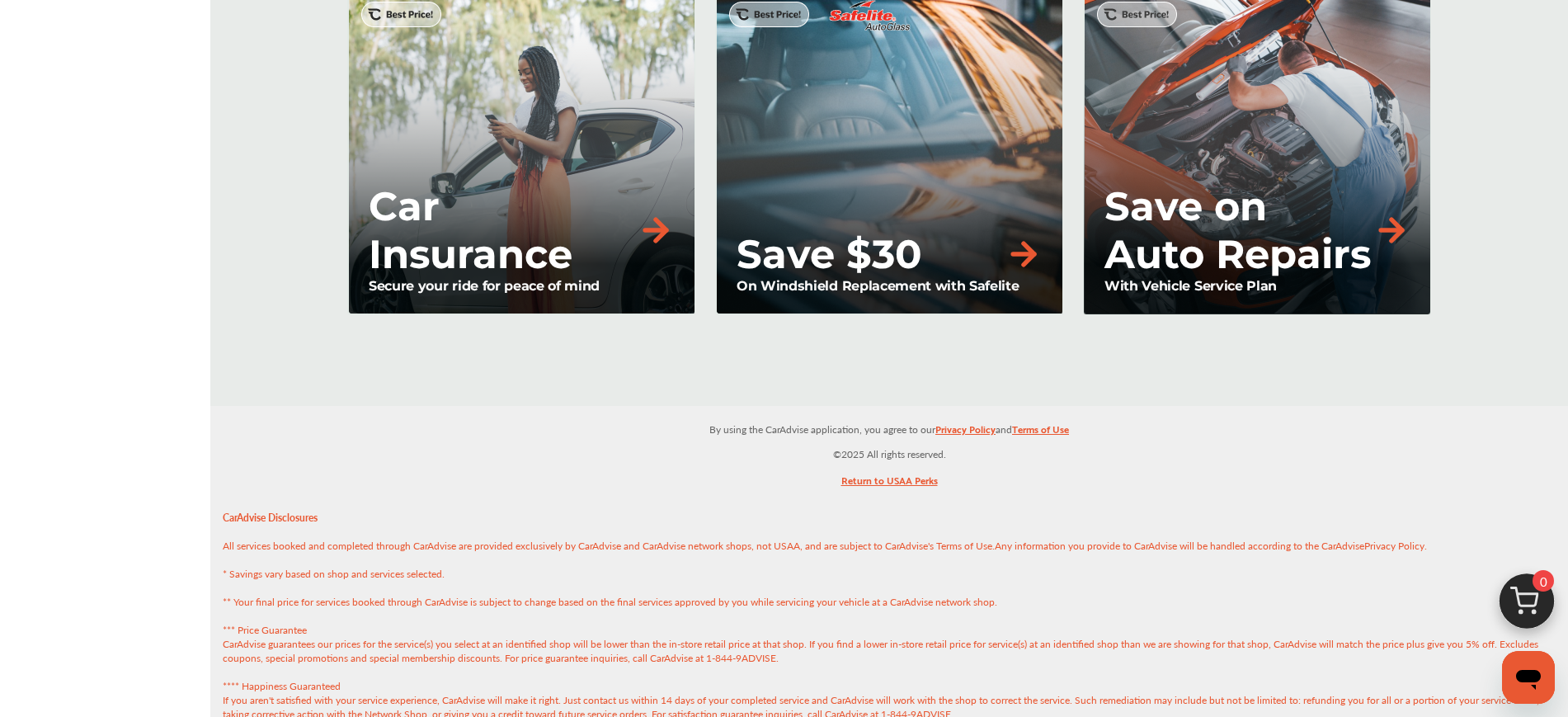 drag, startPoint x: 1899, startPoint y: 2, endPoint x: 242, endPoint y: 331, distance: 1689.346 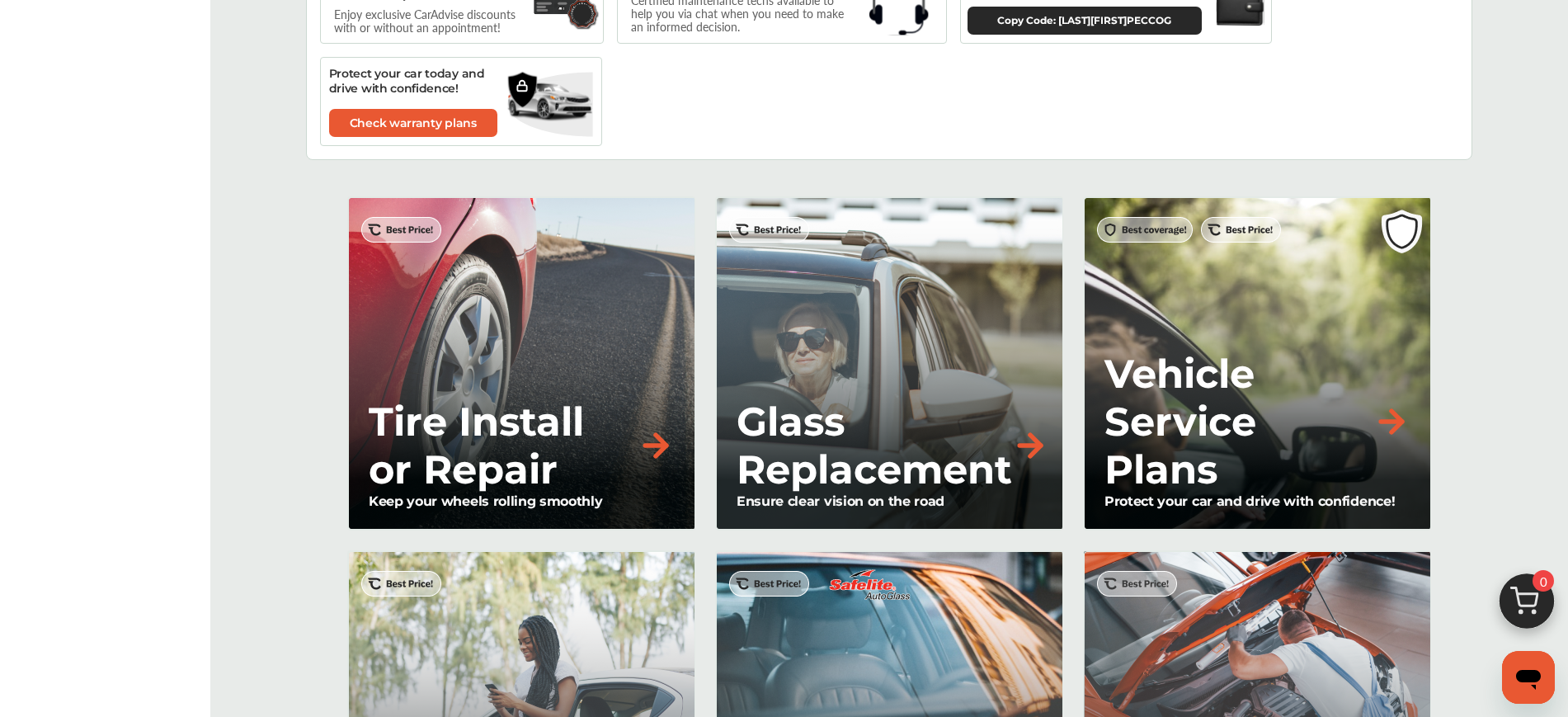 scroll, scrollTop: 1359, scrollLeft: 0, axis: vertical 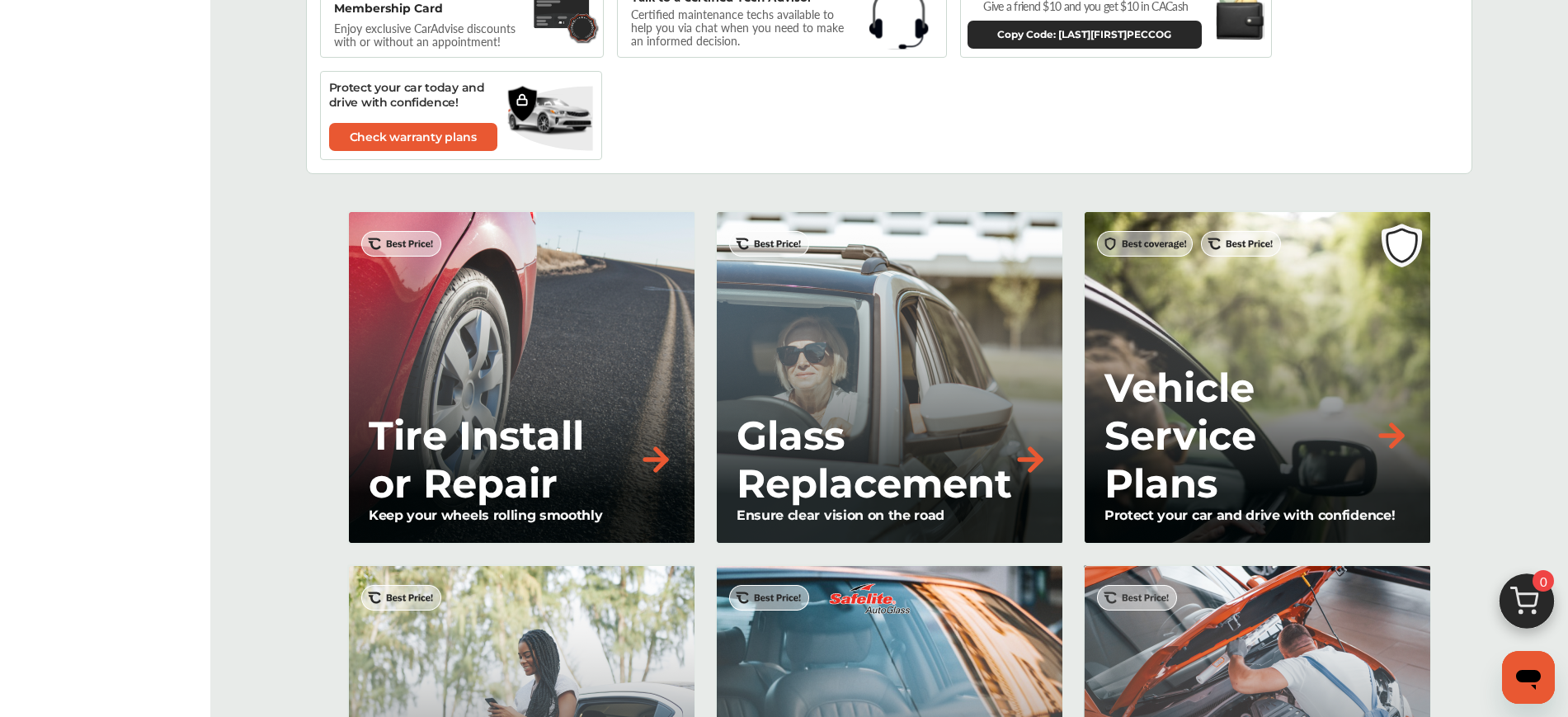 click on "Tire Install or Repair Keep your wheels rolling smoothly" at bounding box center (521, 377) 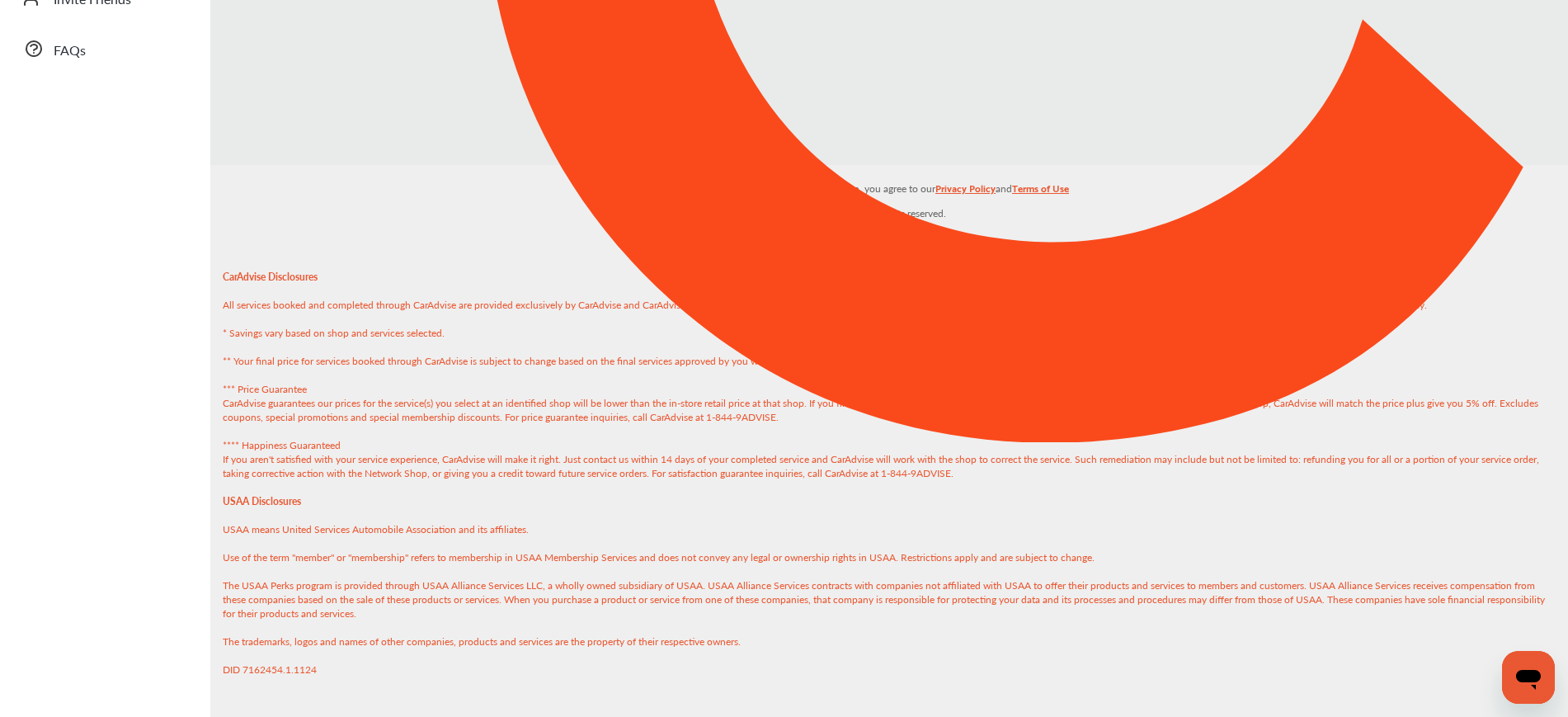 scroll, scrollTop: 0, scrollLeft: 0, axis: both 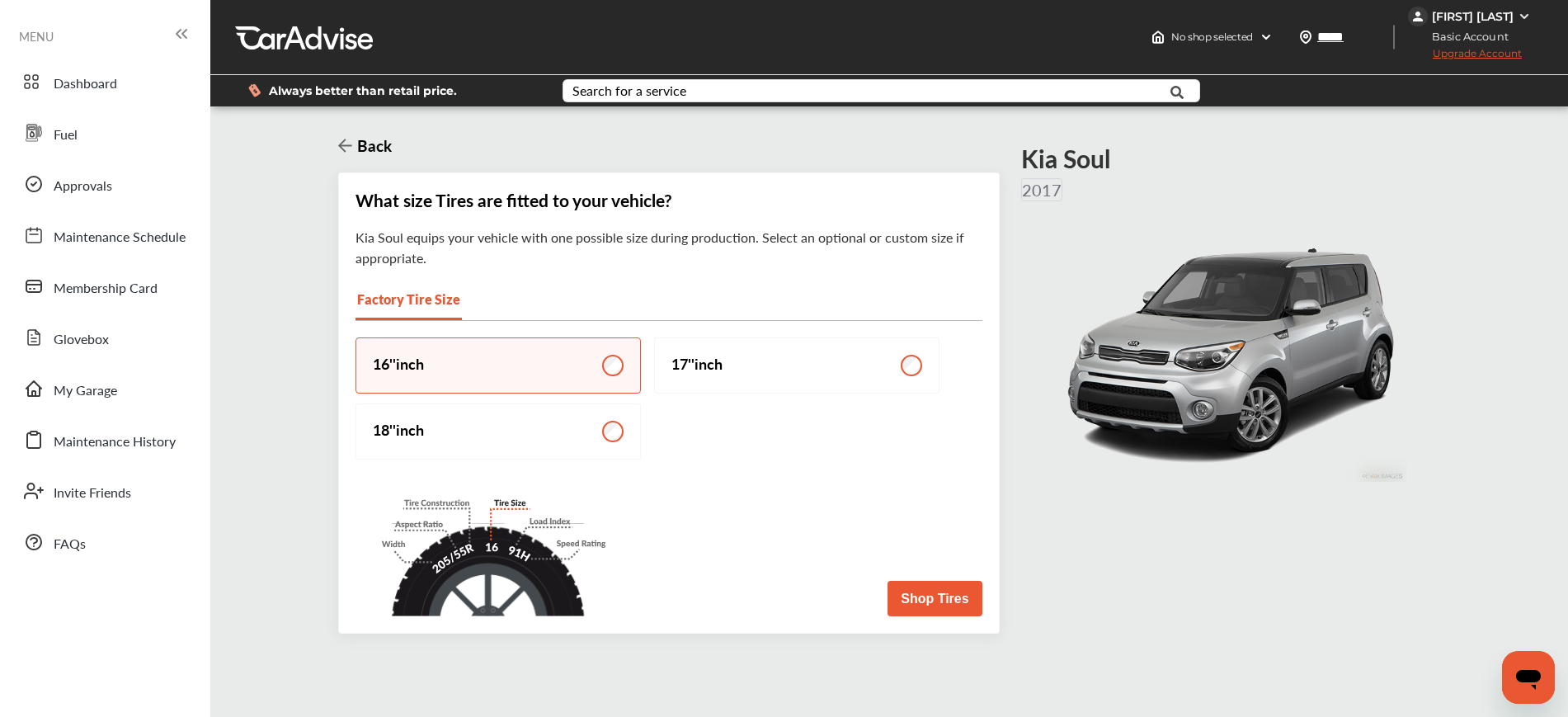 click on "Shop Tires" at bounding box center (935, 598) 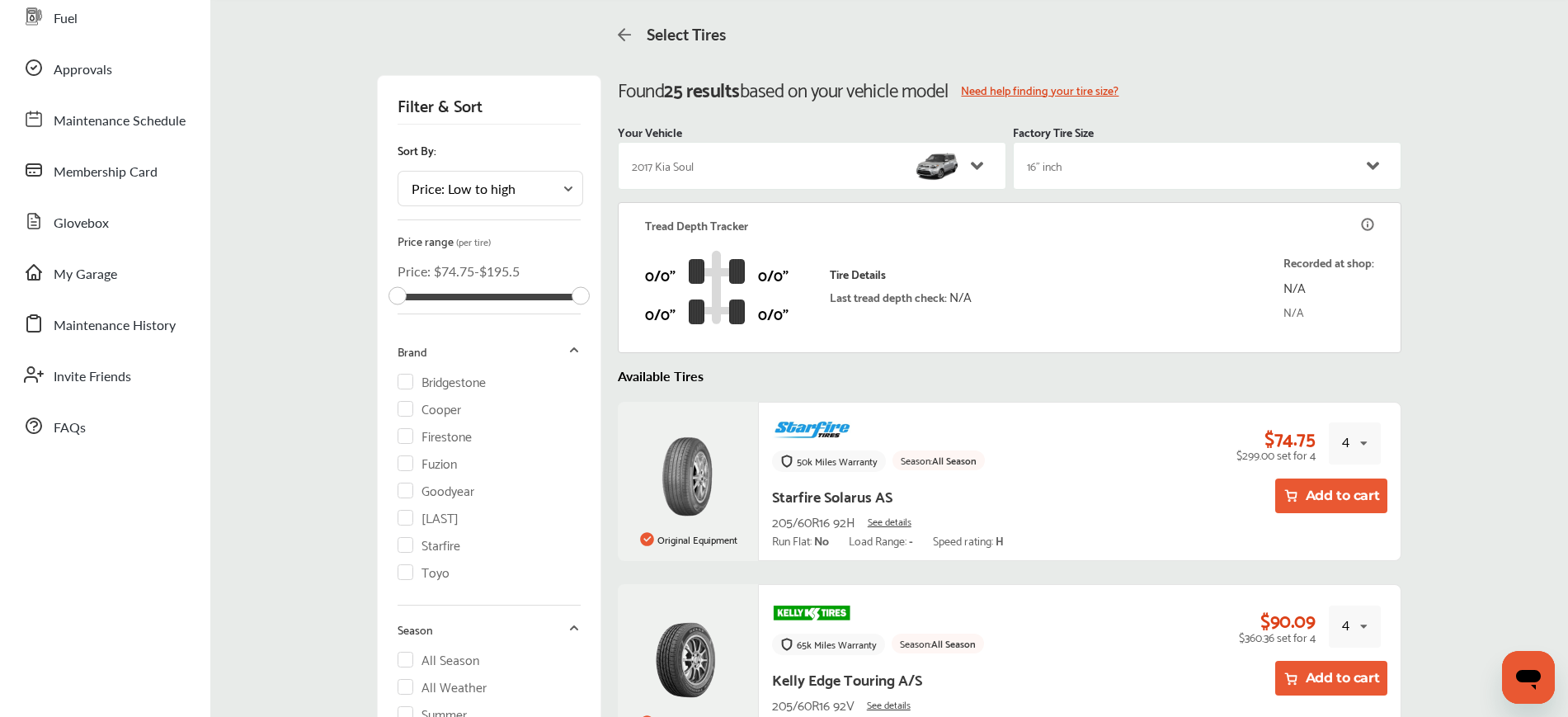 scroll, scrollTop: 0, scrollLeft: 0, axis: both 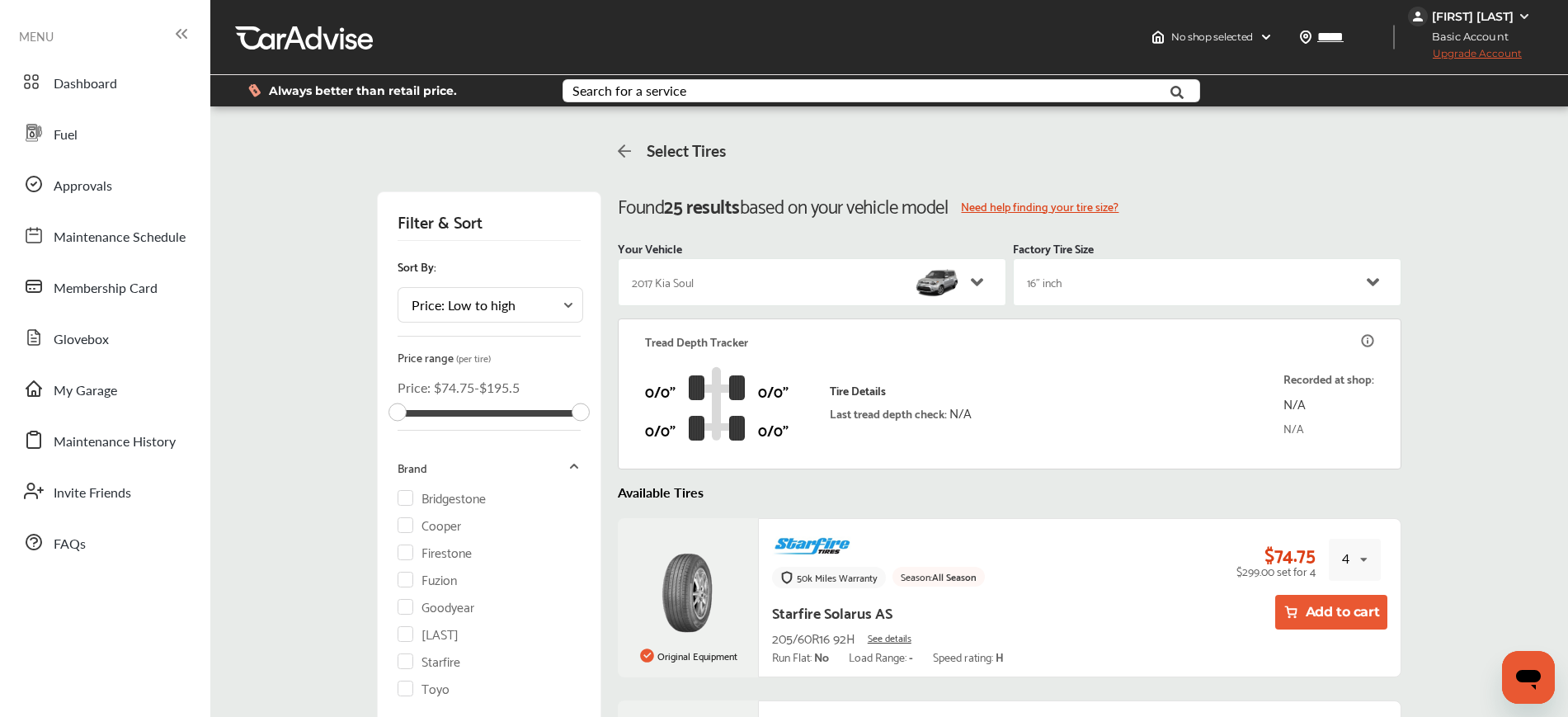 click on "Upgrade Account" at bounding box center (1465, 57) 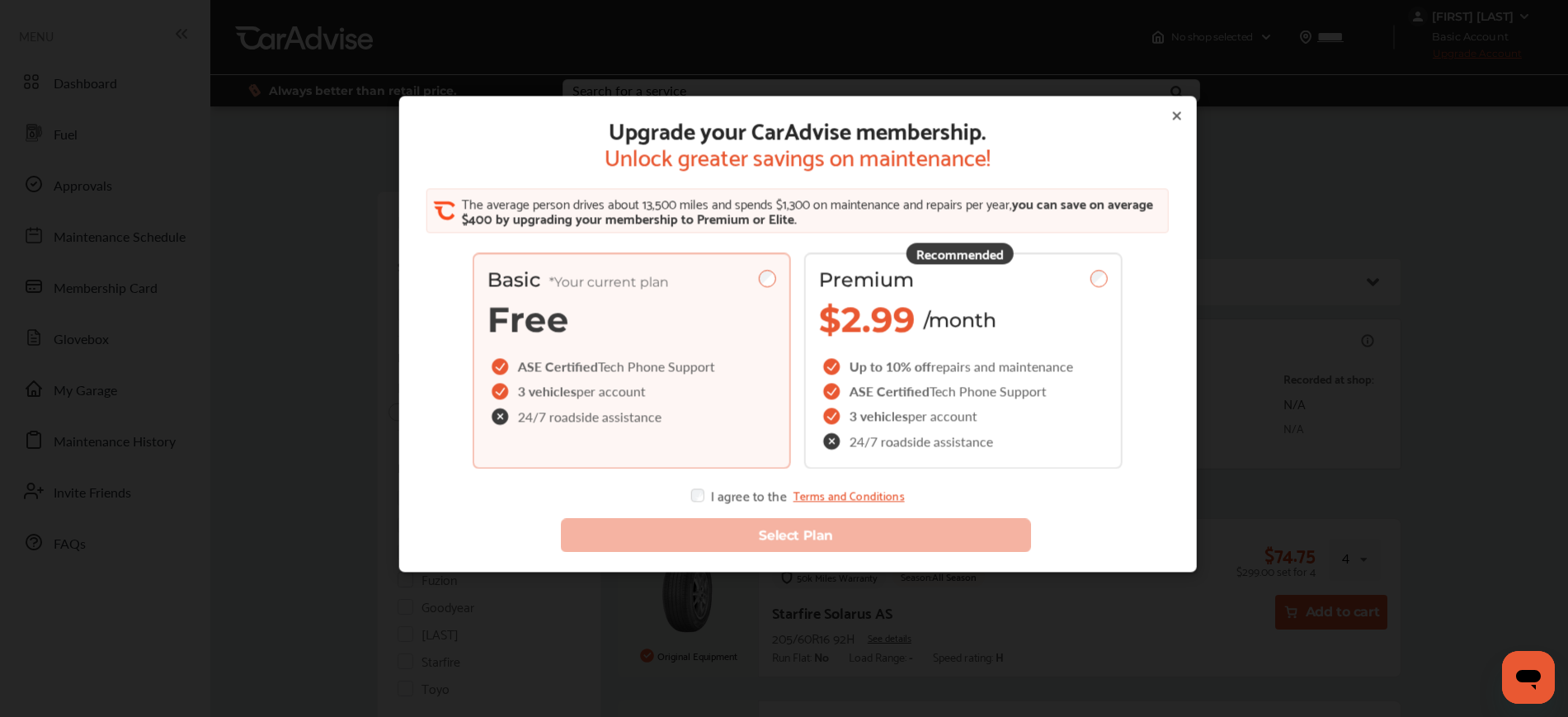 click on "Upgrade your CarAdvise membership.  Unlock greater savings on maintenance! The average person drives about 13,500 miles and spends $1,300 on maintenance and repairs per year,   you can save on average $400 by upgrading your membership to Premium or Elite. Basic *Your current plan Free ASE Certified  Tech Phone Support  3 vehicles  per account 24/7 roadside assistance Recommended Premium $2.99  /month Up to 10% off  repairs and maintenance ASE Certified  Tech Phone Support  3 vehicles  per account 24/7 roadside assistance I agree to the Terms and Conditions" at bounding box center [797, 309] 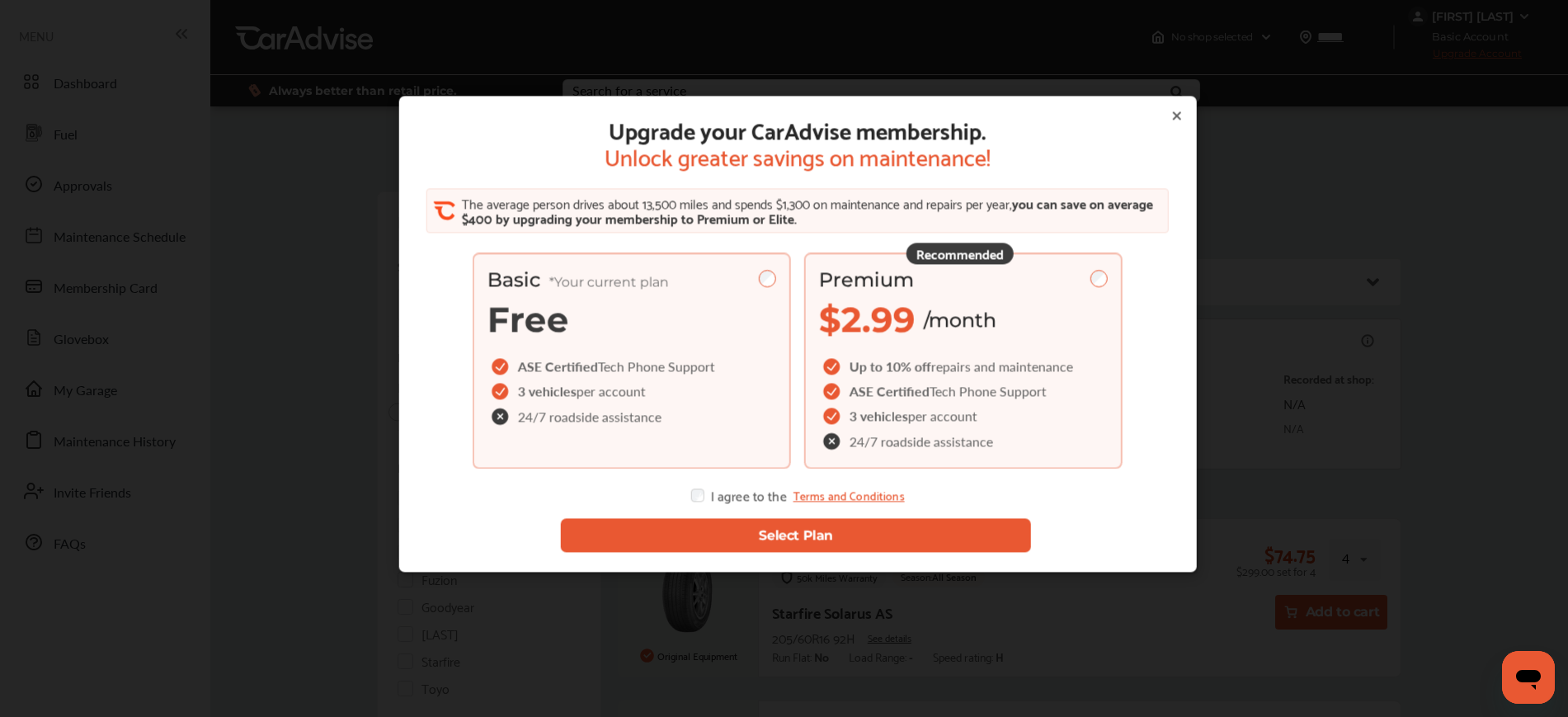 click on "24/7 roadside assistance" at bounding box center (921, 441) 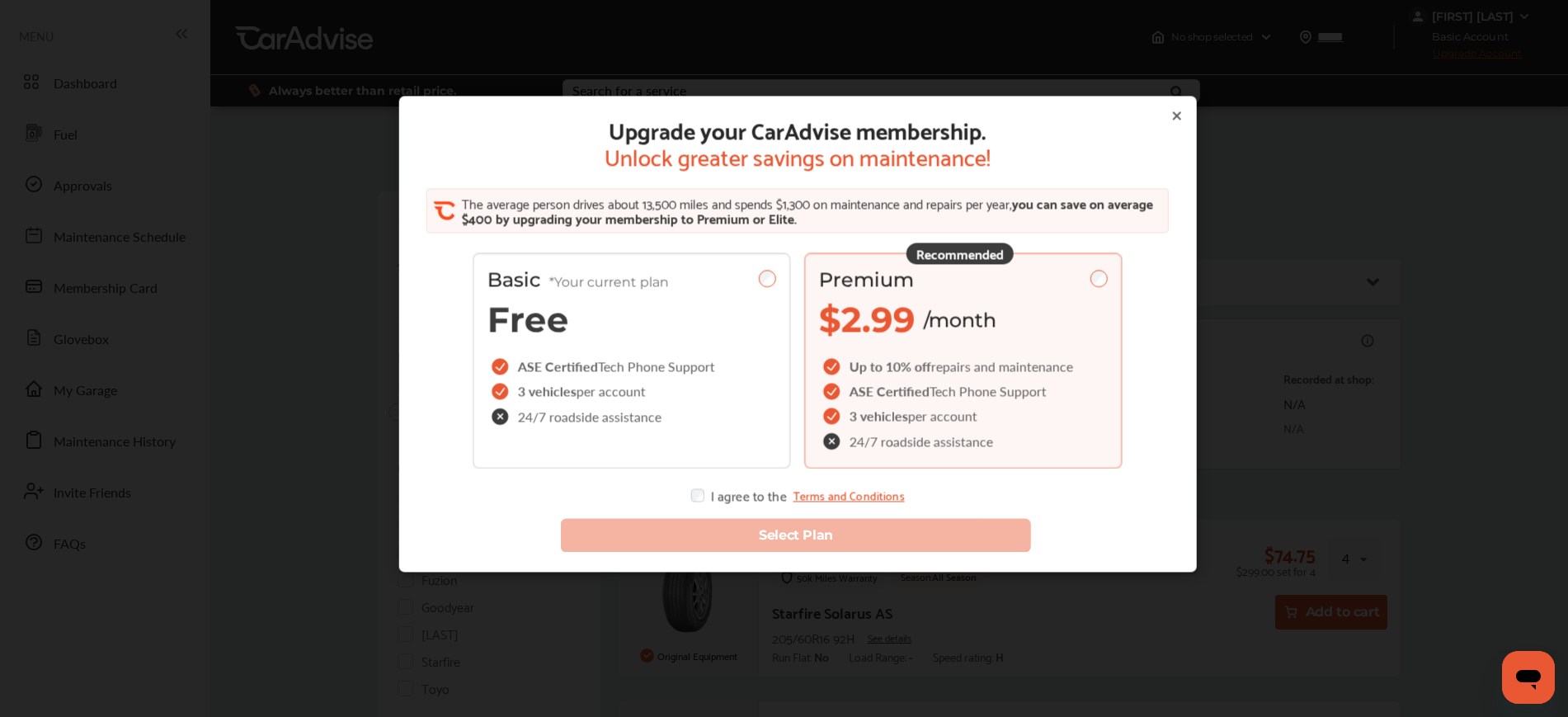 click on "Recommended" at bounding box center [960, 254] 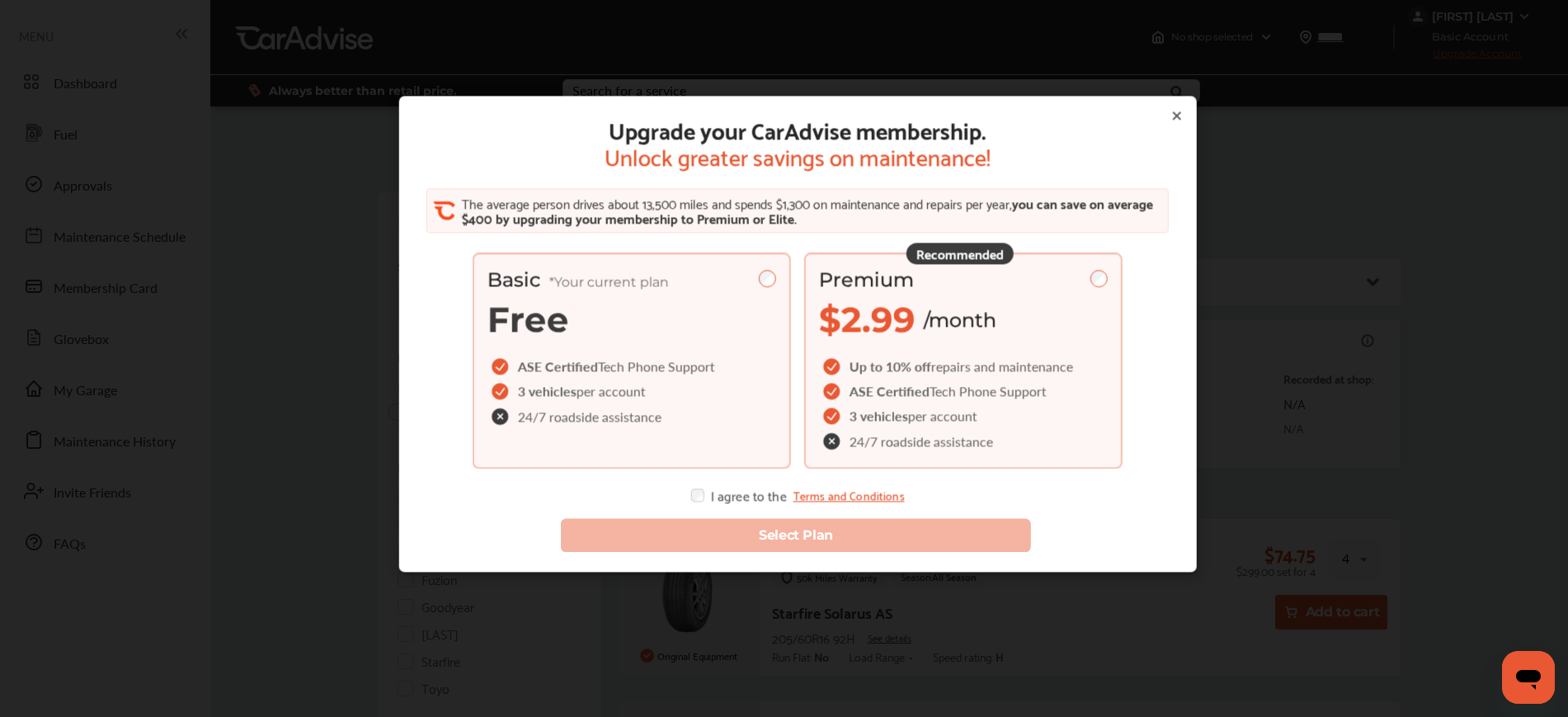 click on "24/7 roadside assistance" at bounding box center (603, 417) 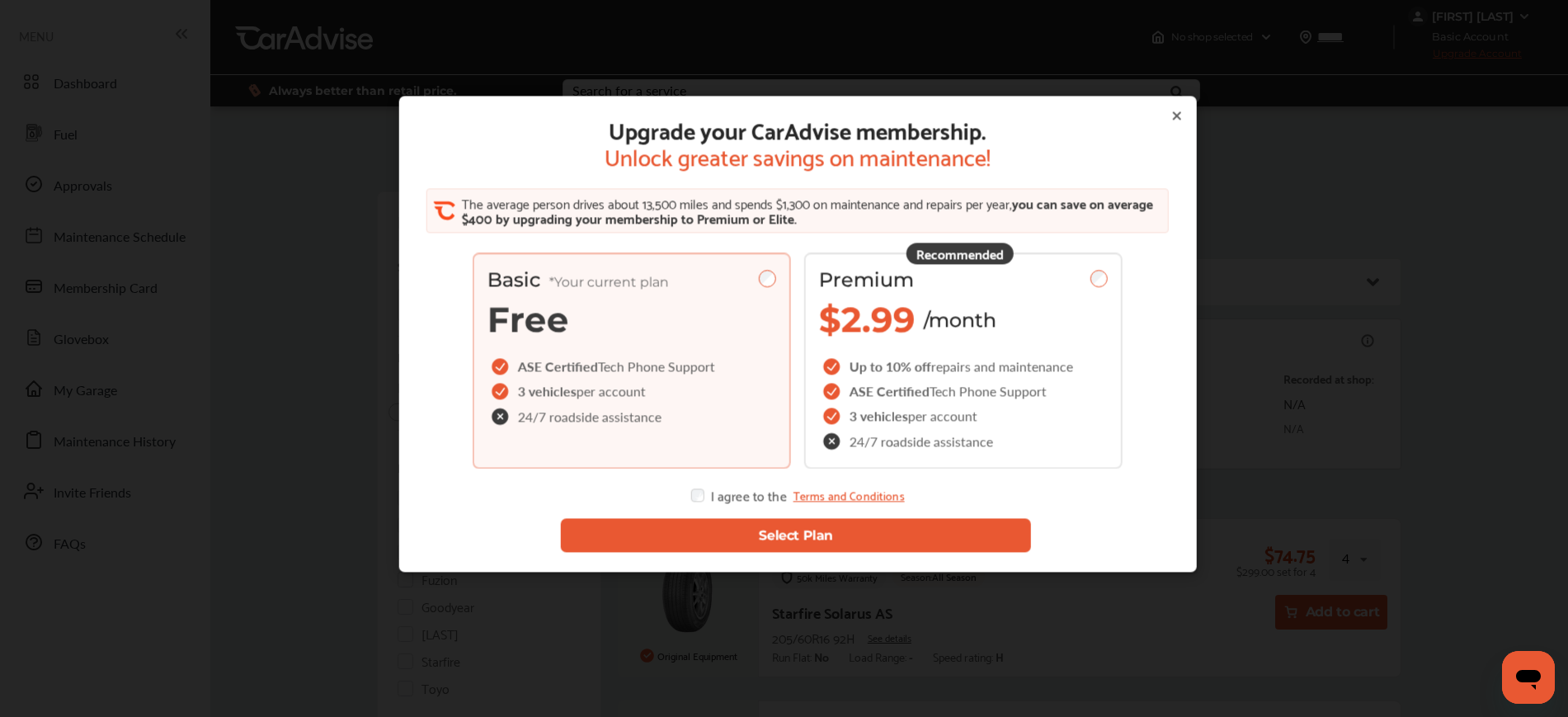 click on "Select Plan" at bounding box center (795, 535) 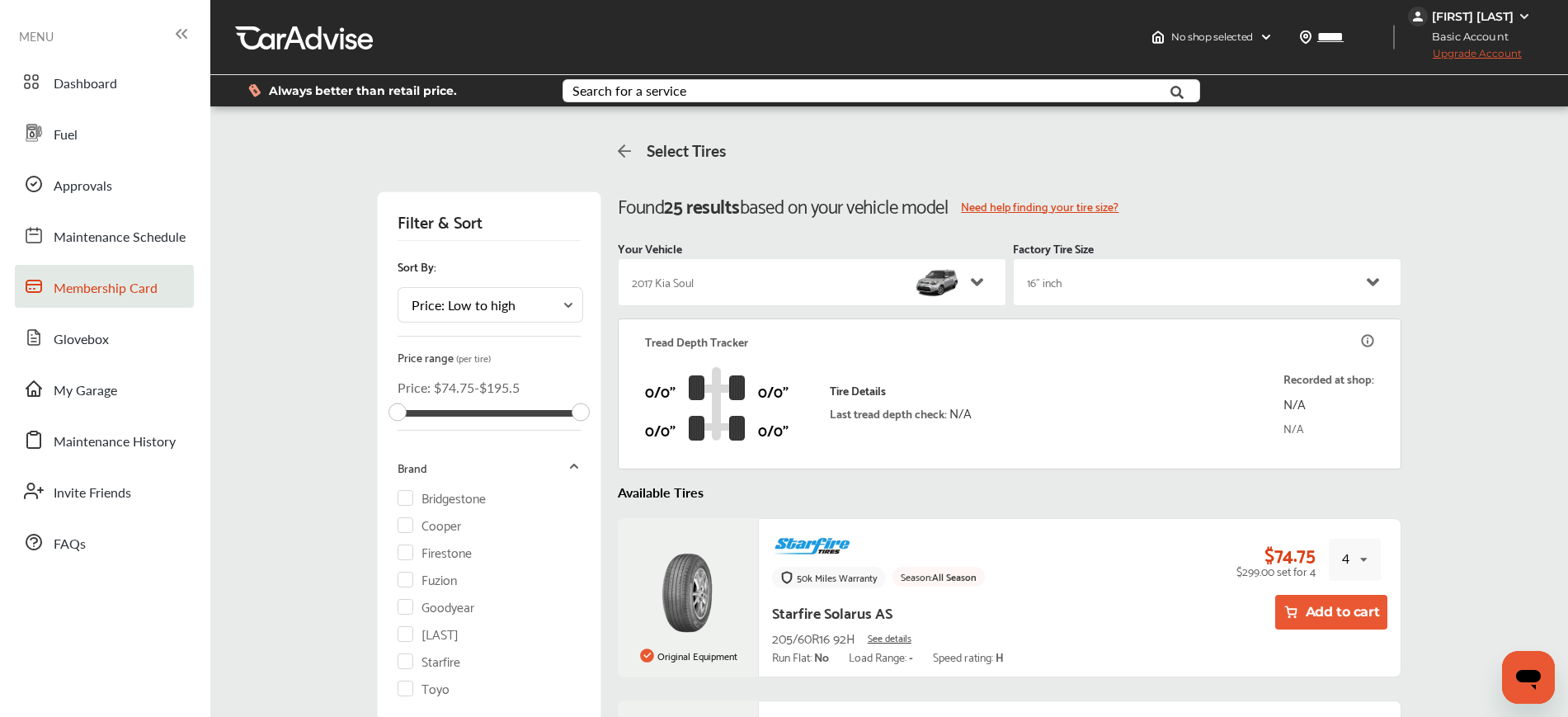 click on "Membership Card" at bounding box center (106, 289) 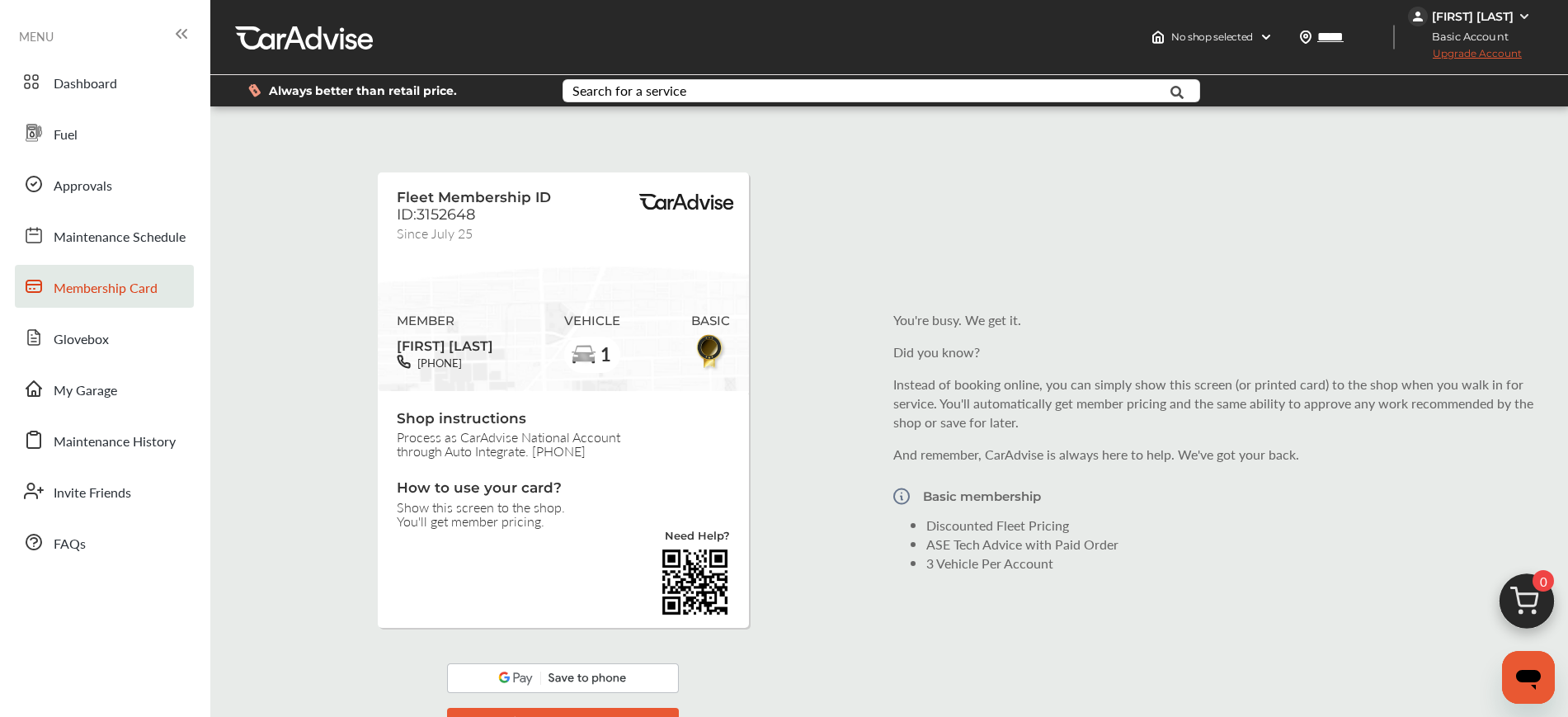 click at bounding box center (563, 678) 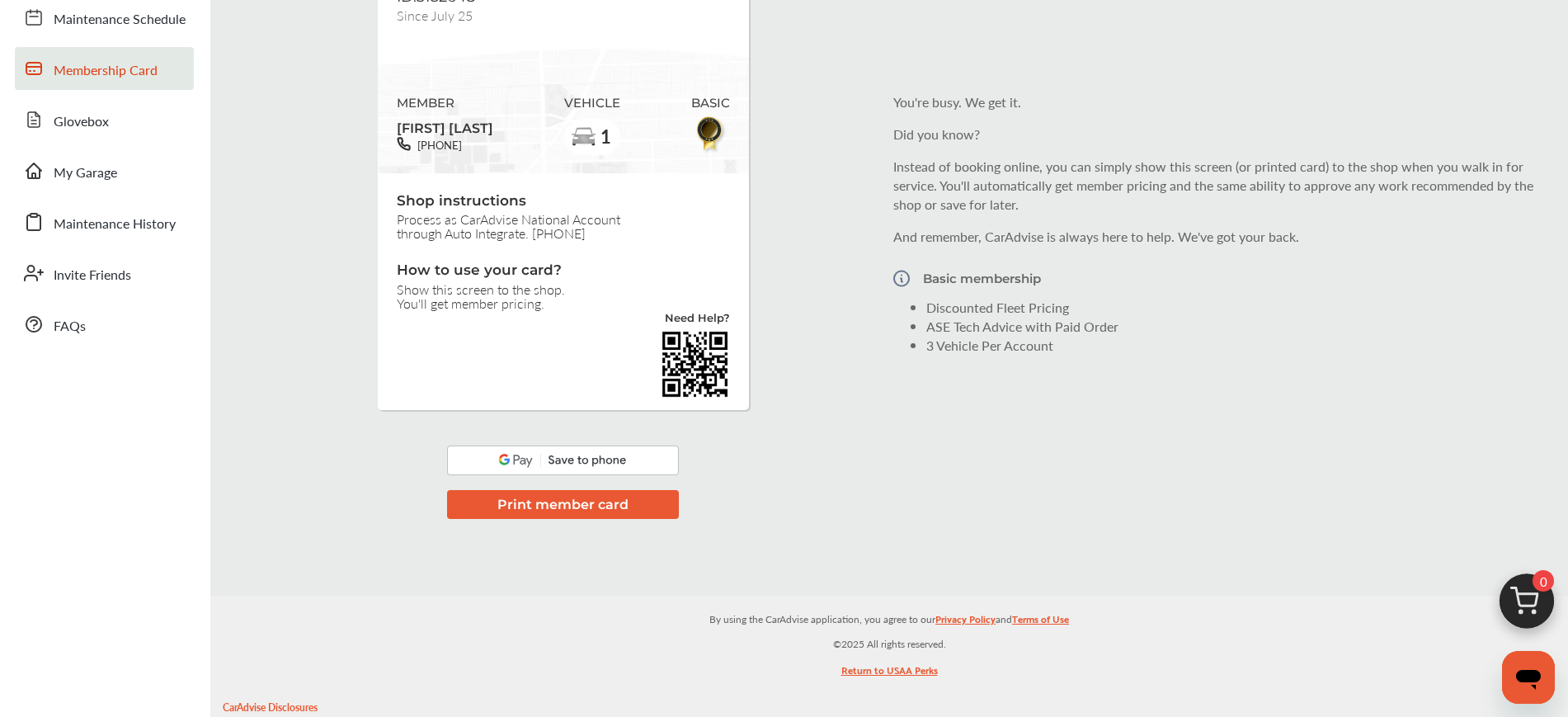 scroll, scrollTop: 224, scrollLeft: 0, axis: vertical 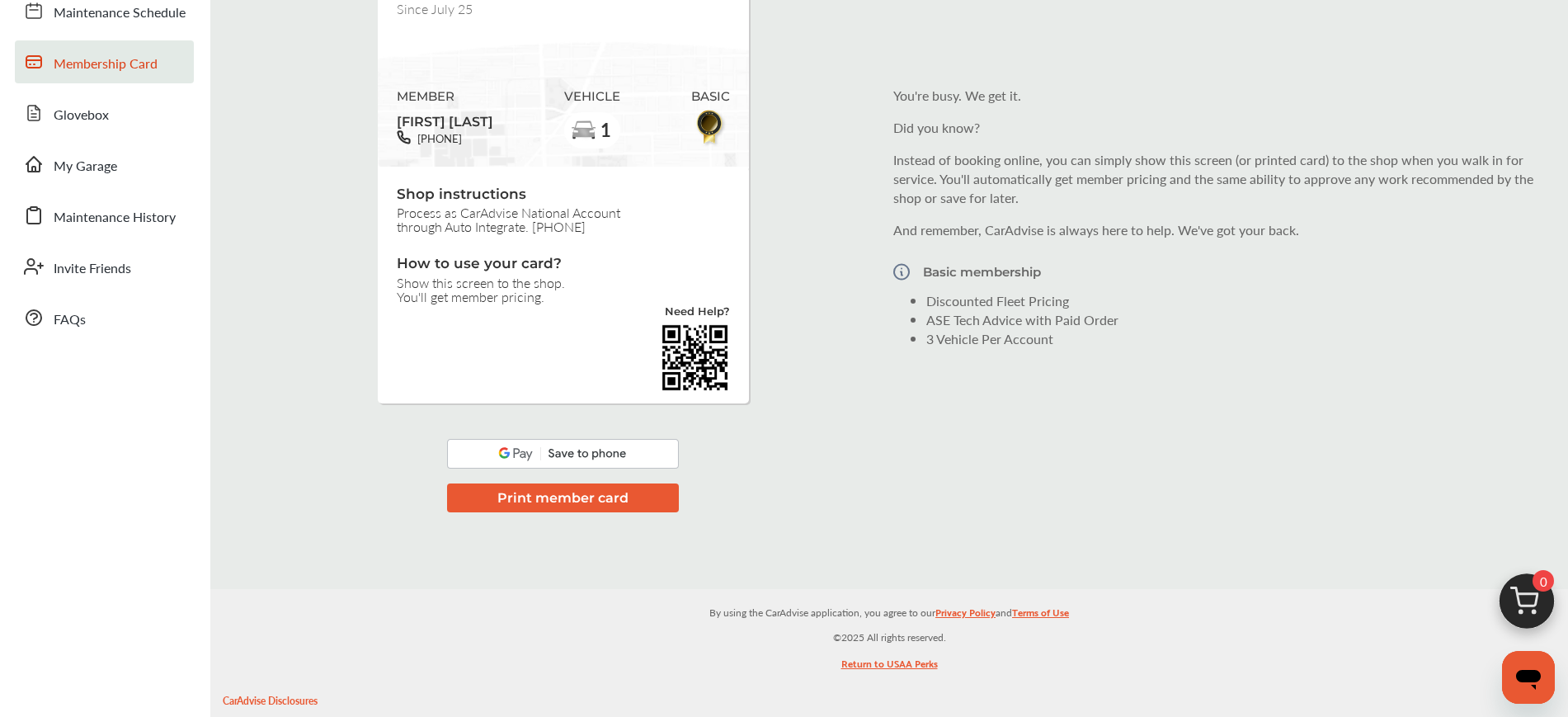 click at bounding box center [563, 454] 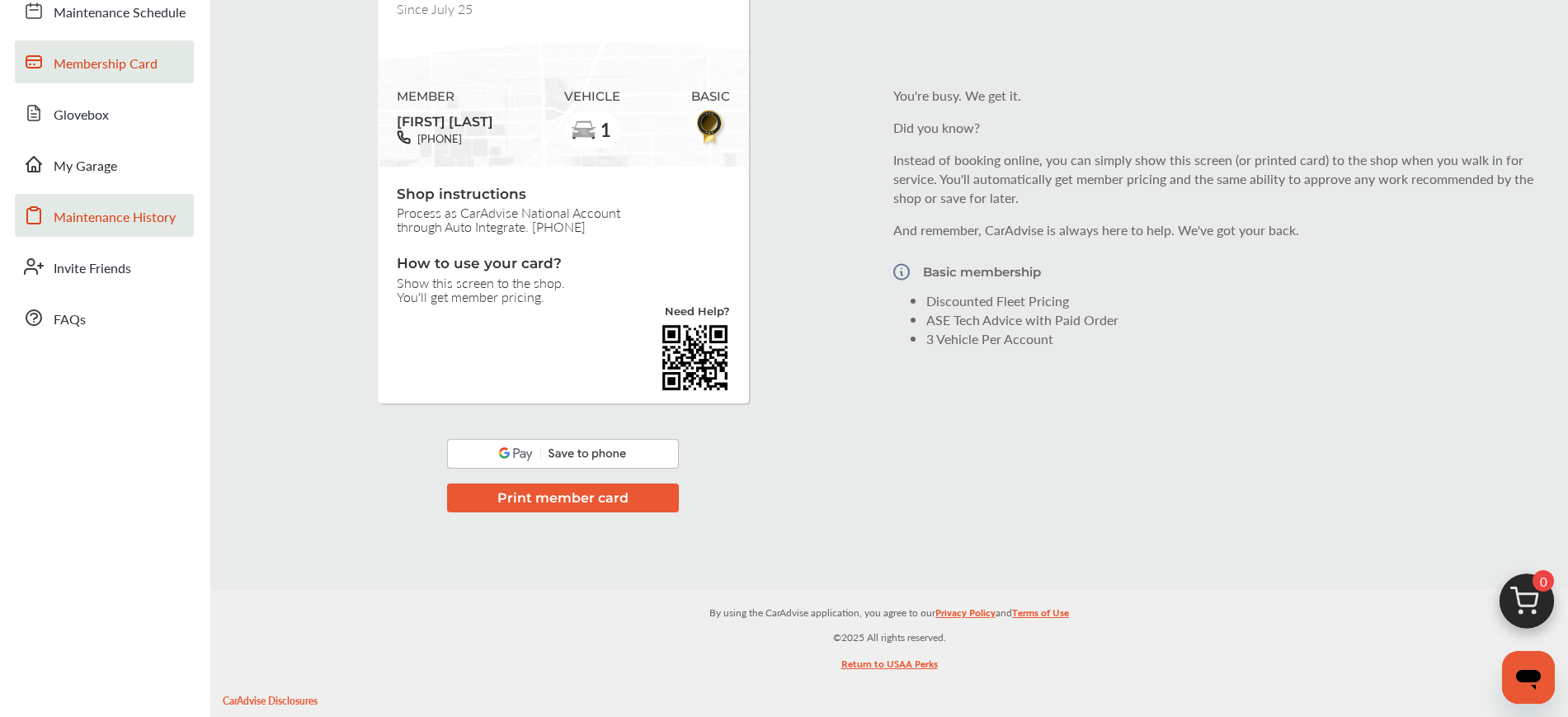 click on "Maintenance History" at bounding box center (104, 215) 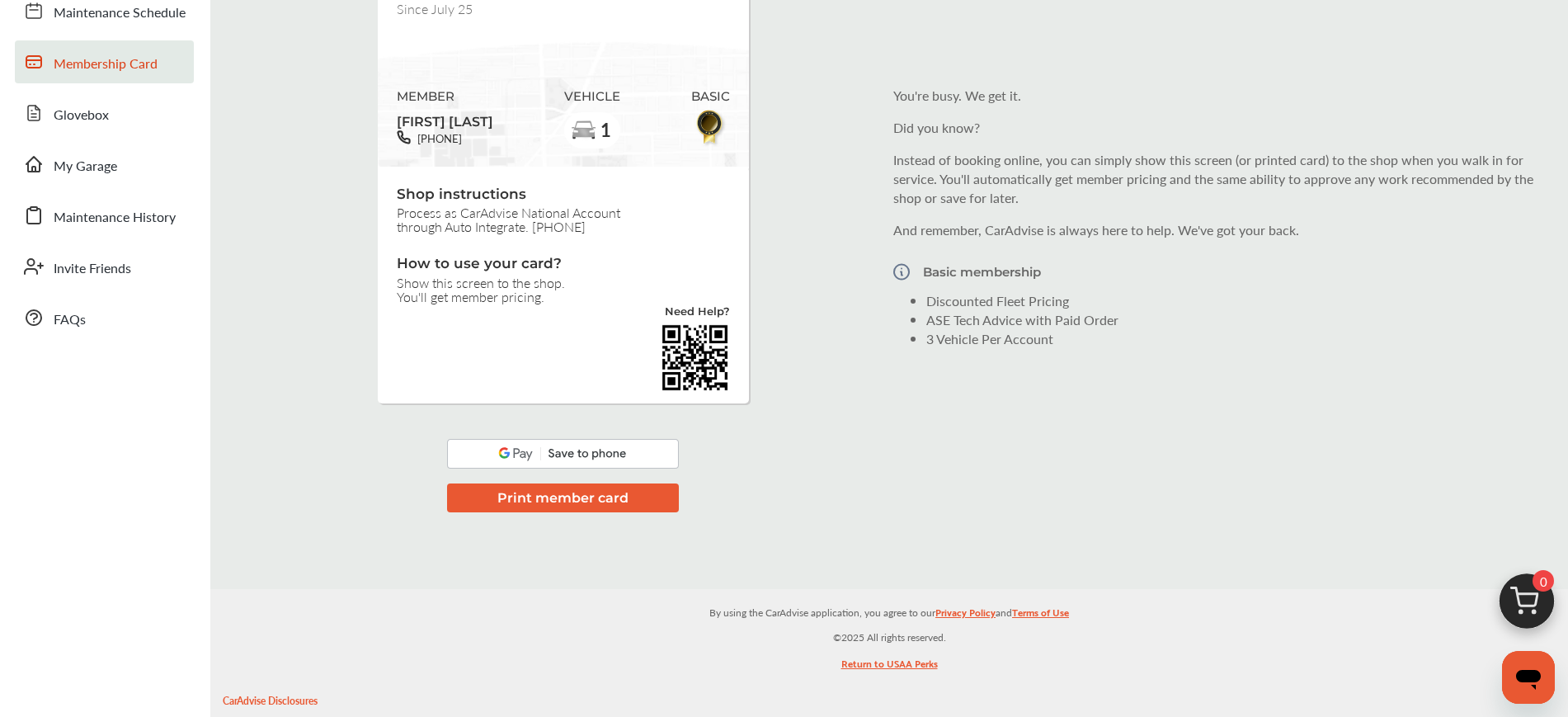 scroll, scrollTop: 0, scrollLeft: 0, axis: both 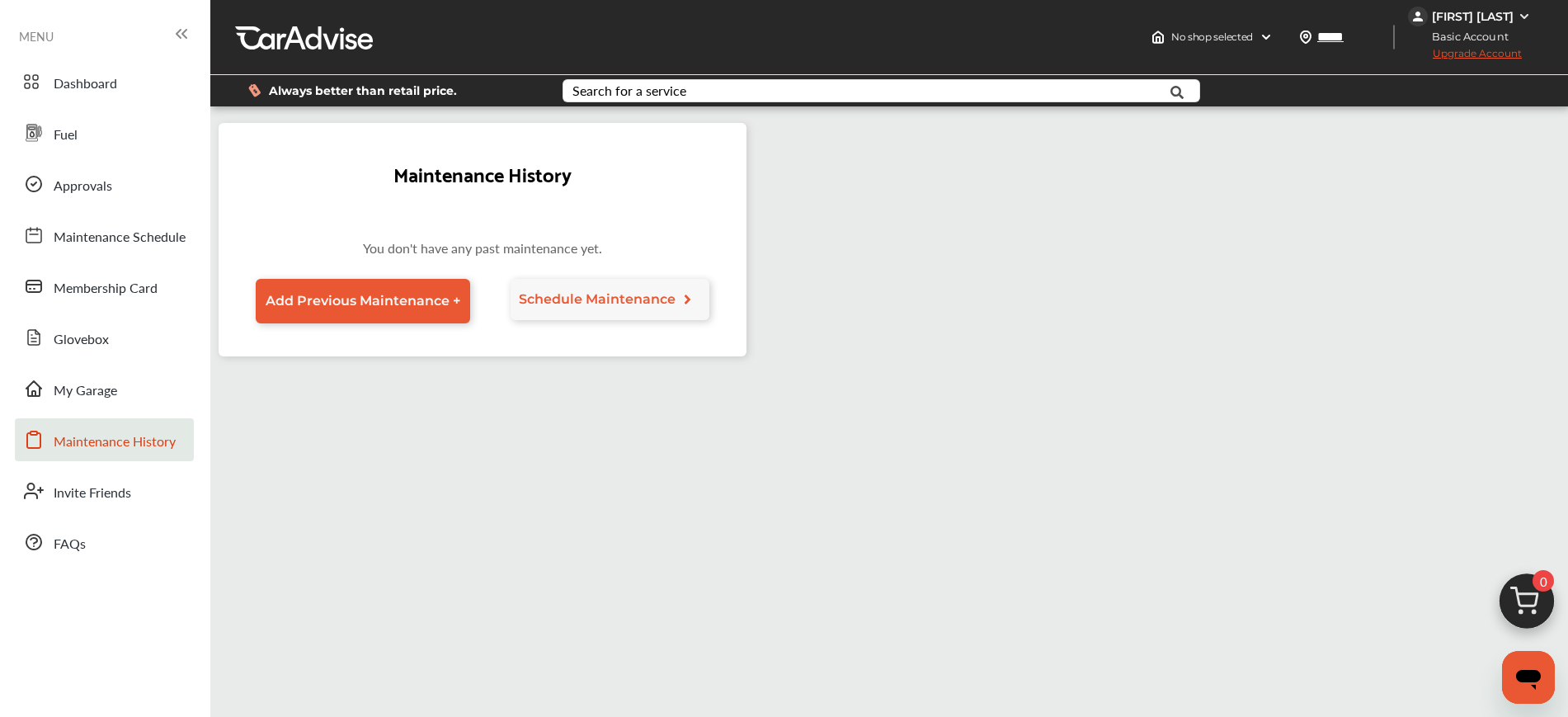 click on "Maintenance History You don't have any past maintenance yet. Add Previous Maintenance + Schedule Maintenance" at bounding box center (483, 239) 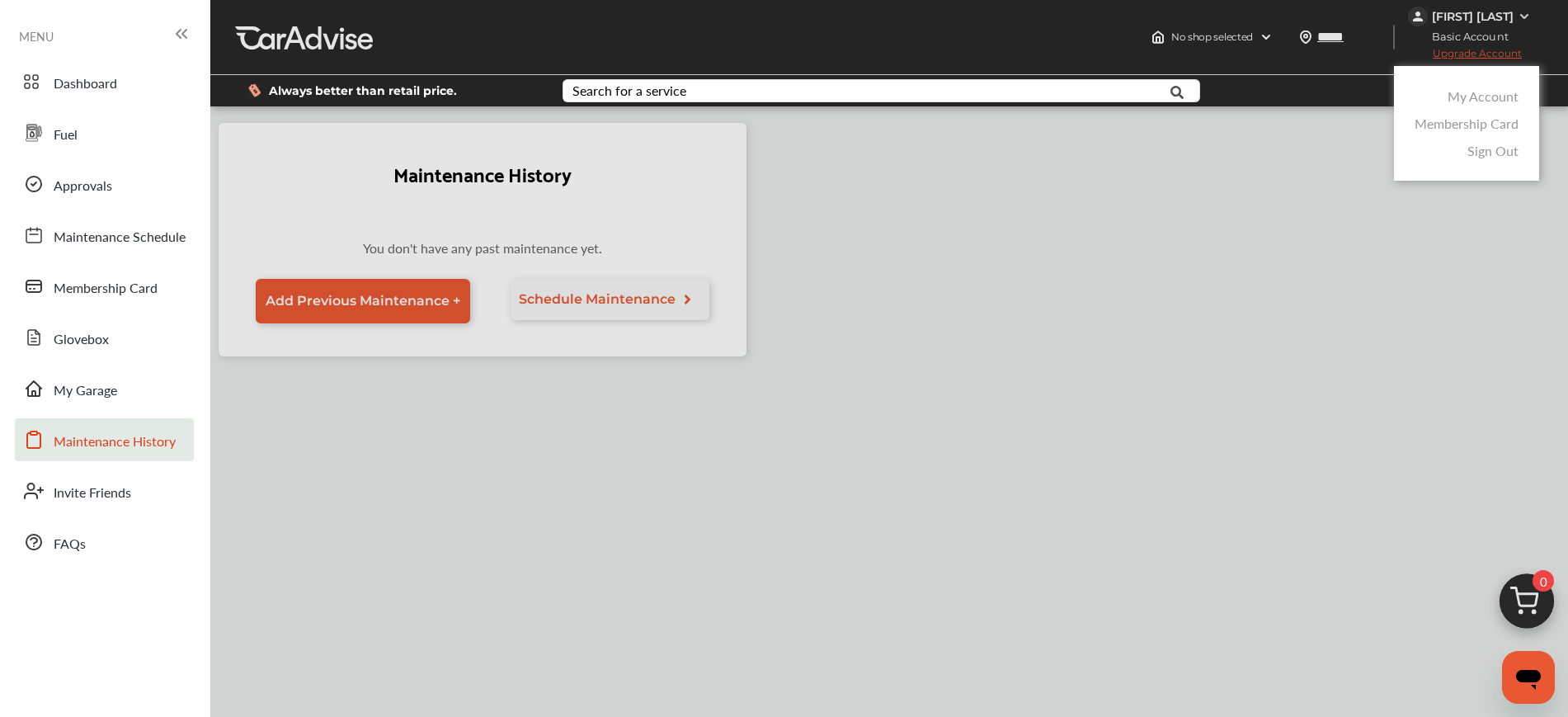 click on "My Account" at bounding box center [1483, 96] 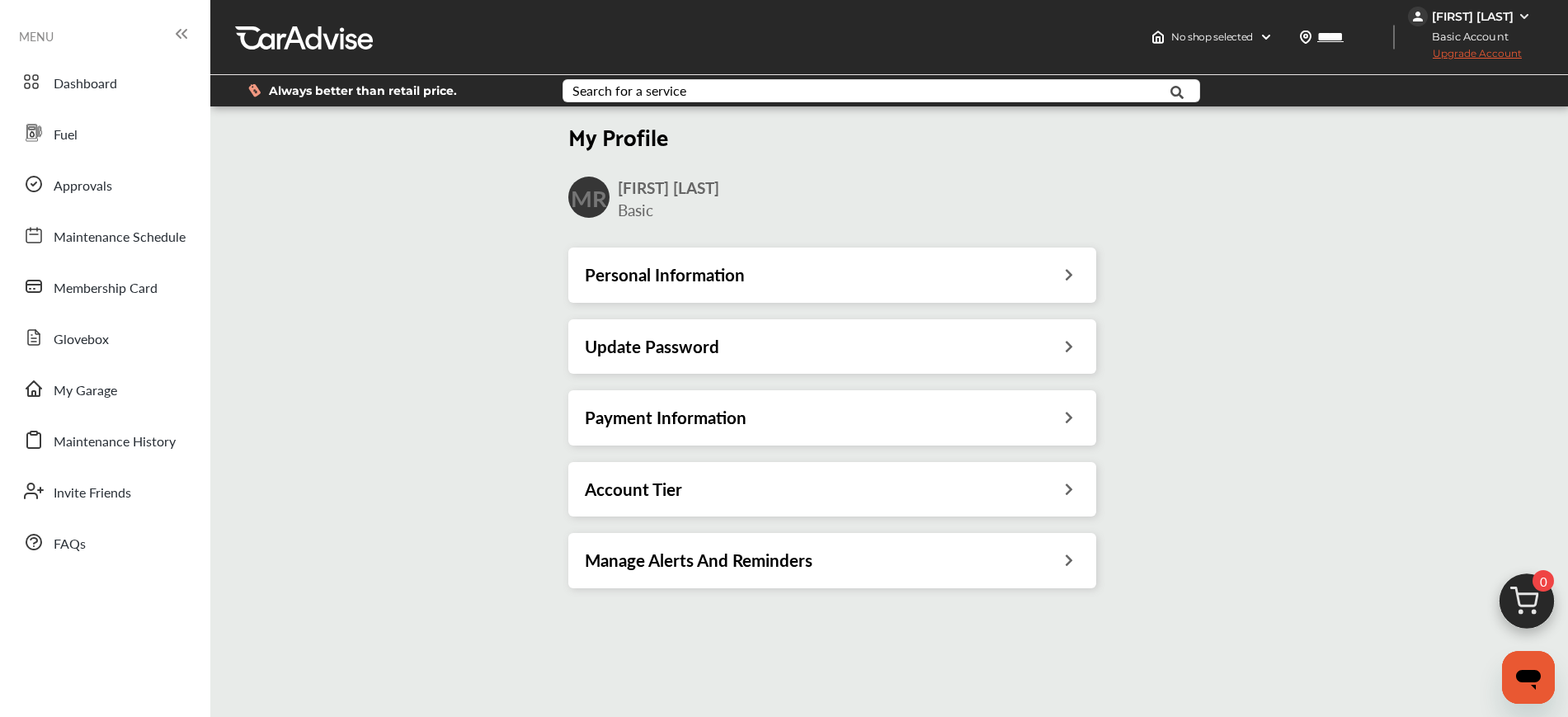 click on "Manage Alerts And Reminders" at bounding box center (699, 560) 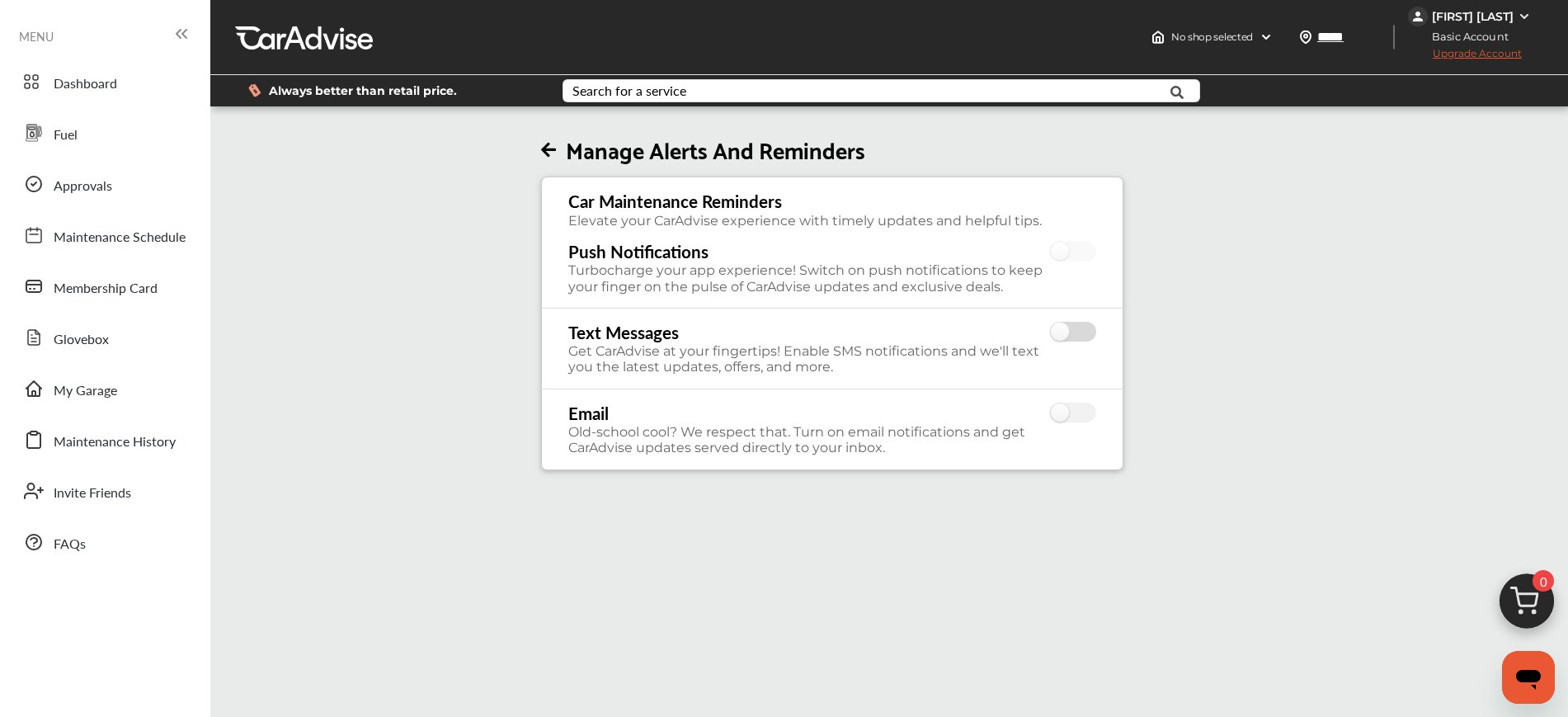 click at bounding box center [1073, 333] 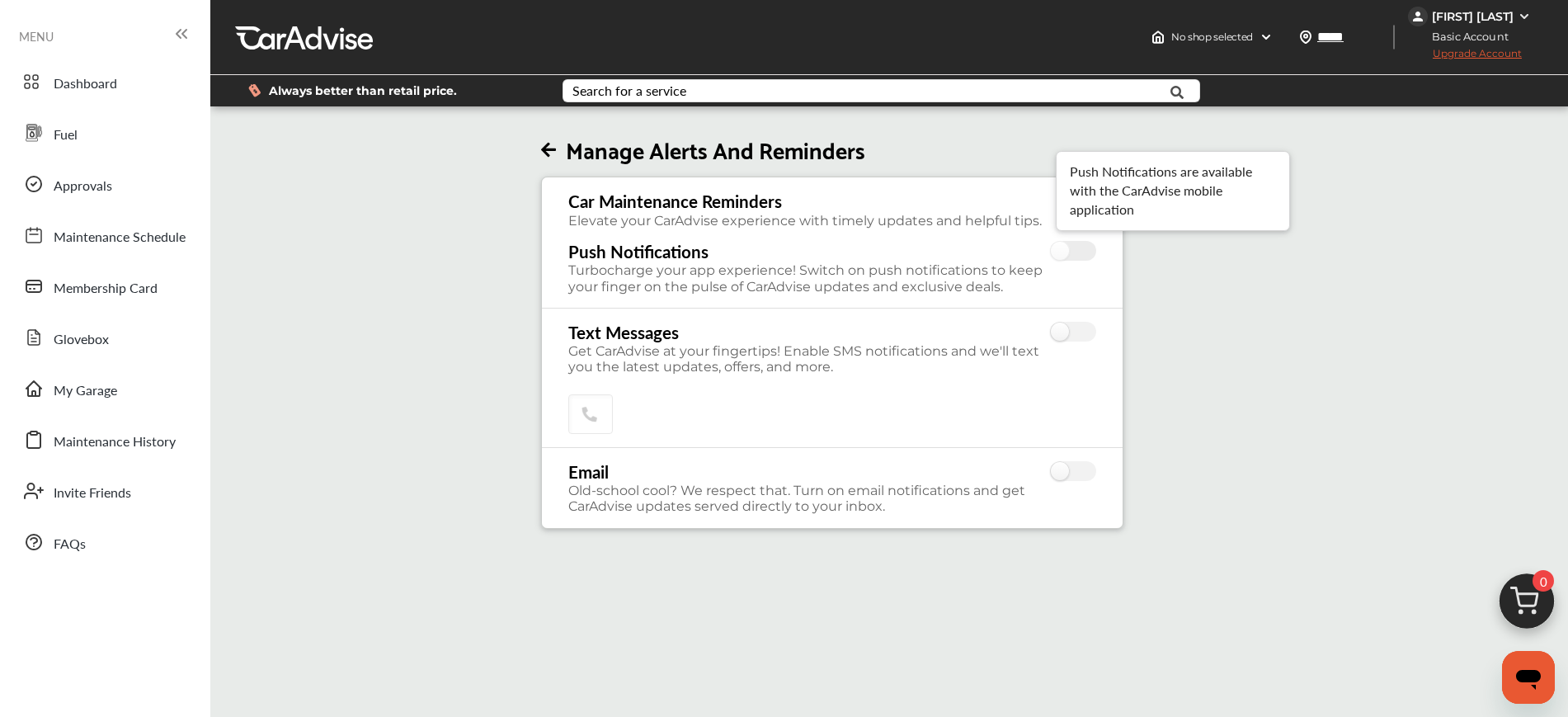 click at bounding box center (1073, 252) 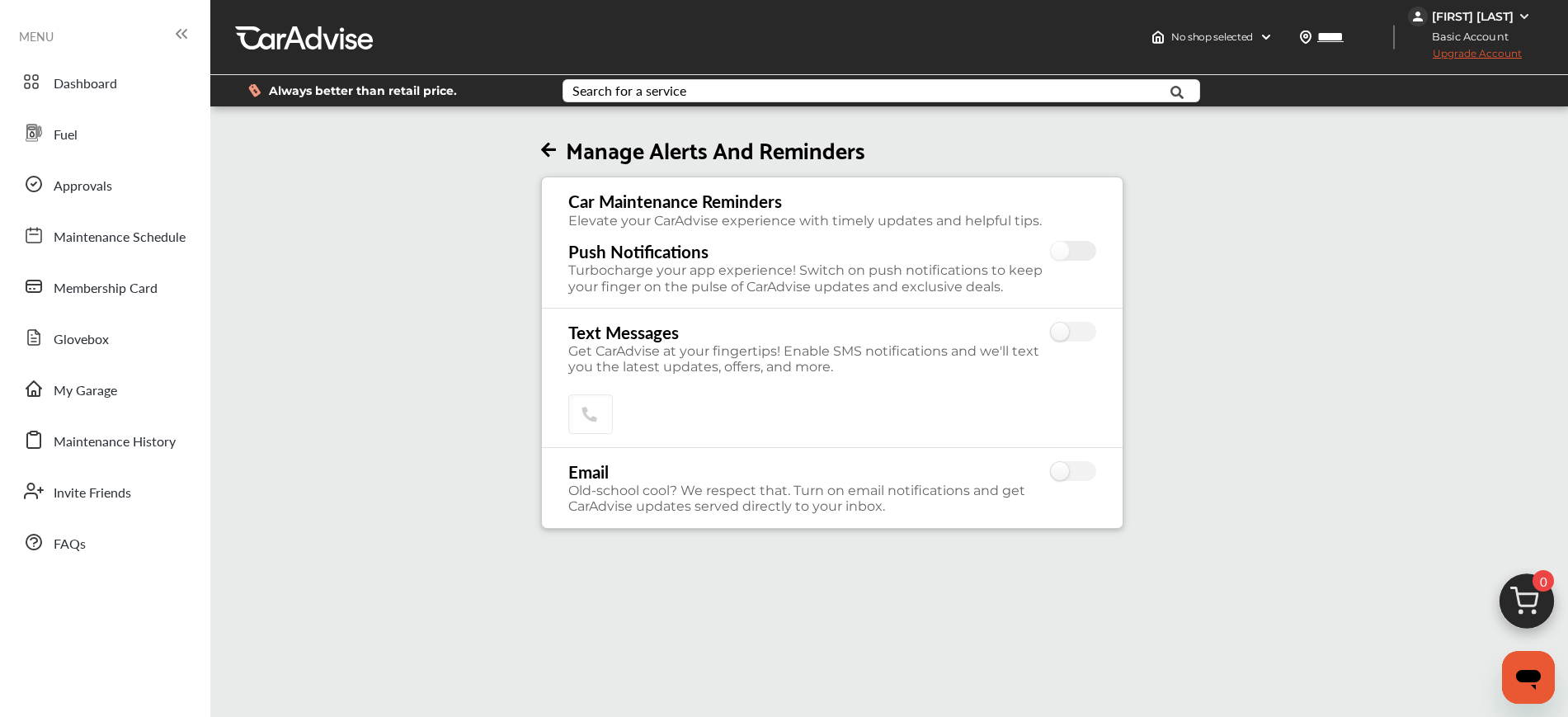 click at bounding box center [1073, 252] 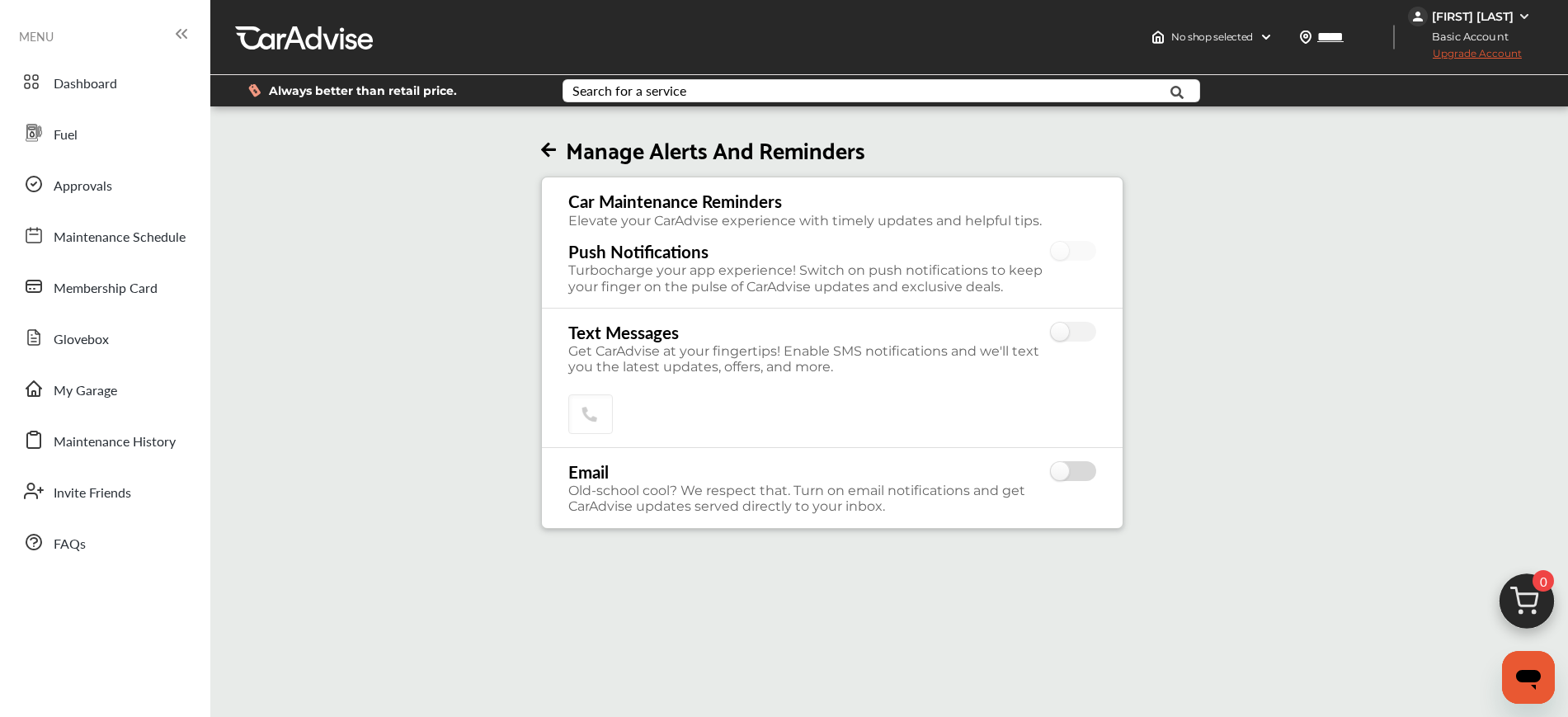 click at bounding box center [1073, 472] 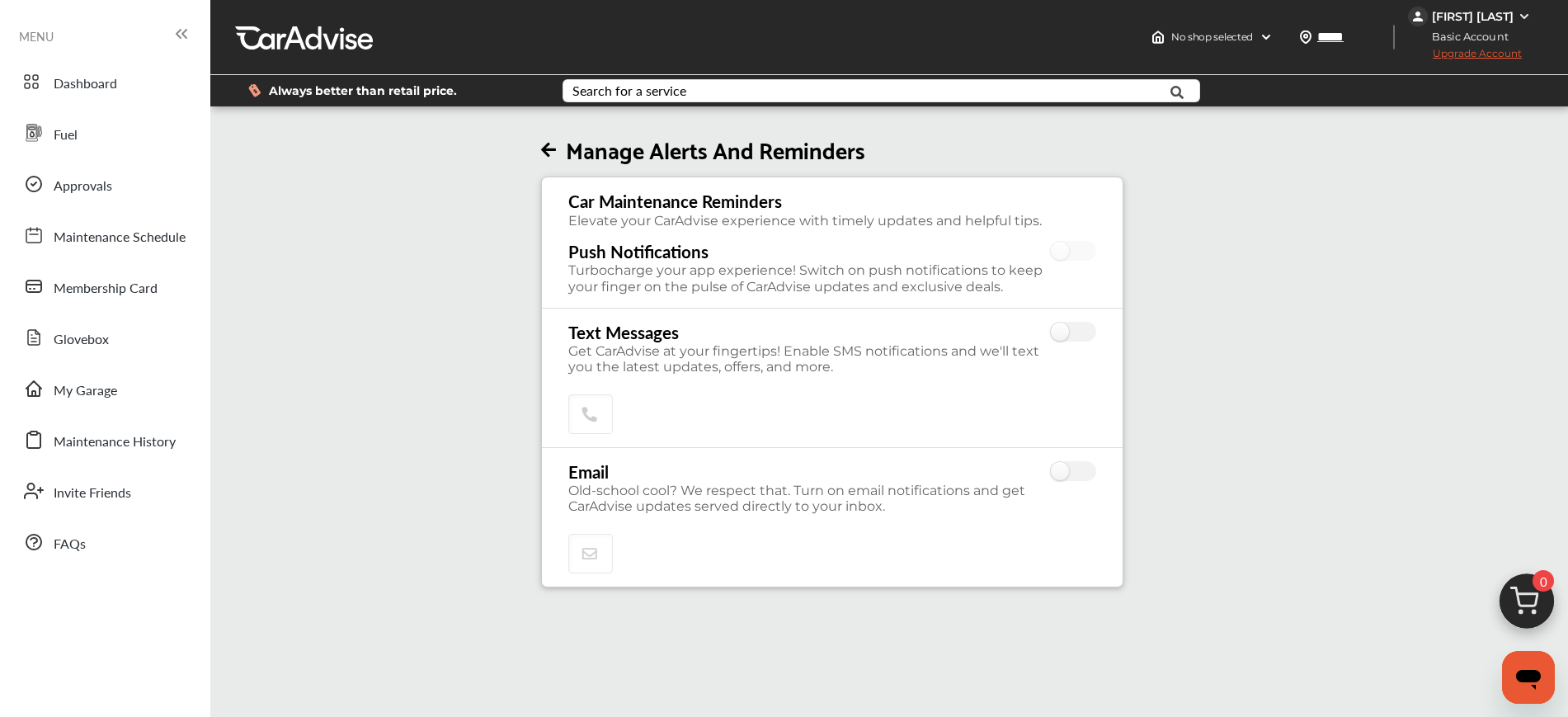 click on "**********" at bounding box center (832, 348) 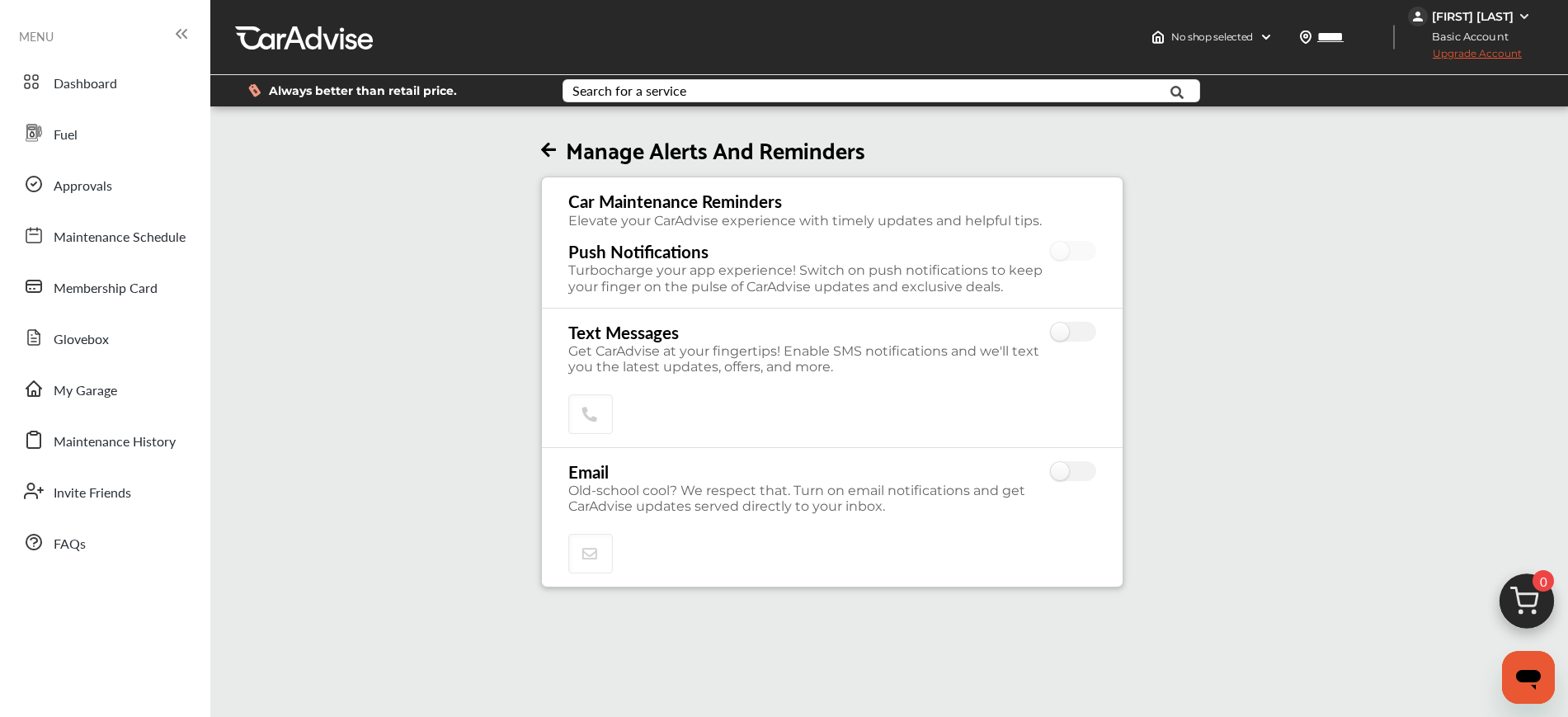 click at bounding box center [549, 150] 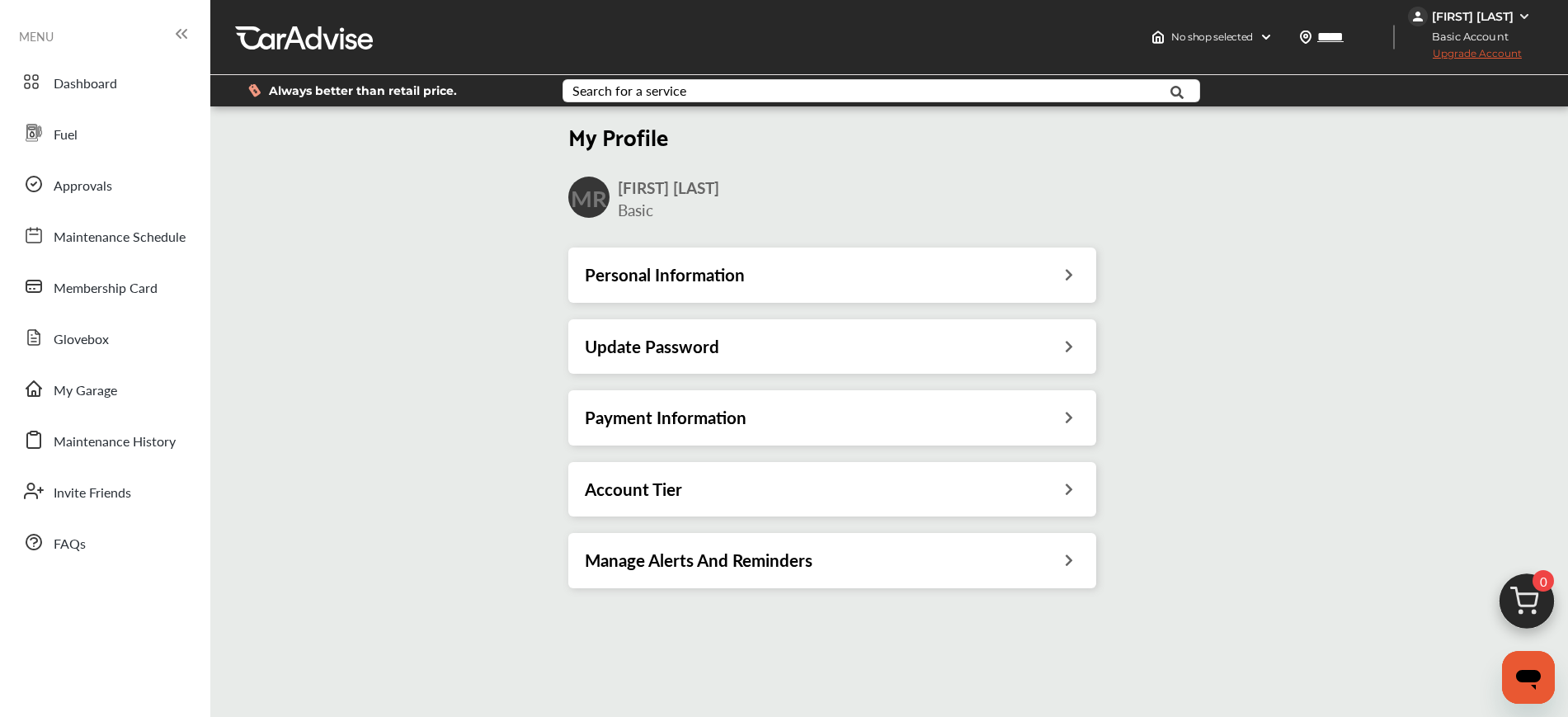 click on "Update Password" at bounding box center (832, 347) 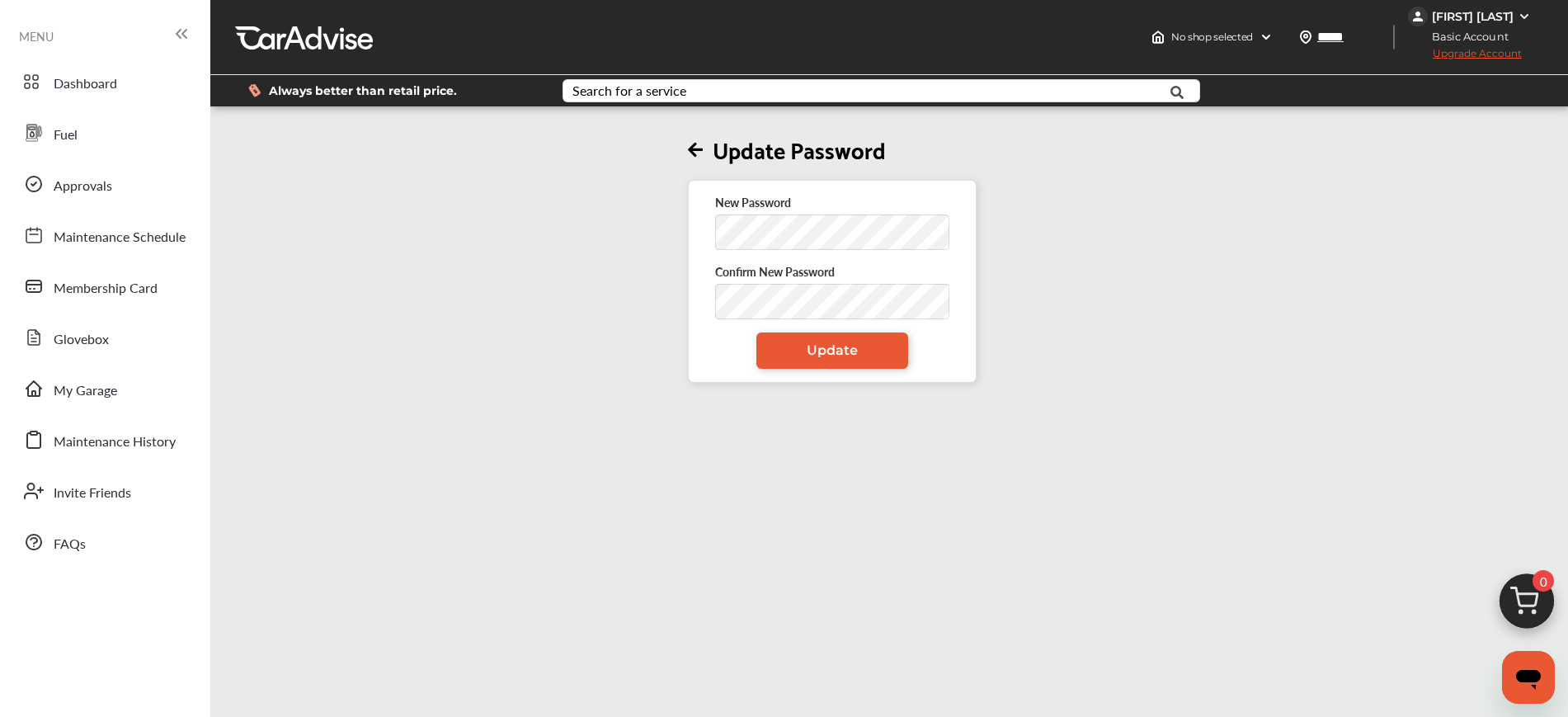 click at bounding box center [695, 150] 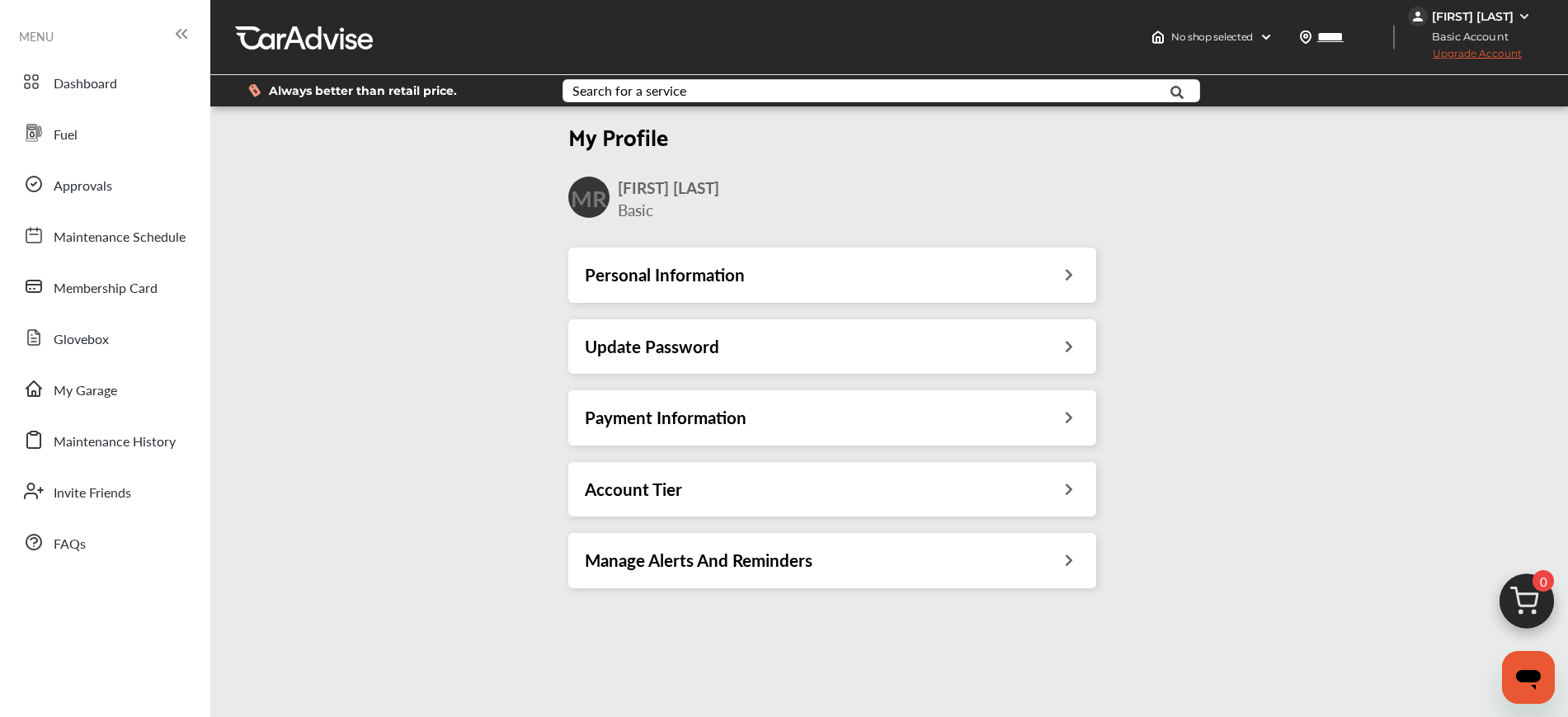 click on "Personal Information" at bounding box center [832, 275] 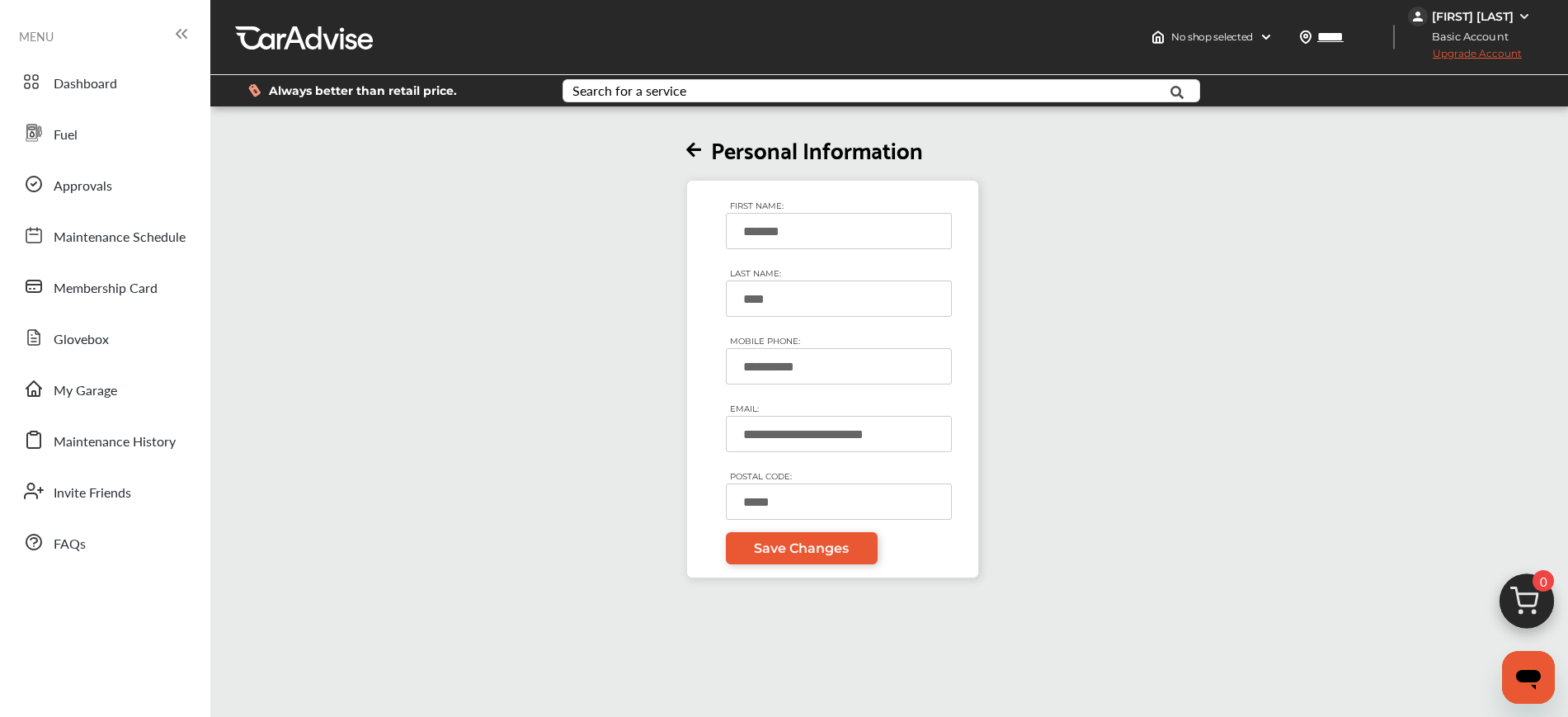 click at bounding box center (694, 150) 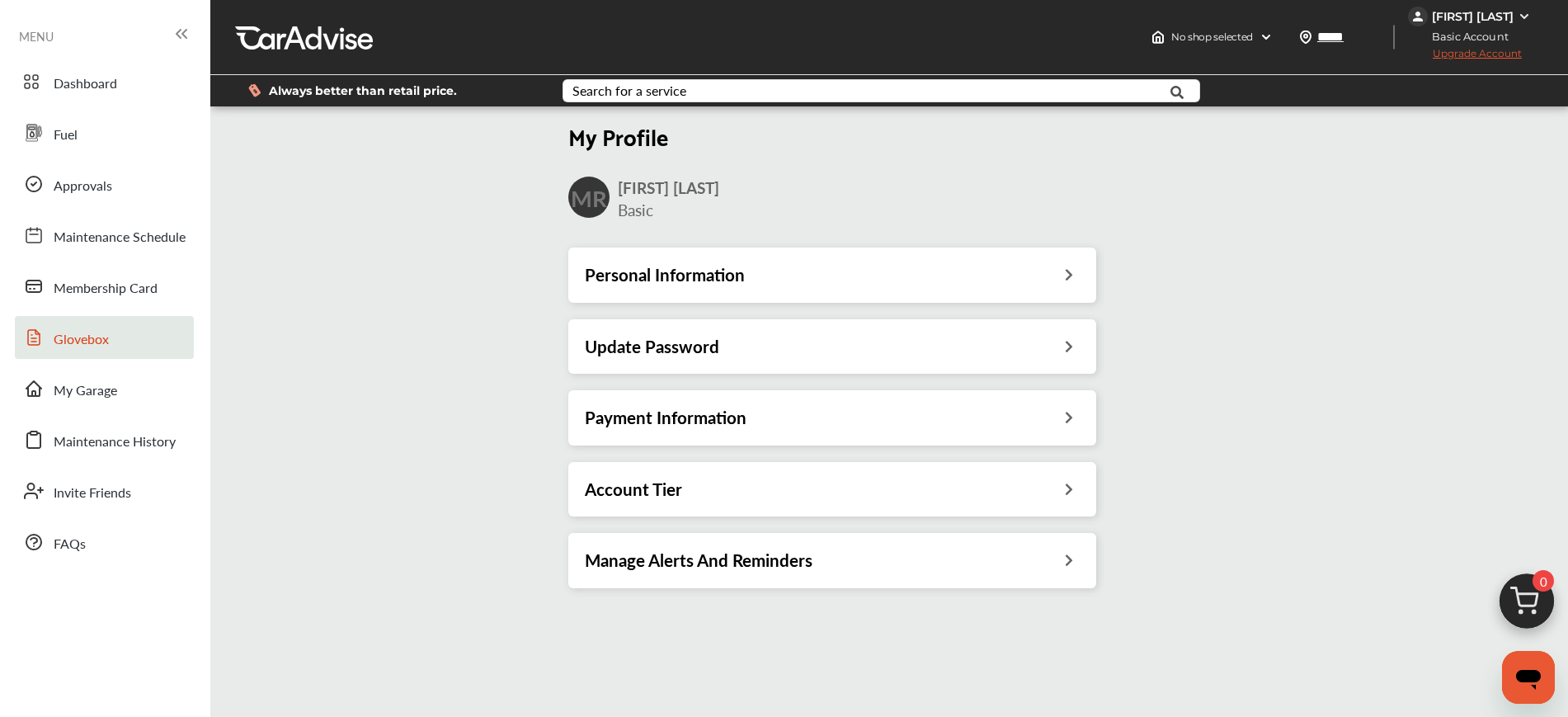 click on "Glovebox" at bounding box center [104, 337] 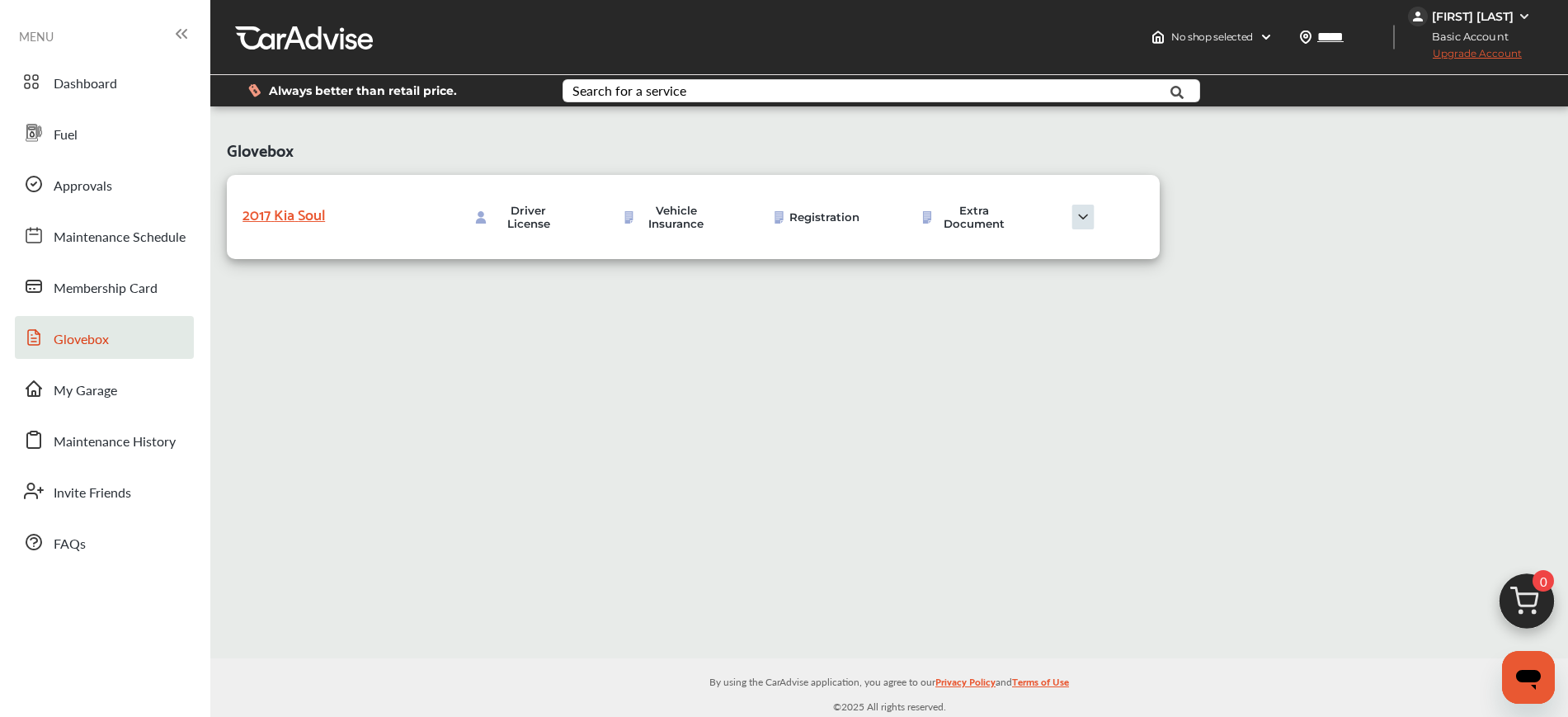 click at bounding box center (1083, 217) 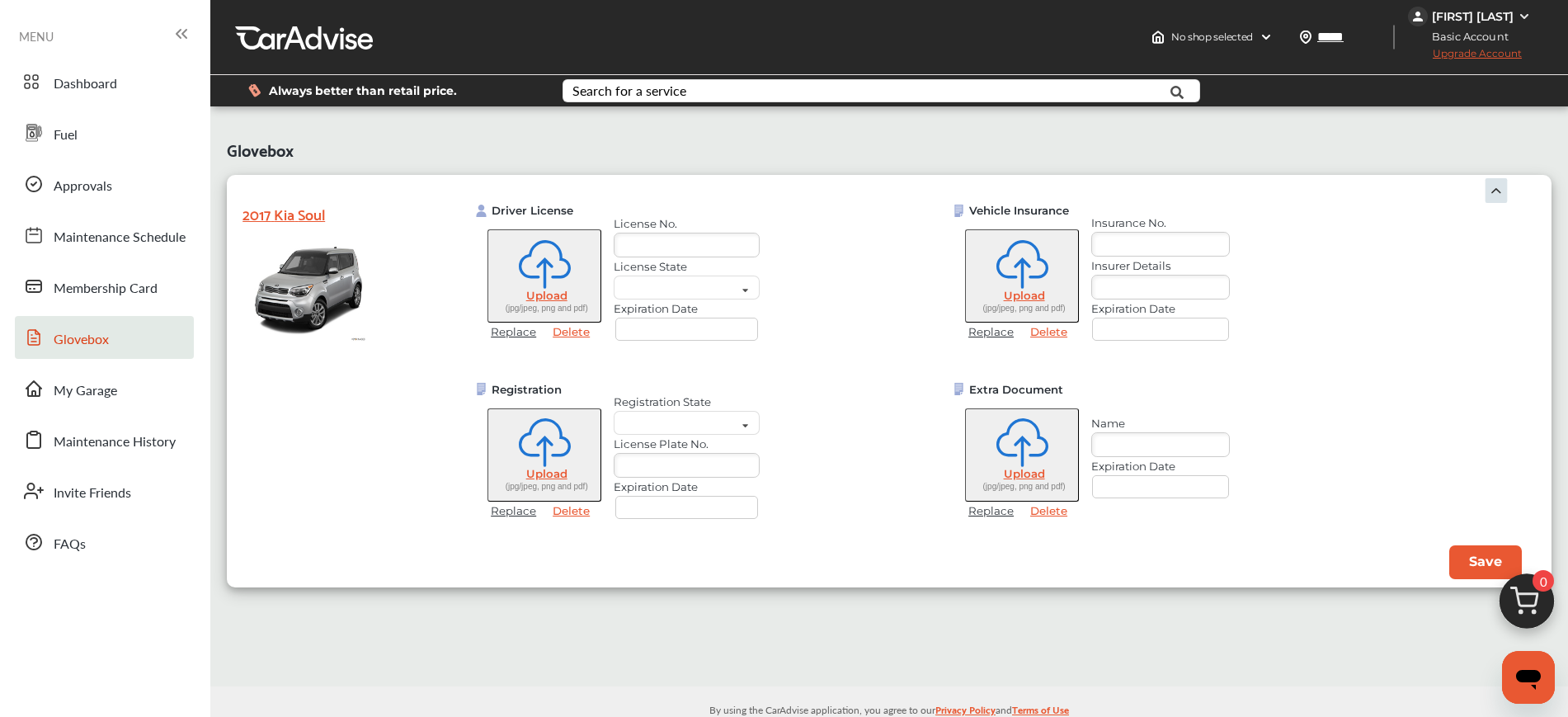 click at bounding box center (1496, 191) 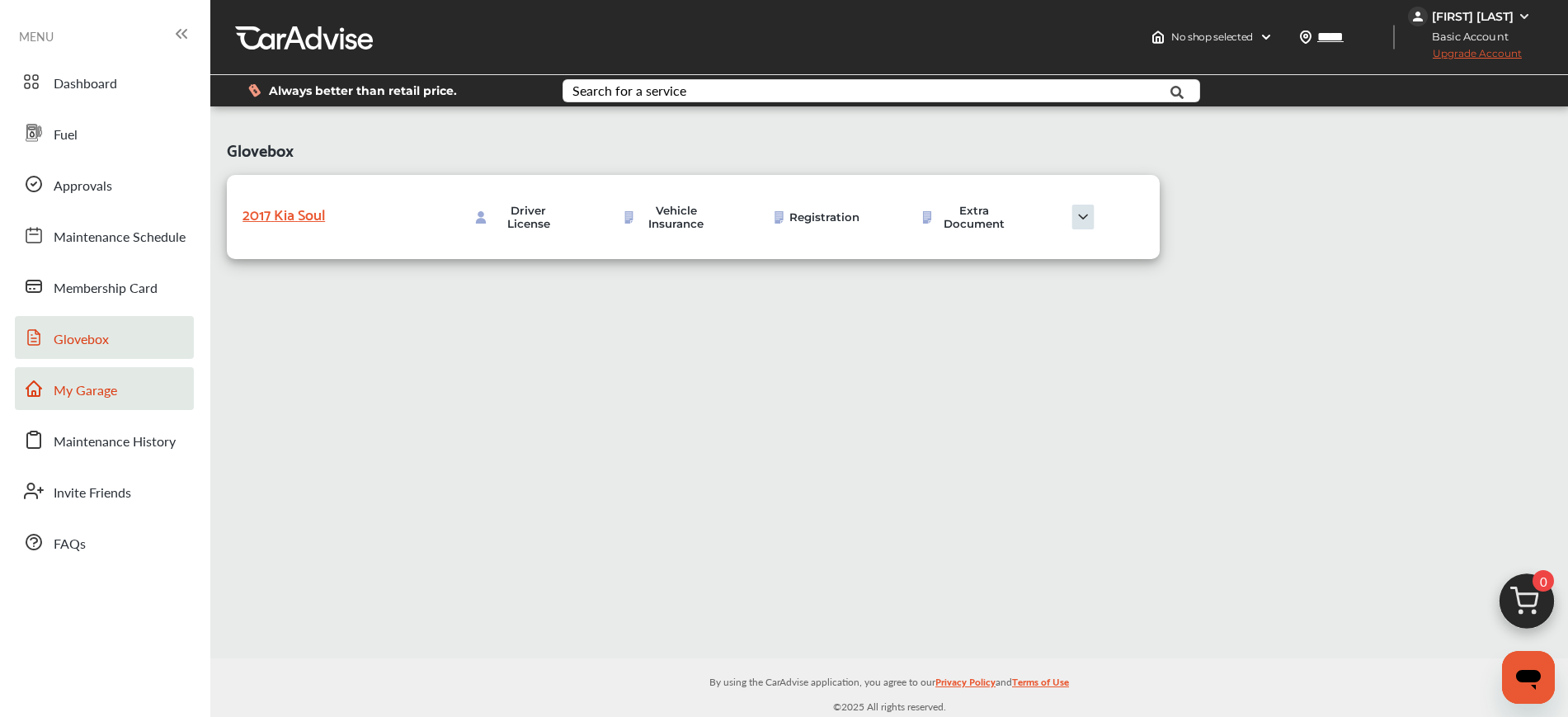 click on "My Garage" at bounding box center (85, 391) 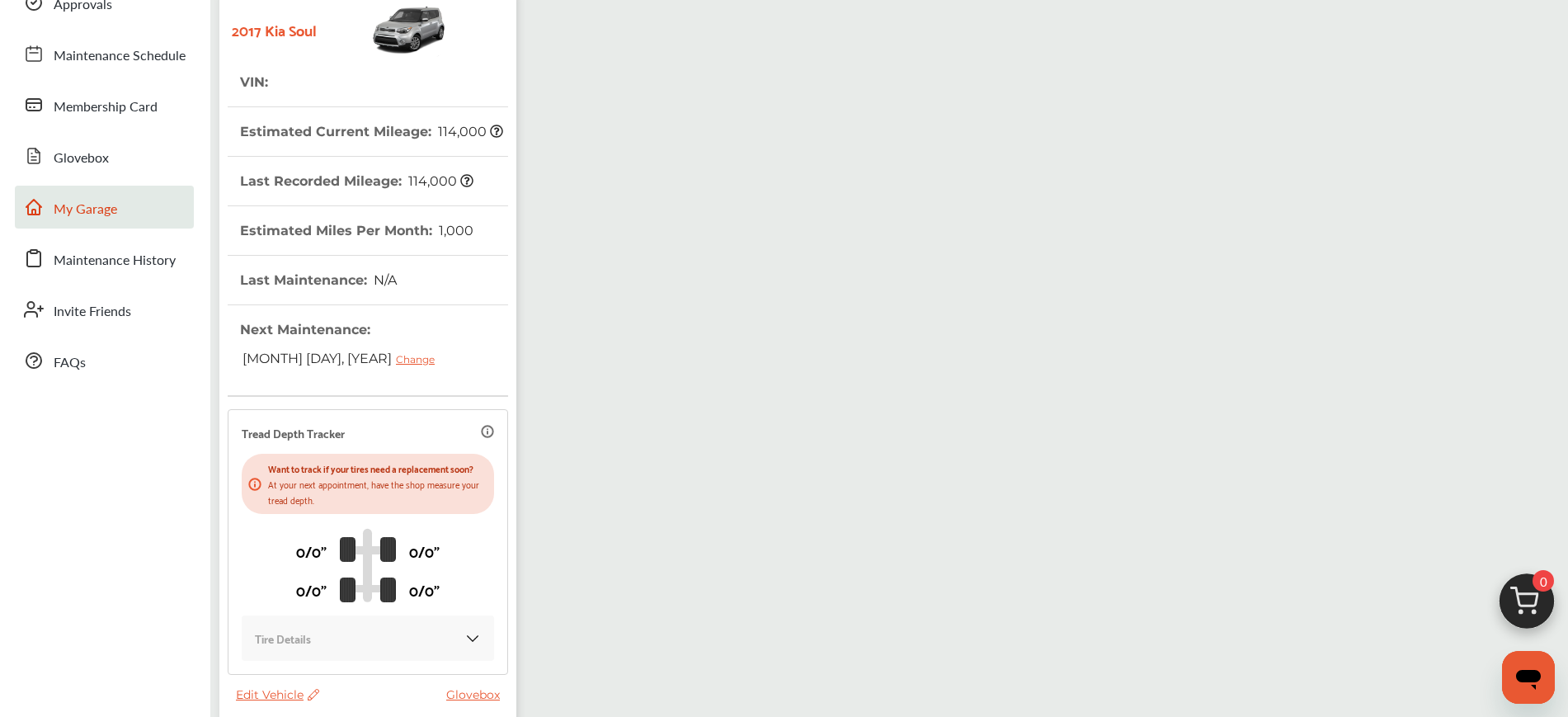 scroll, scrollTop: 183, scrollLeft: 0, axis: vertical 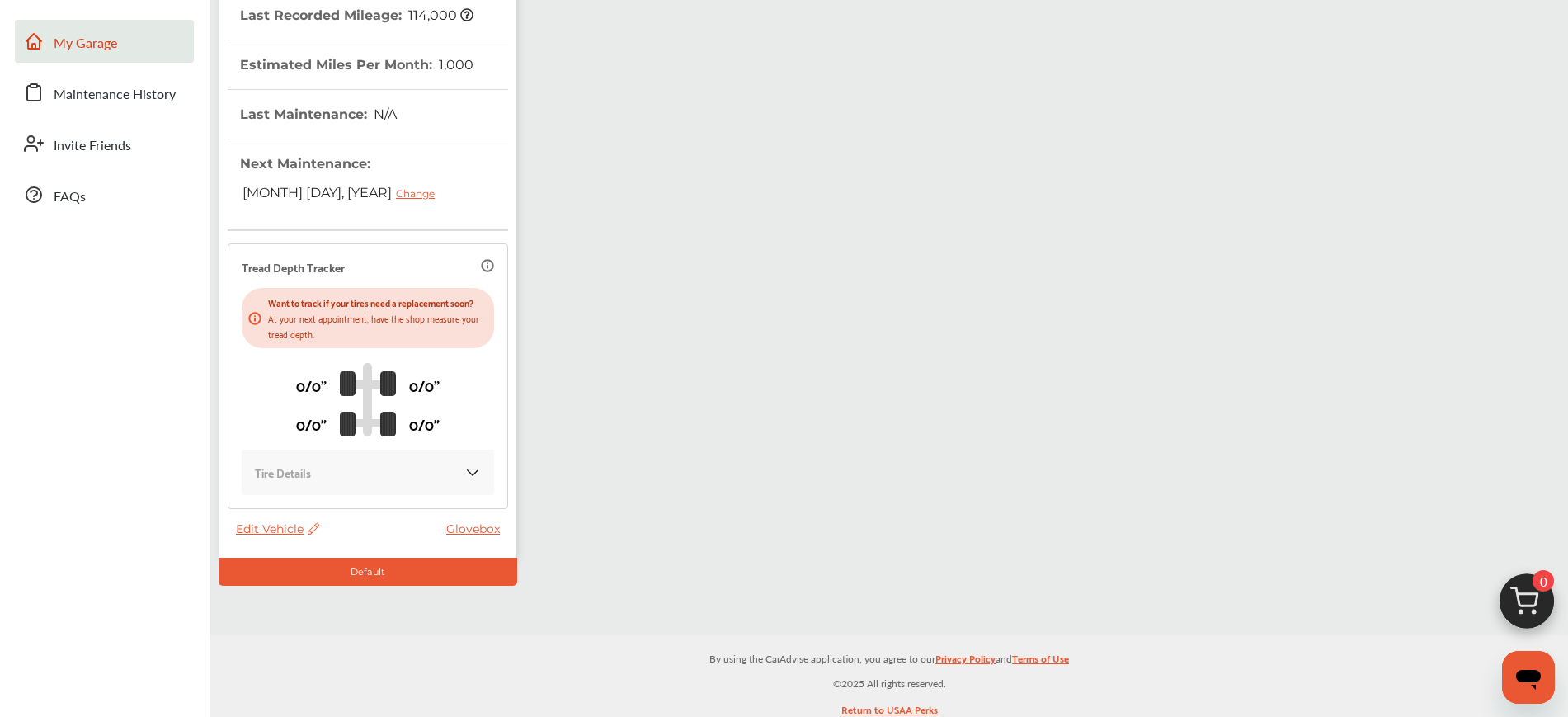 click on "Edit Vehicle" at bounding box center (277, 529) 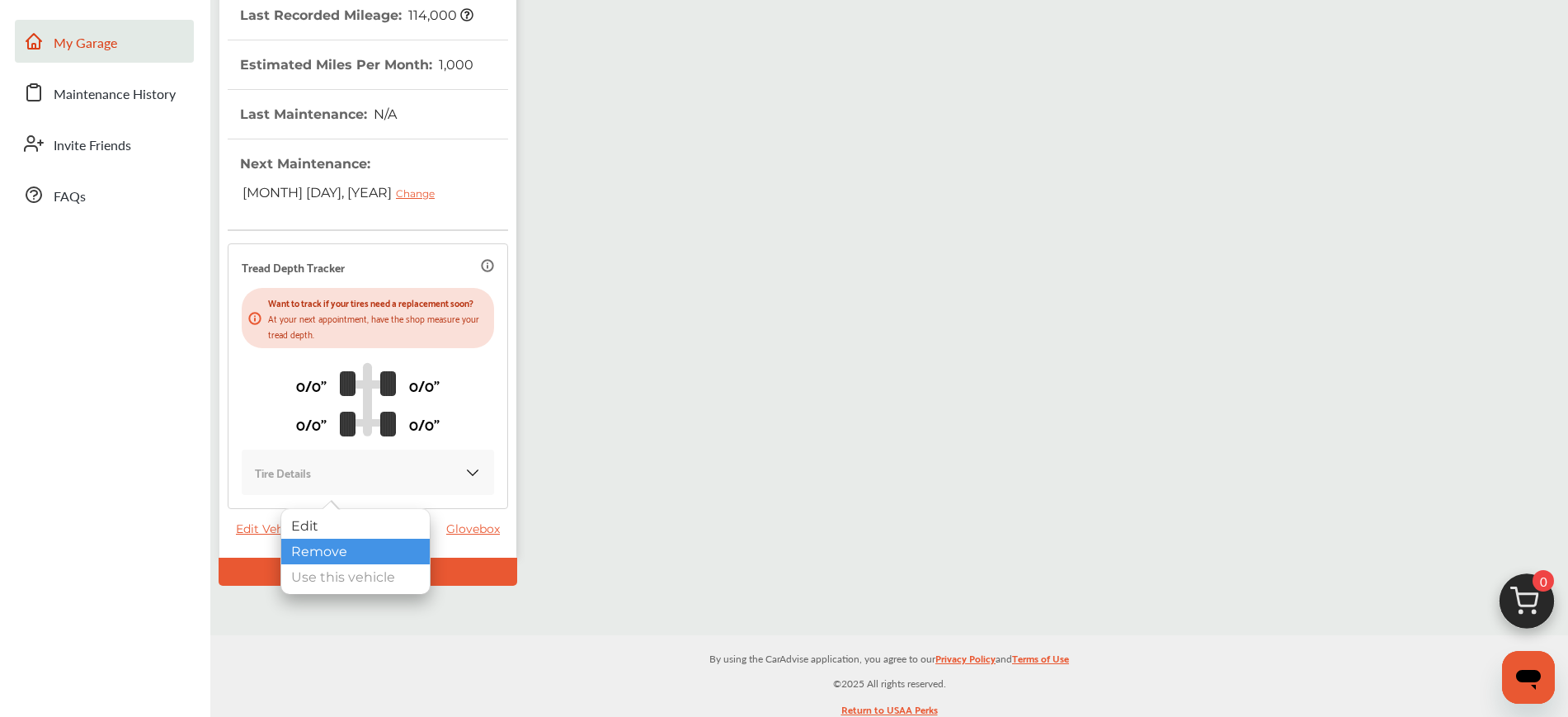 click on "Remove" at bounding box center [356, 551] 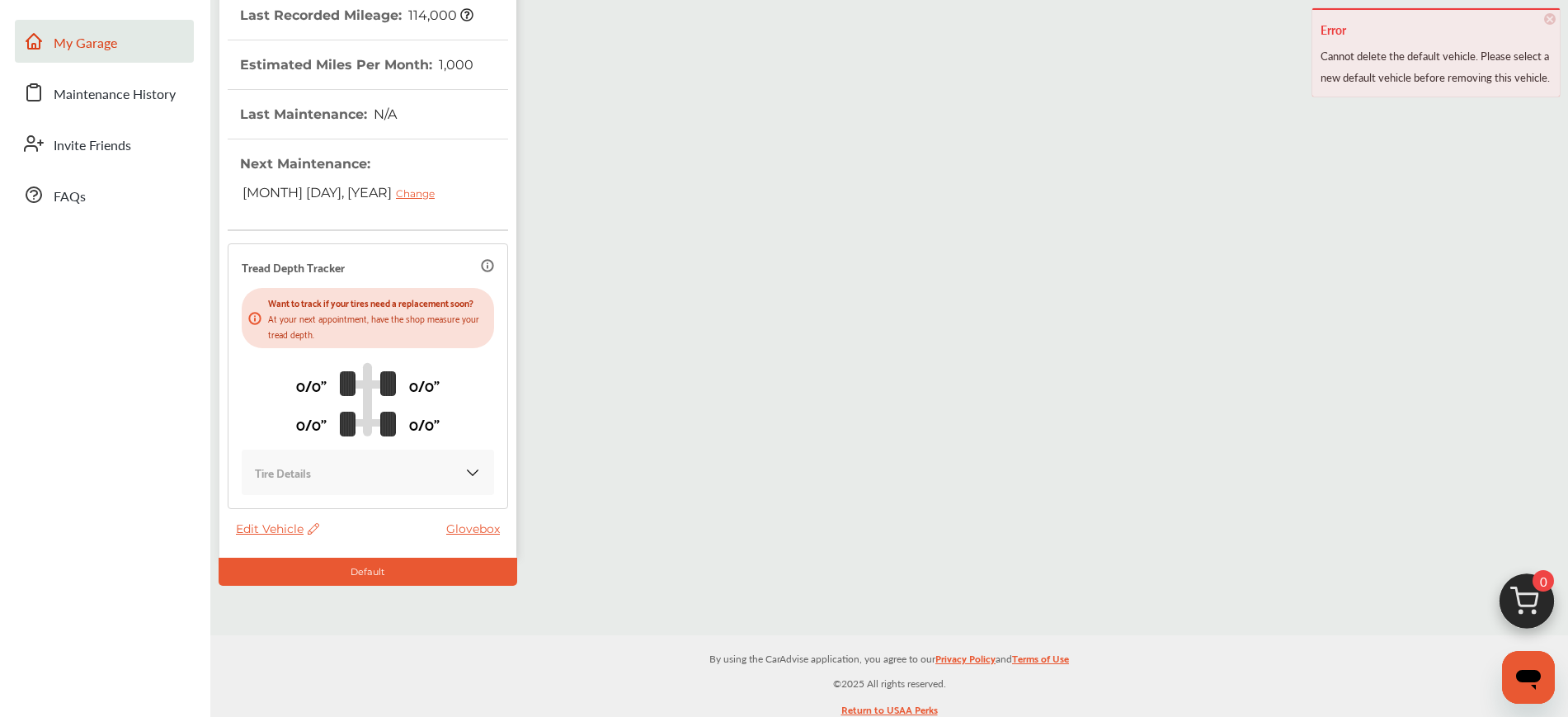 click on "Edit Vehicle" at bounding box center (277, 529) 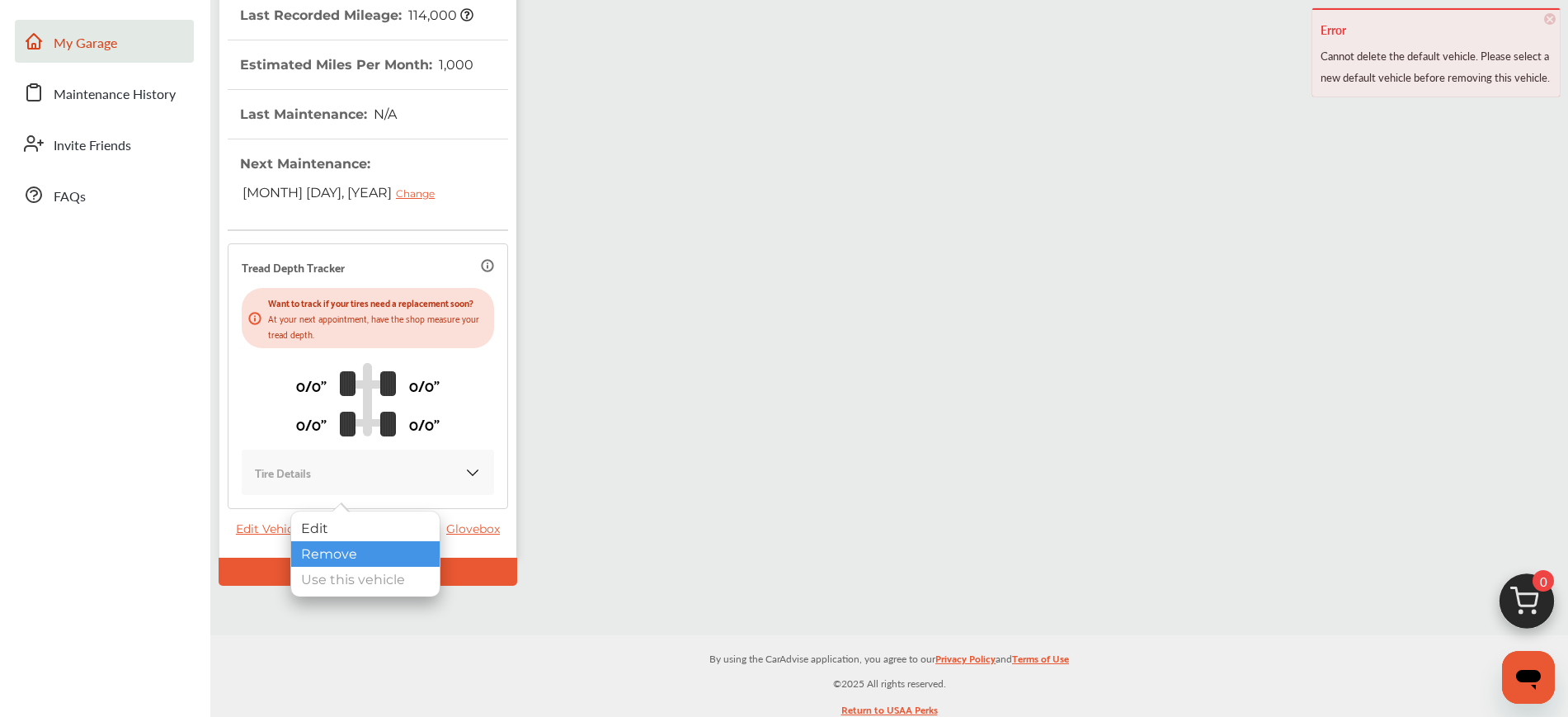click on "Remove" at bounding box center [365, 554] 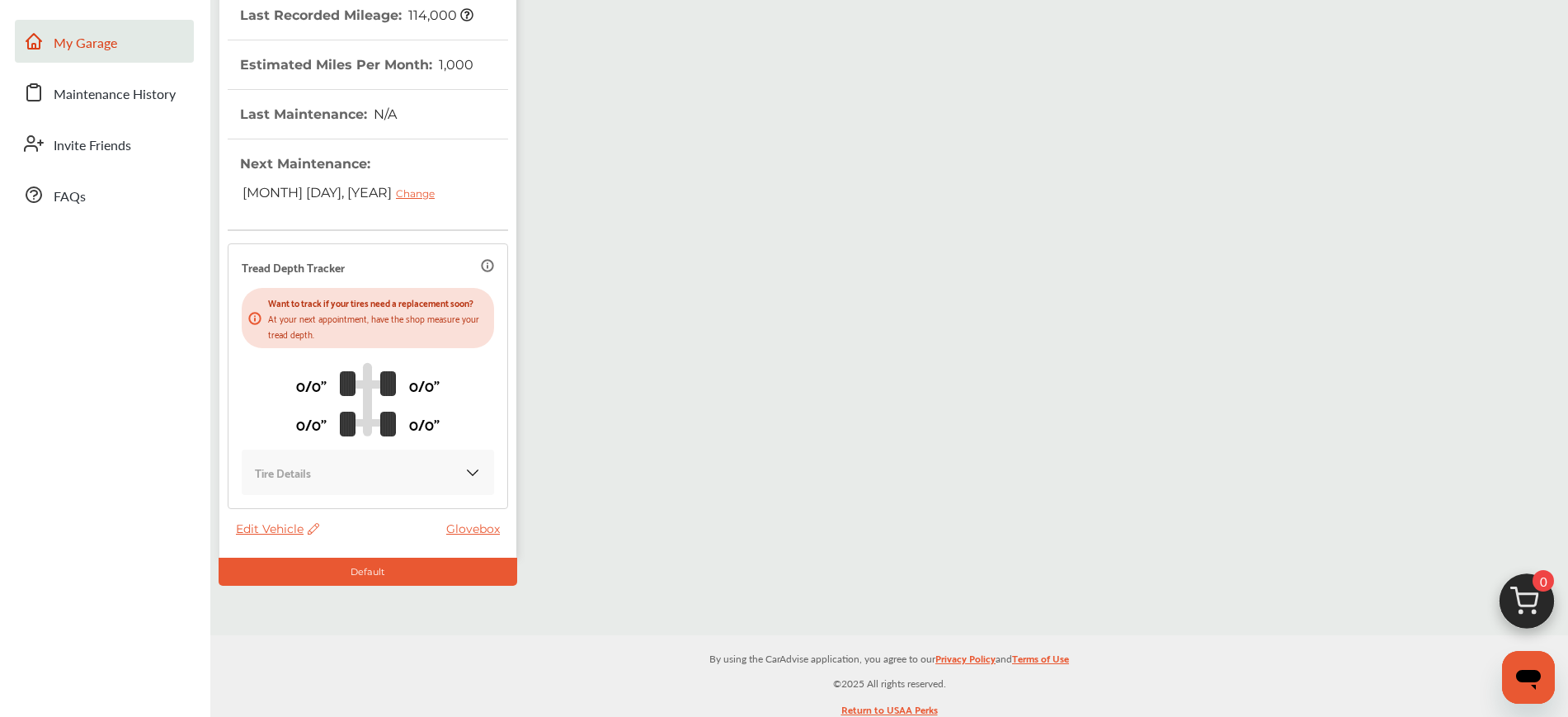 click 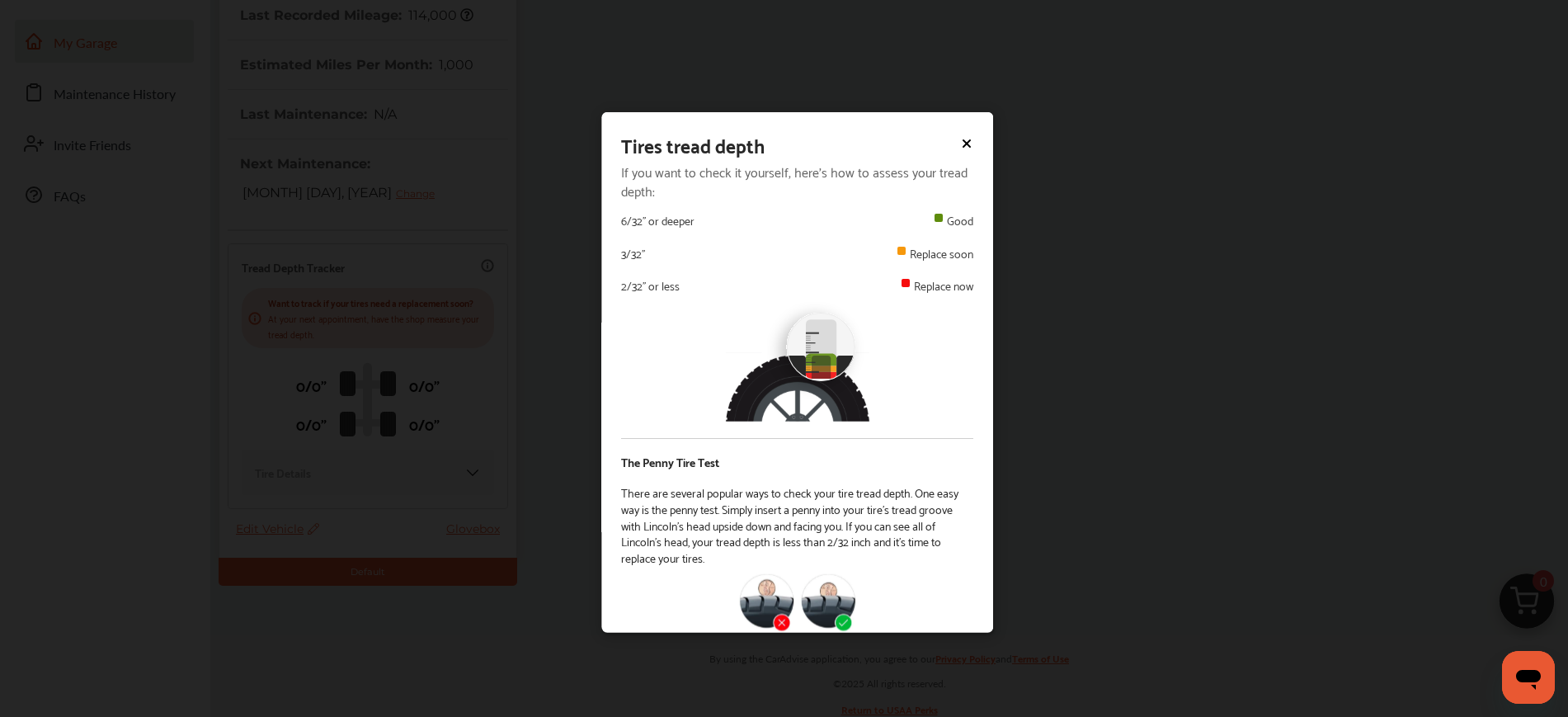 scroll, scrollTop: 22, scrollLeft: 0, axis: vertical 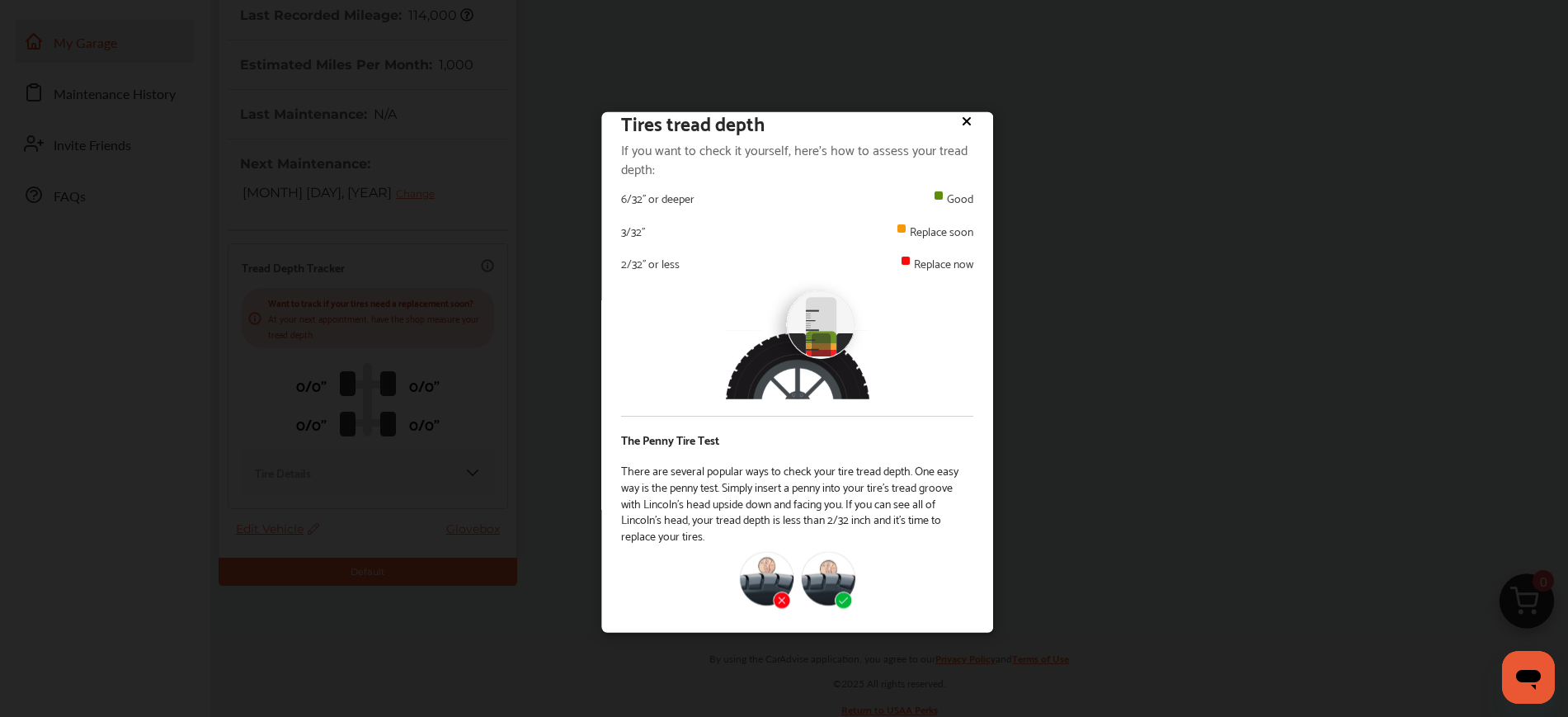 click 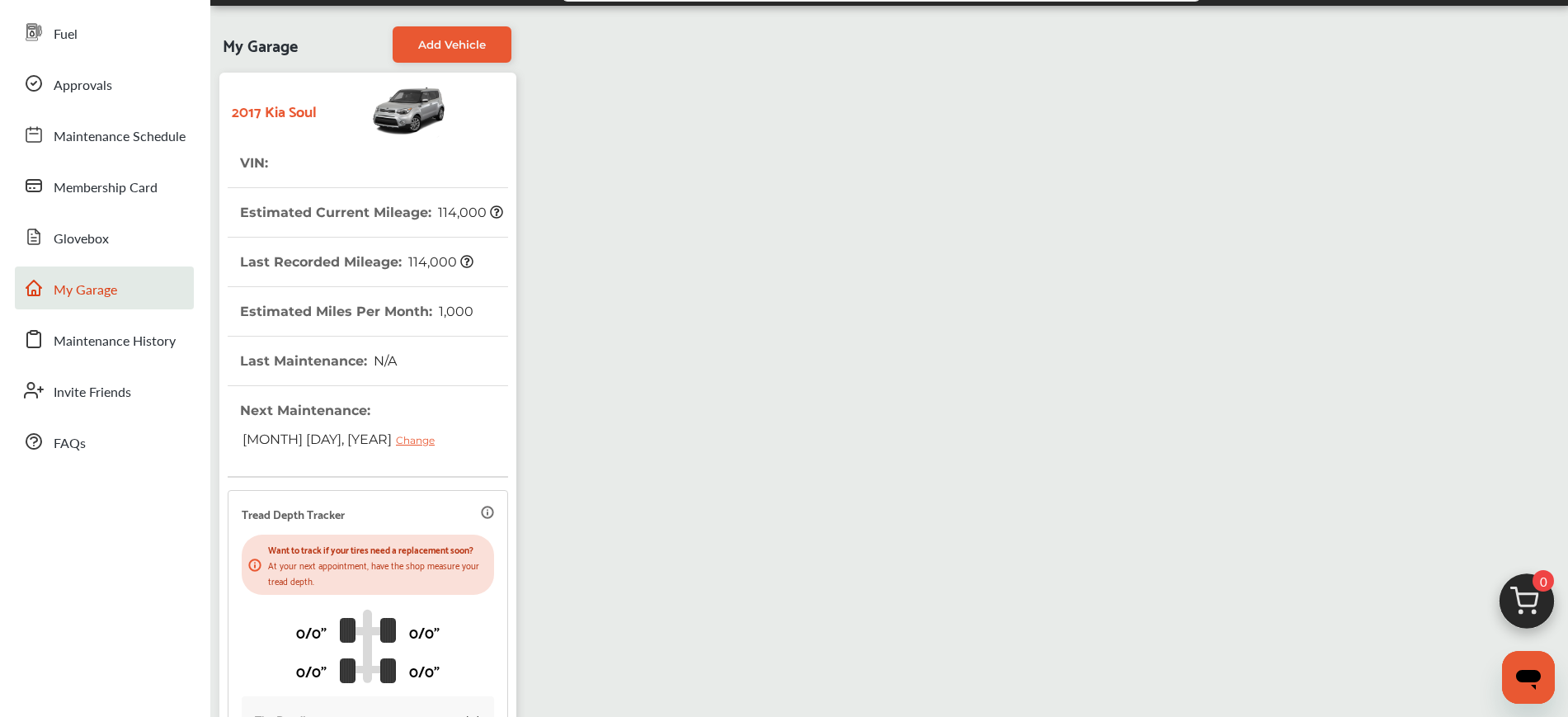 scroll, scrollTop: 103, scrollLeft: 0, axis: vertical 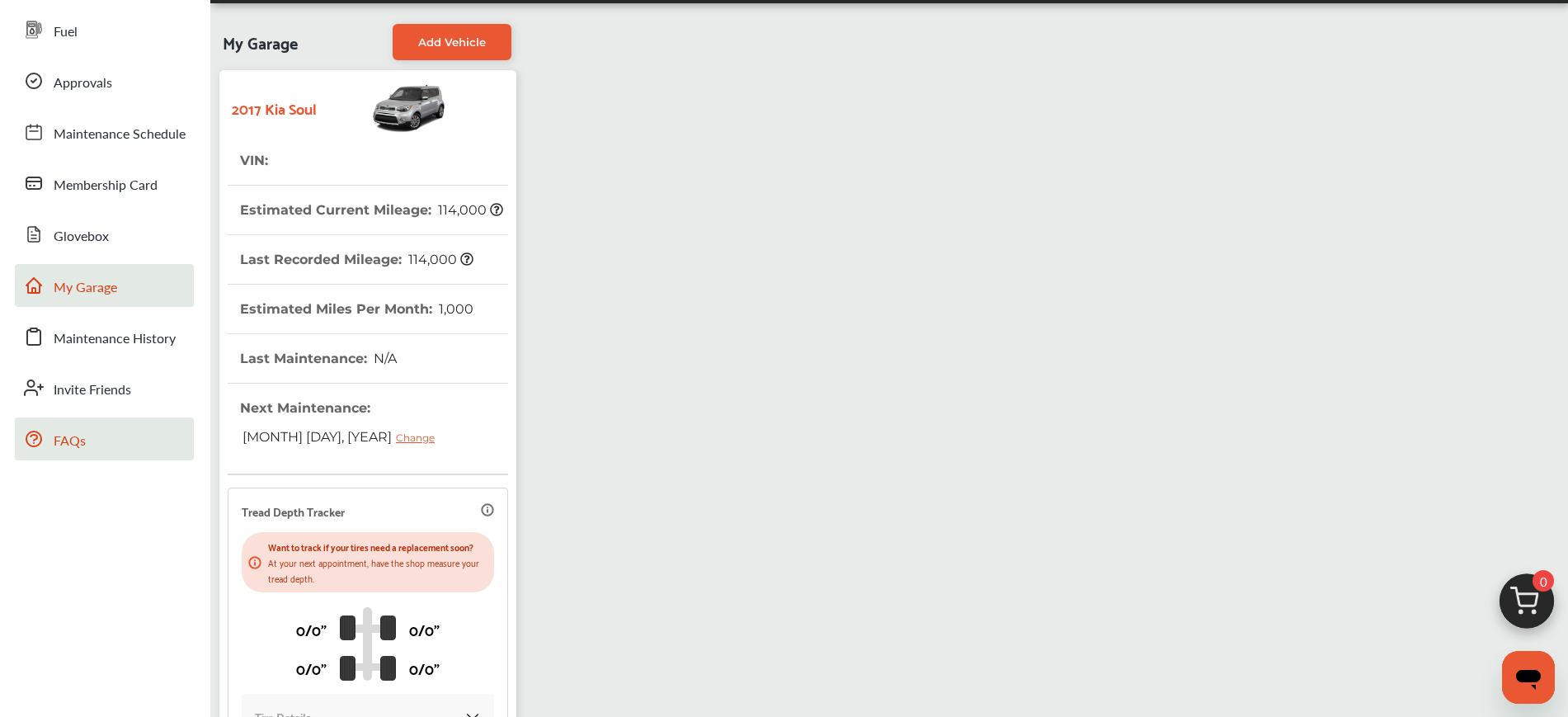 click on "FAQs" at bounding box center (104, 439) 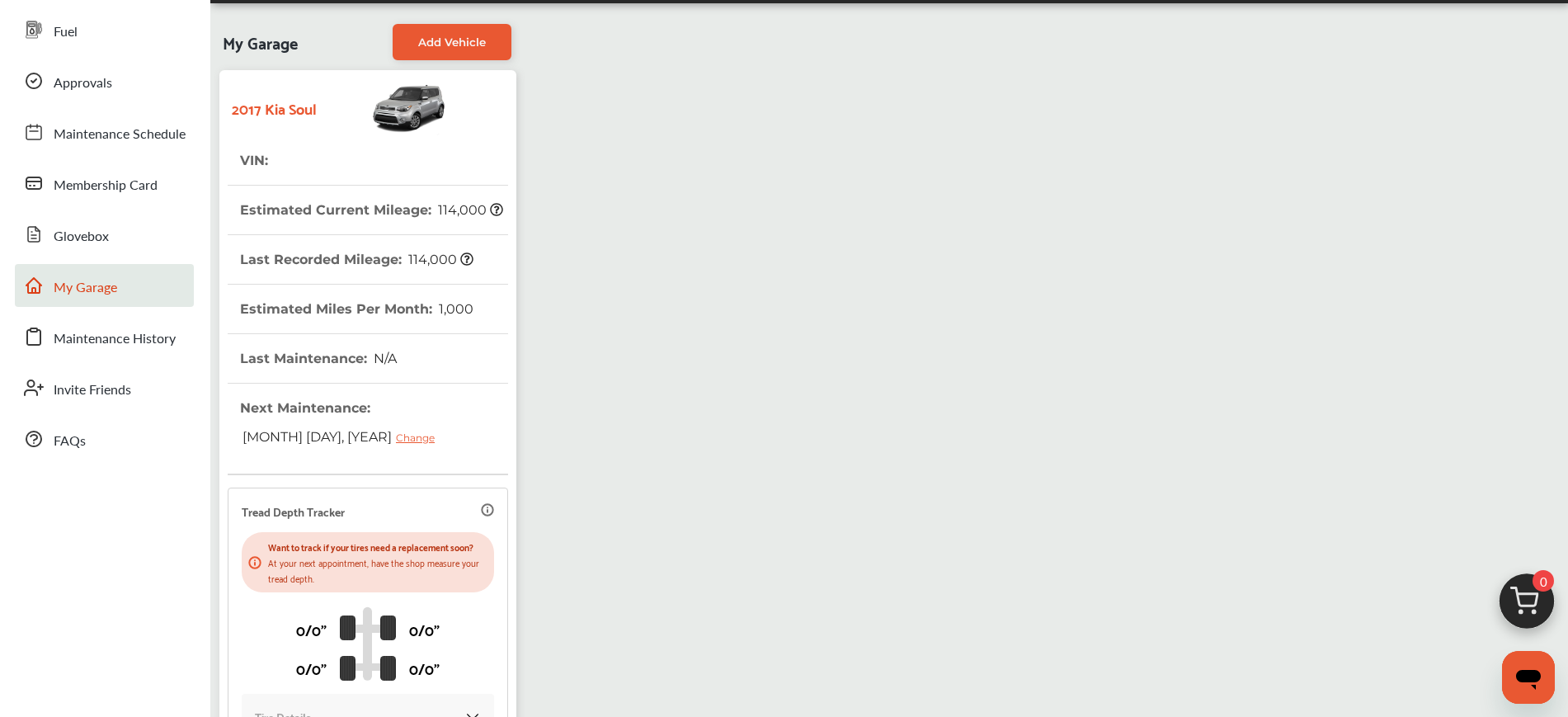 click on "My Garage" at bounding box center [260, 42] 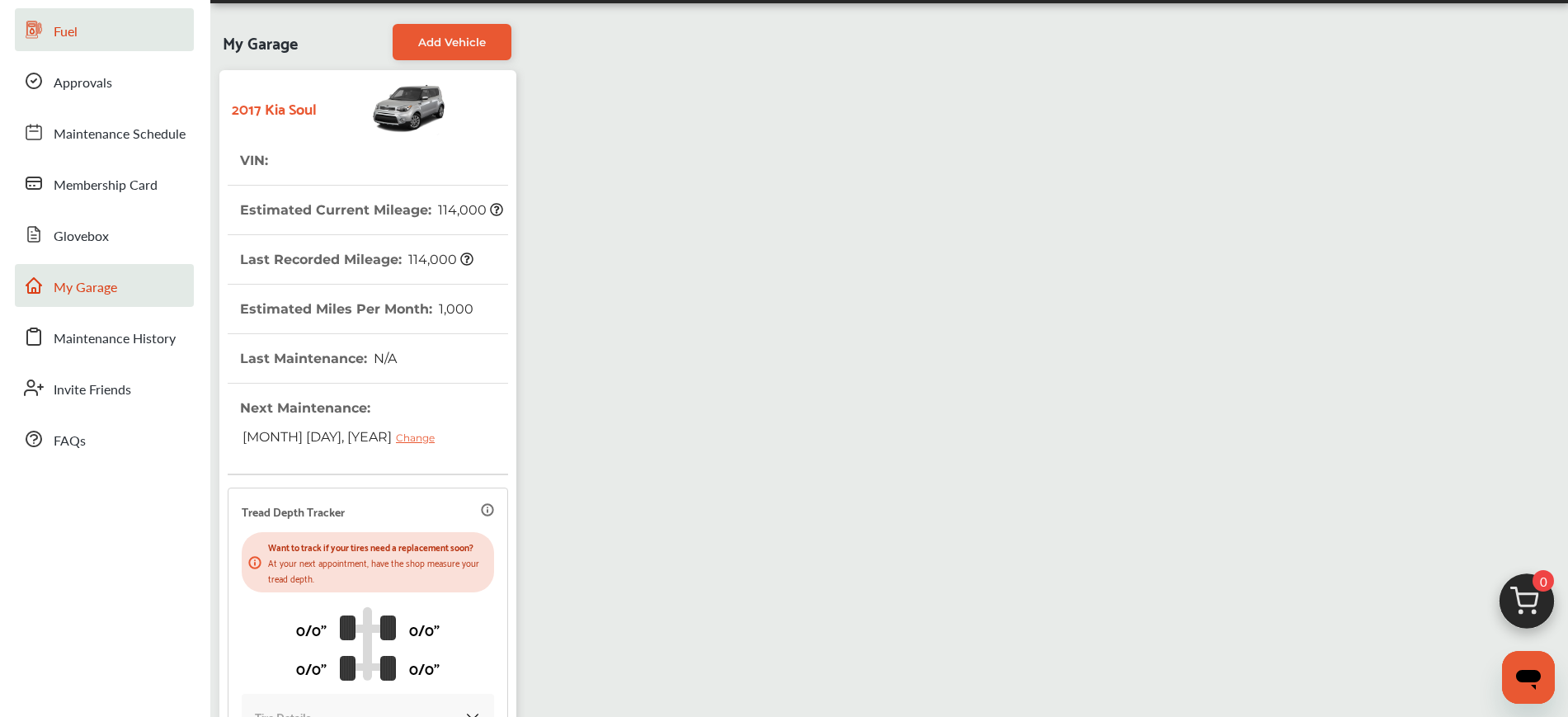 click on "Fuel" at bounding box center [65, 32] 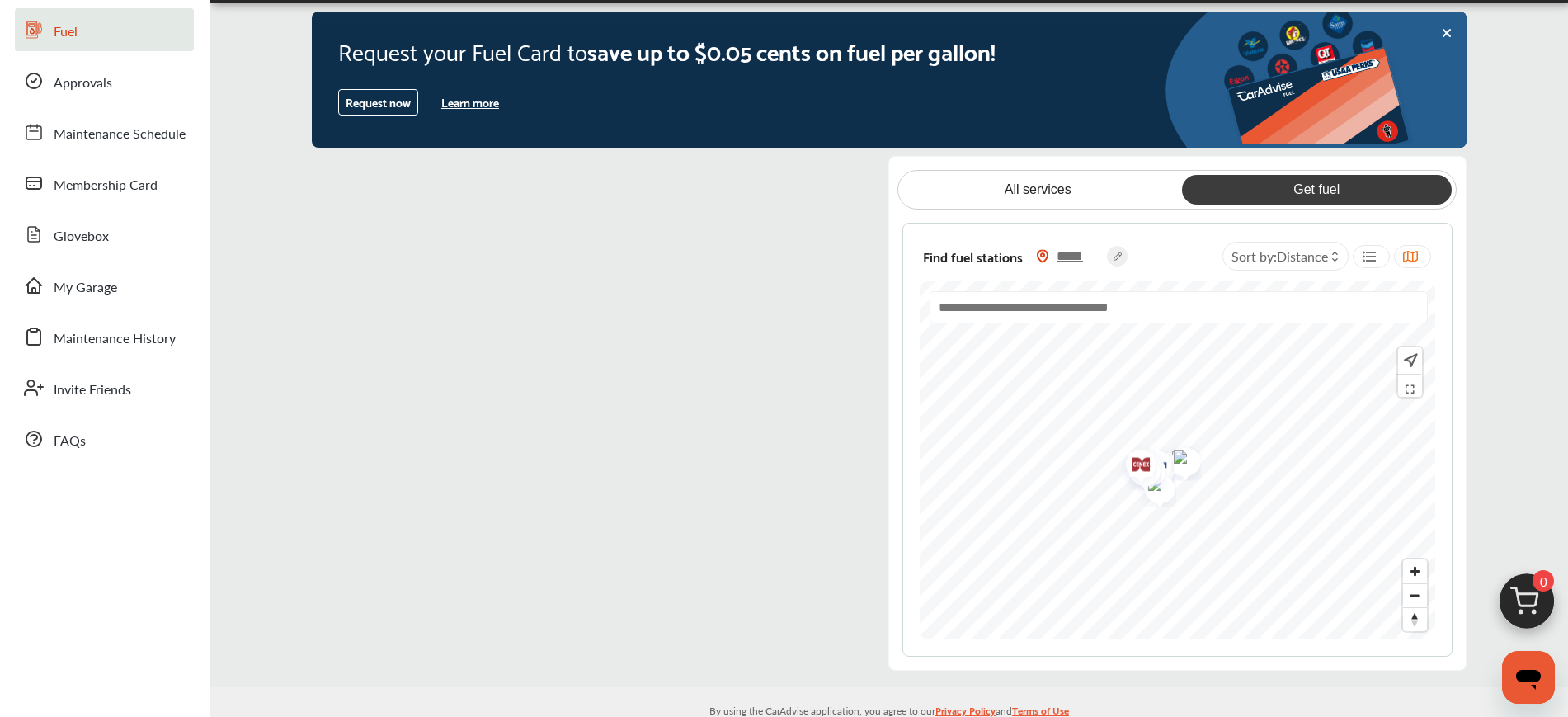 click 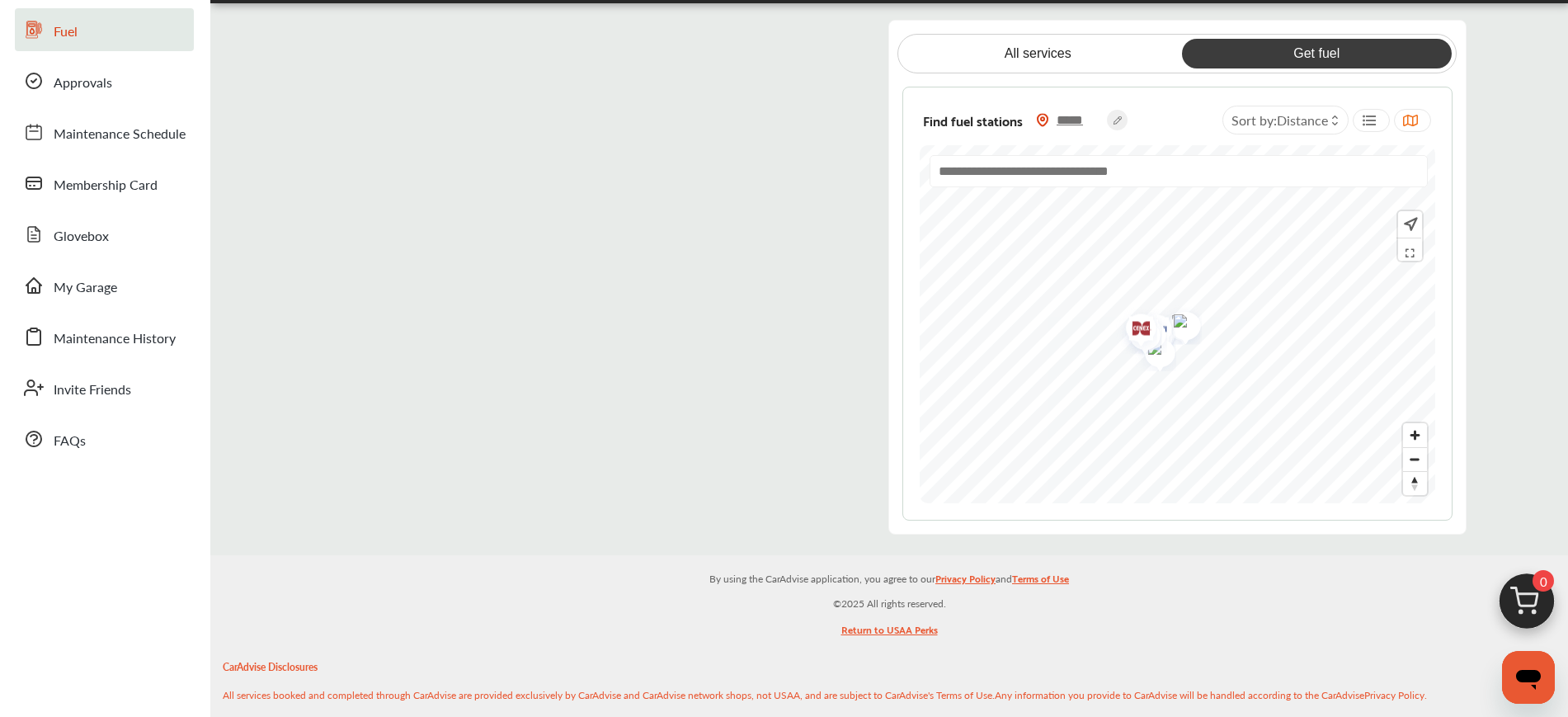 scroll, scrollTop: 0, scrollLeft: 0, axis: both 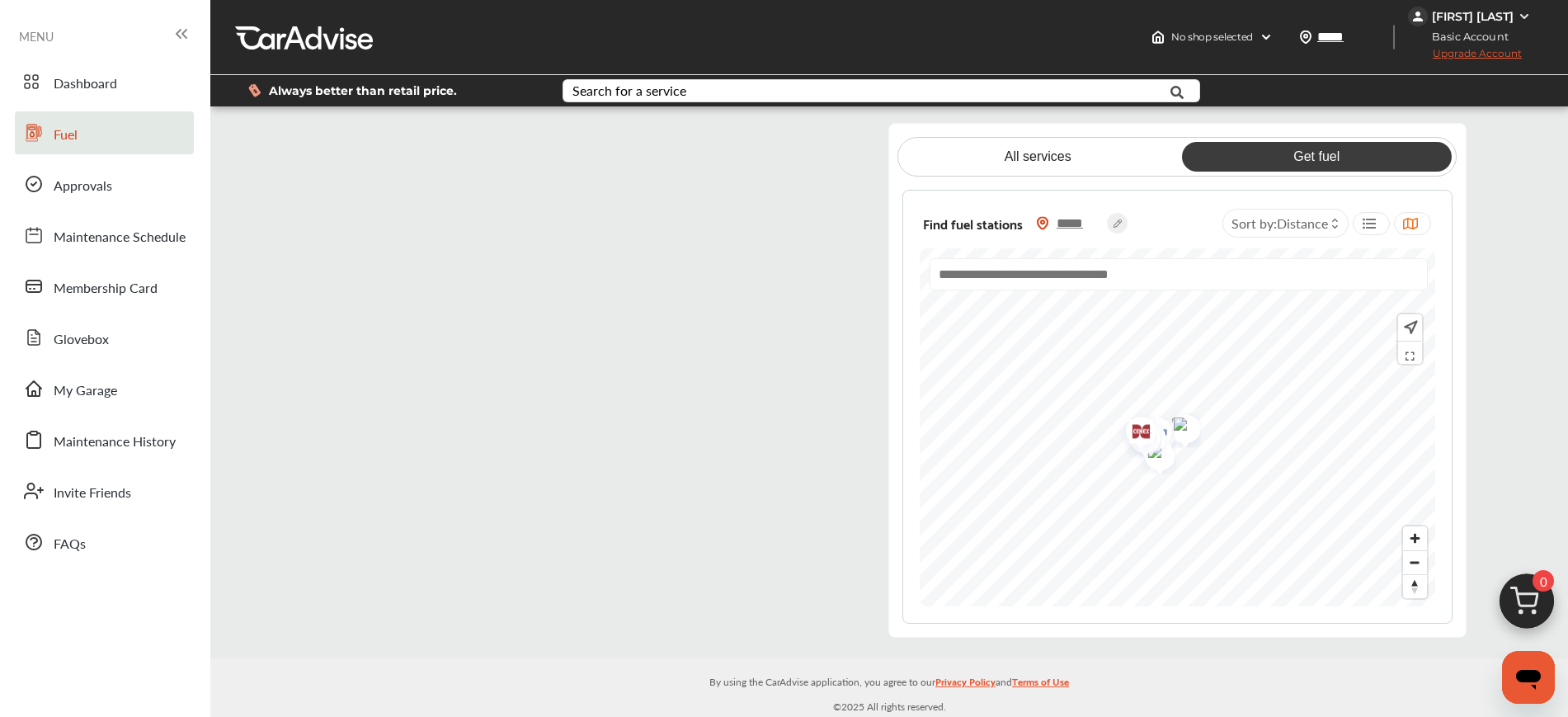 click on "[FIRST] [LAST]" at bounding box center [1472, 17] 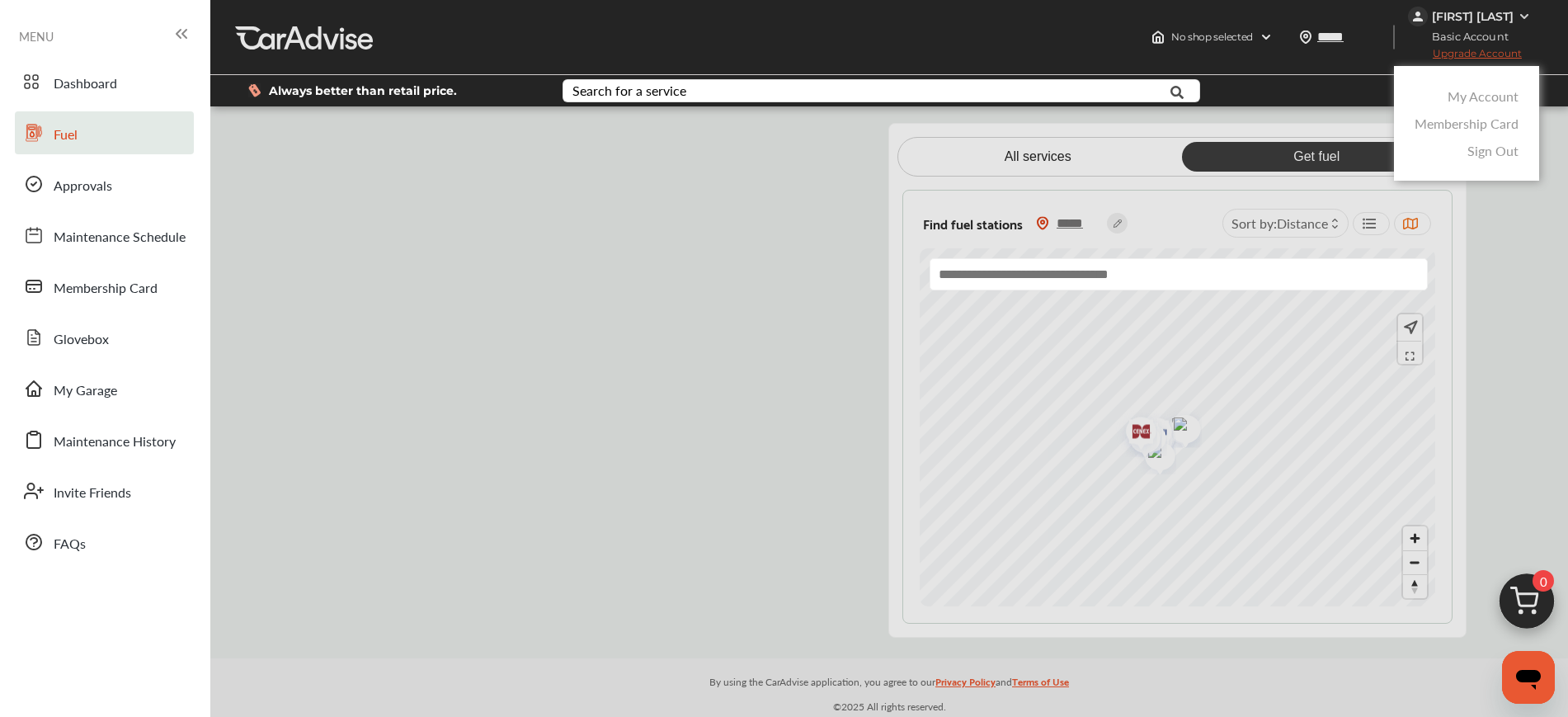 click on "My Account" at bounding box center [1483, 96] 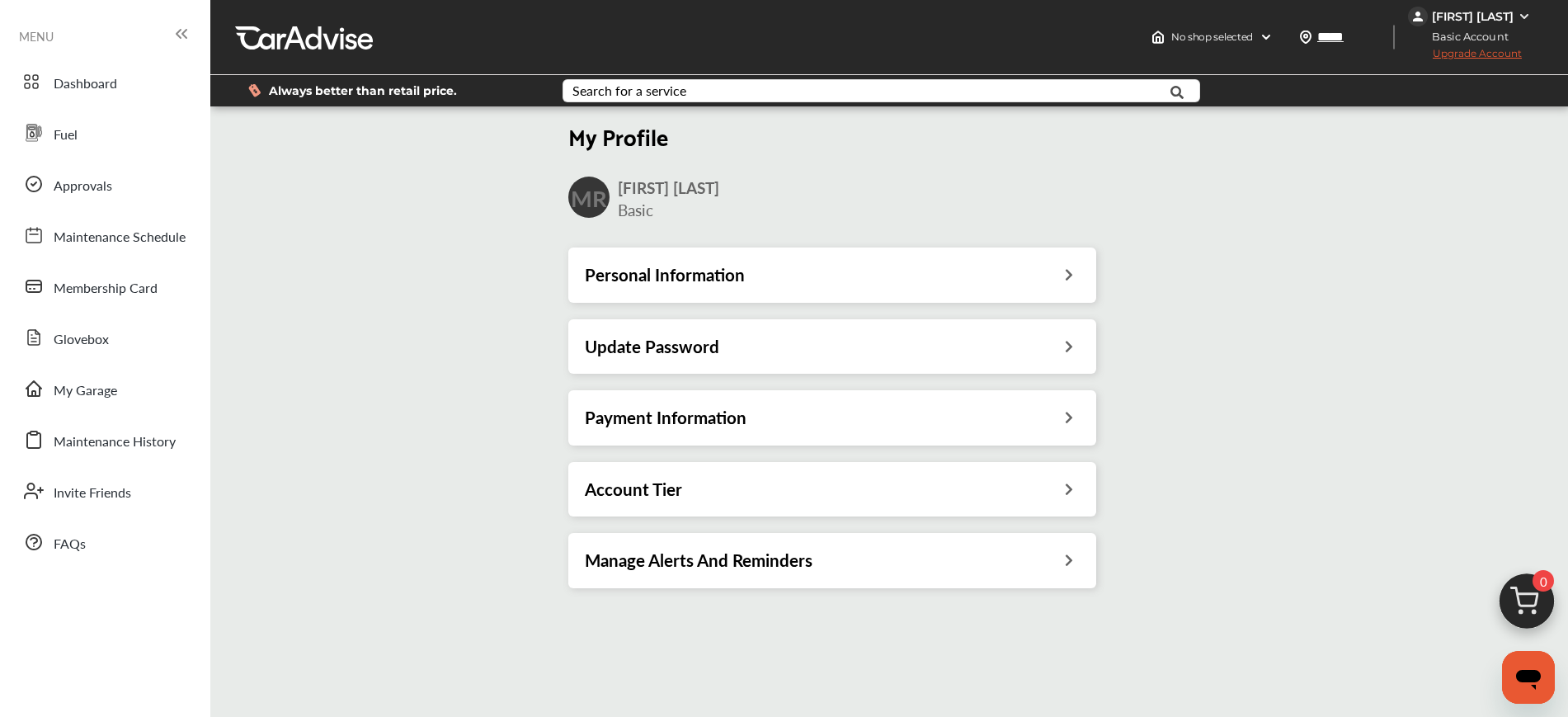 click on "Update Password" at bounding box center (832, 347) 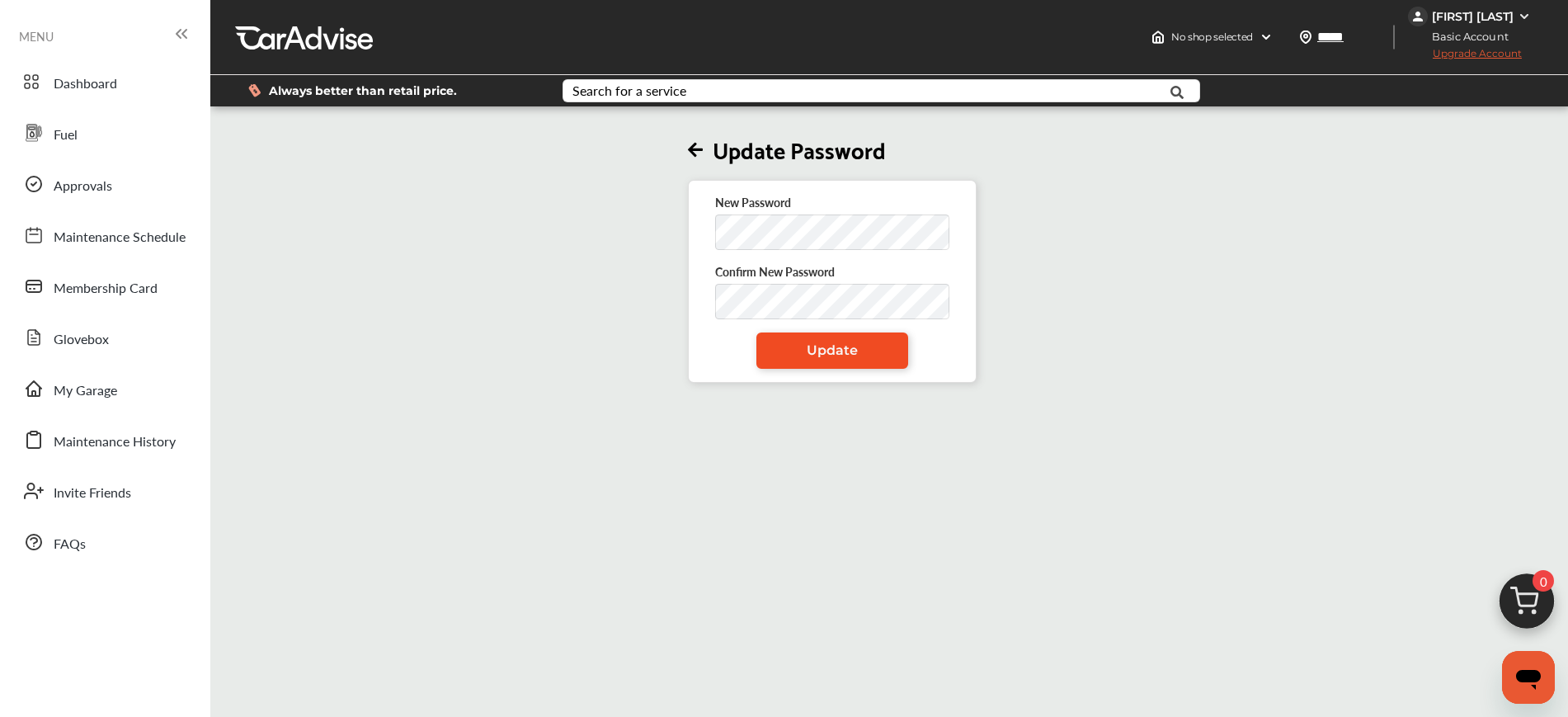 click on "Update" at bounding box center [832, 350] 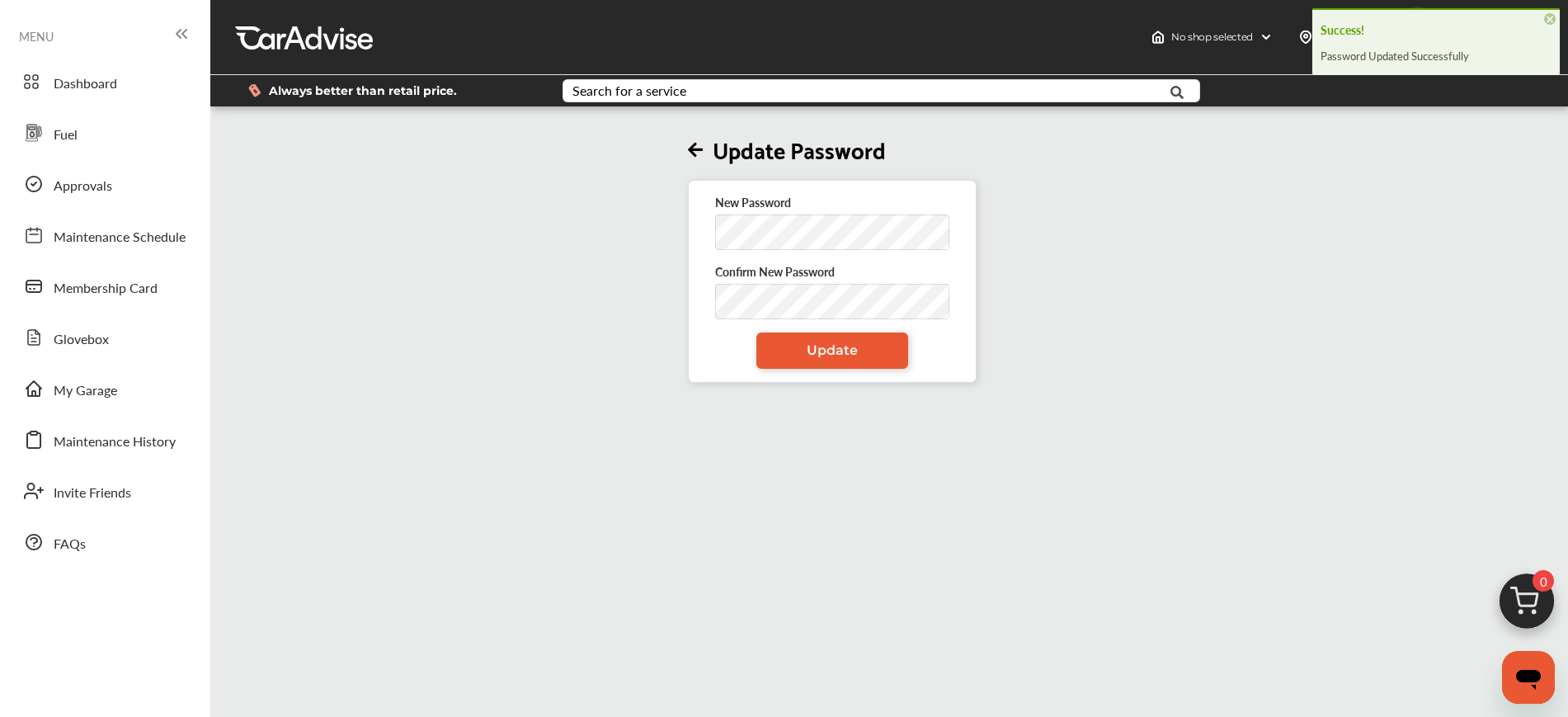 click on "×" at bounding box center [1550, 19] 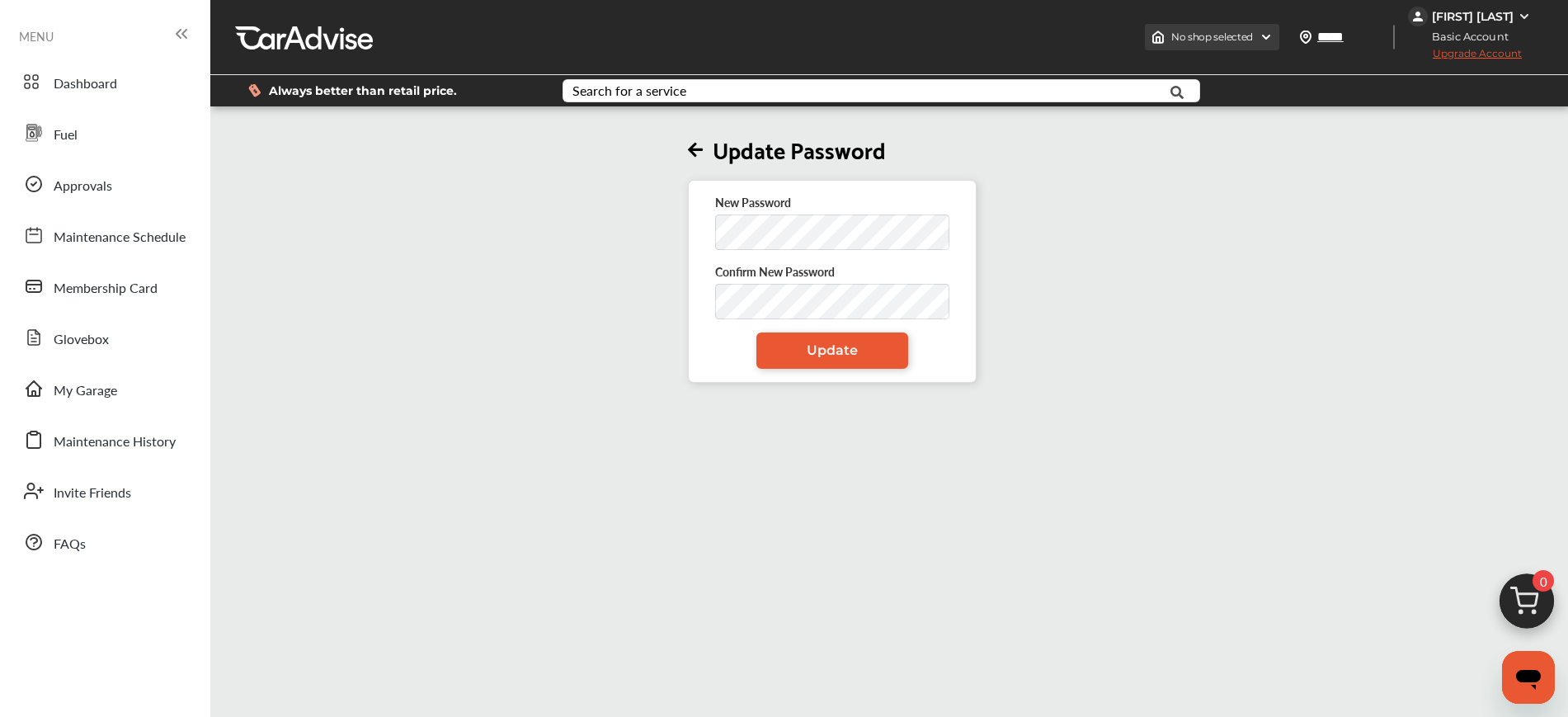 click on "No shop selected" at bounding box center (1212, 37) 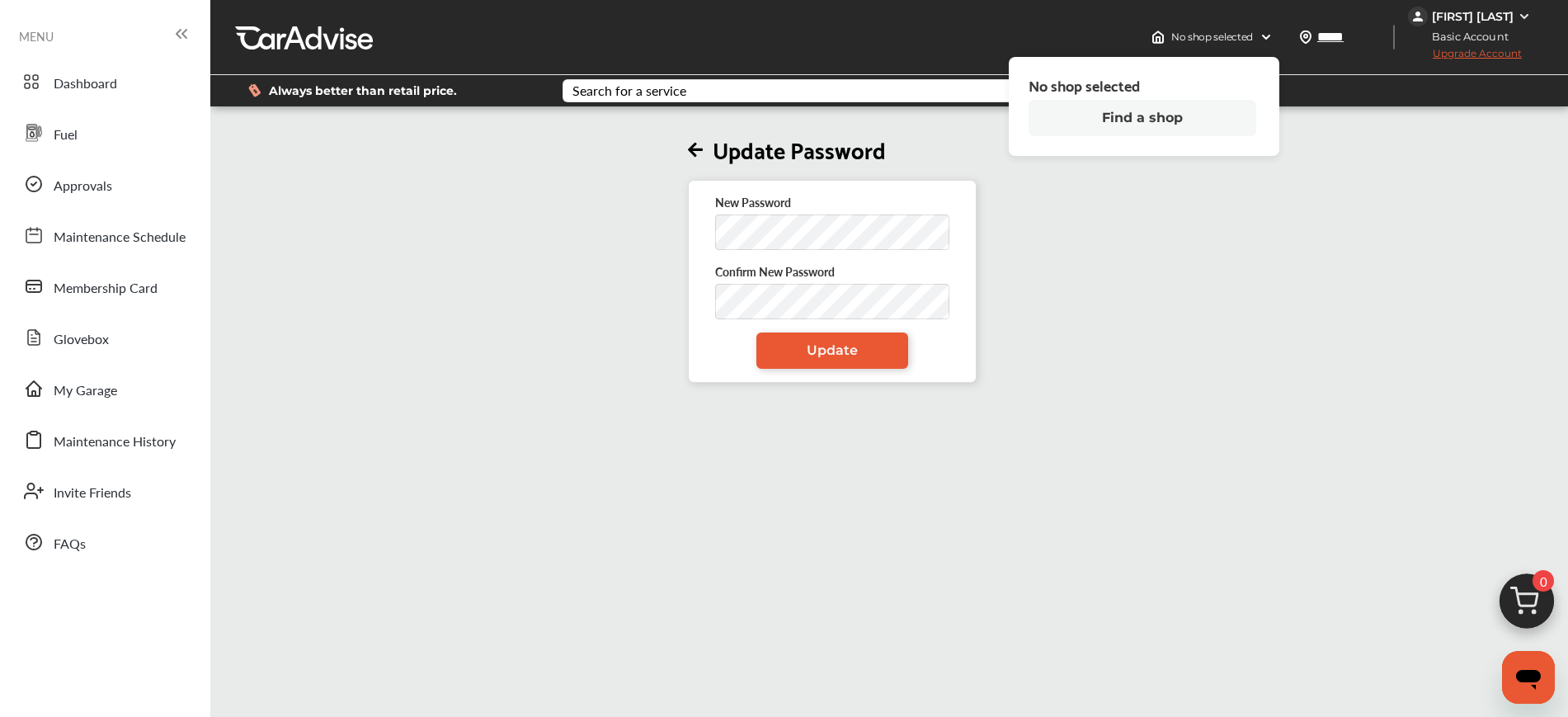 click on "Find a shop" at bounding box center [1142, 118] 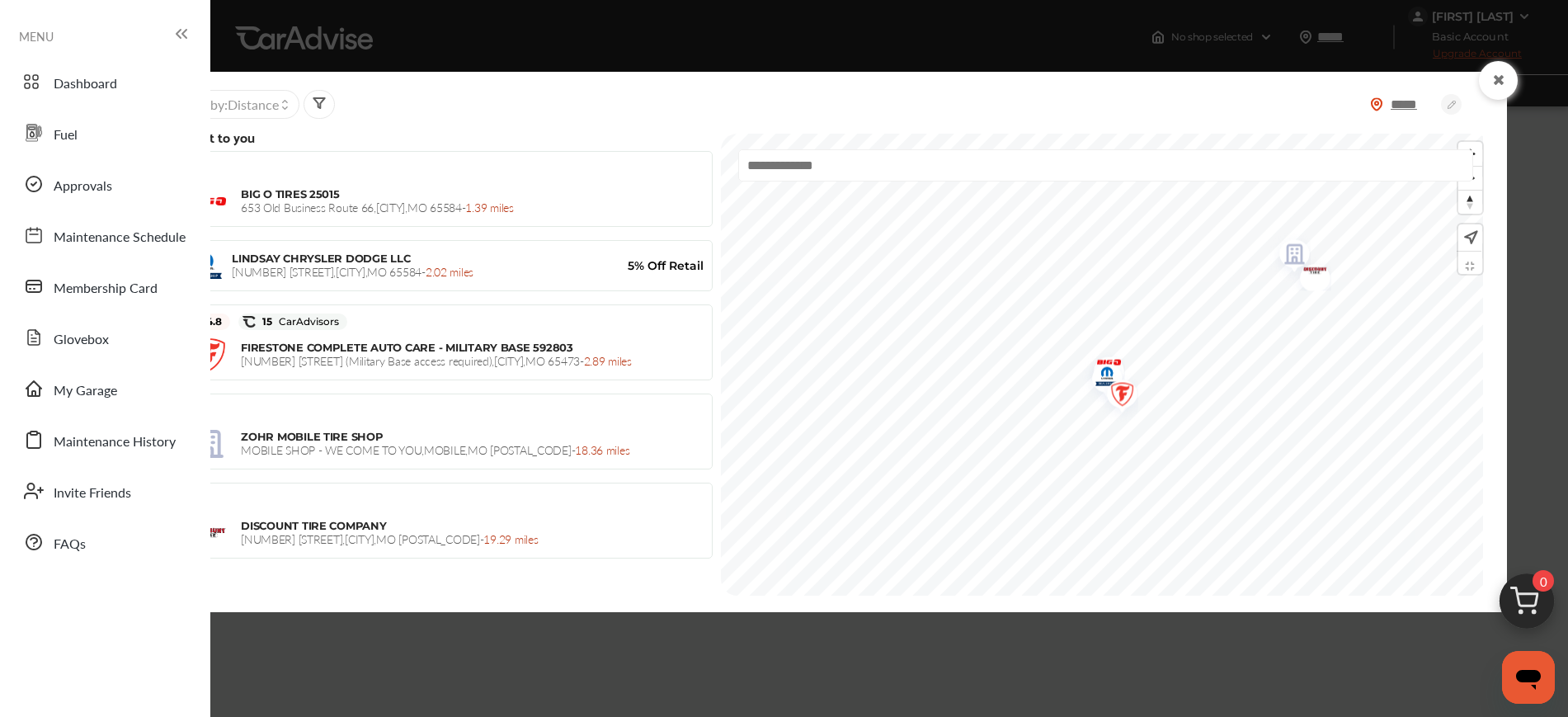 click at bounding box center [1498, 80] 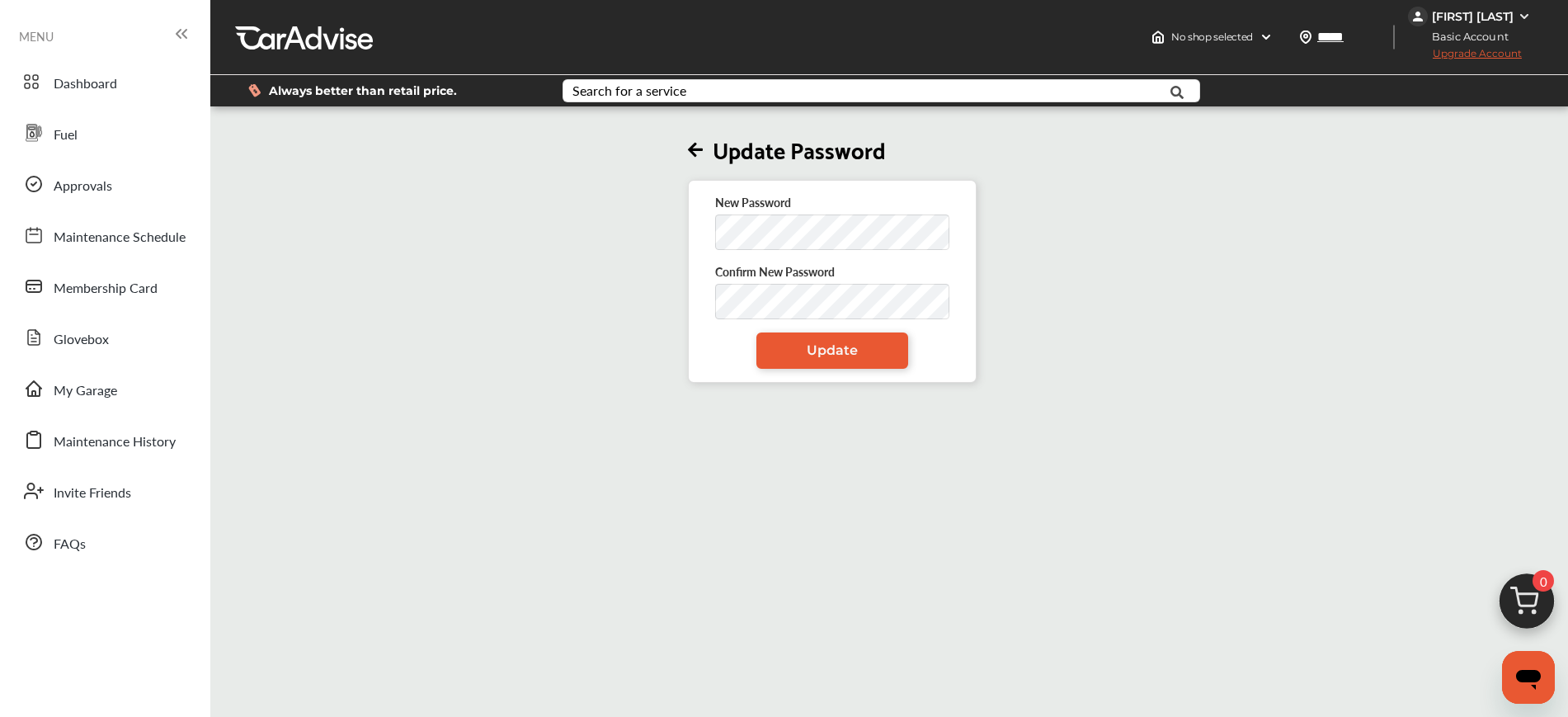 click at bounding box center [695, 150] 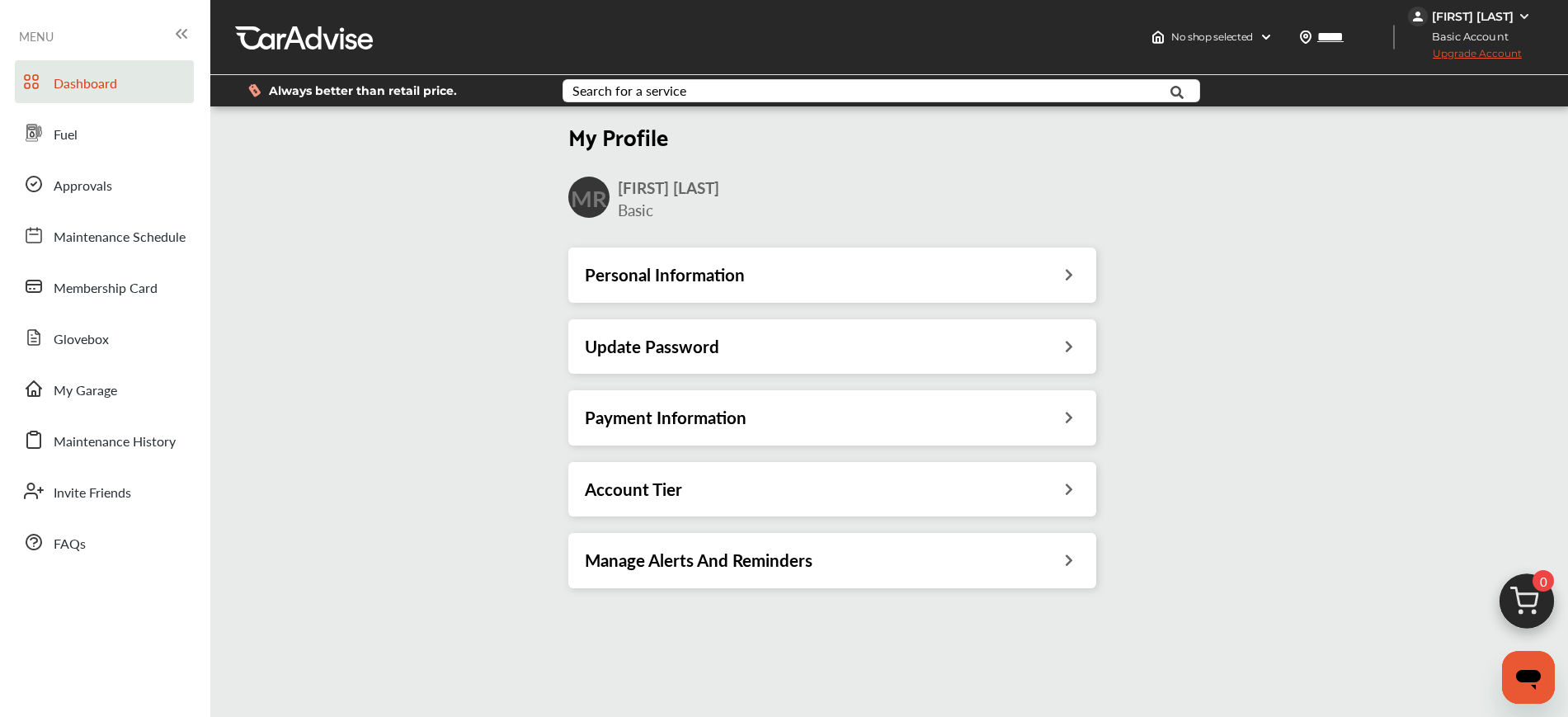 click on "Dashboard" at bounding box center (104, 82) 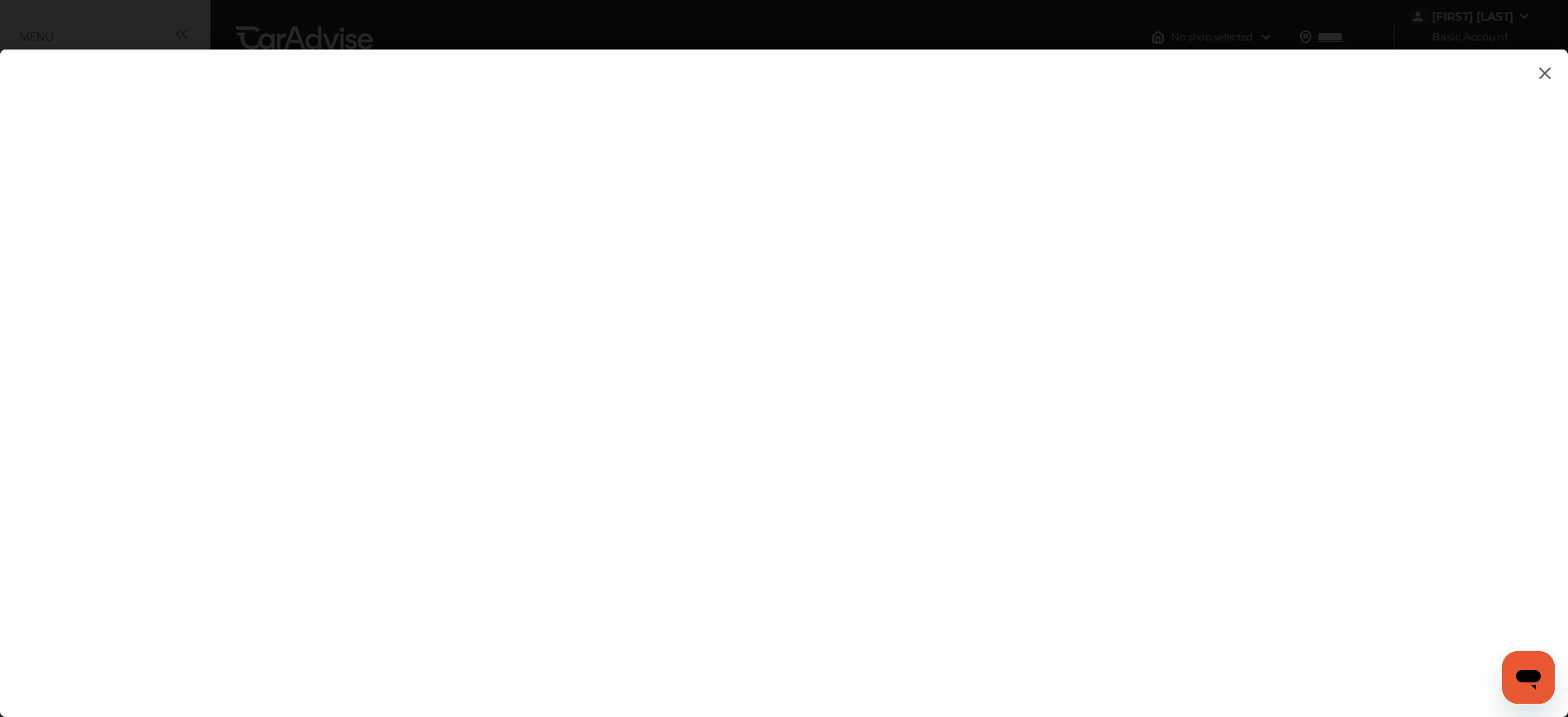 click at bounding box center (1545, 73) 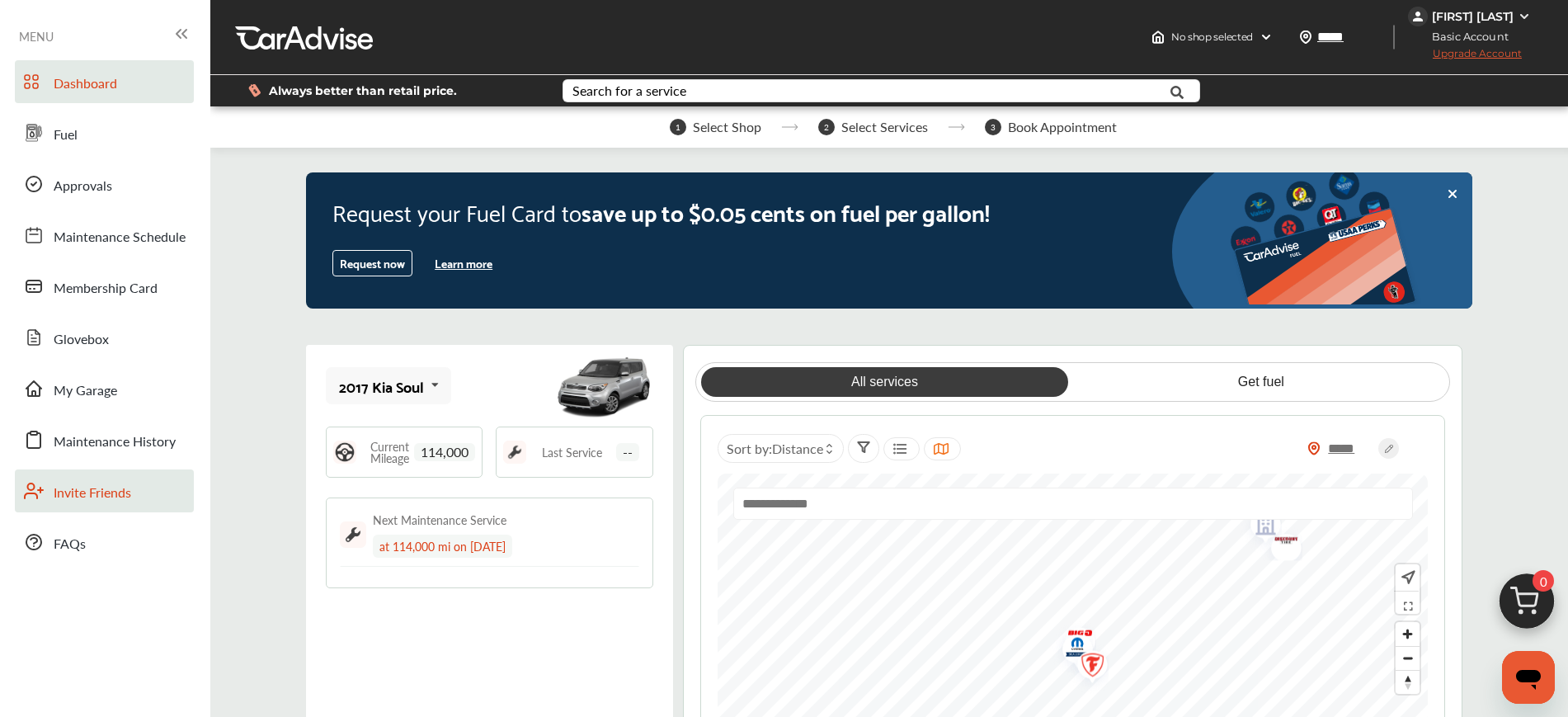 click on "Invite Friends" at bounding box center (92, 493) 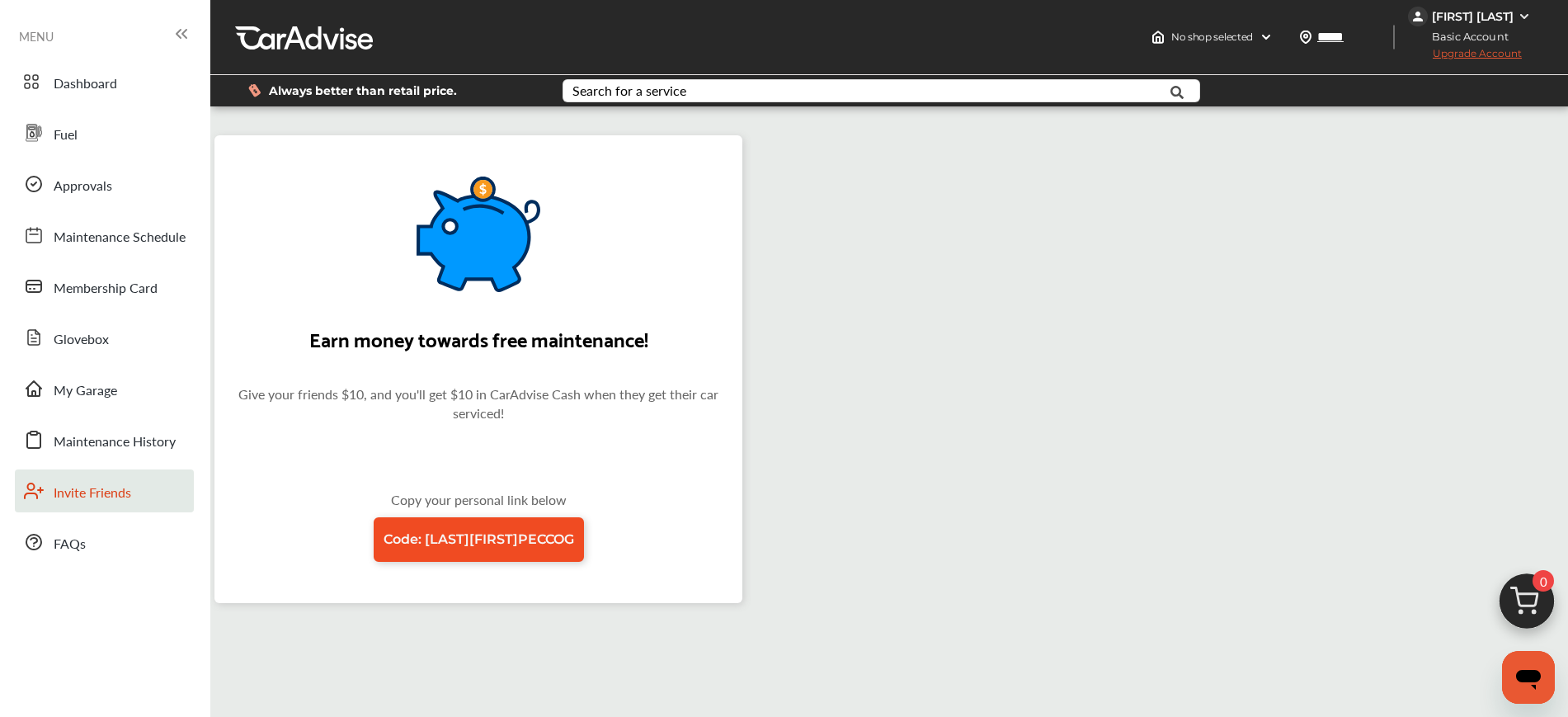 click on "Code: [LAST][FIRST]PECCOG" at bounding box center [478, 539] 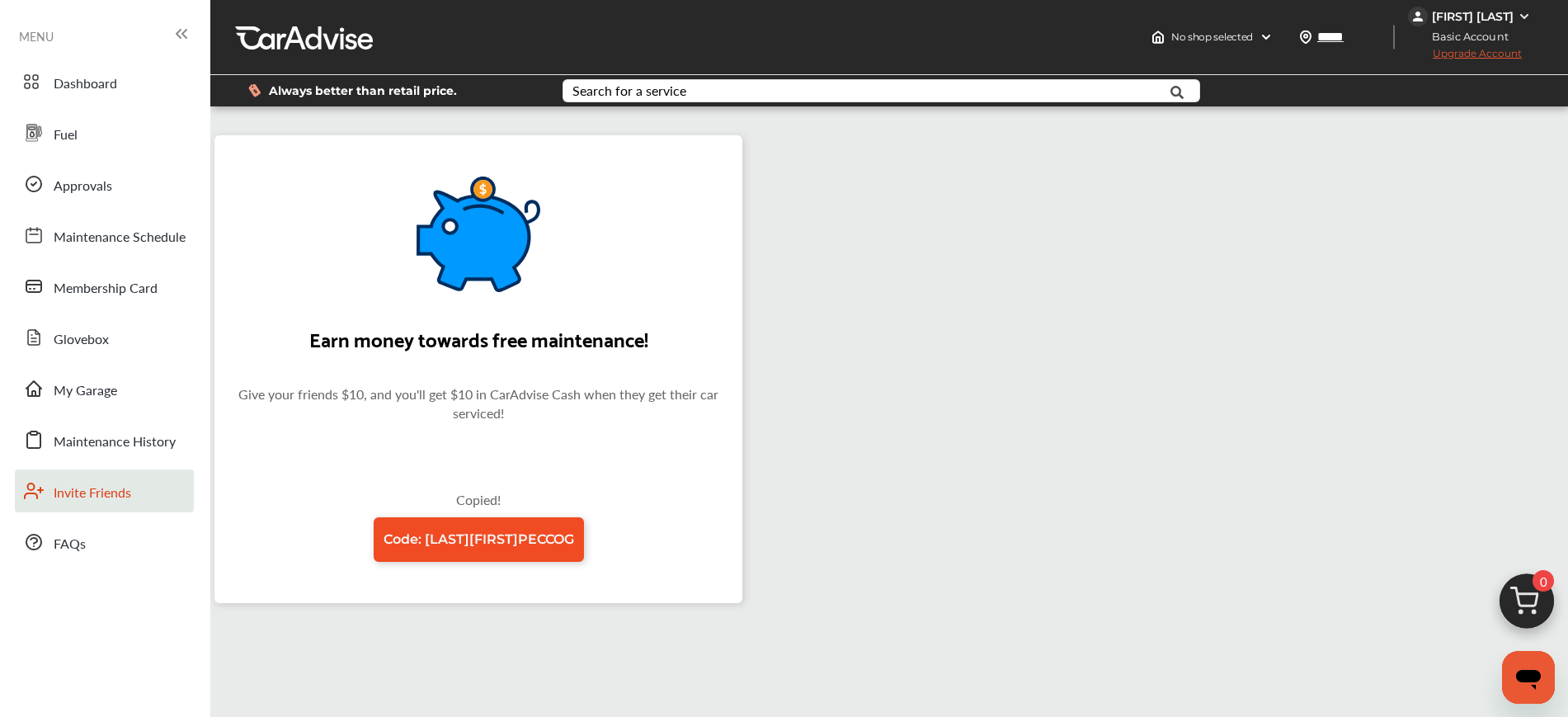 click on "Code: [LAST][FIRST]PECCOG" at bounding box center (478, 539) 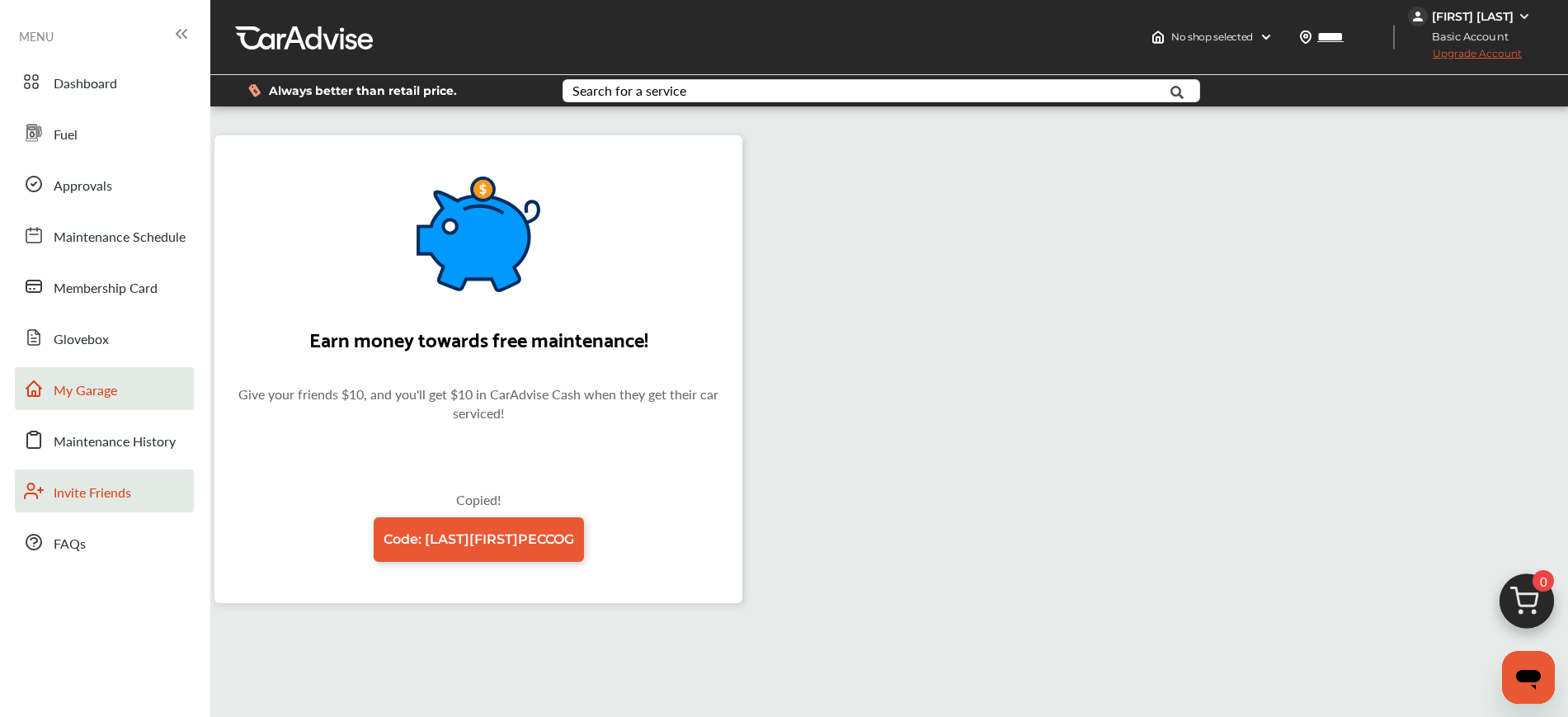 click on "My Garage" at bounding box center (85, 391) 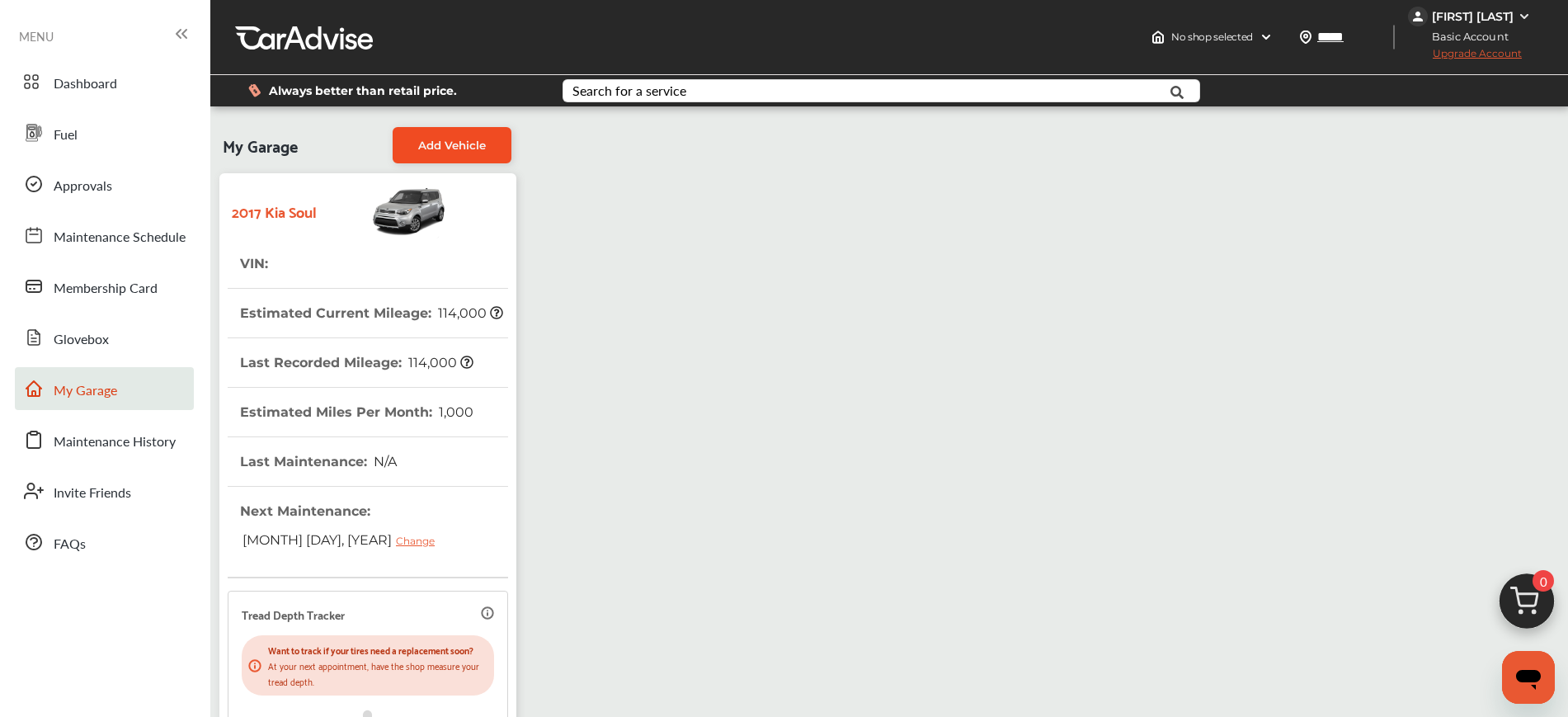 click on "Add Vehicle" at bounding box center (452, 145) 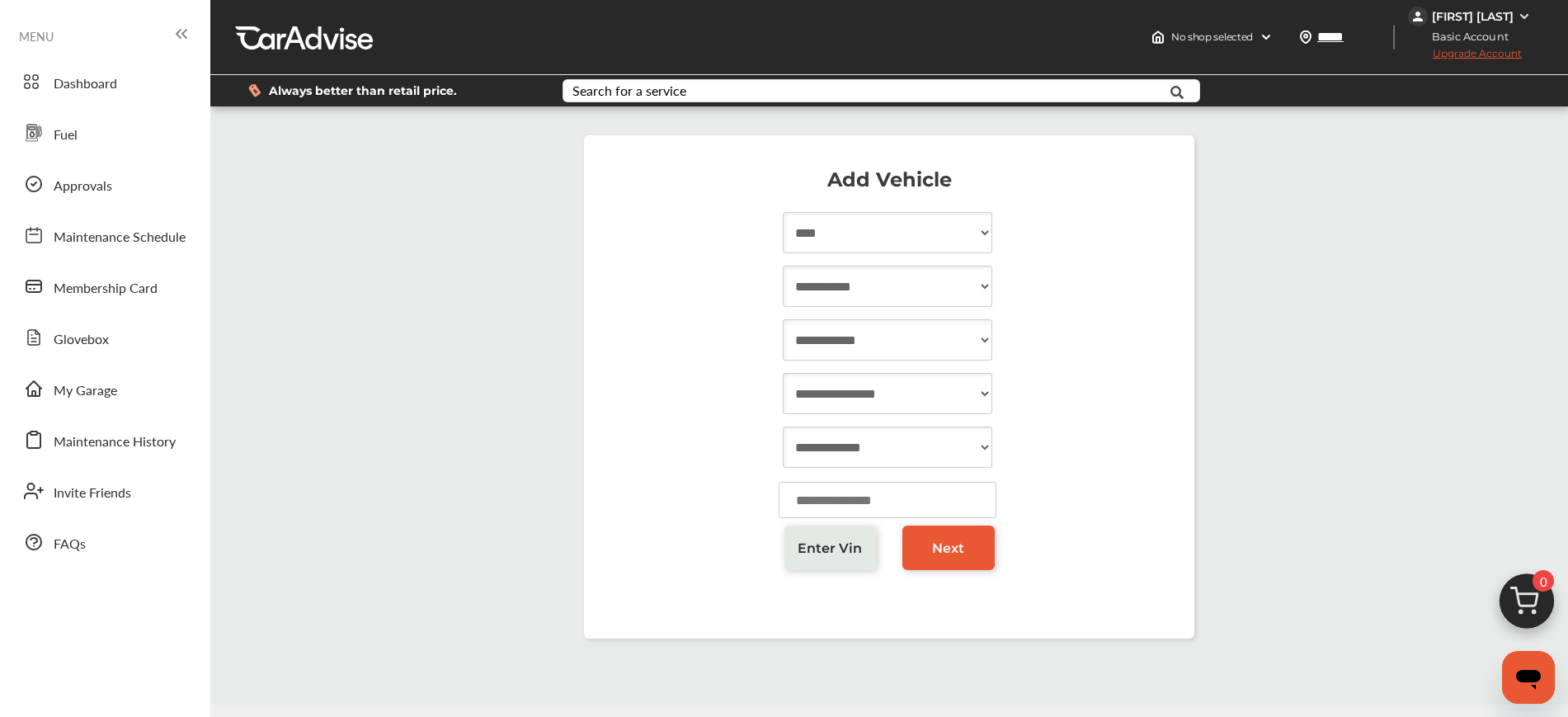 click on "**********" at bounding box center (888, 233) 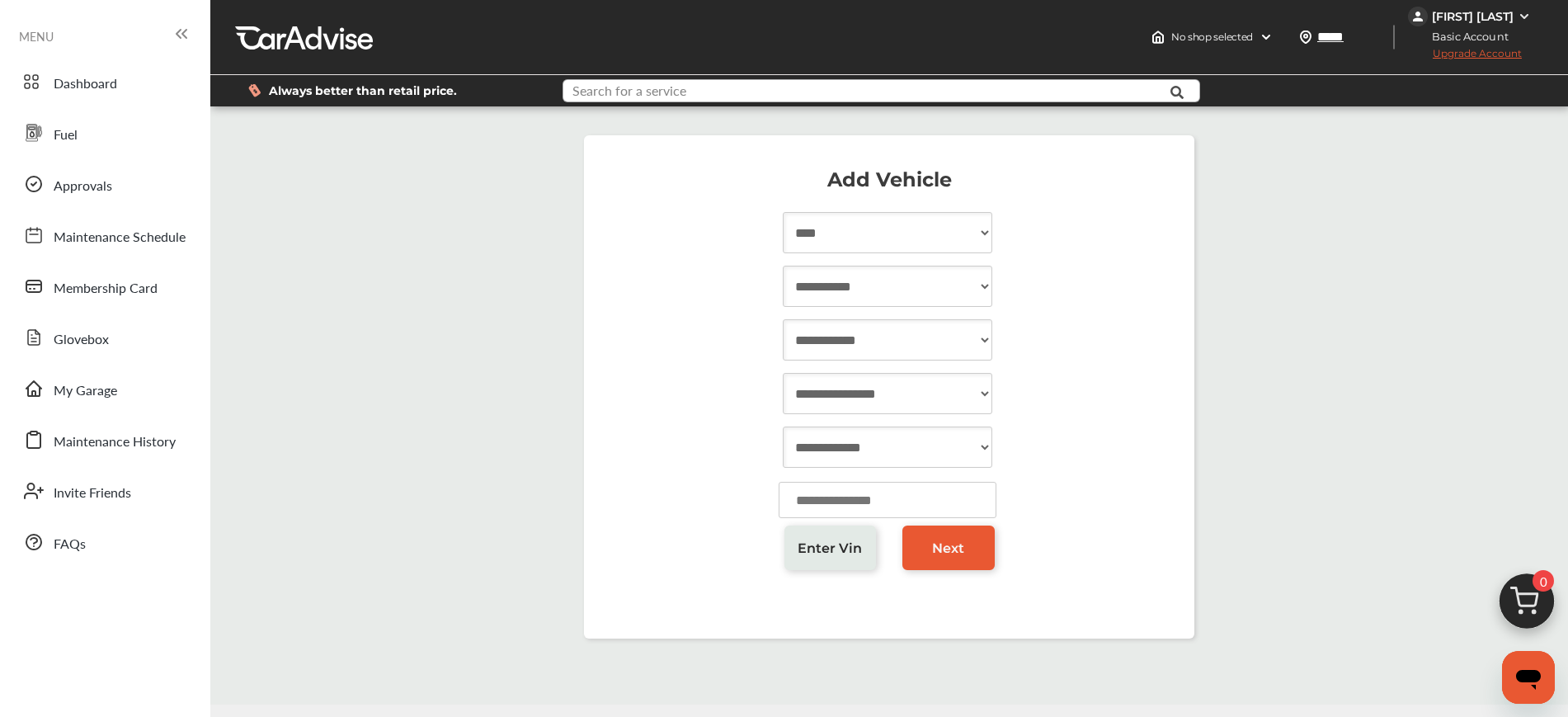 click at bounding box center (855, 92) 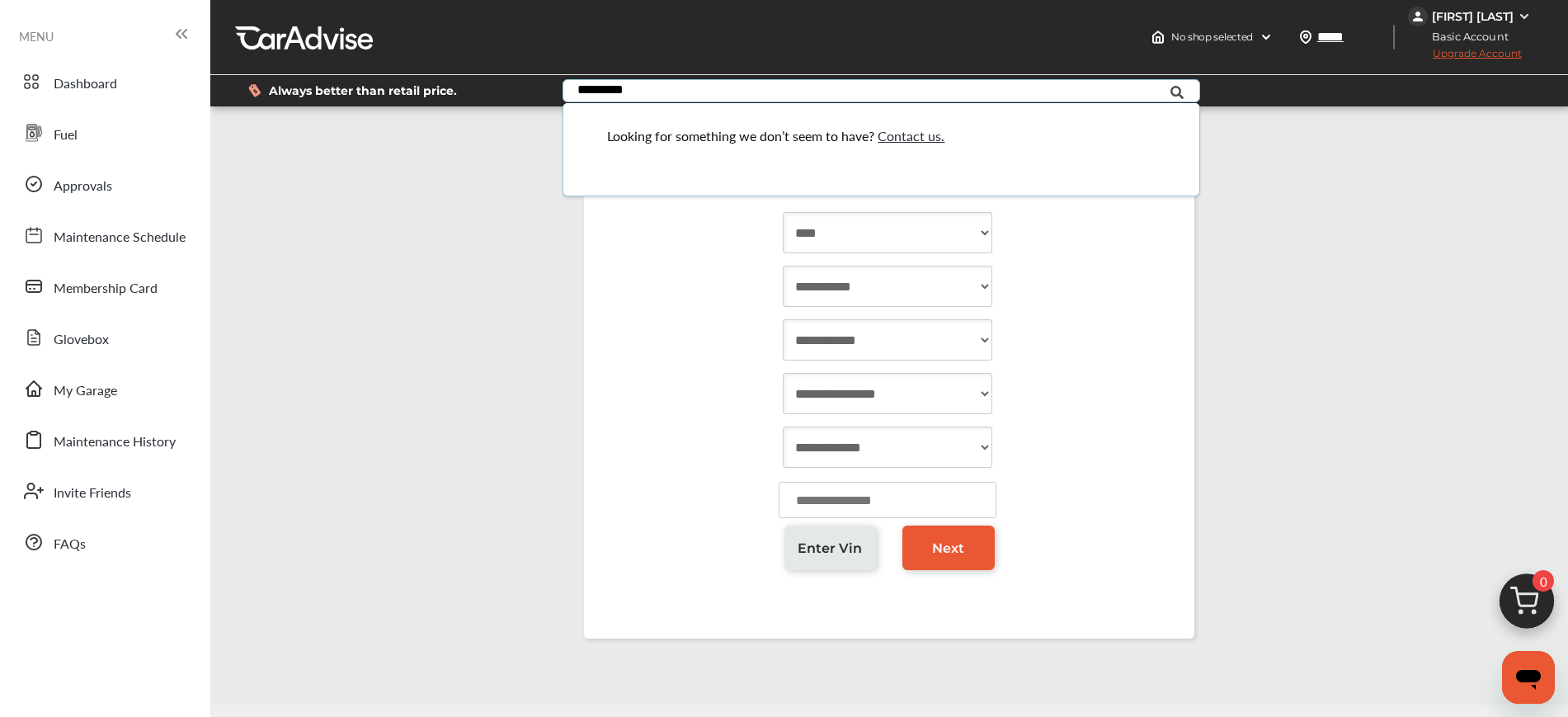 type on "*********" 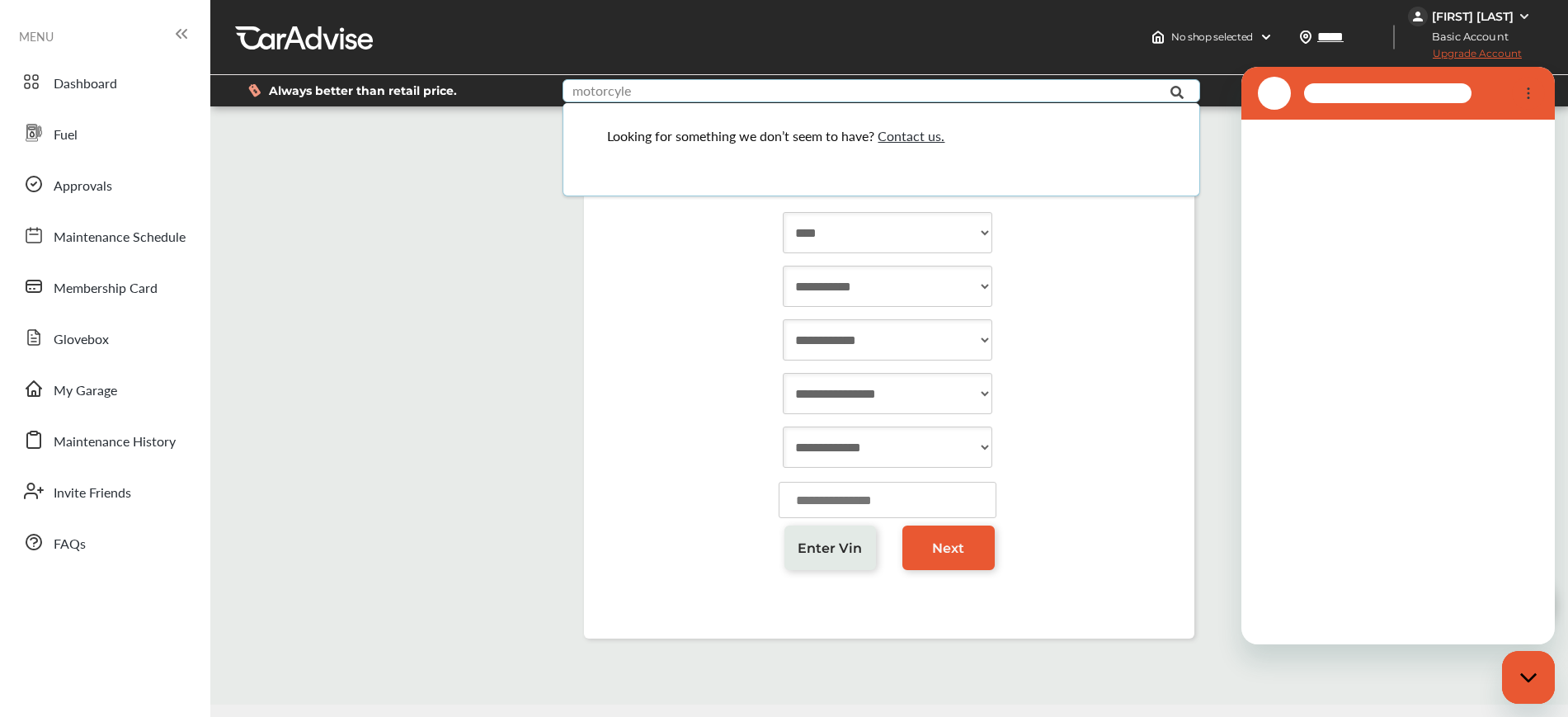 scroll, scrollTop: 0, scrollLeft: 0, axis: both 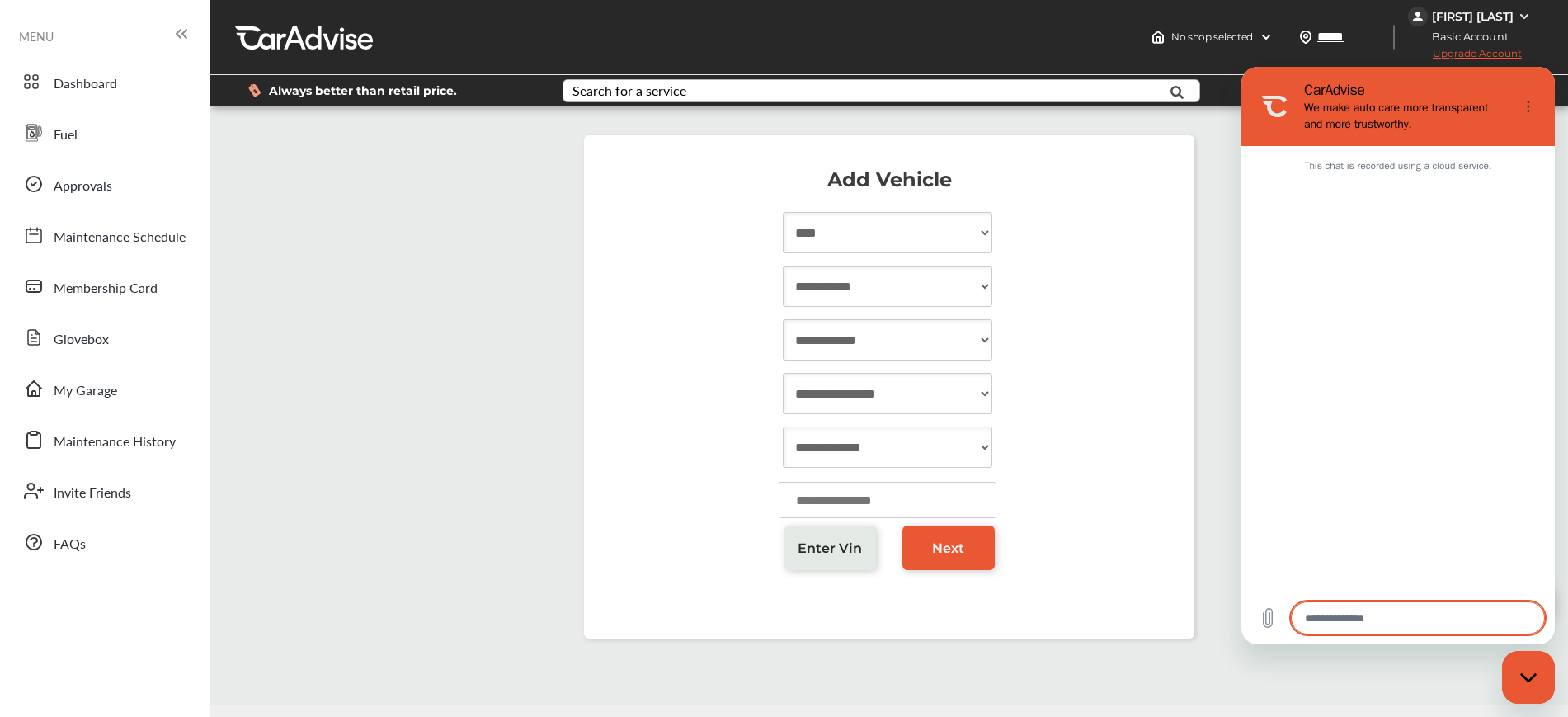 type on "*" 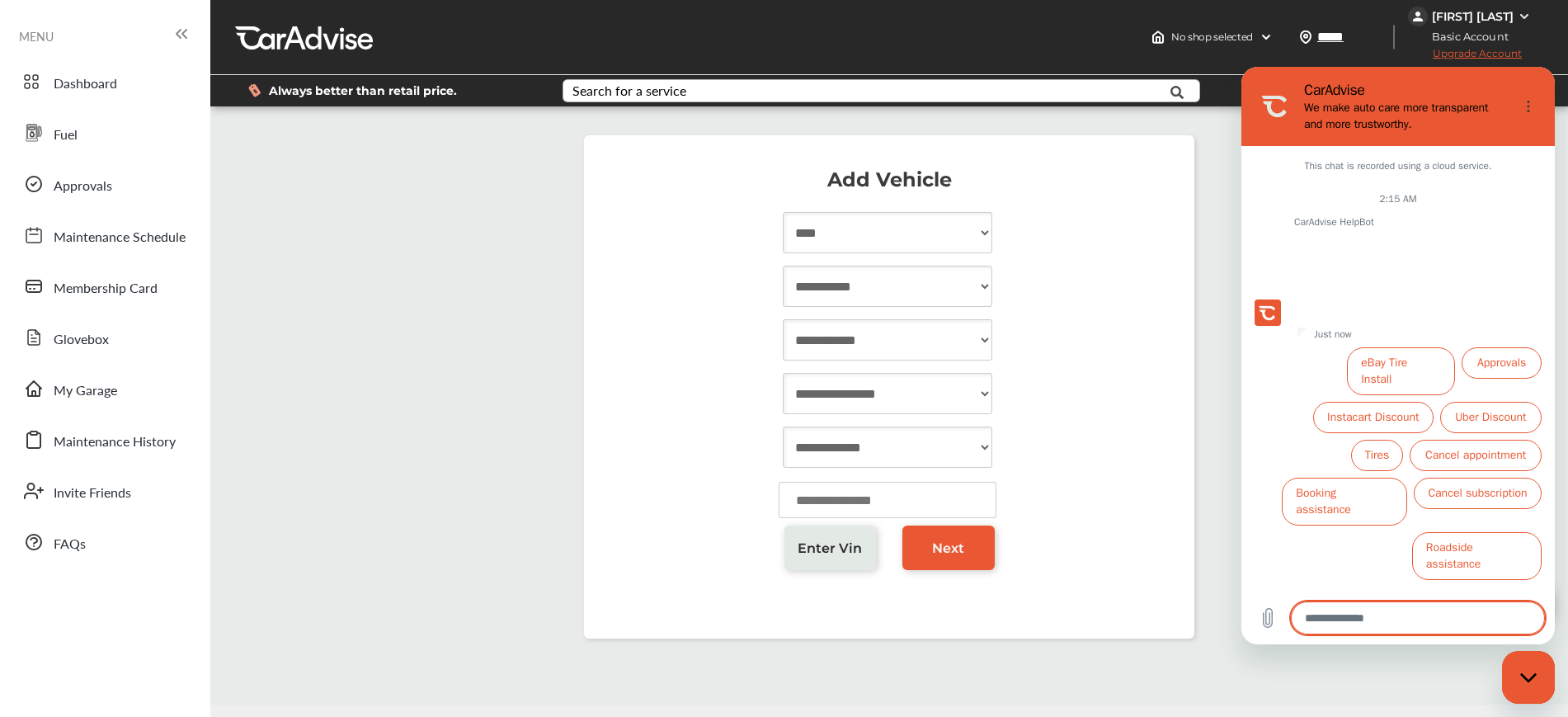 click at bounding box center [1418, 618] 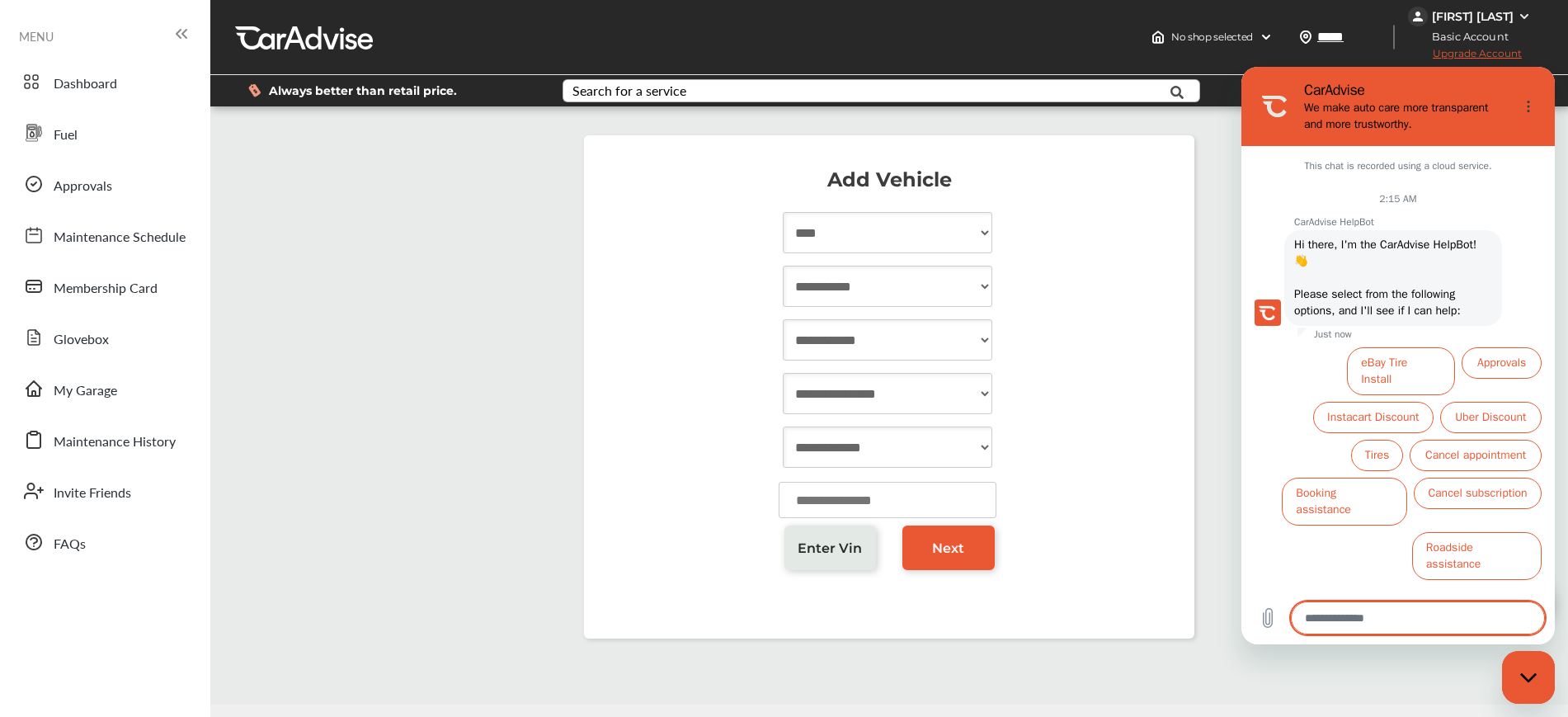 type on "*" 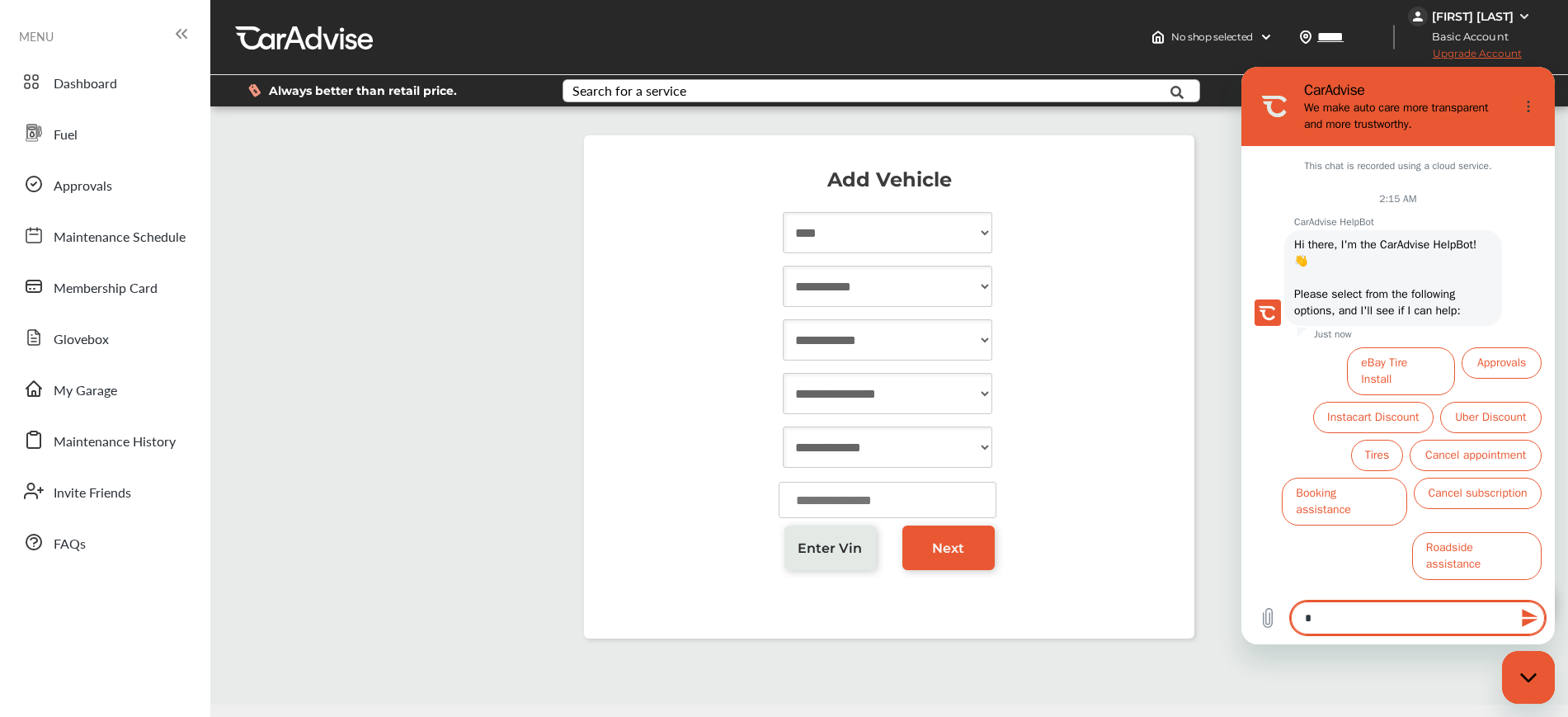 type on "**" 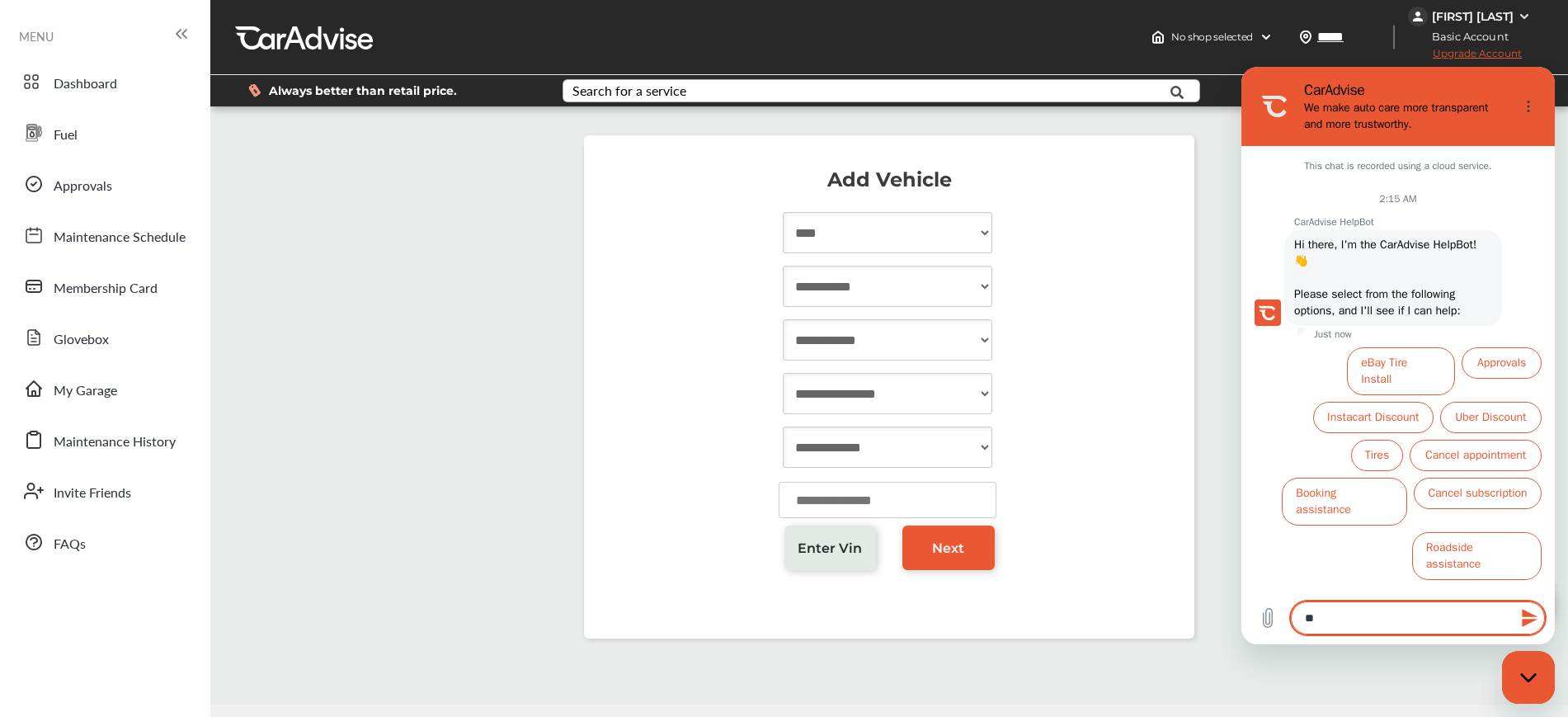 type on "***" 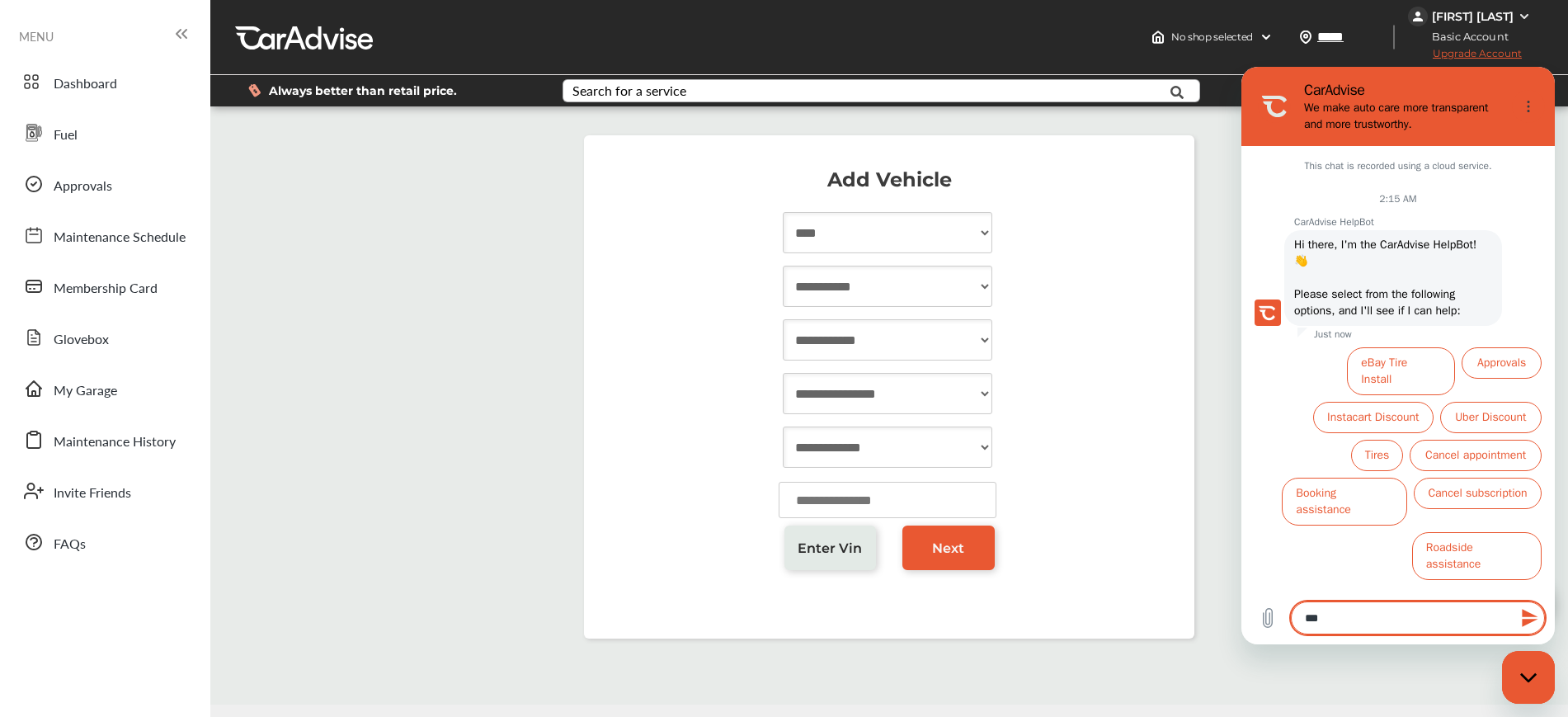type on "*" 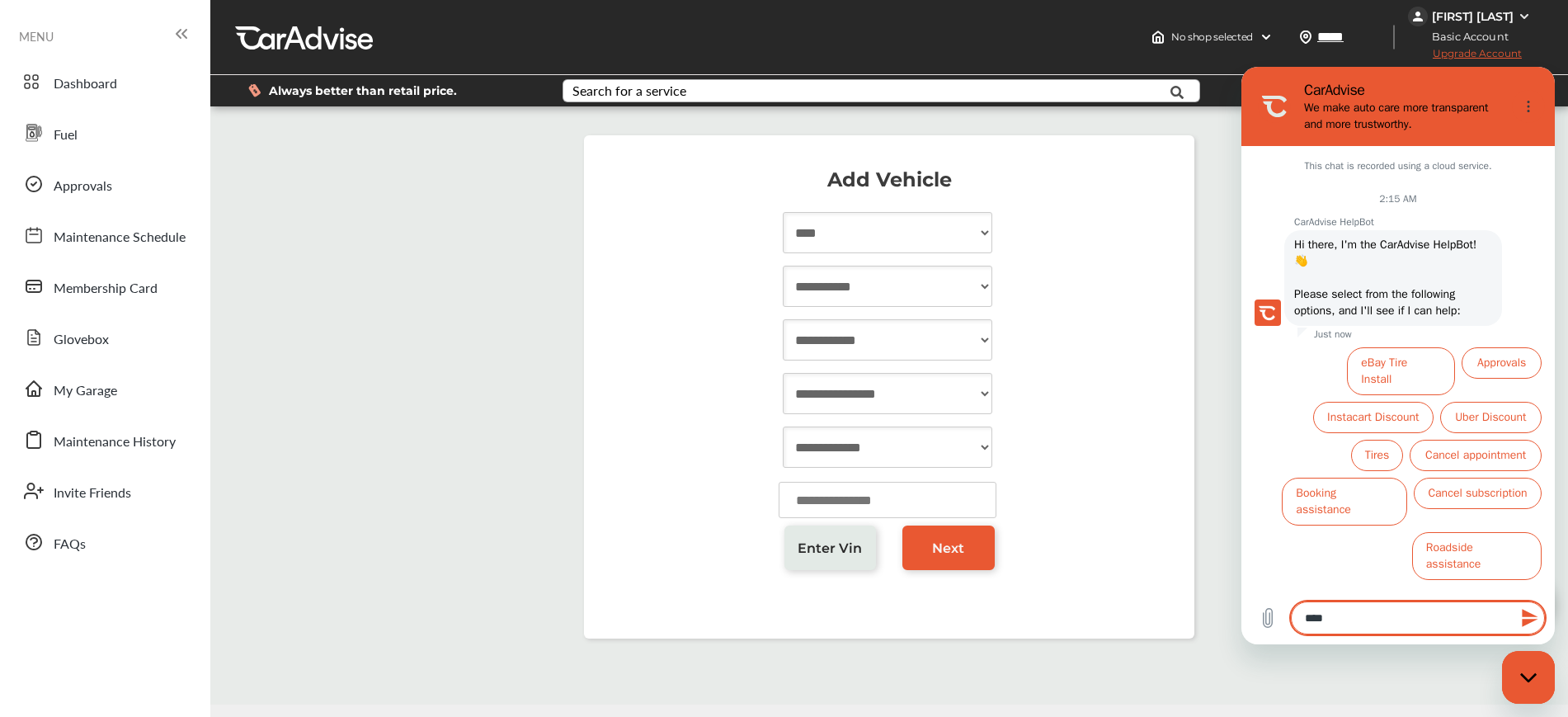 type on "*****" 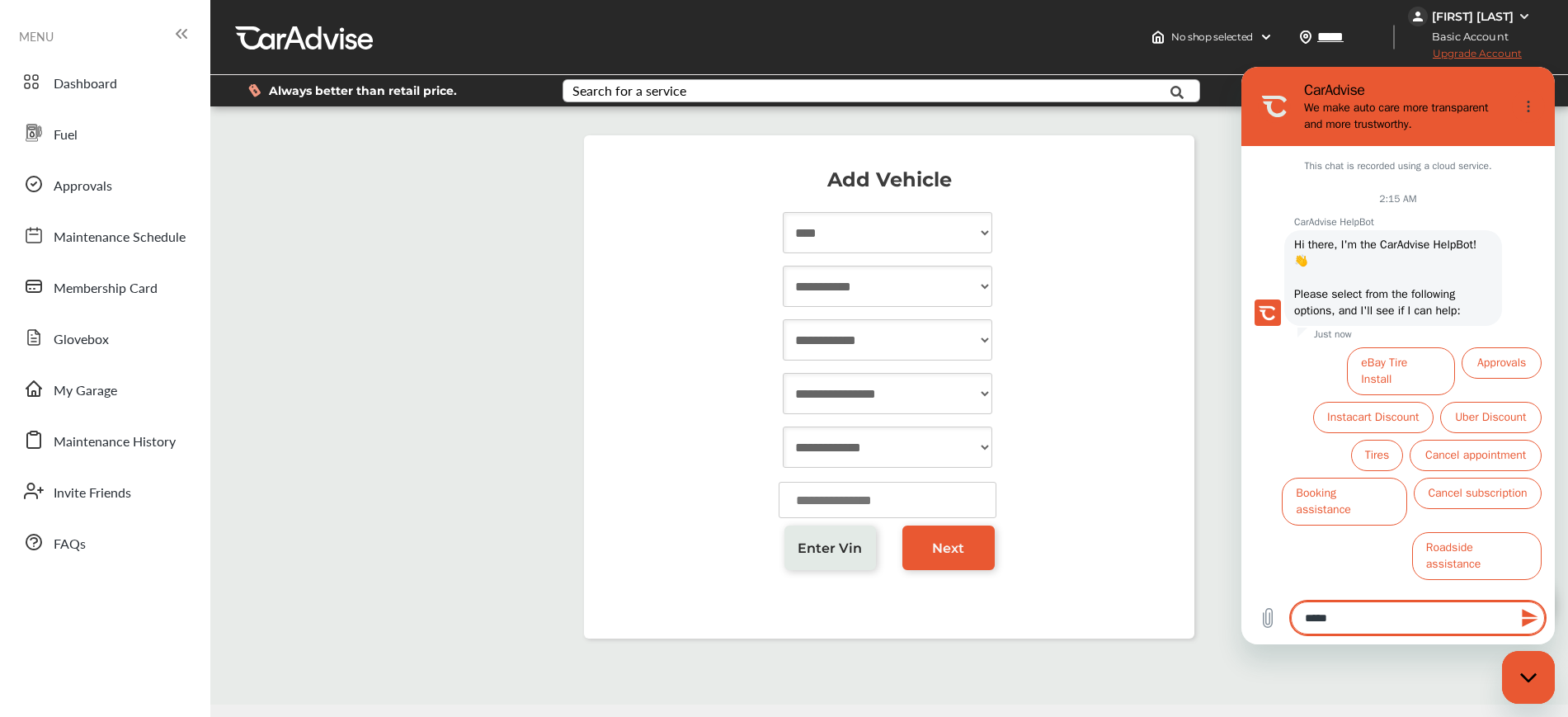 type on "*****" 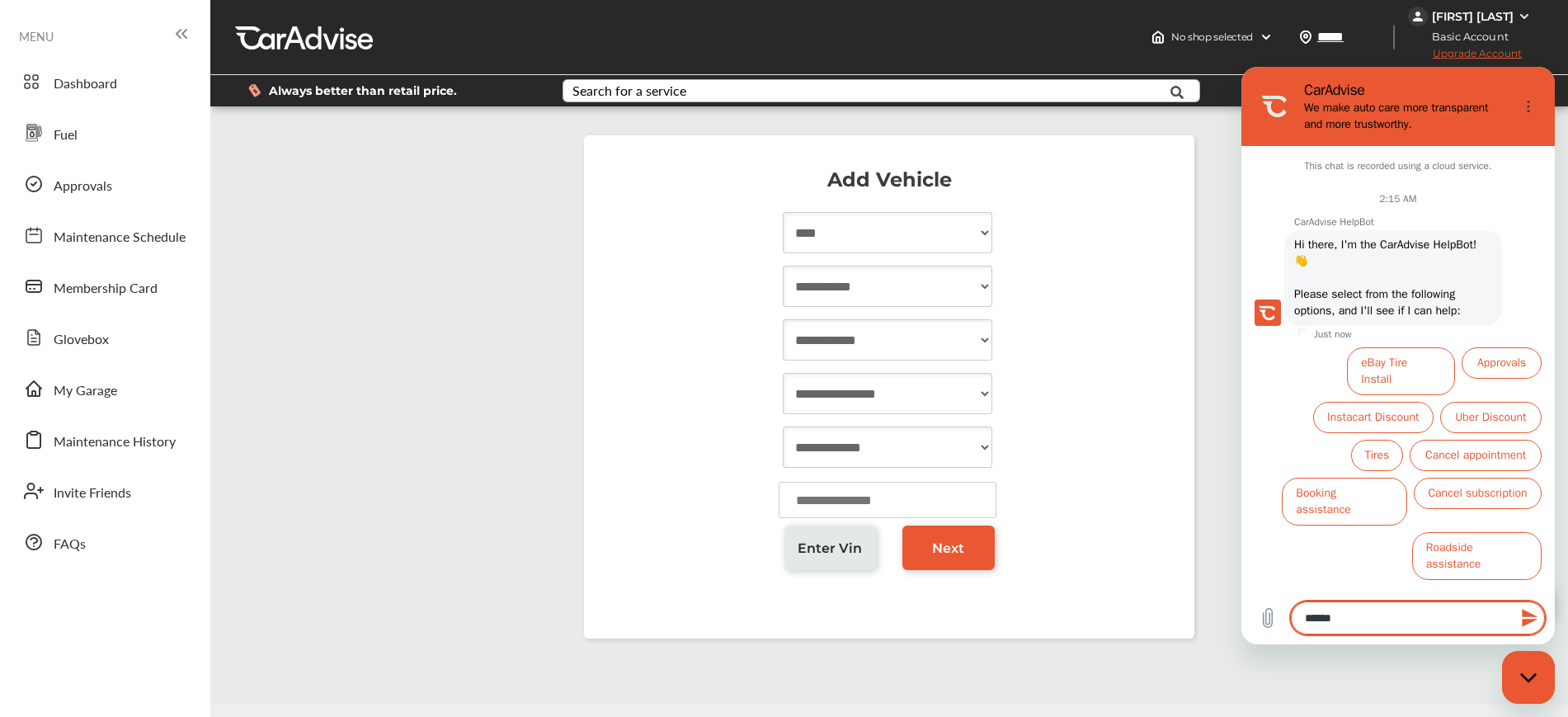 type on "*" 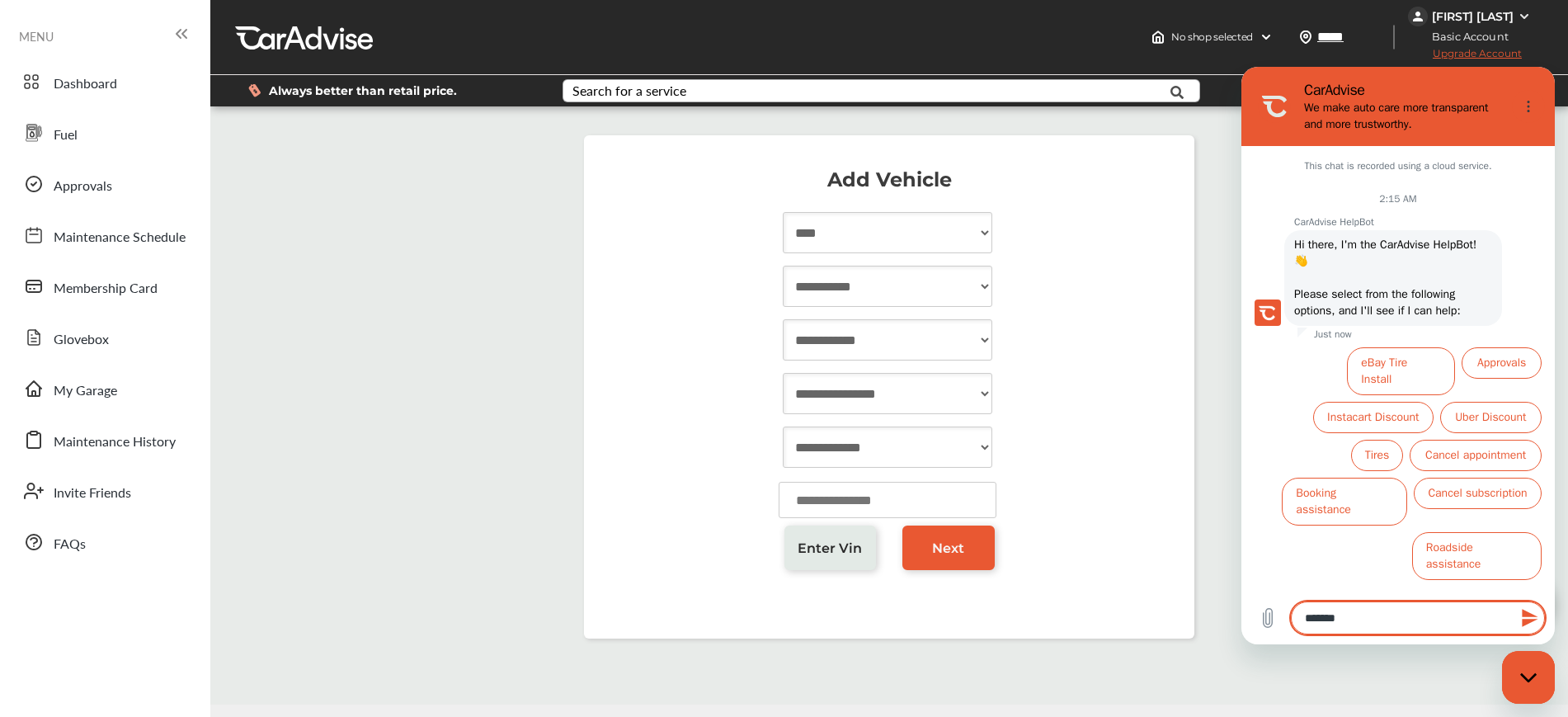 type on "********" 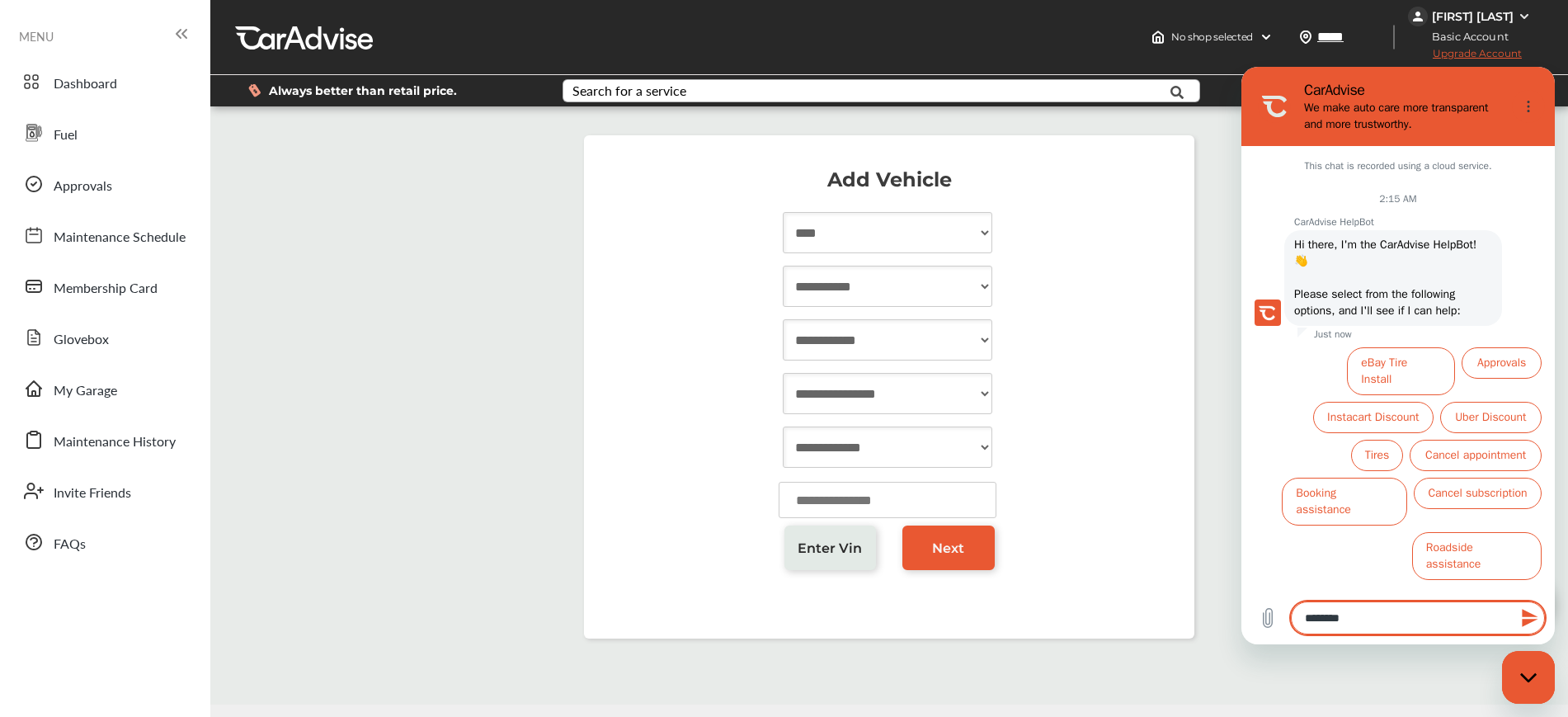 type on "*********" 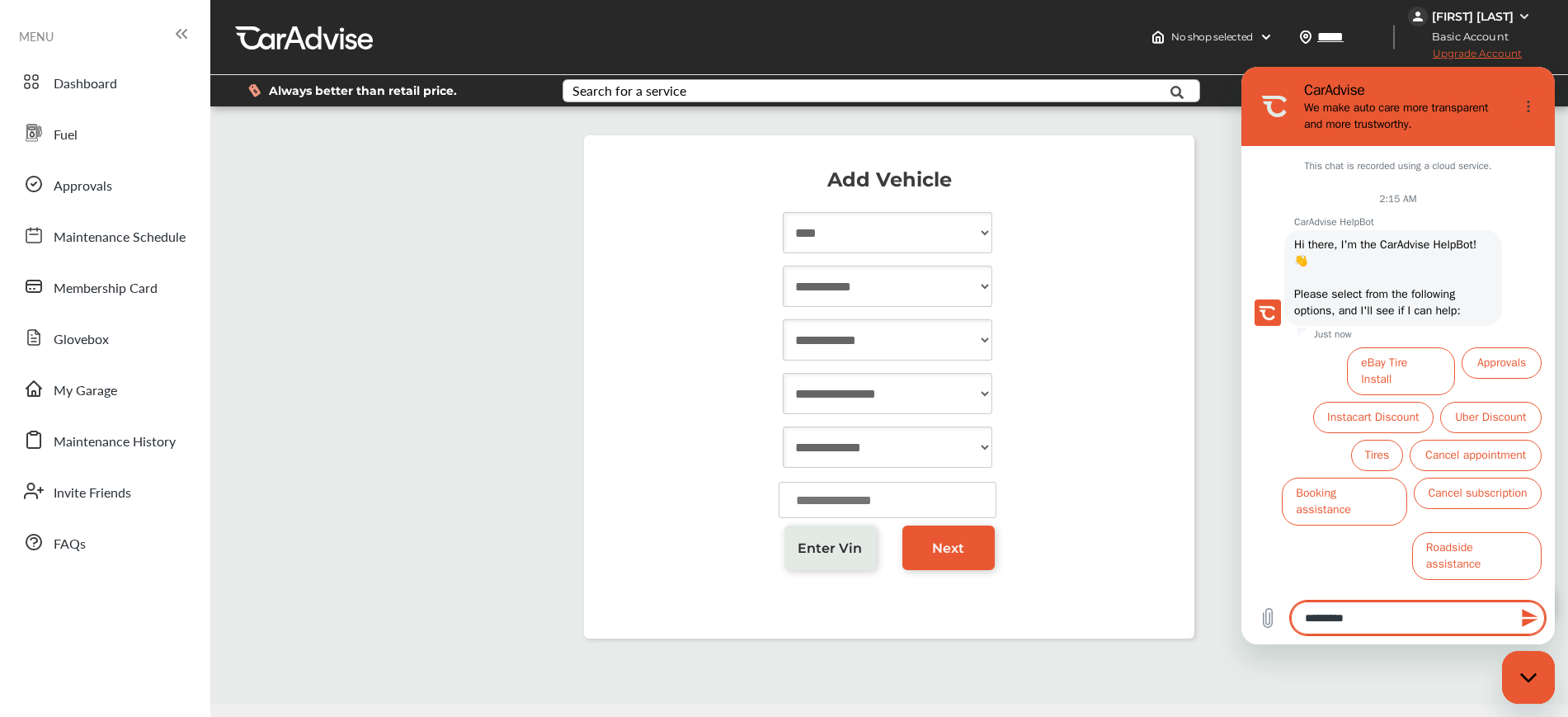 type on "*********" 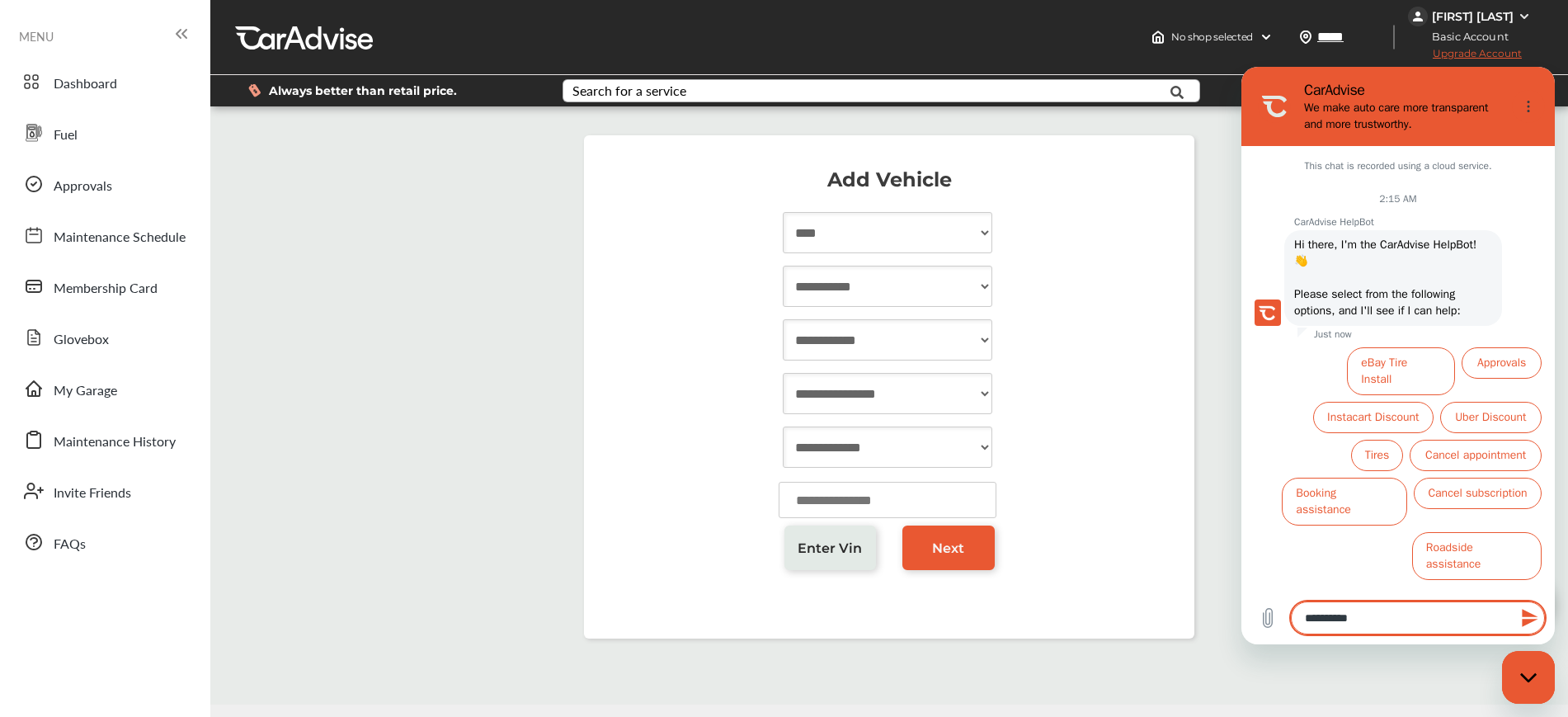 type on "**********" 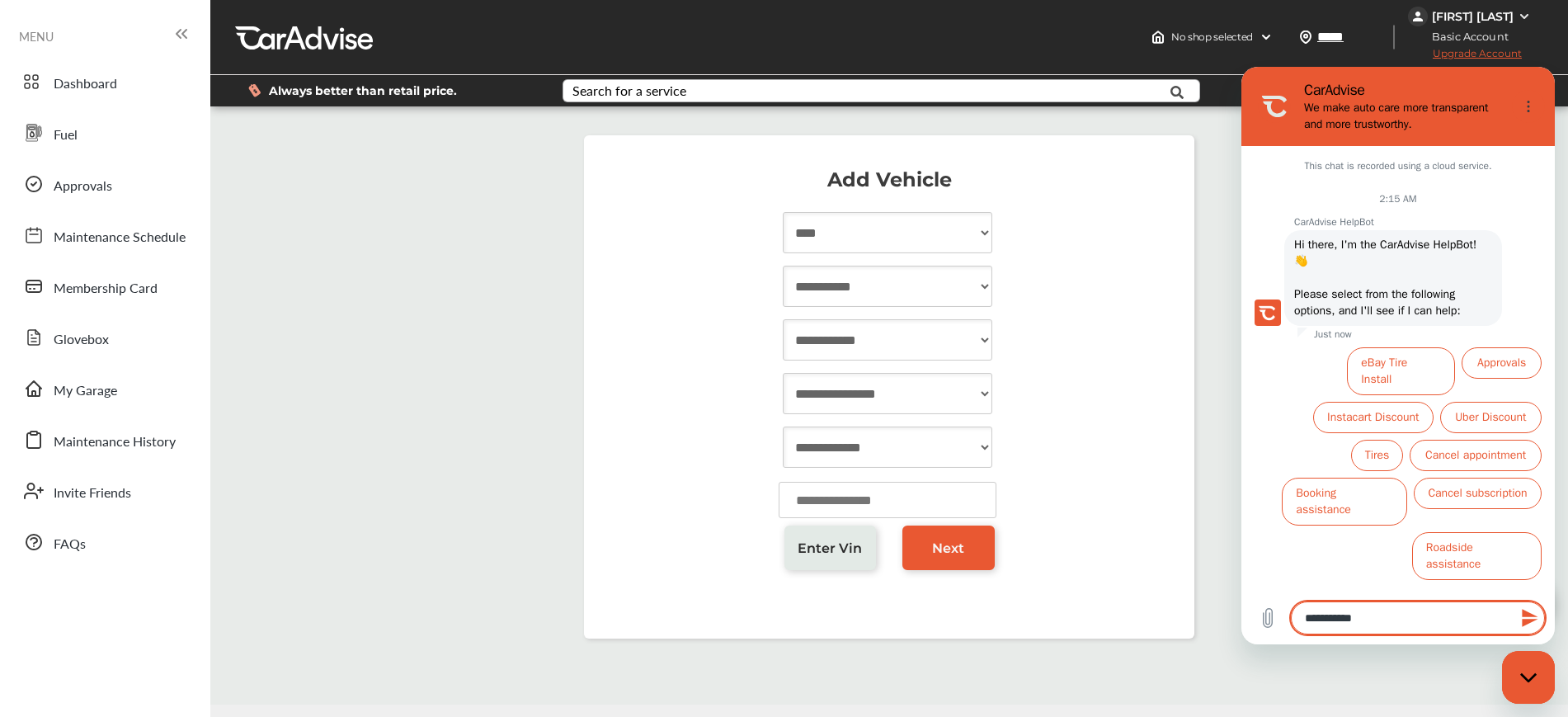 type on "**********" 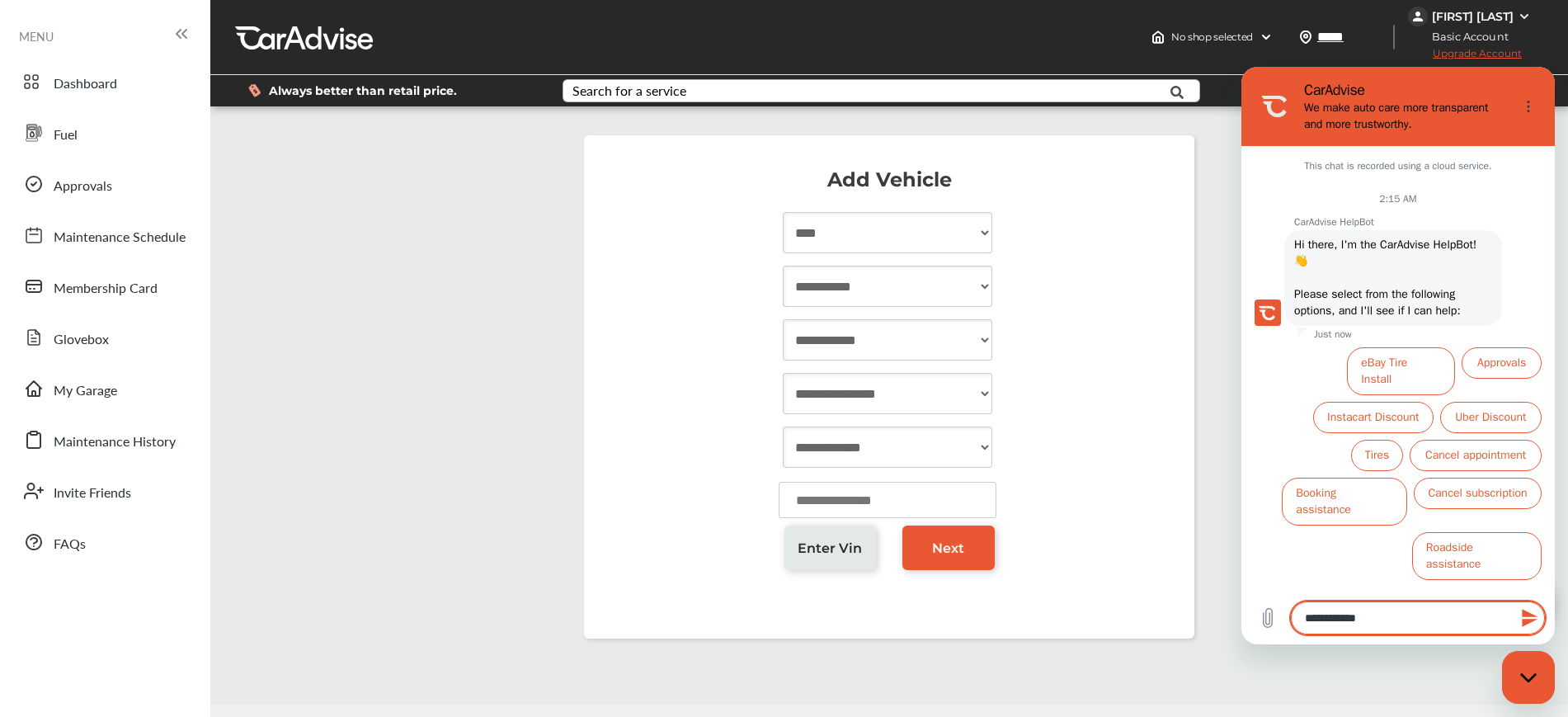 type on "**********" 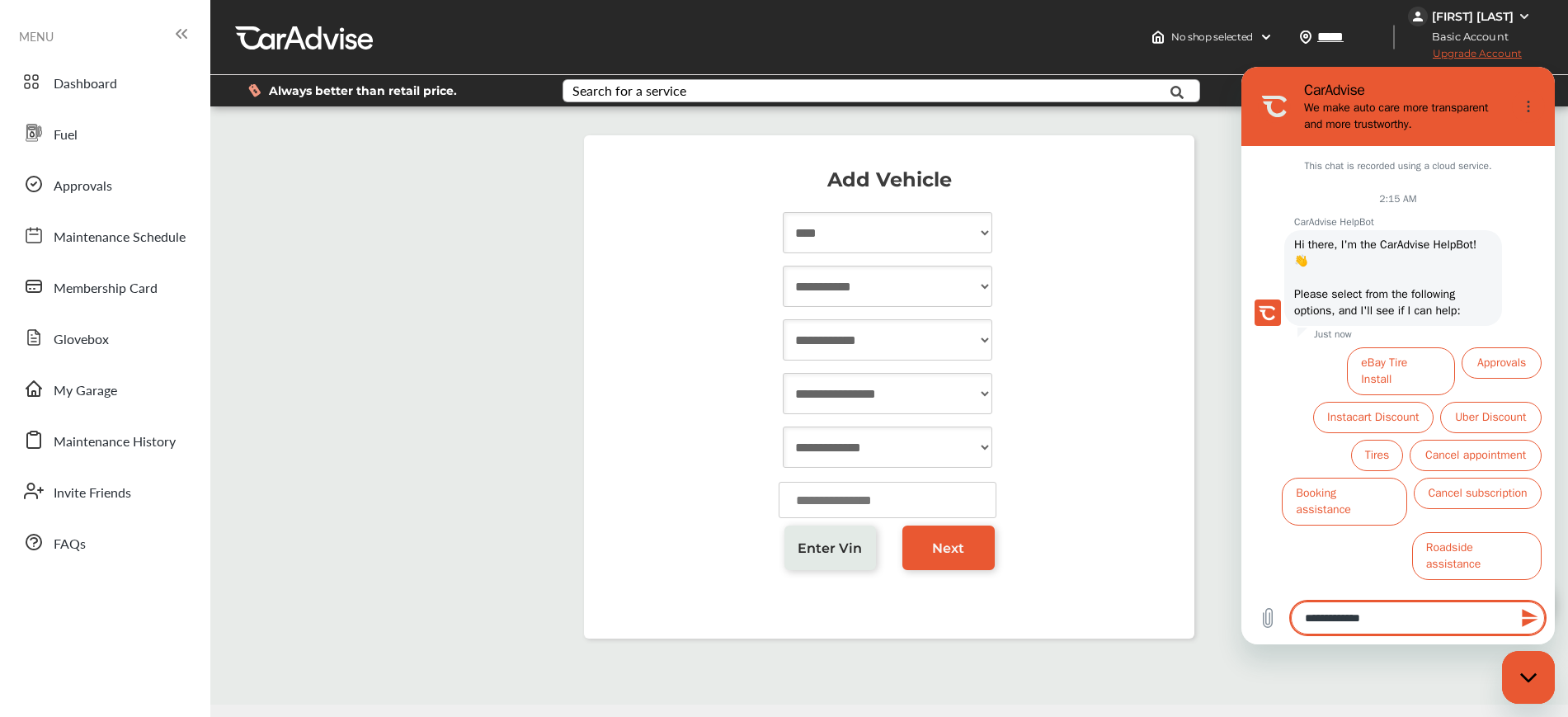 type on "**********" 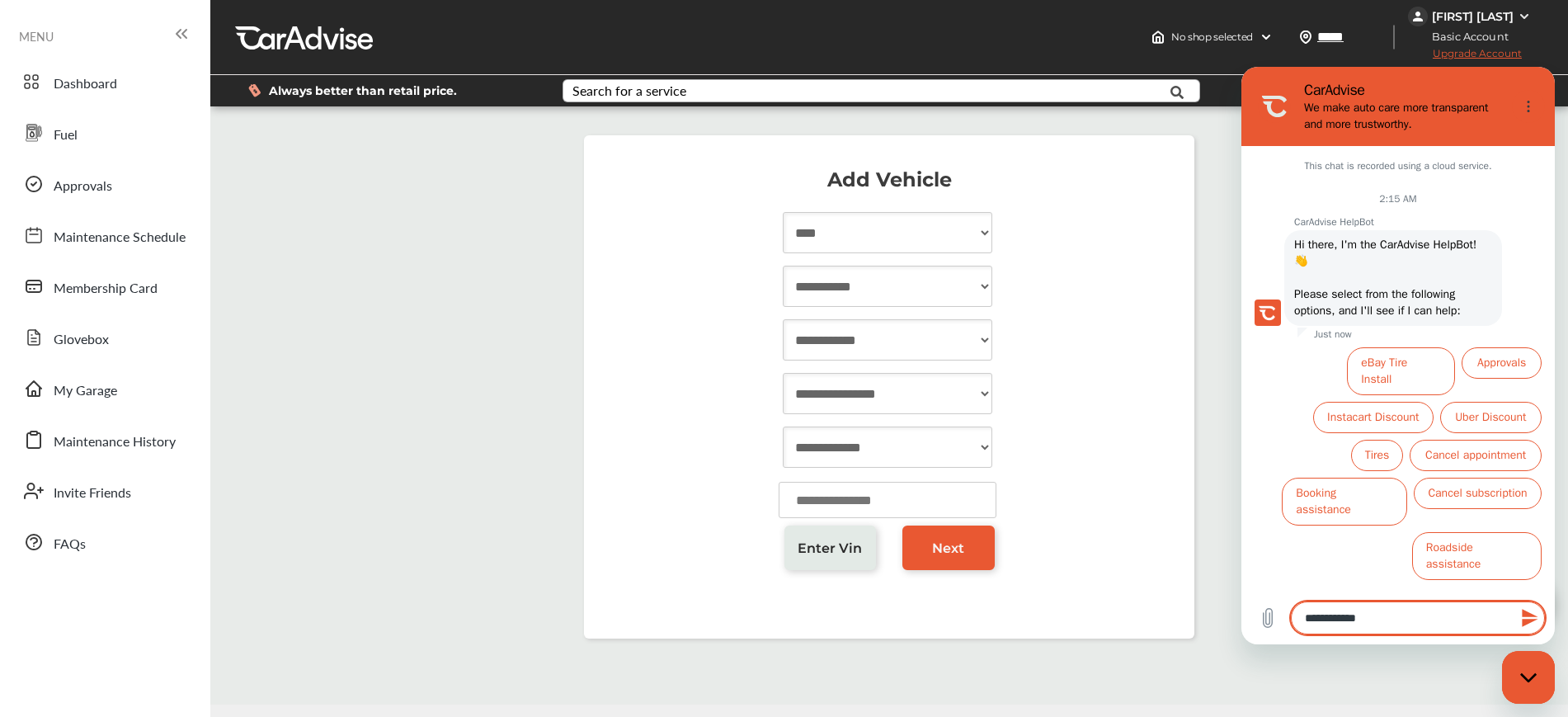 type on "**********" 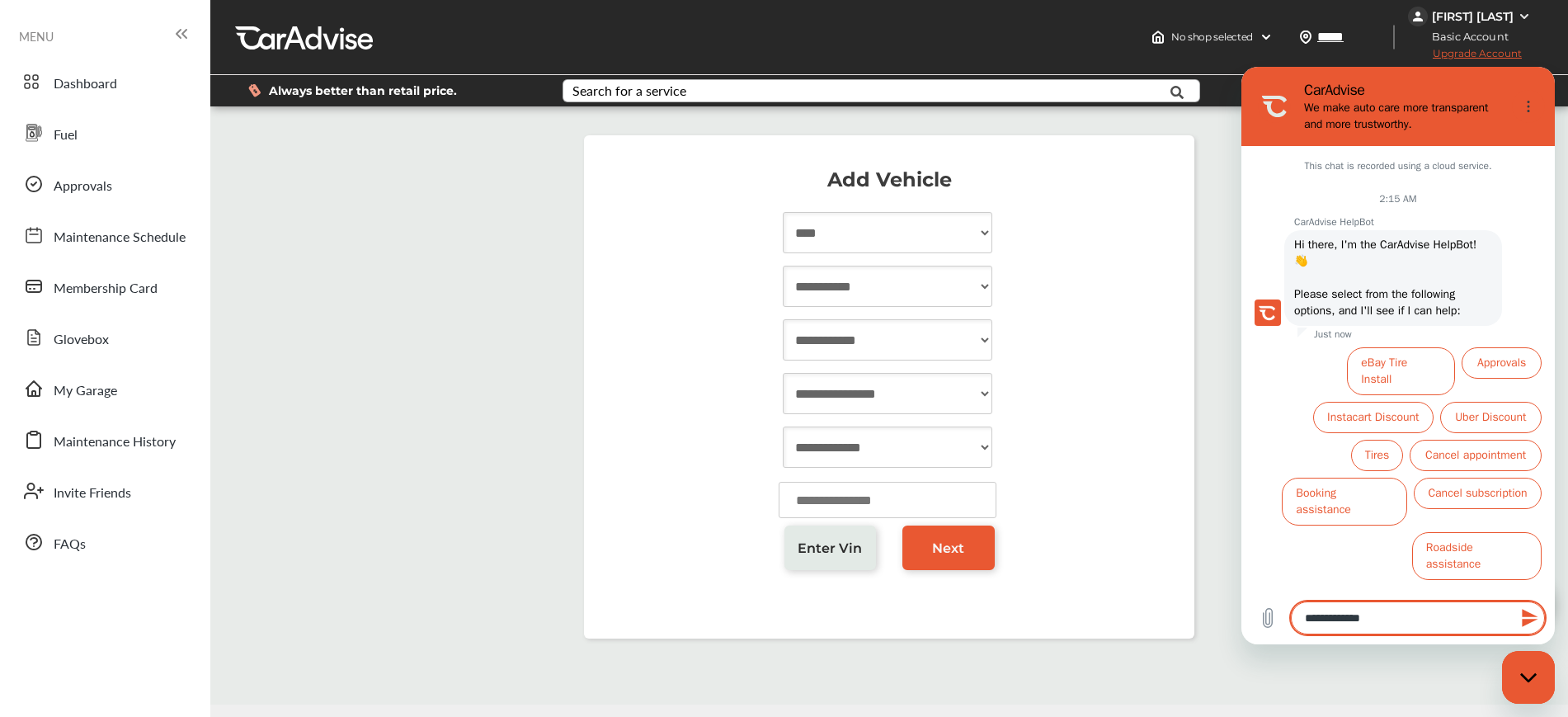 type on "**********" 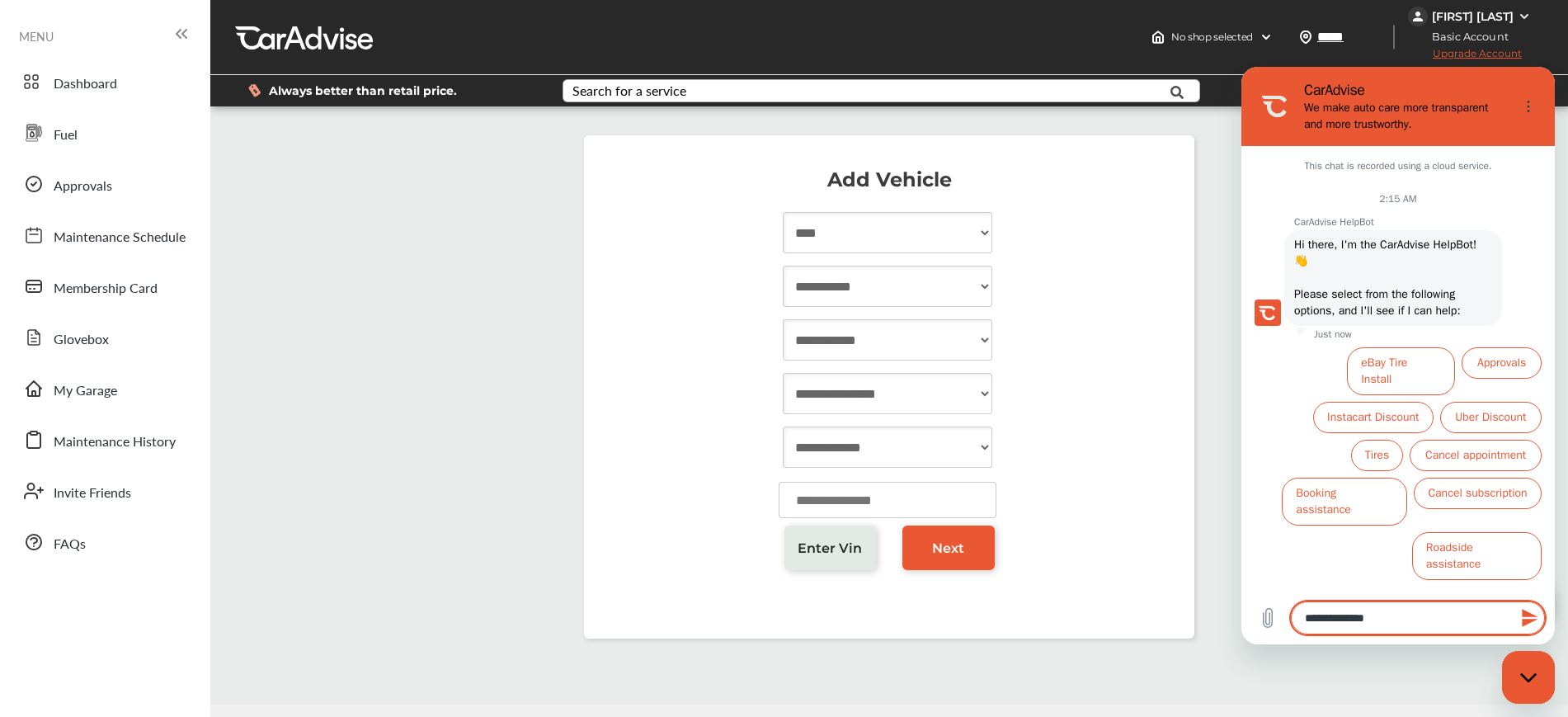 type on "**********" 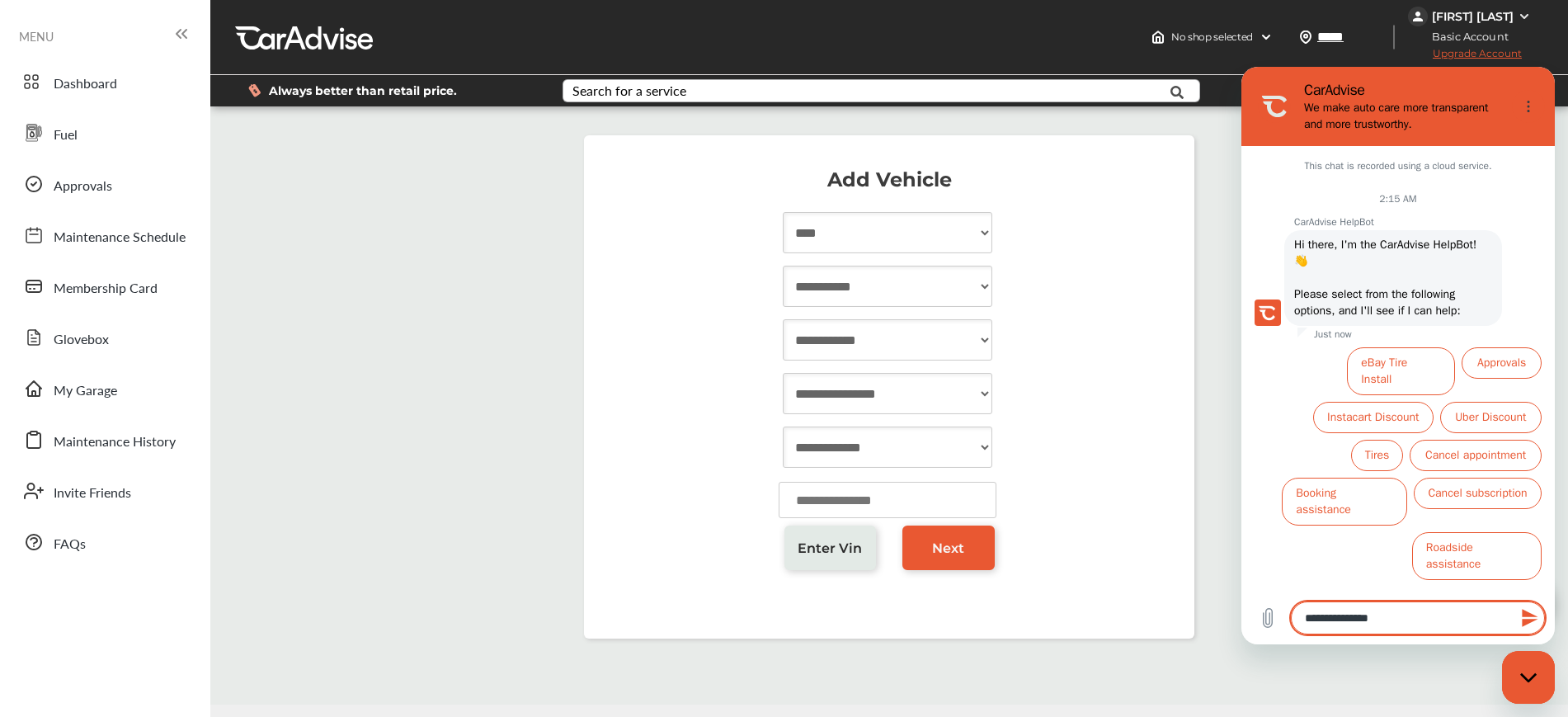 type on "**********" 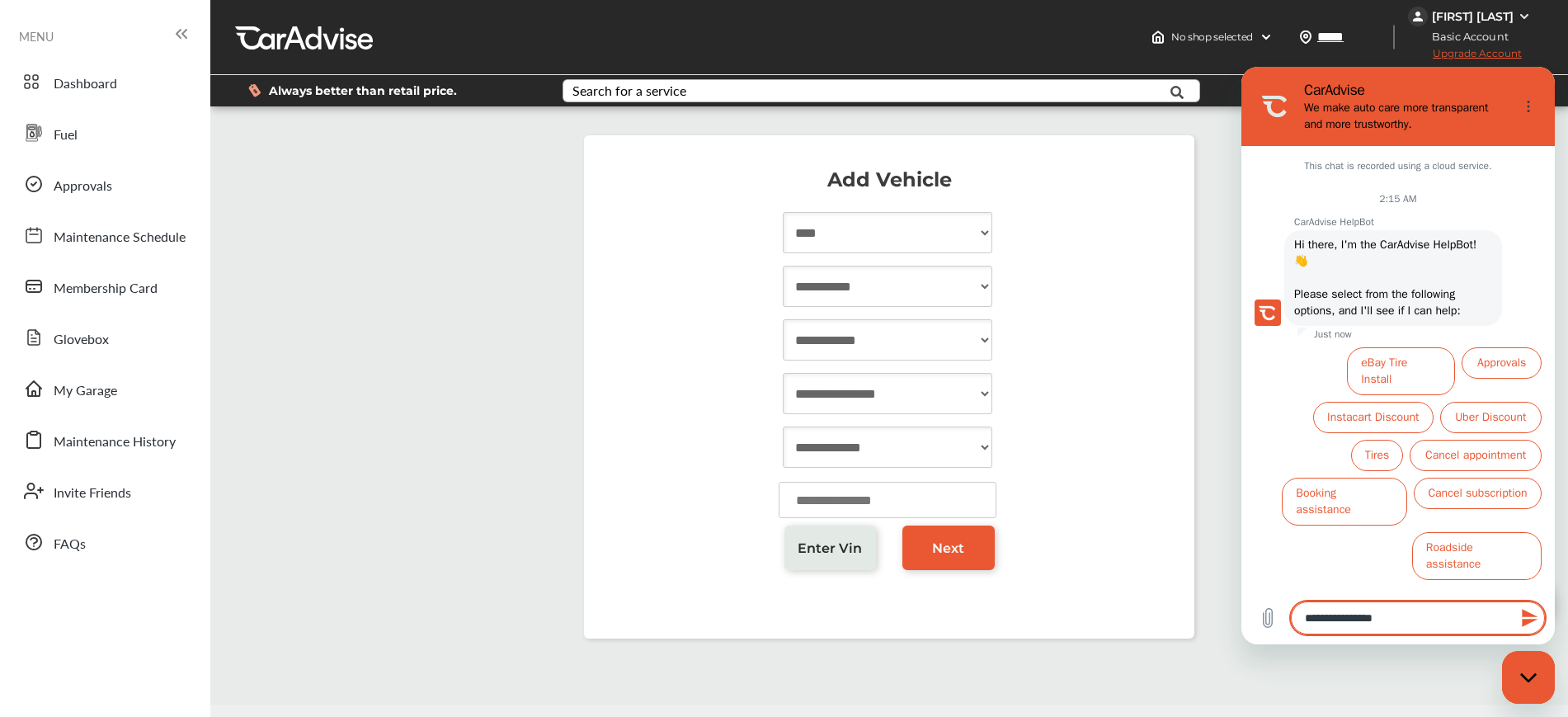 type on "**********" 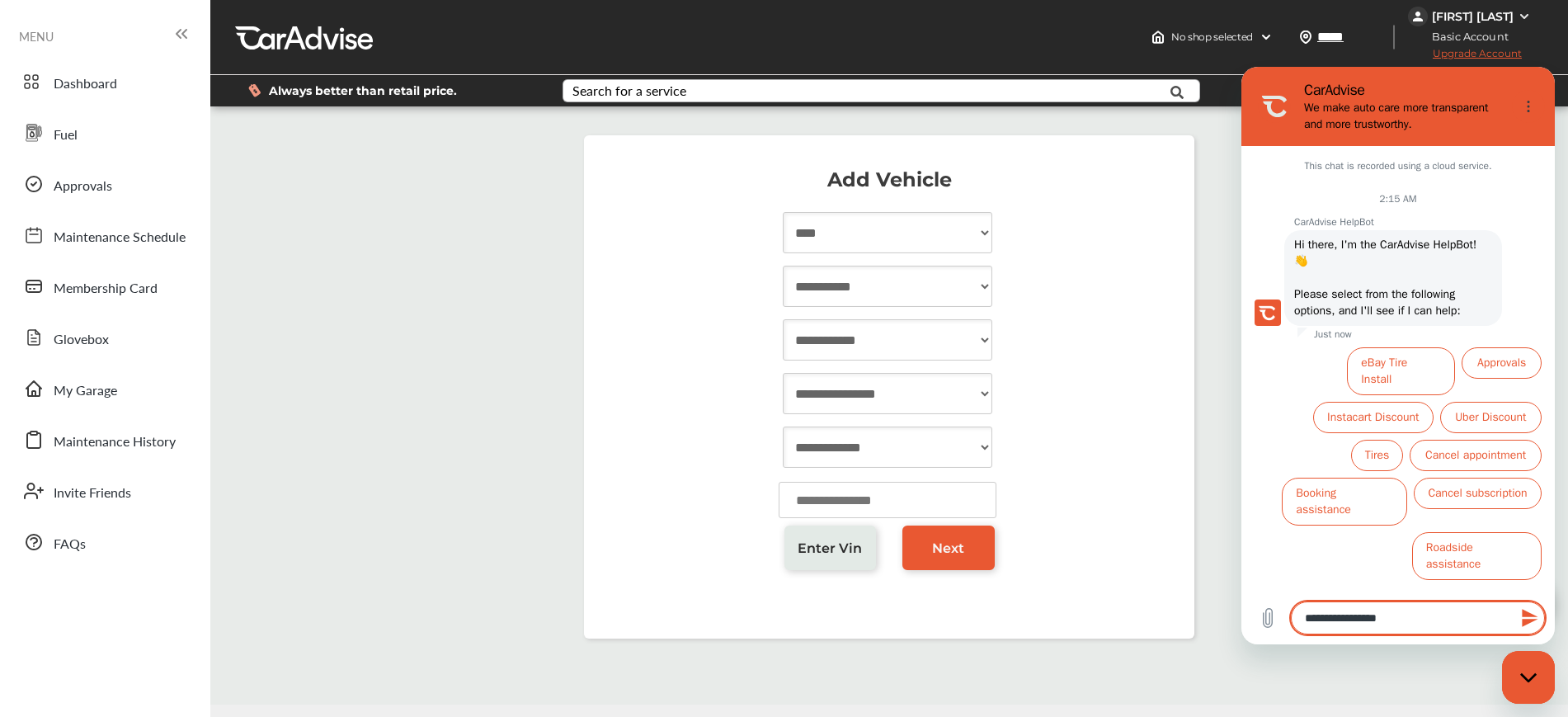 type on "**********" 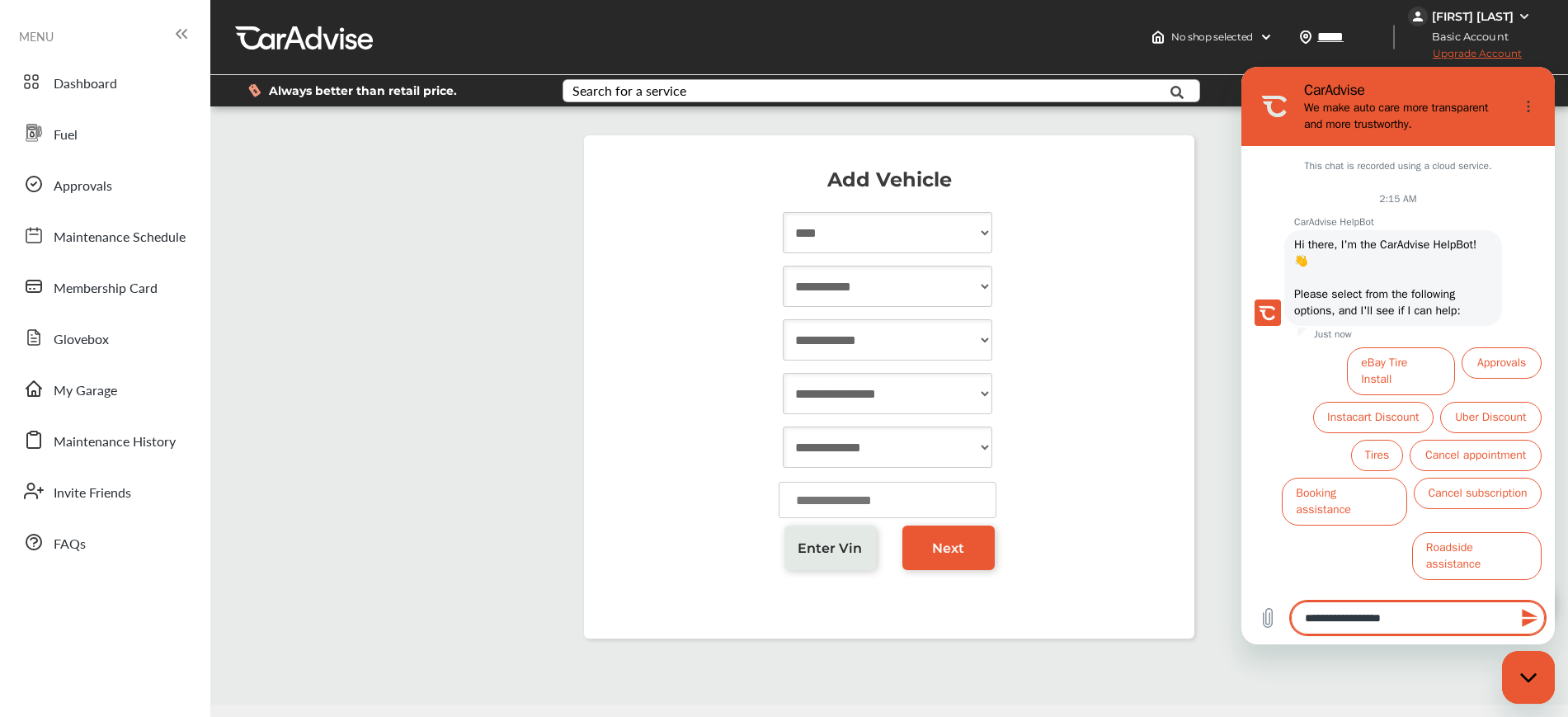 type on "**********" 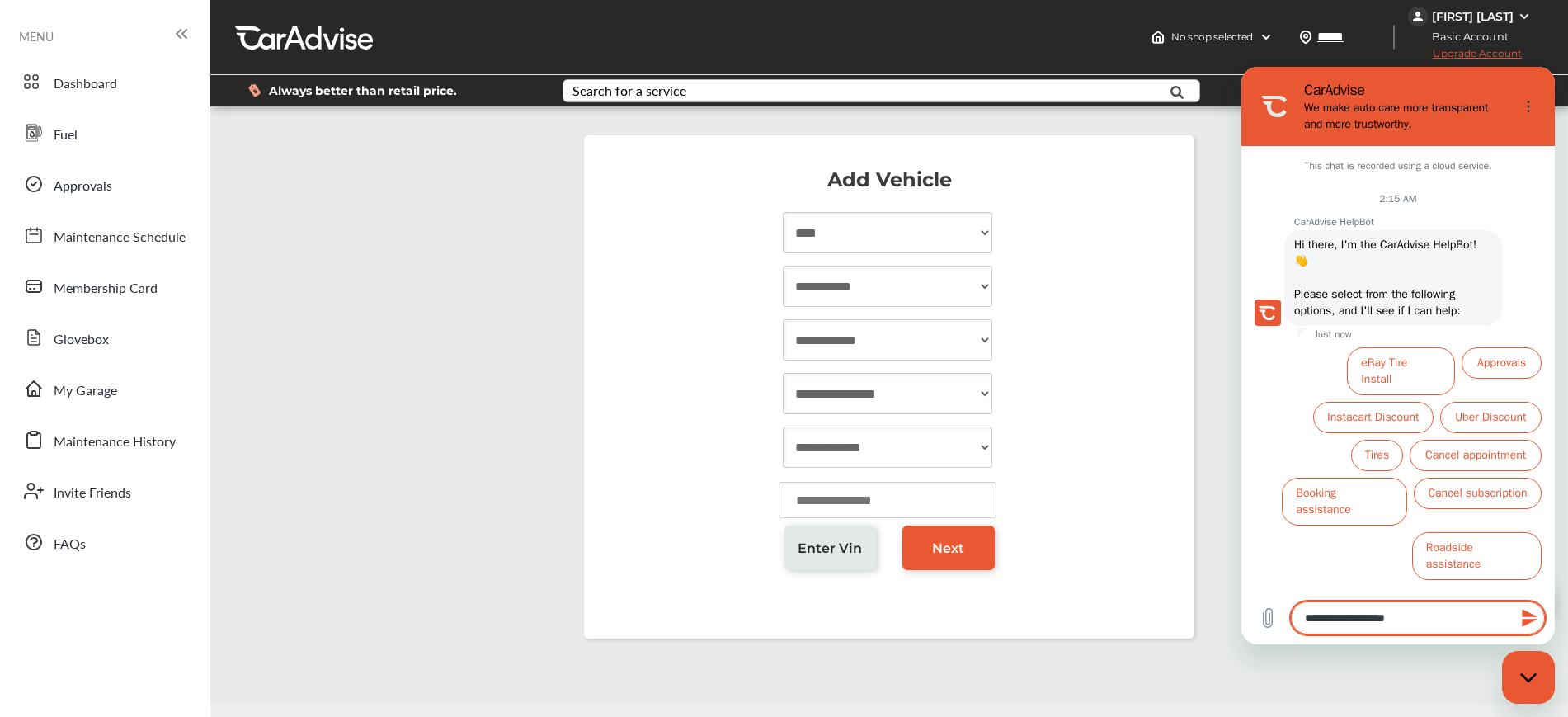 type on "**********" 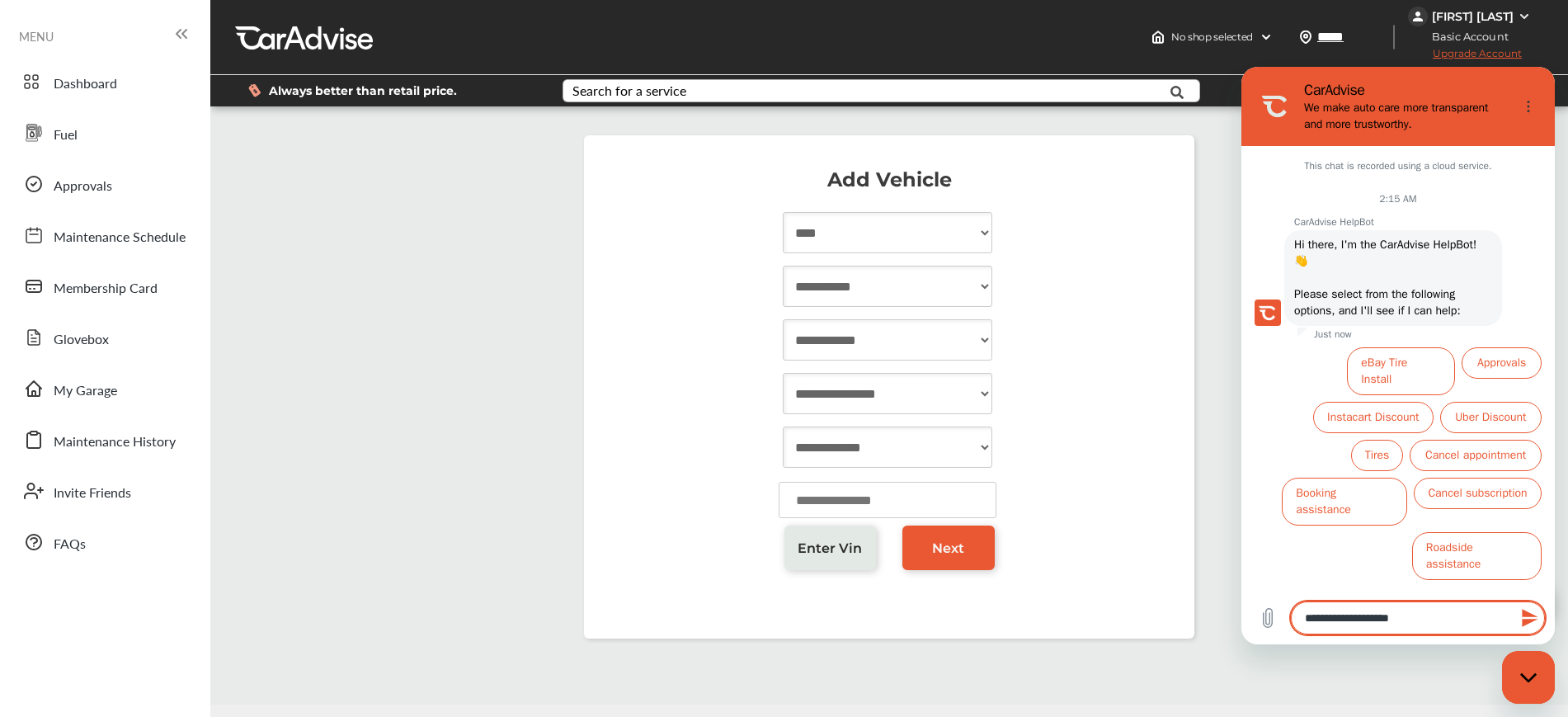type on "**********" 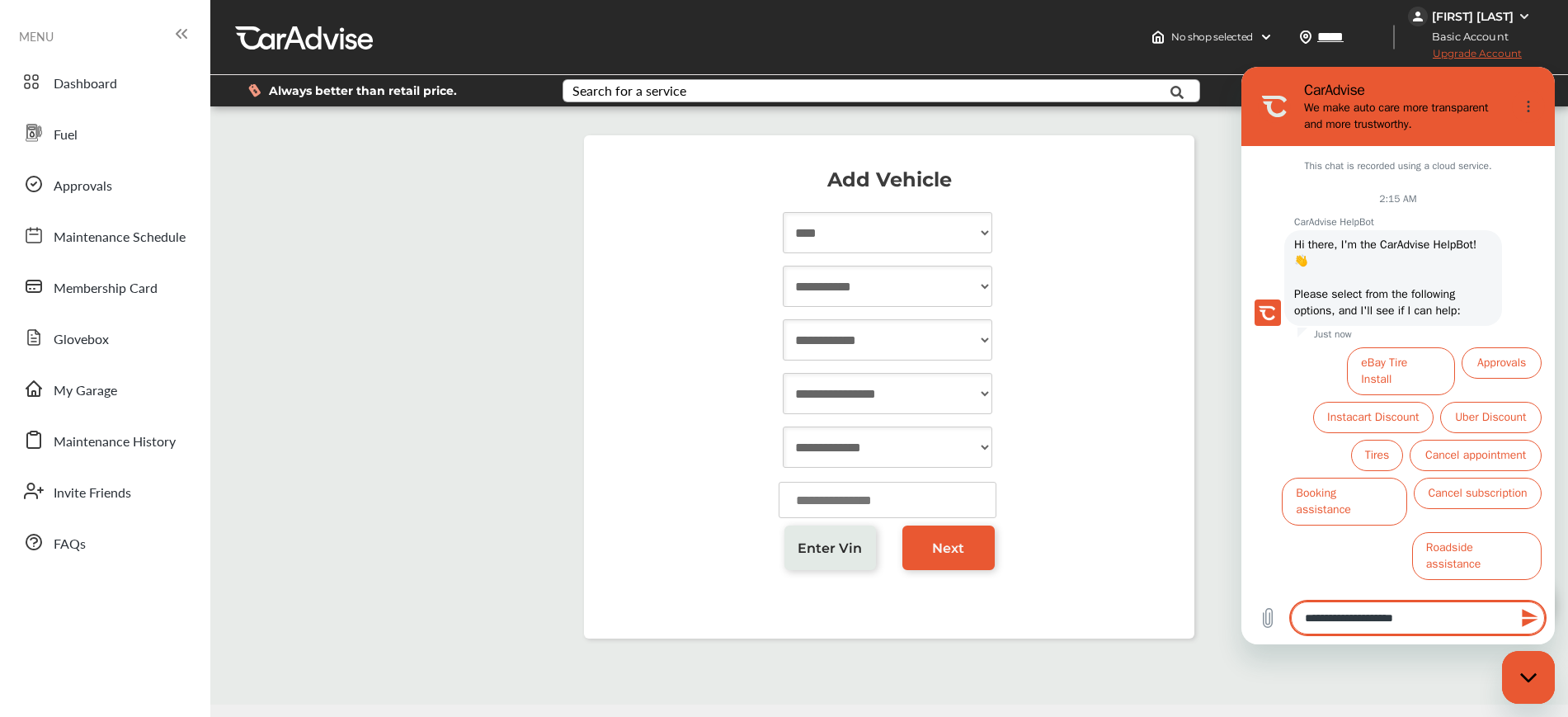 type on "**********" 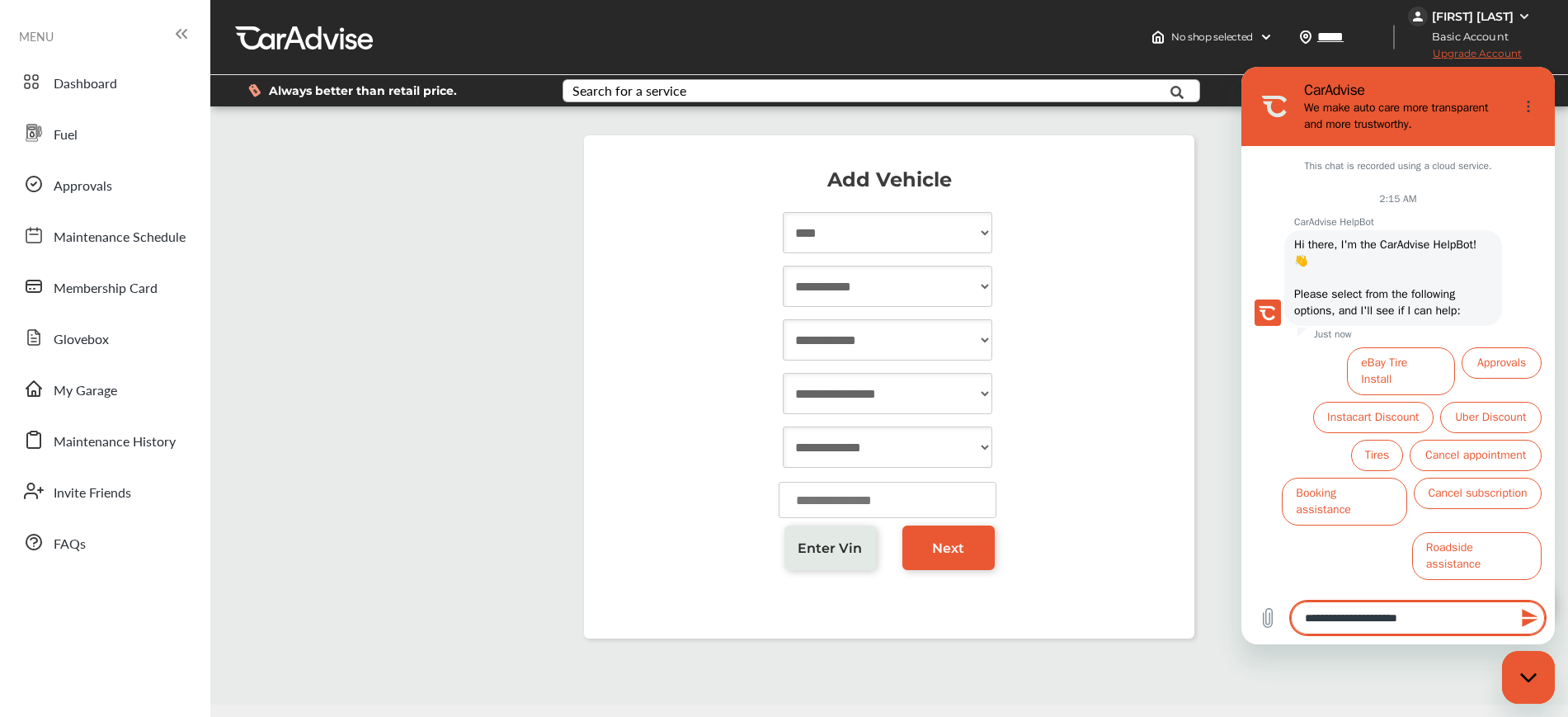 type on "**********" 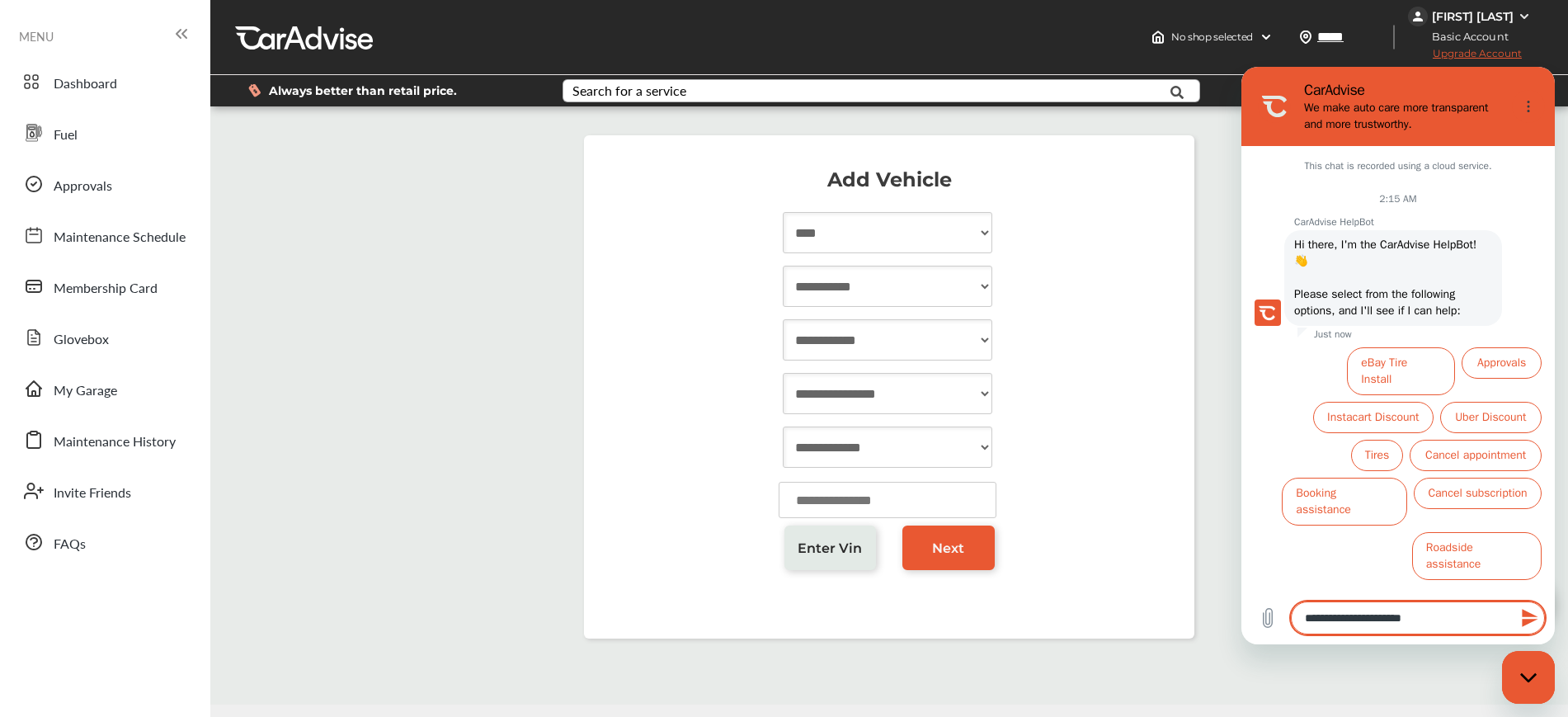 type on "**********" 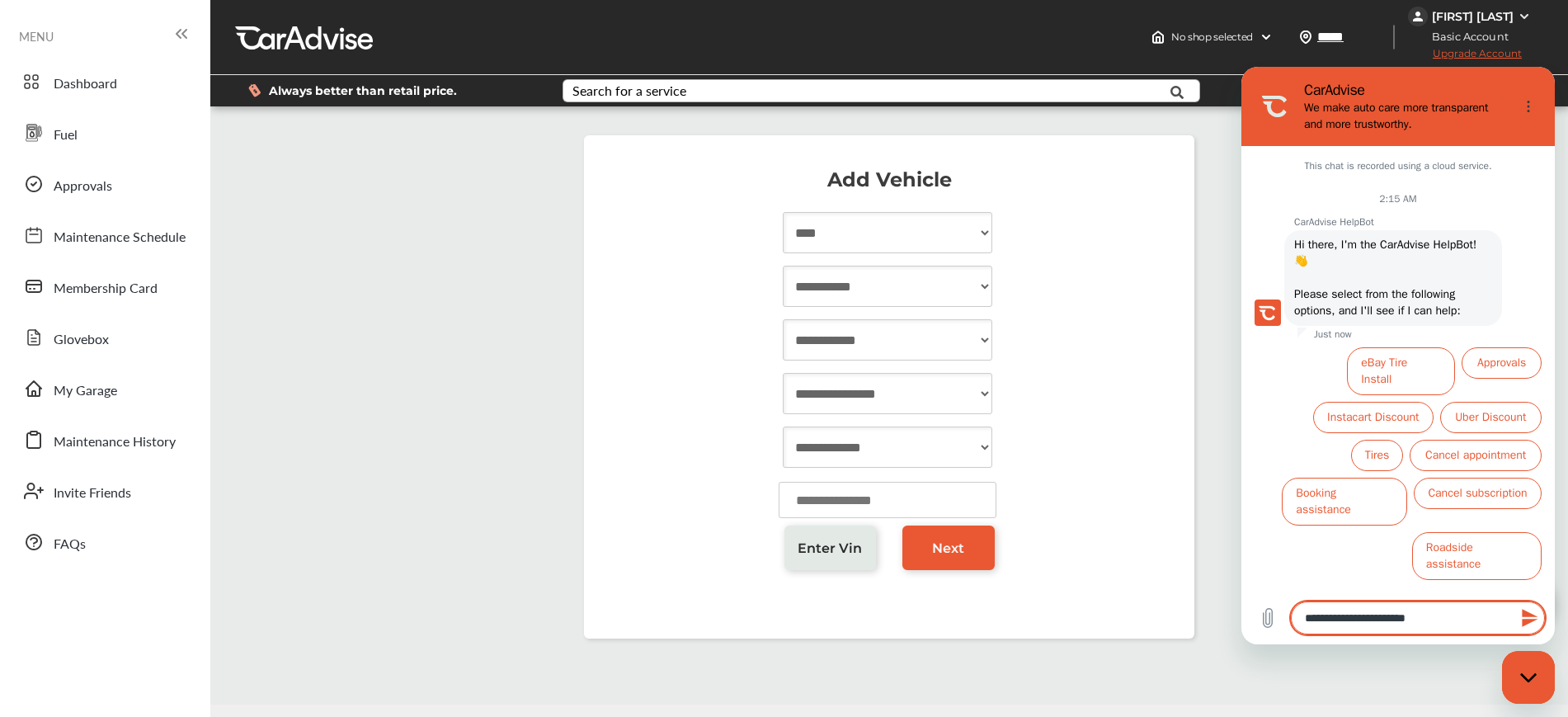 type on "**********" 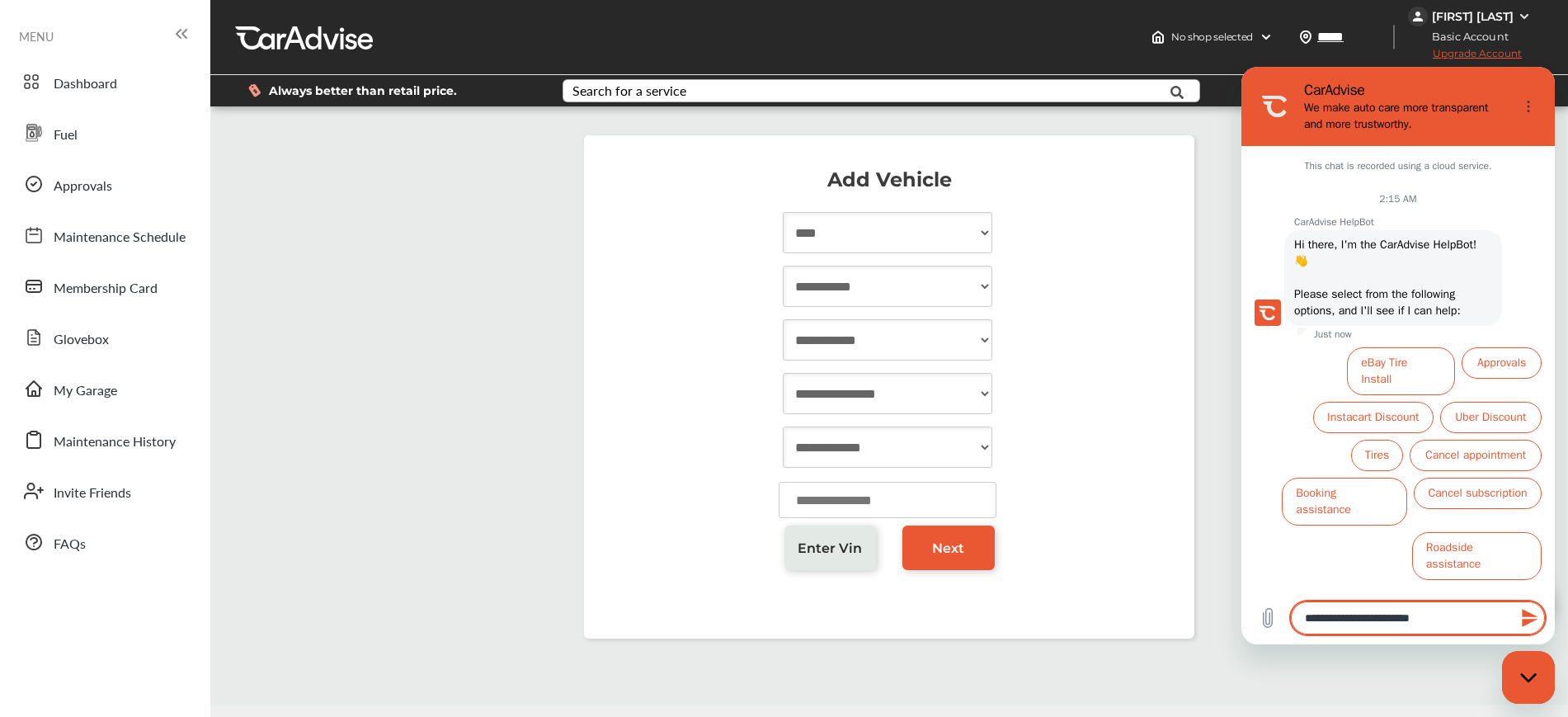 type on "**********" 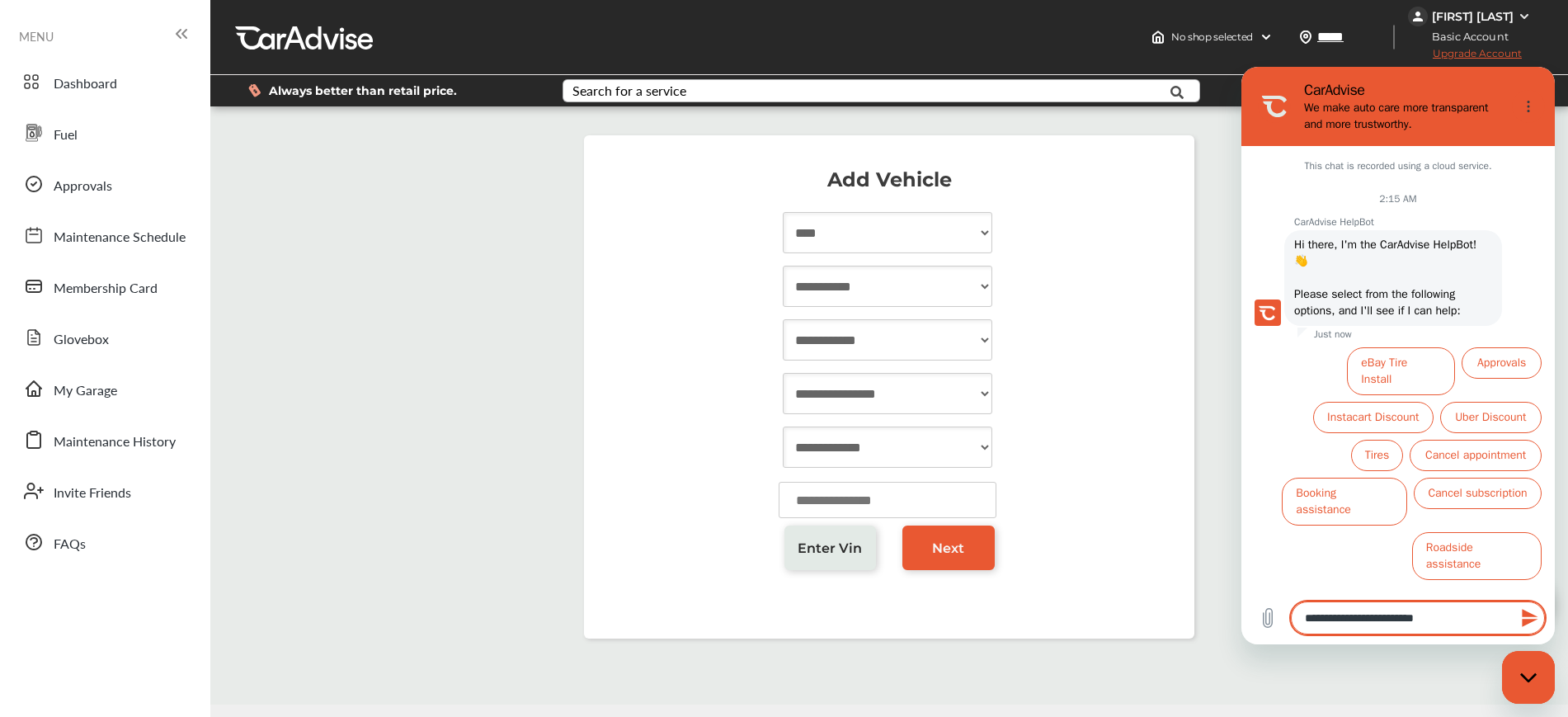 type on "**********" 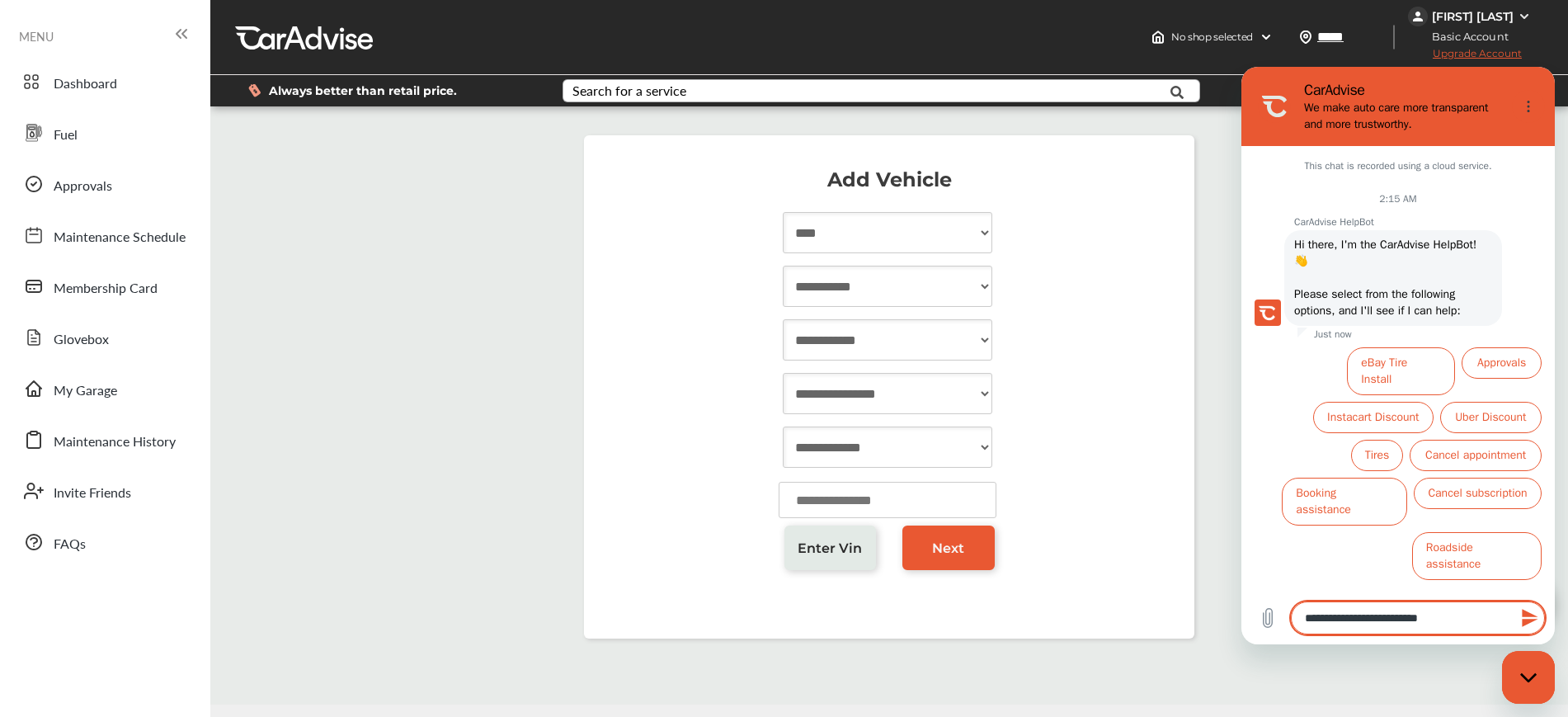 type on "**********" 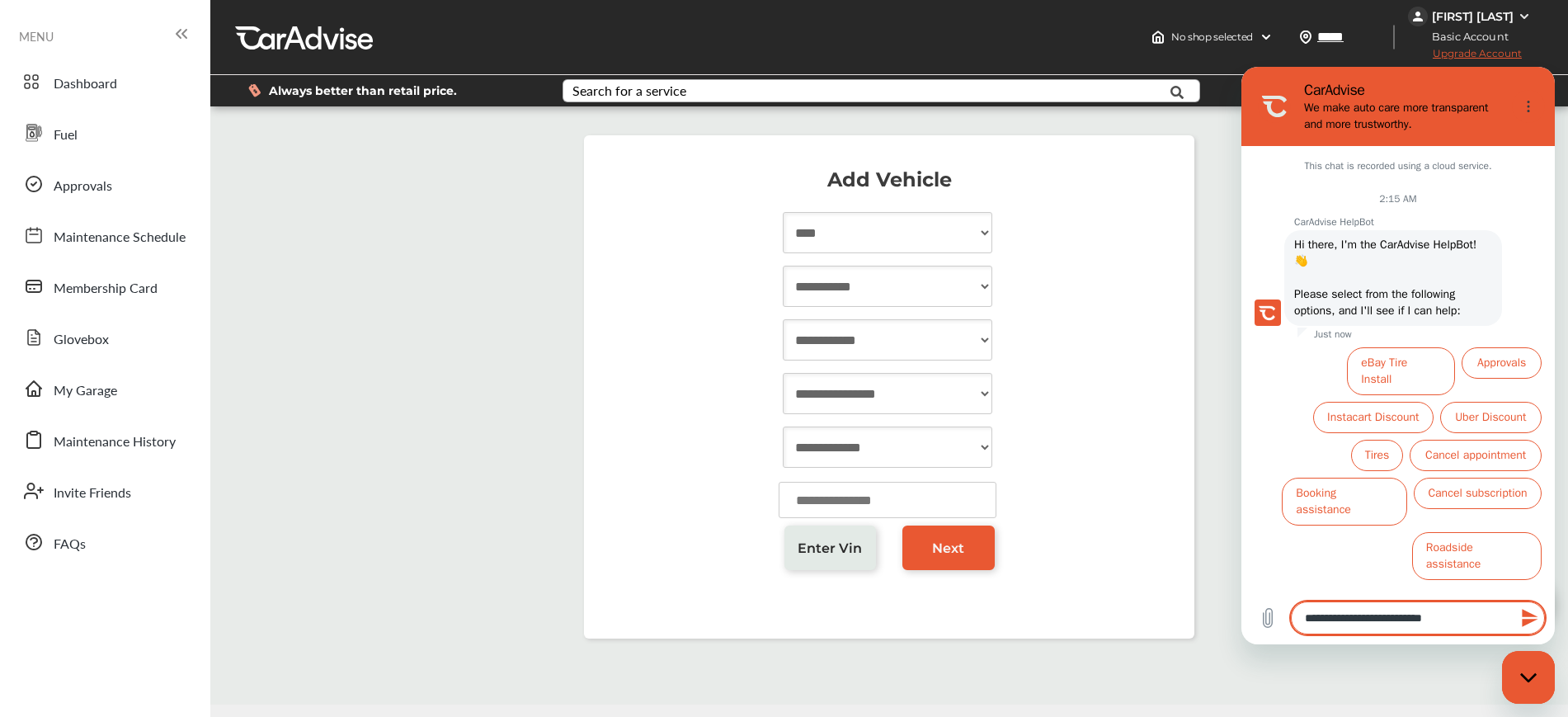 type on "**********" 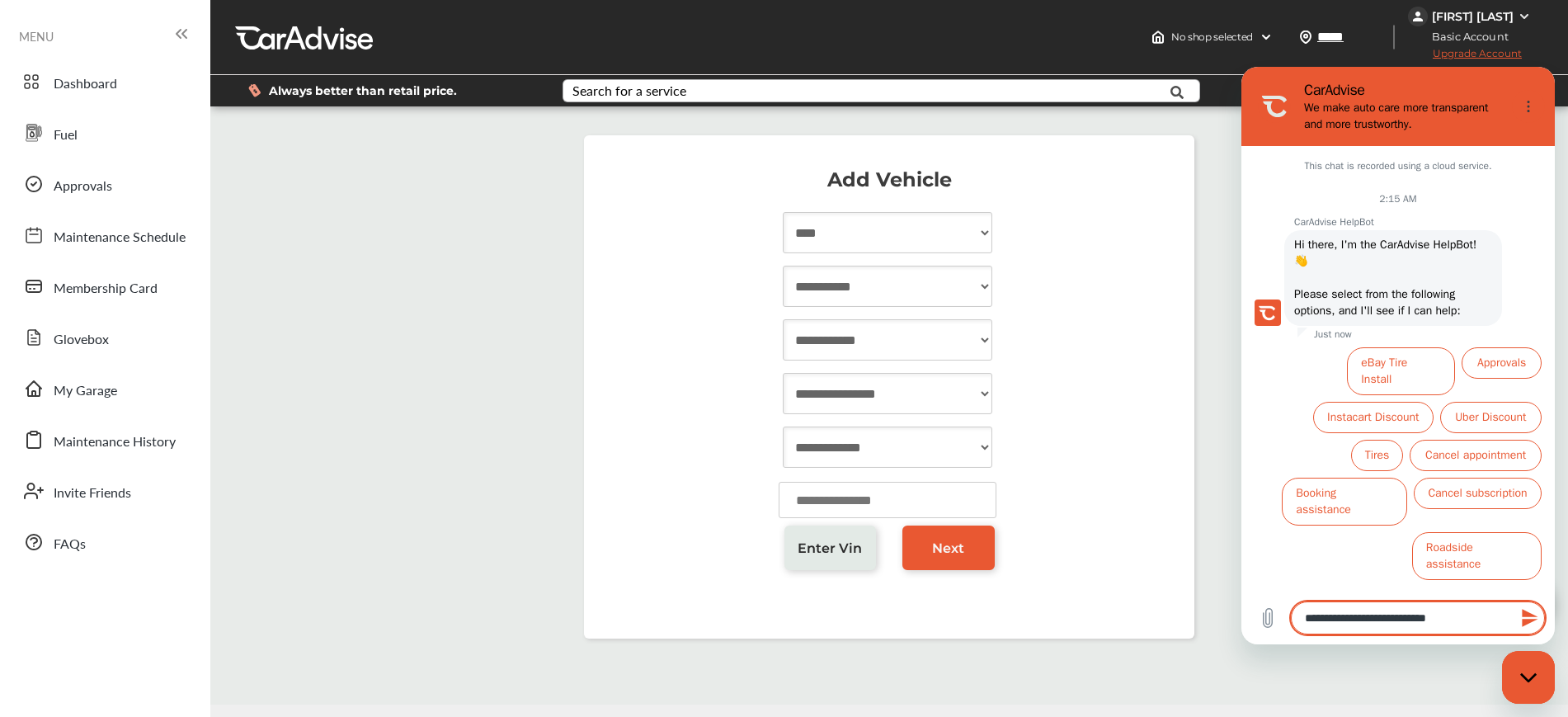 type on "**********" 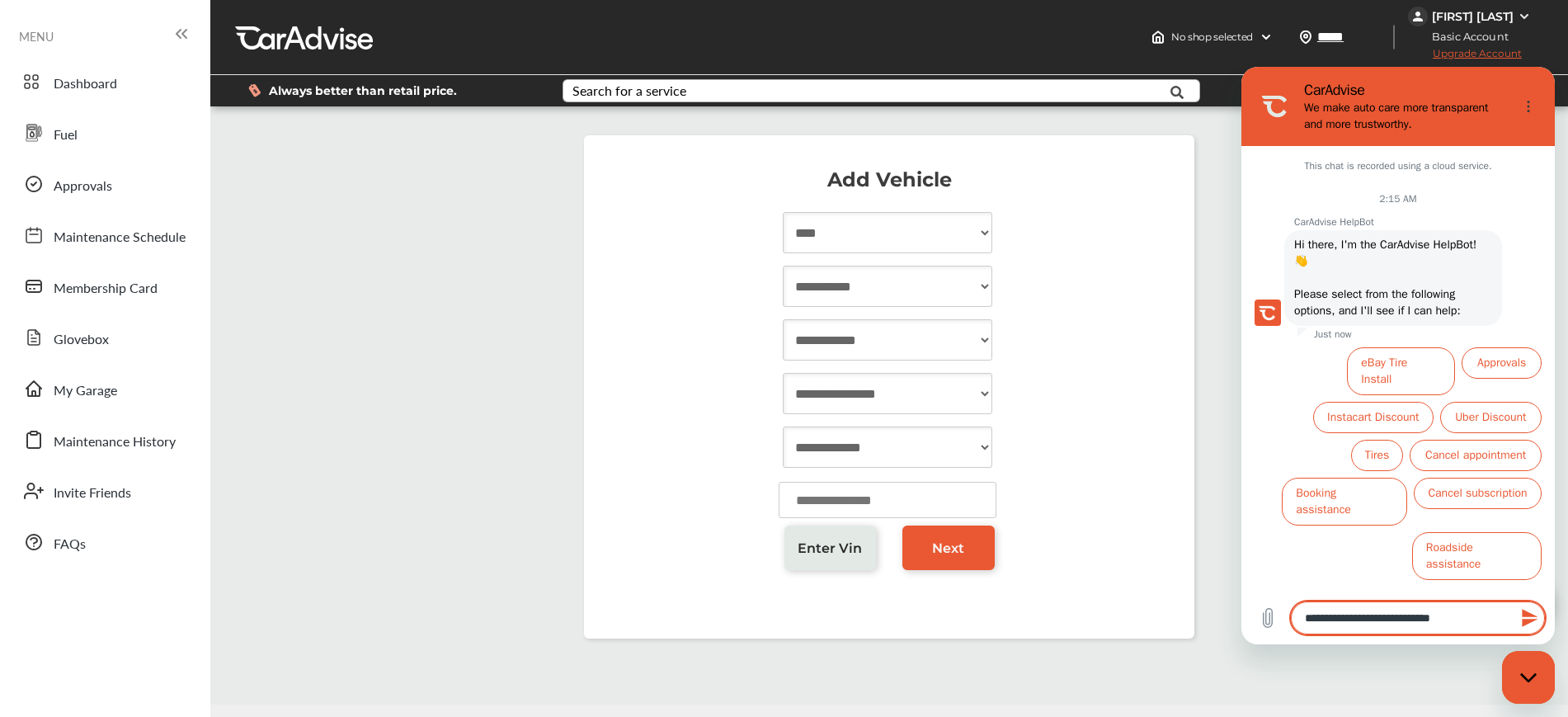 type on "**********" 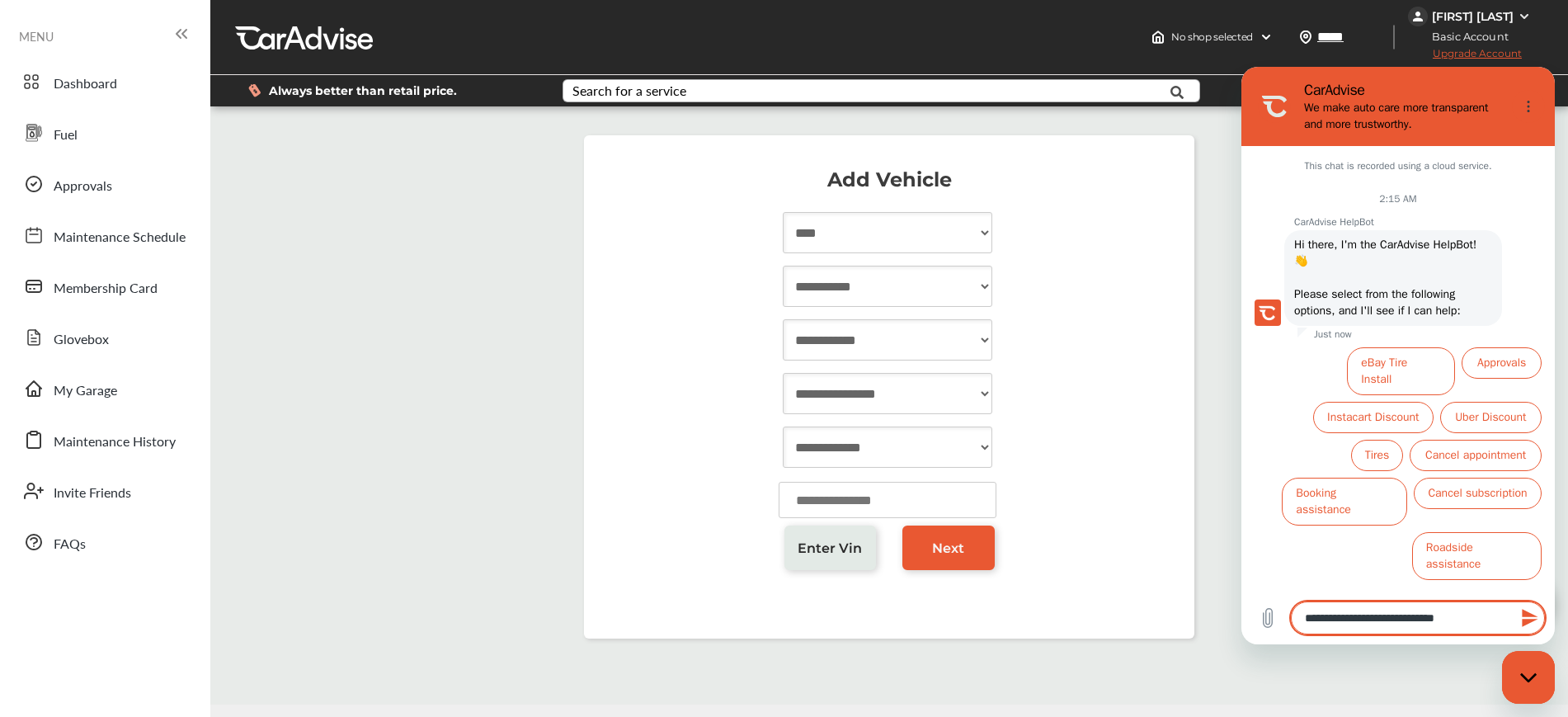 type on "**********" 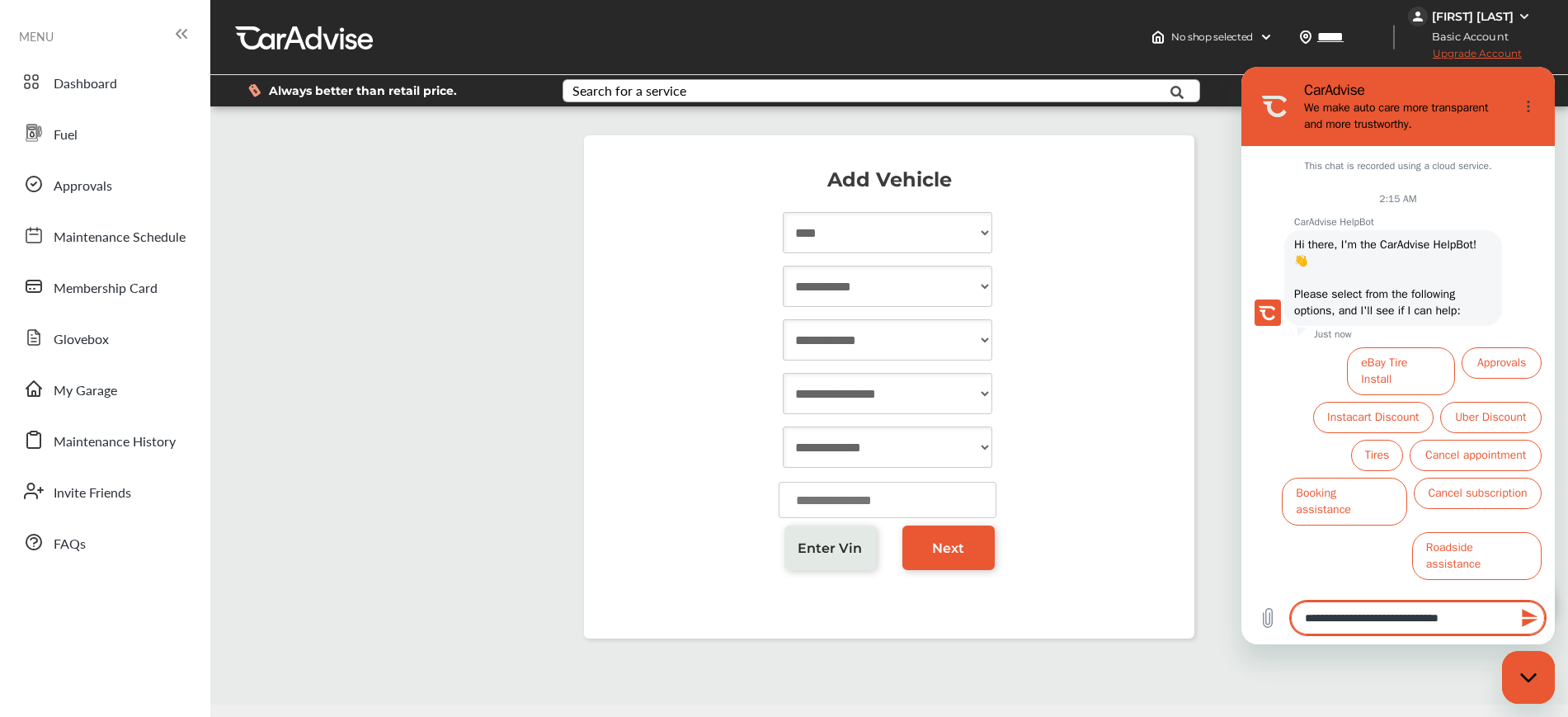 type on "**********" 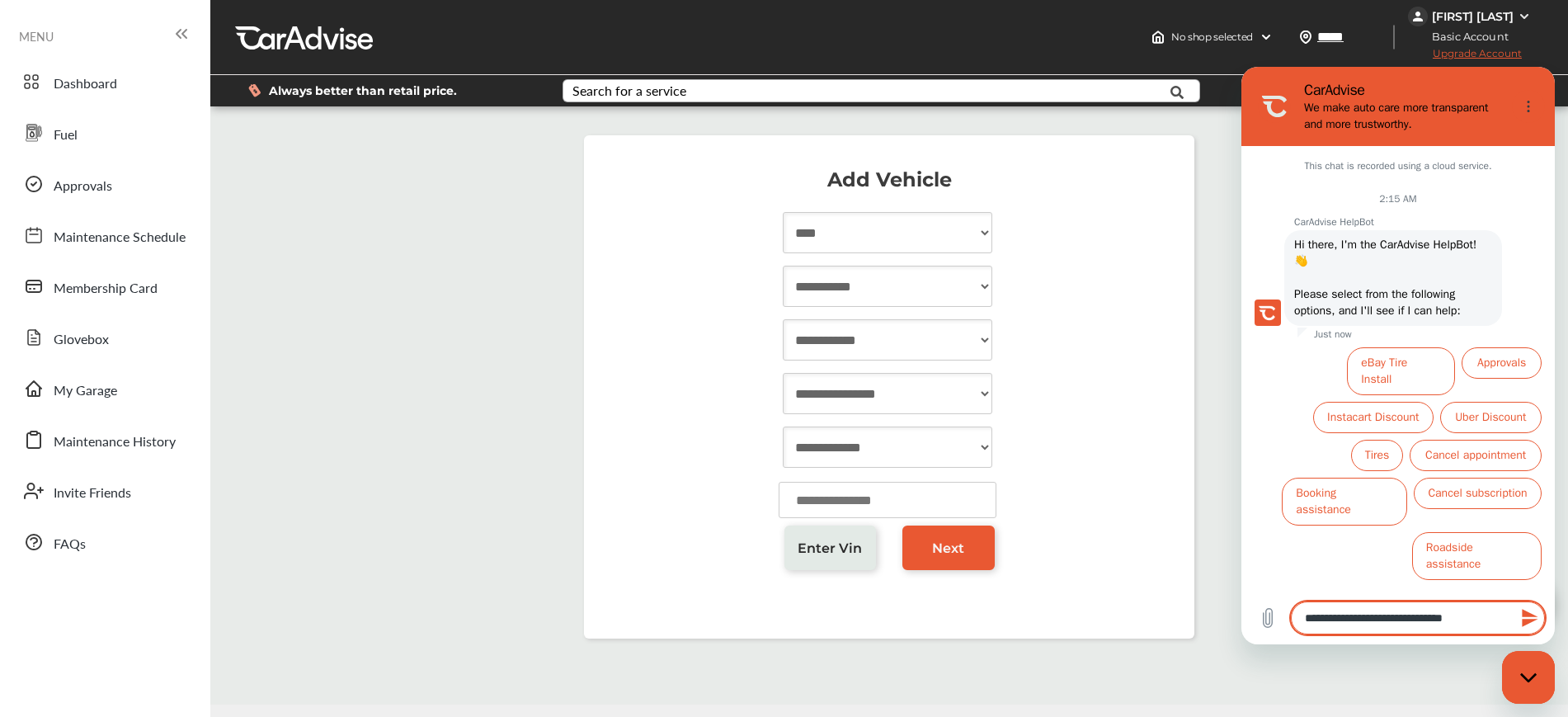 type on "**********" 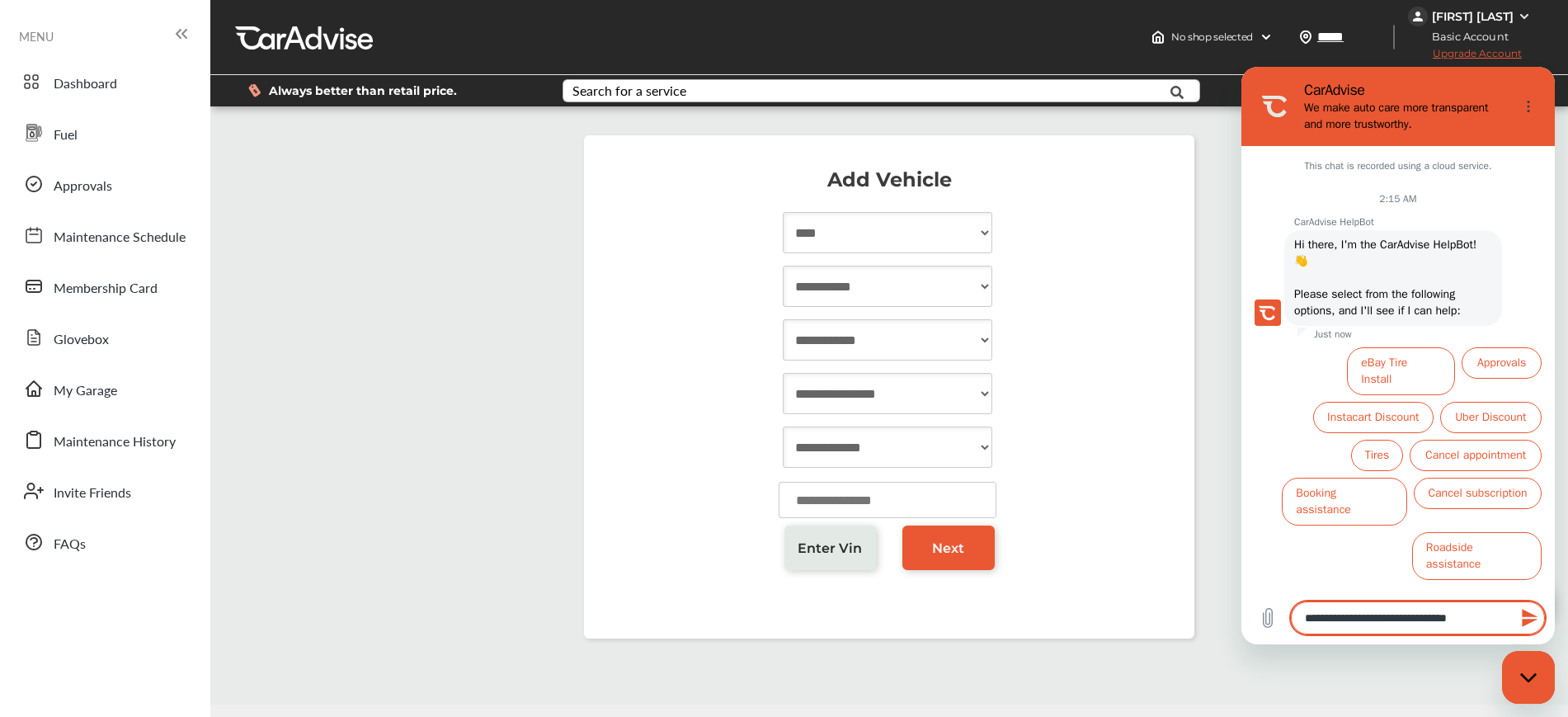 type on "**********" 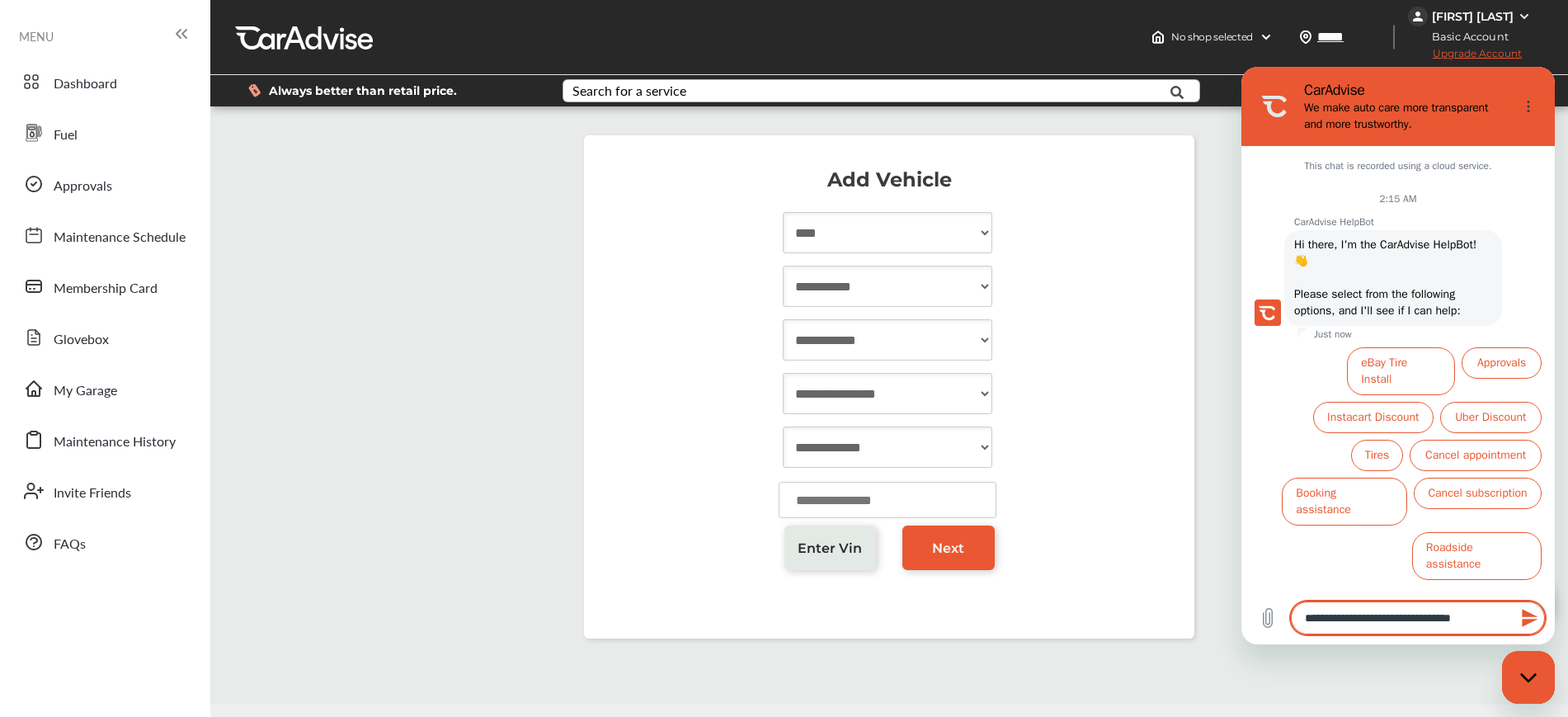 type on "*" 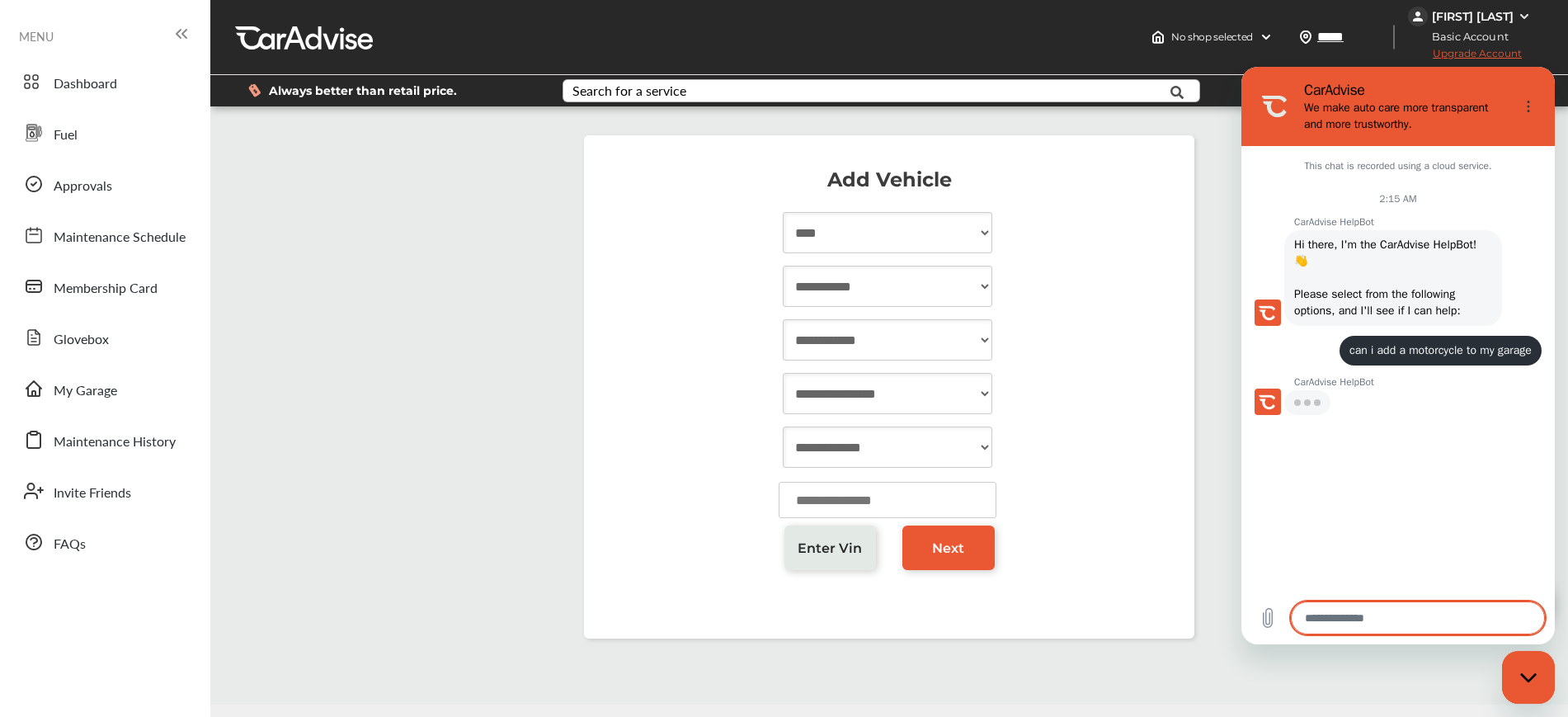 type on "*" 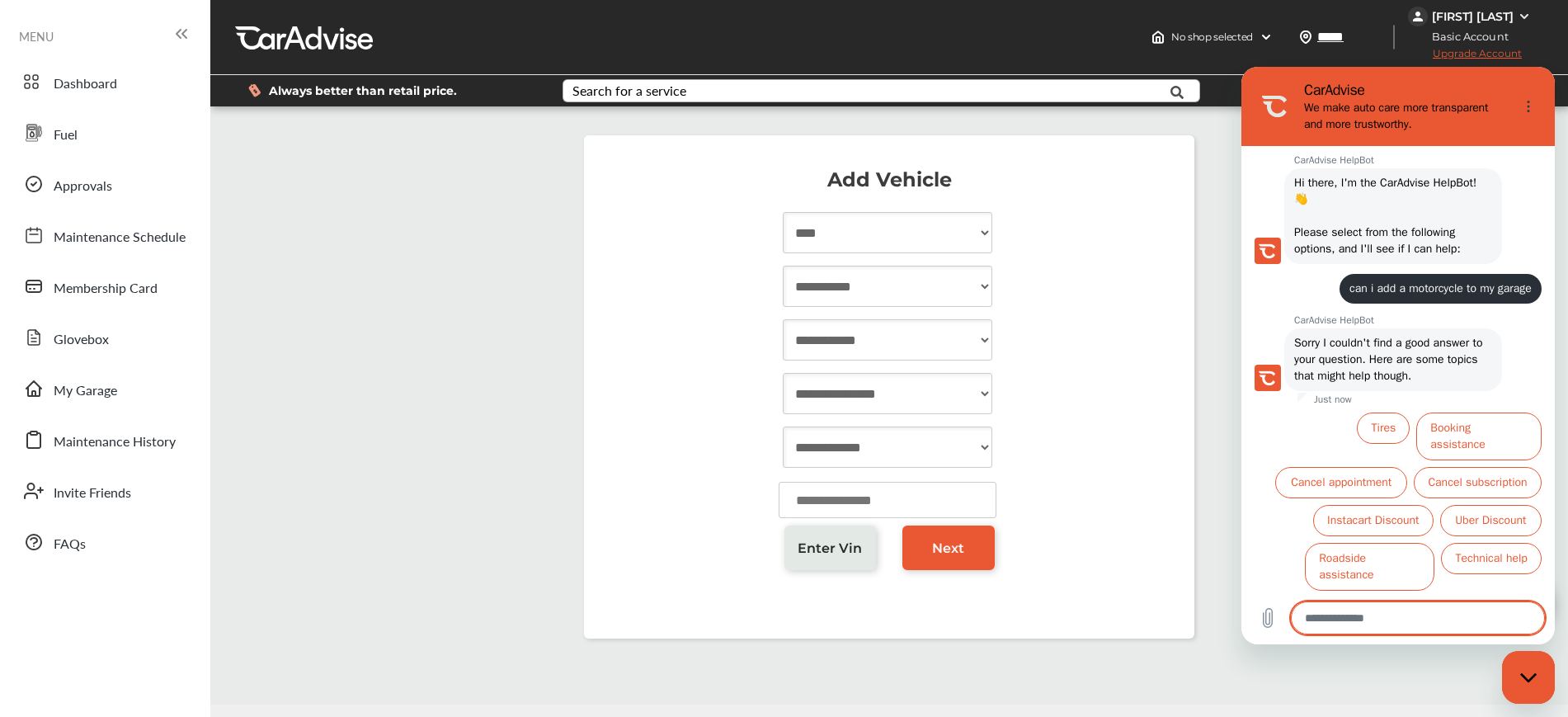 scroll, scrollTop: 70, scrollLeft: 0, axis: vertical 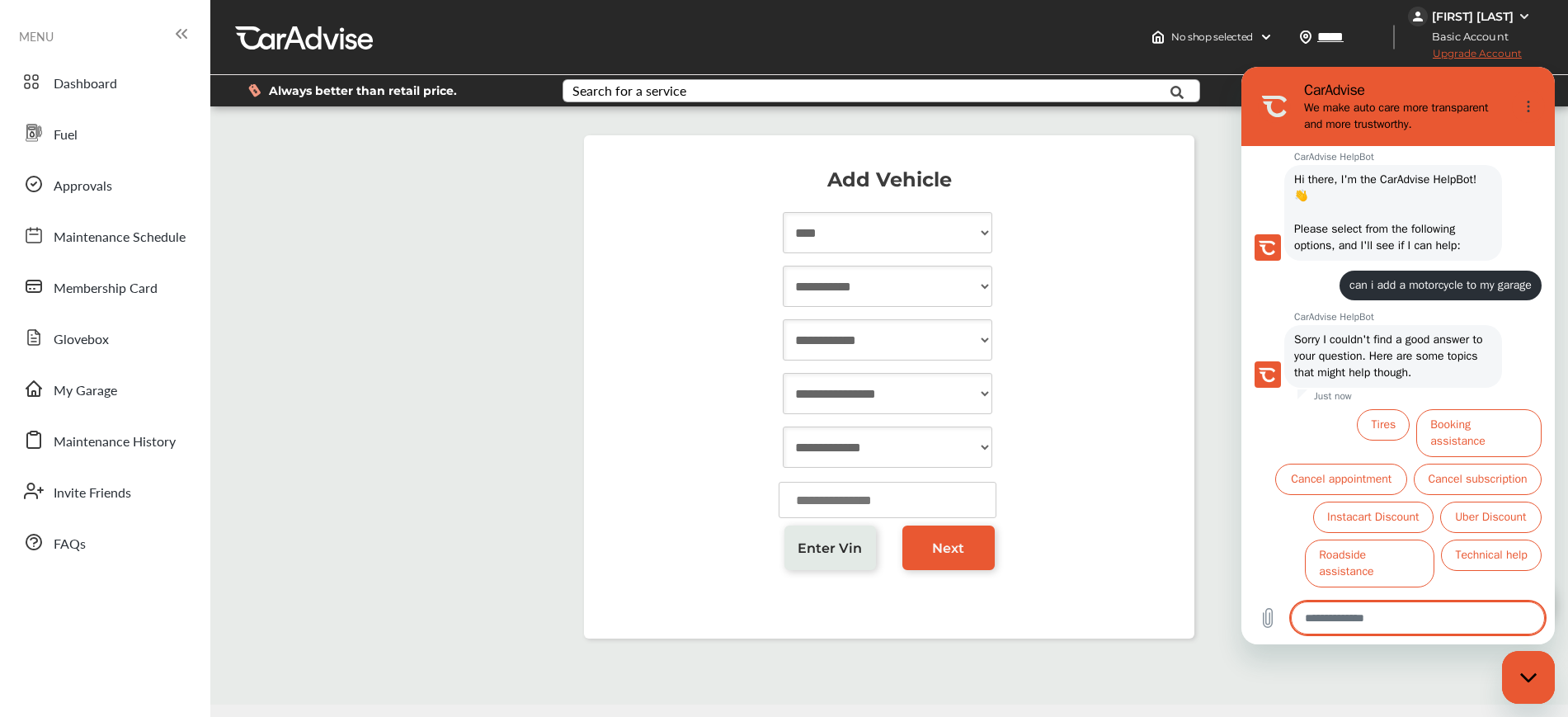 type on "*" 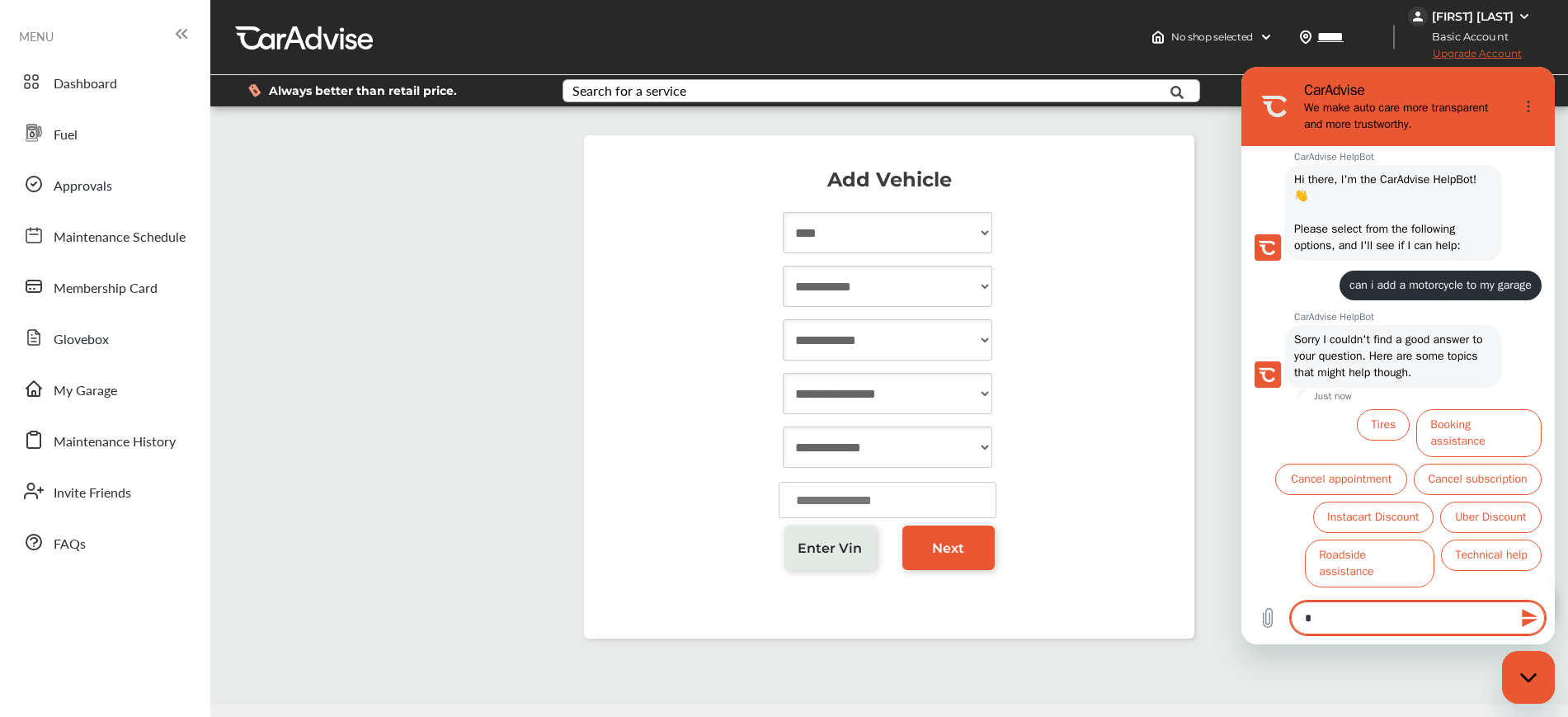 type on "**" 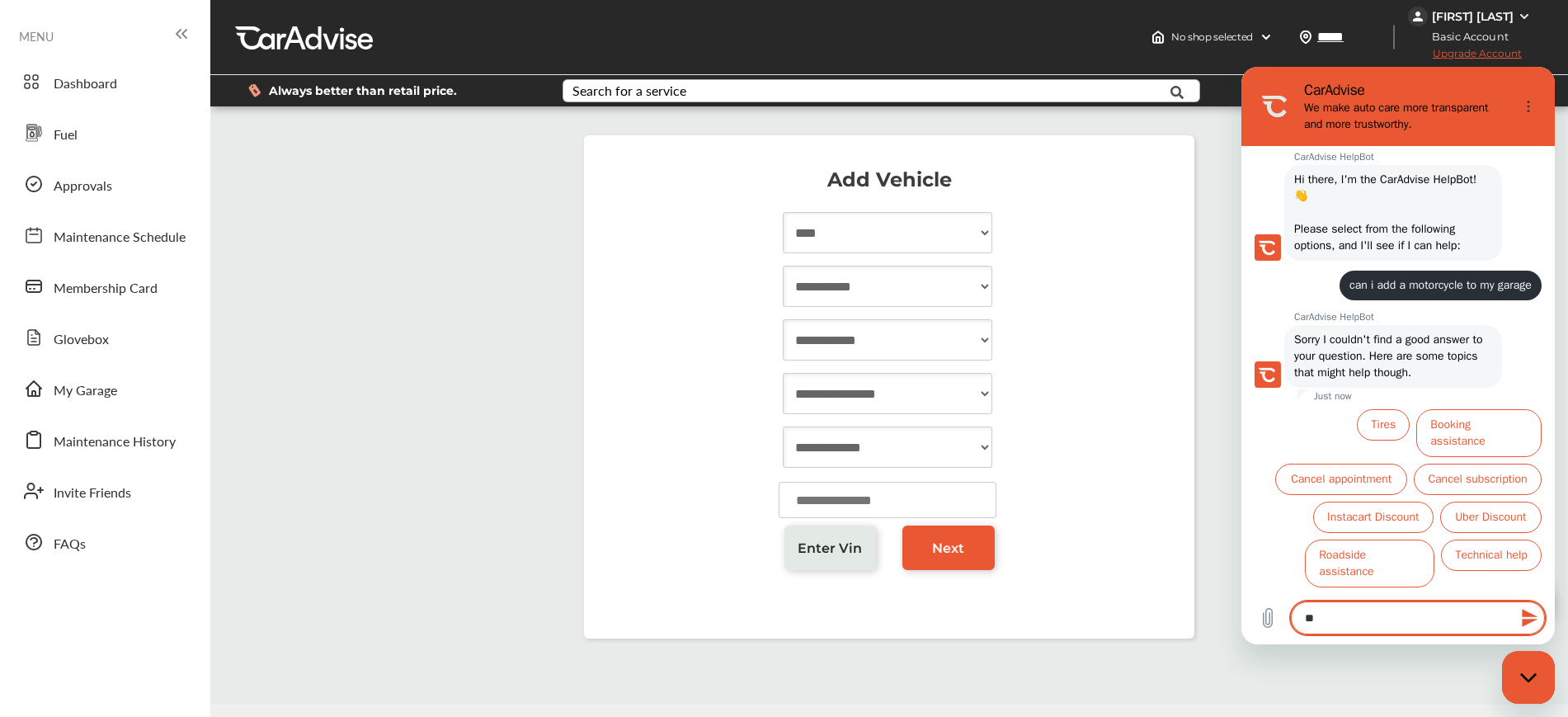 type on "***" 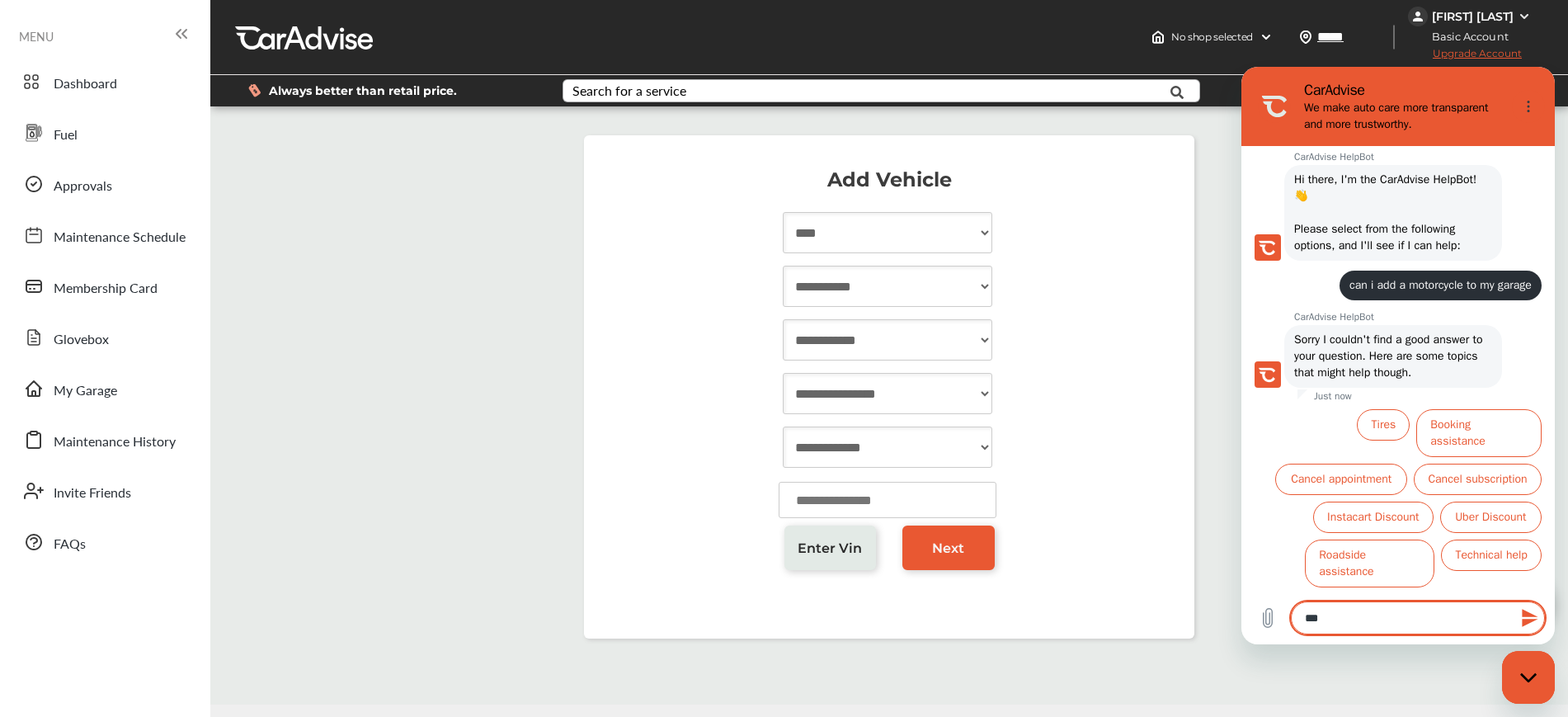 type on "***" 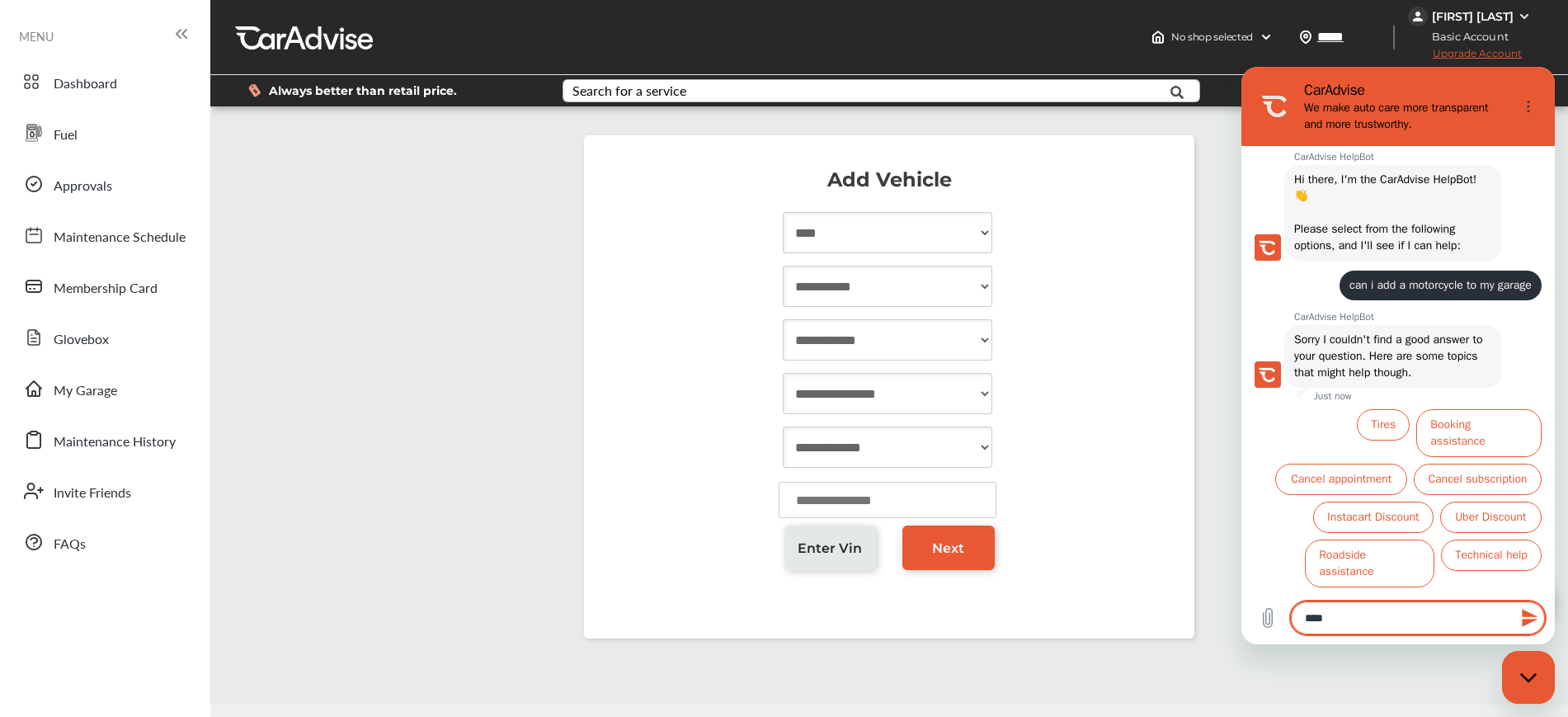 type on "***" 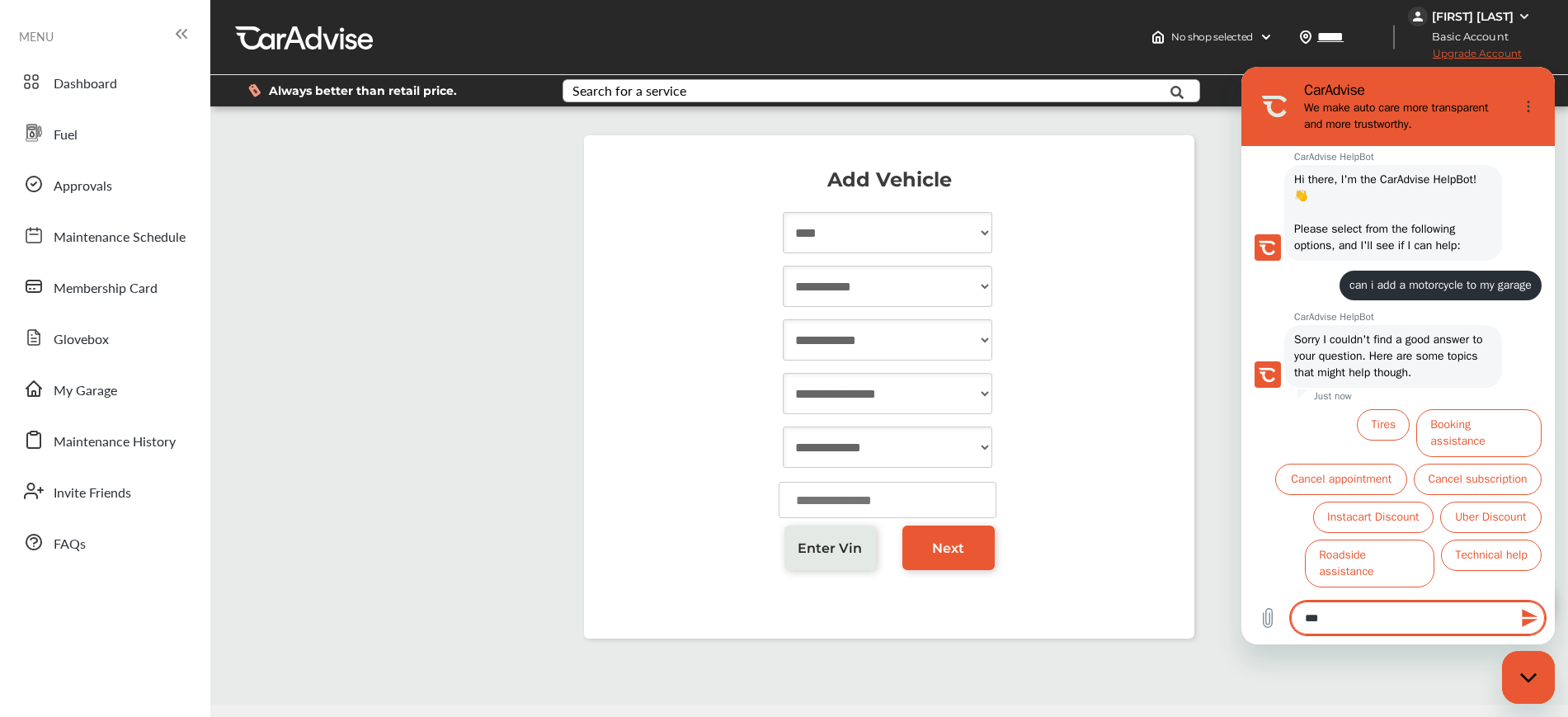 type on "***" 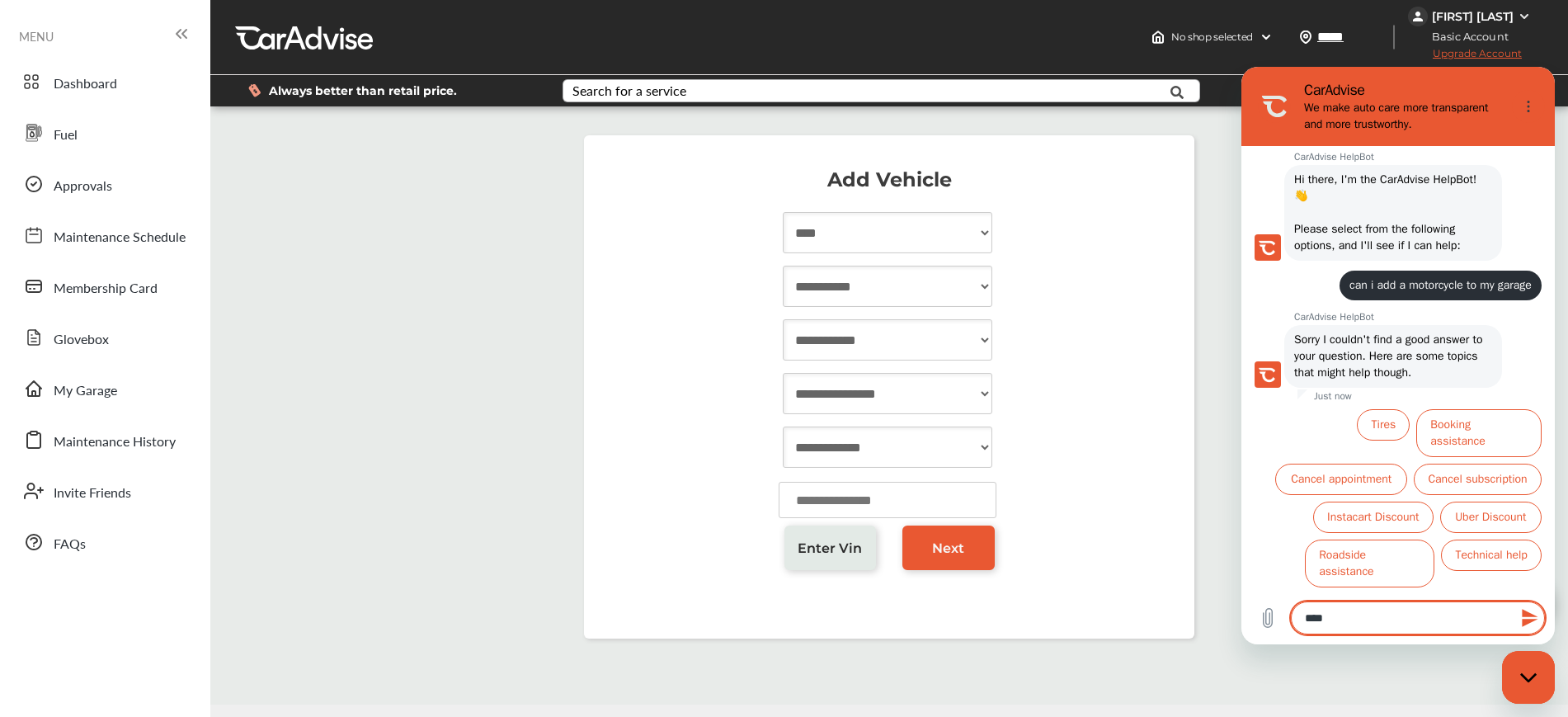type on "*****" 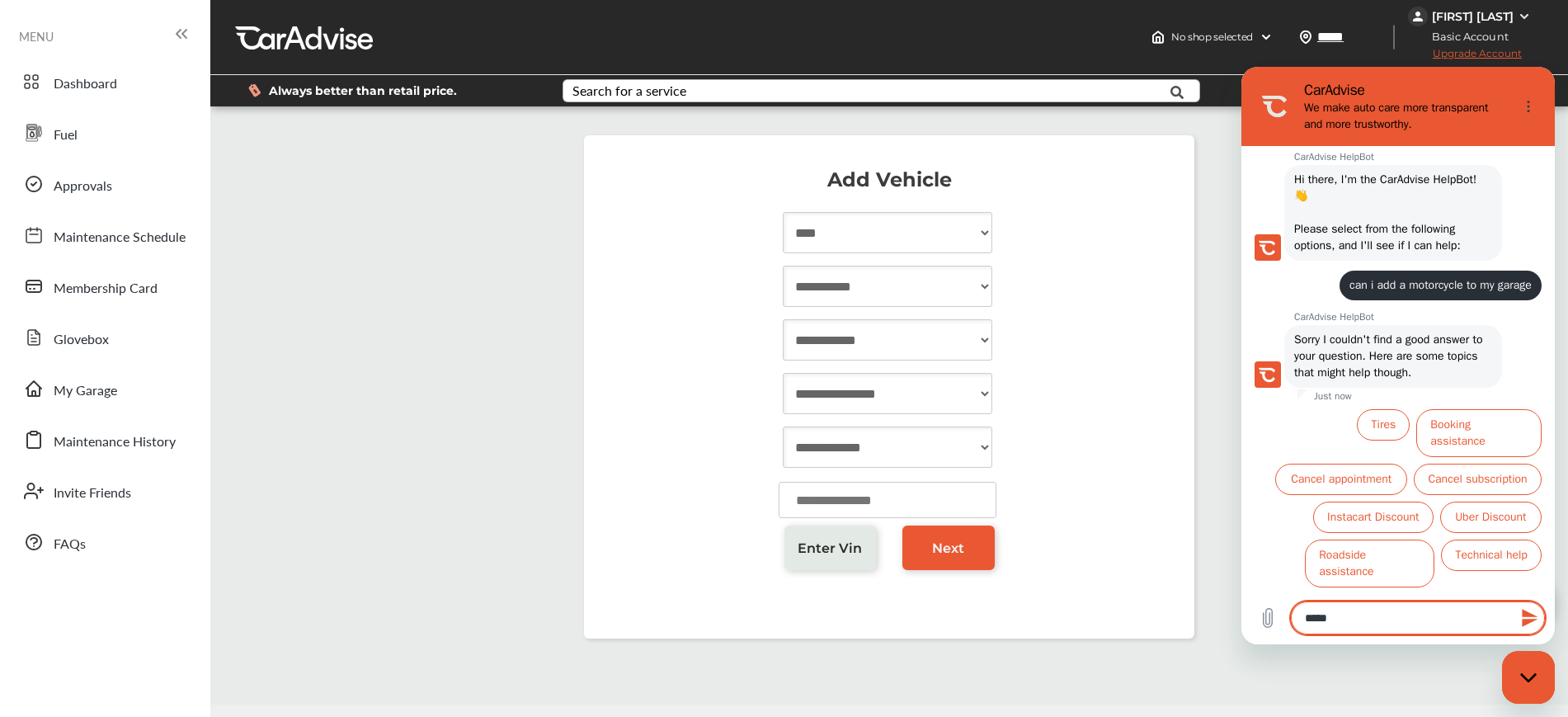 type on "*****" 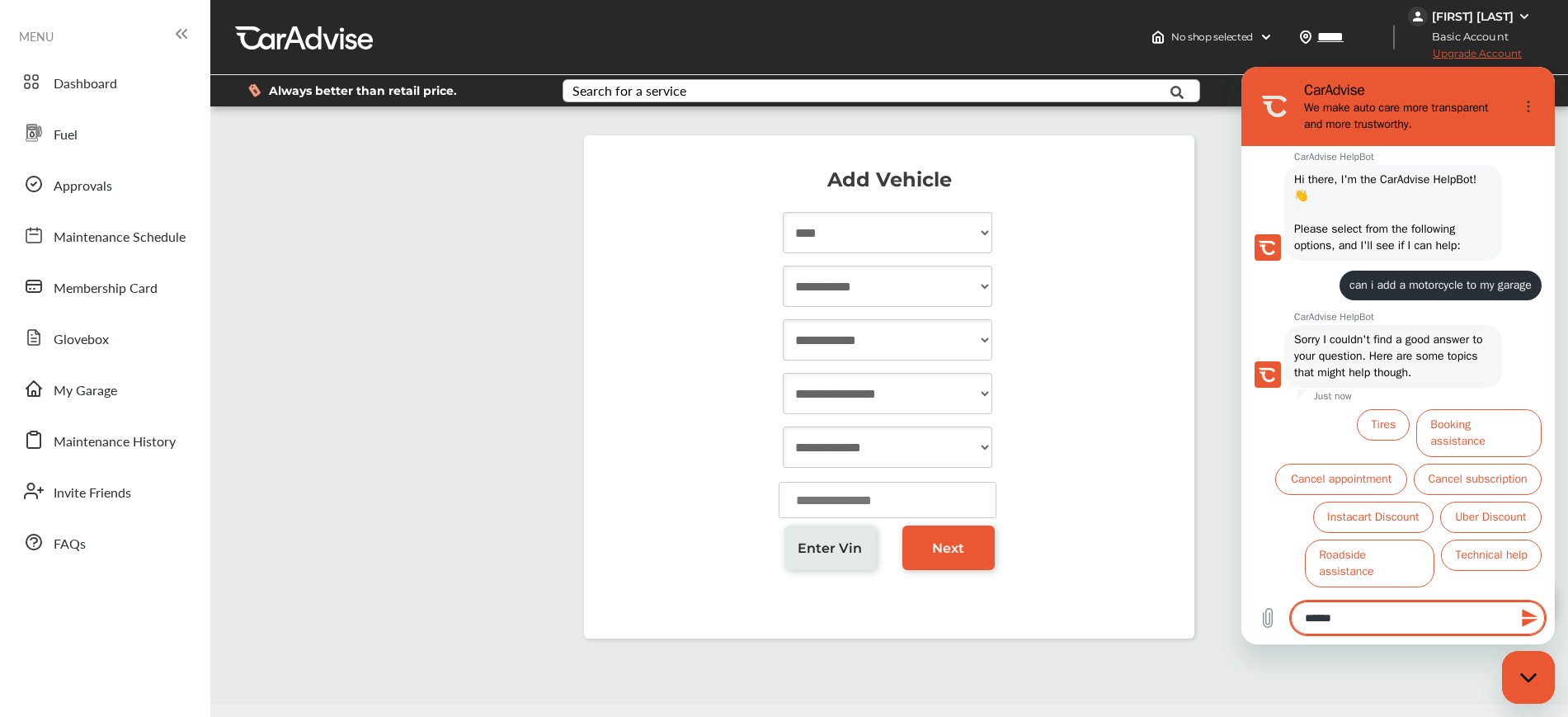type on "*******" 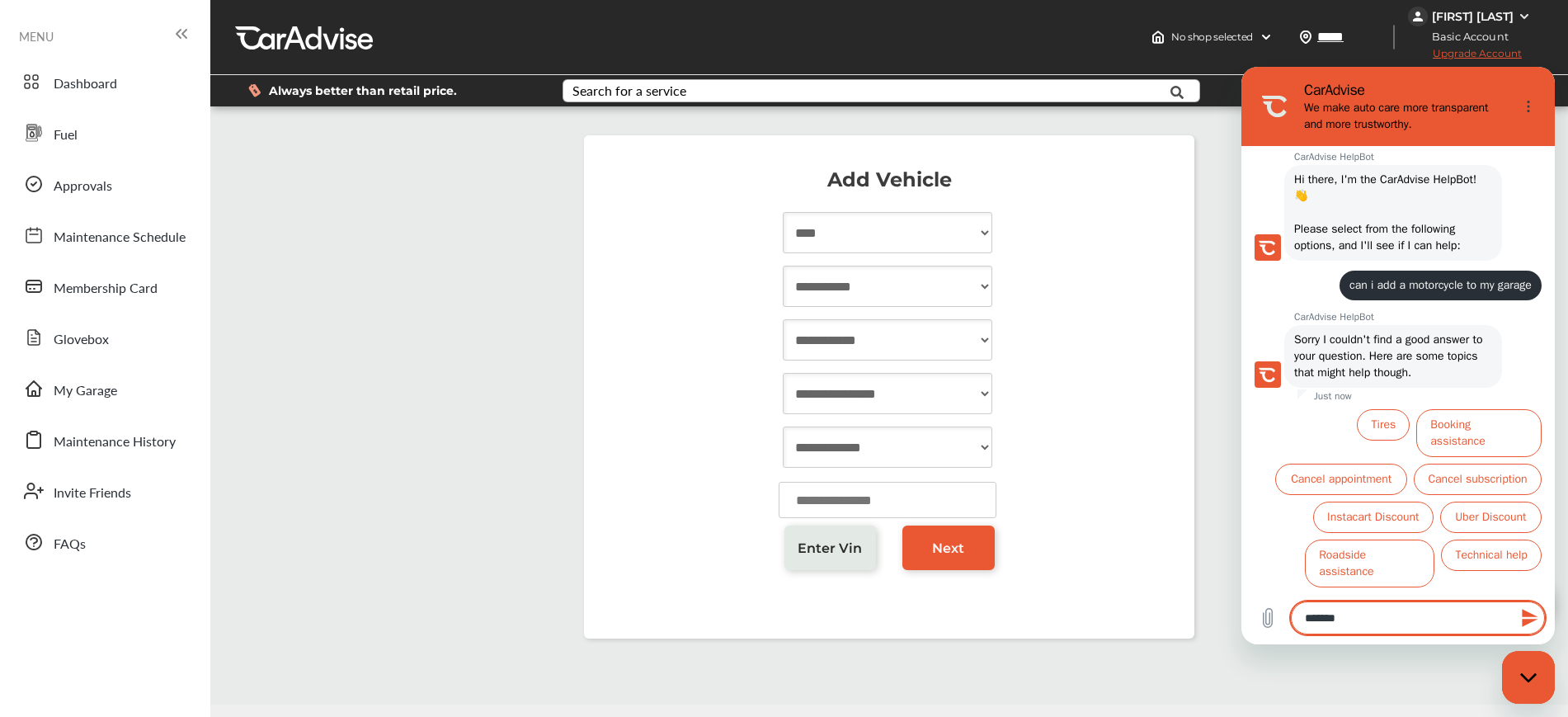 type on "********" 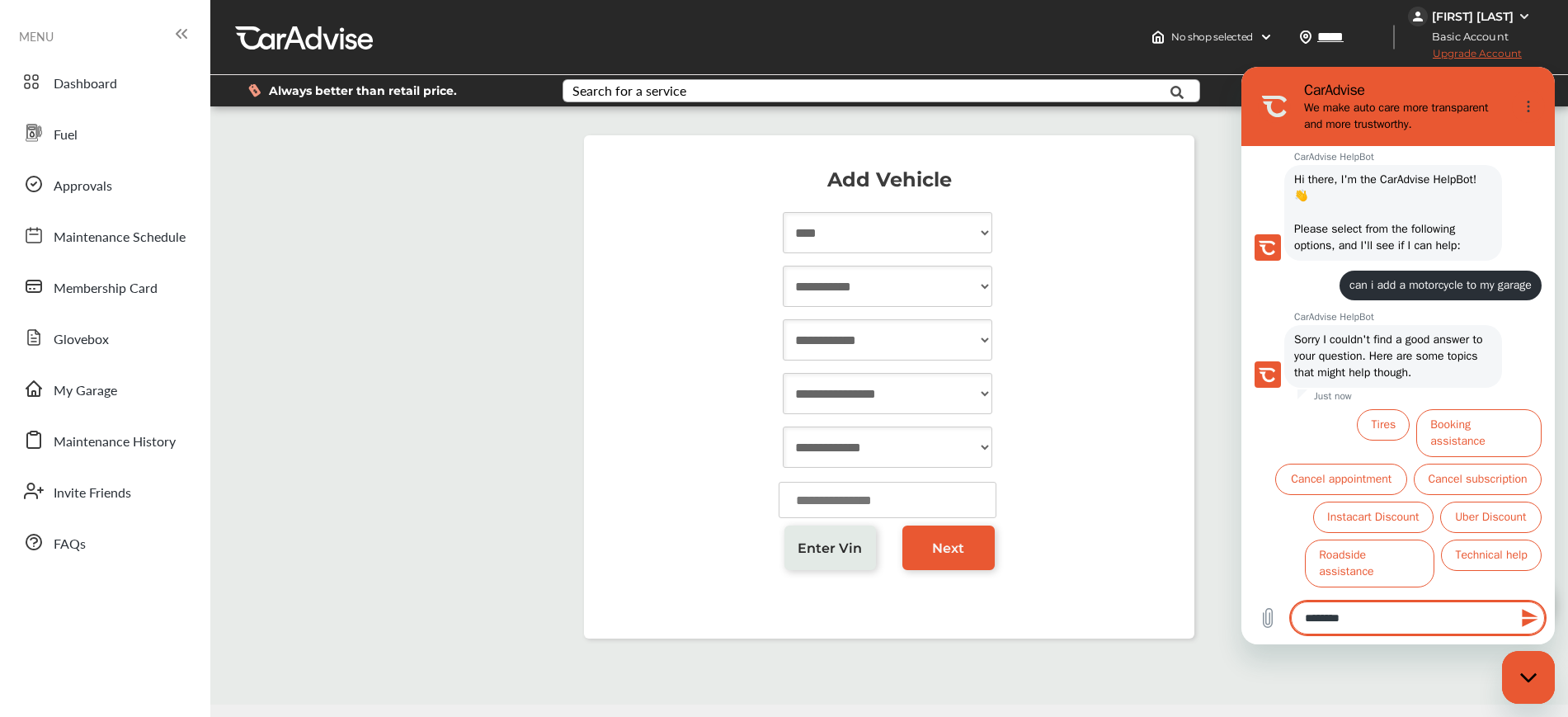 type on "*********" 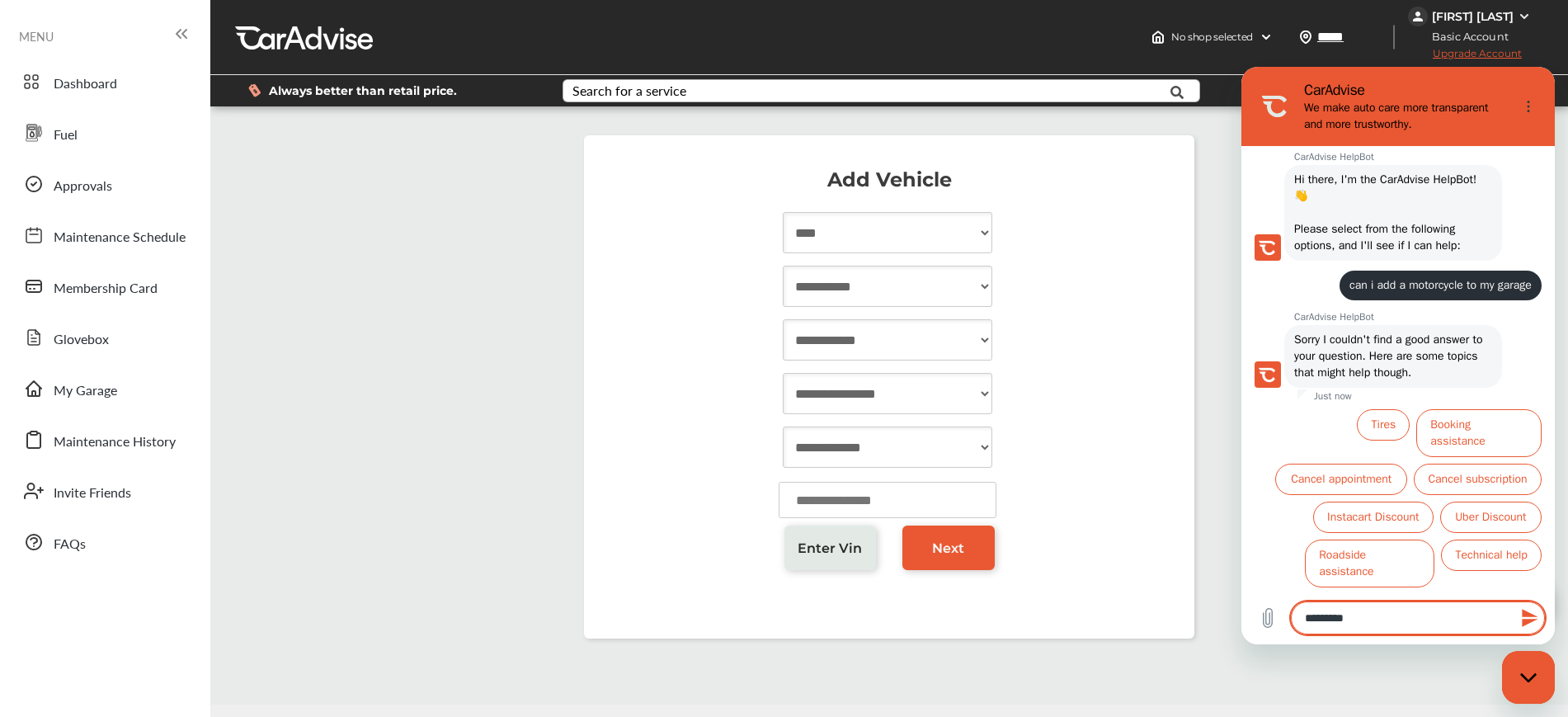 type on "**********" 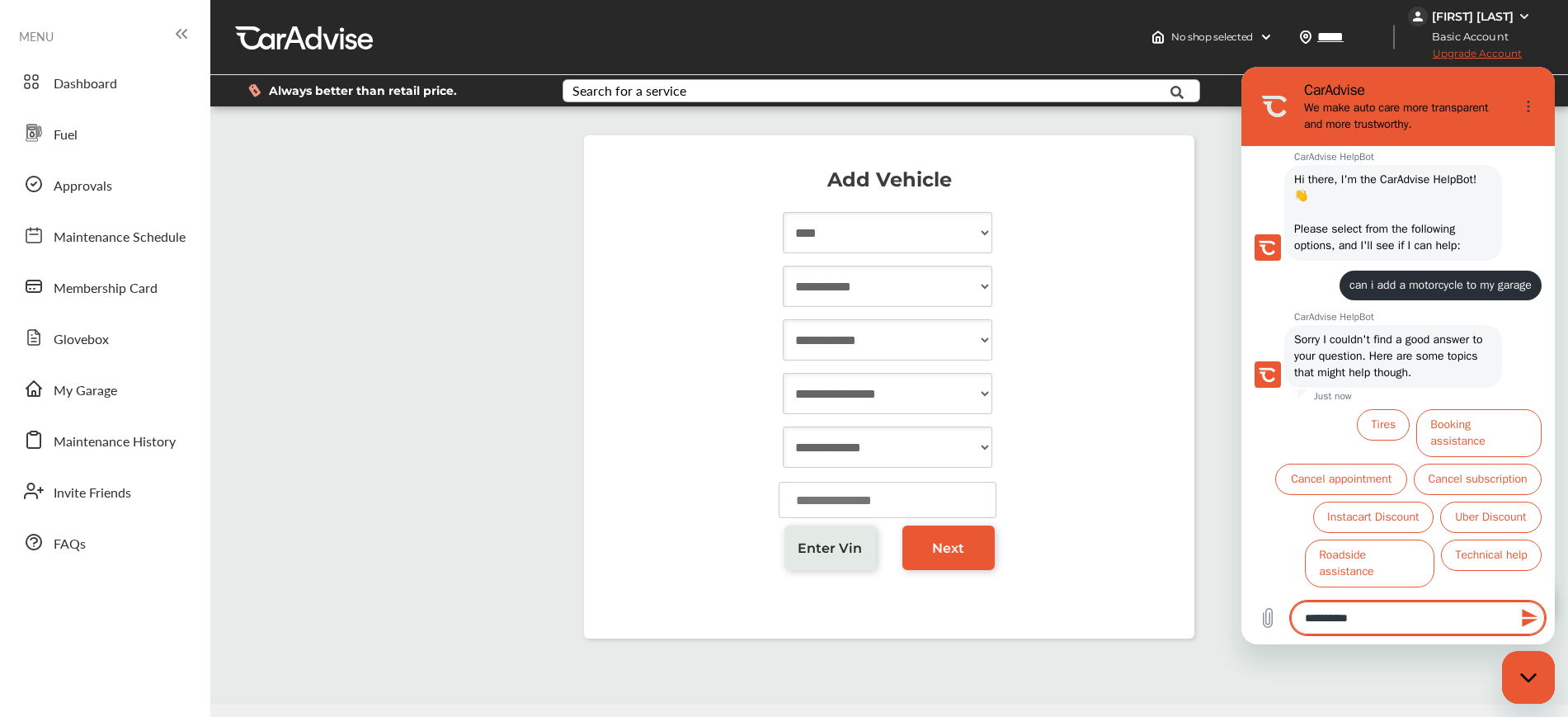 type on "**********" 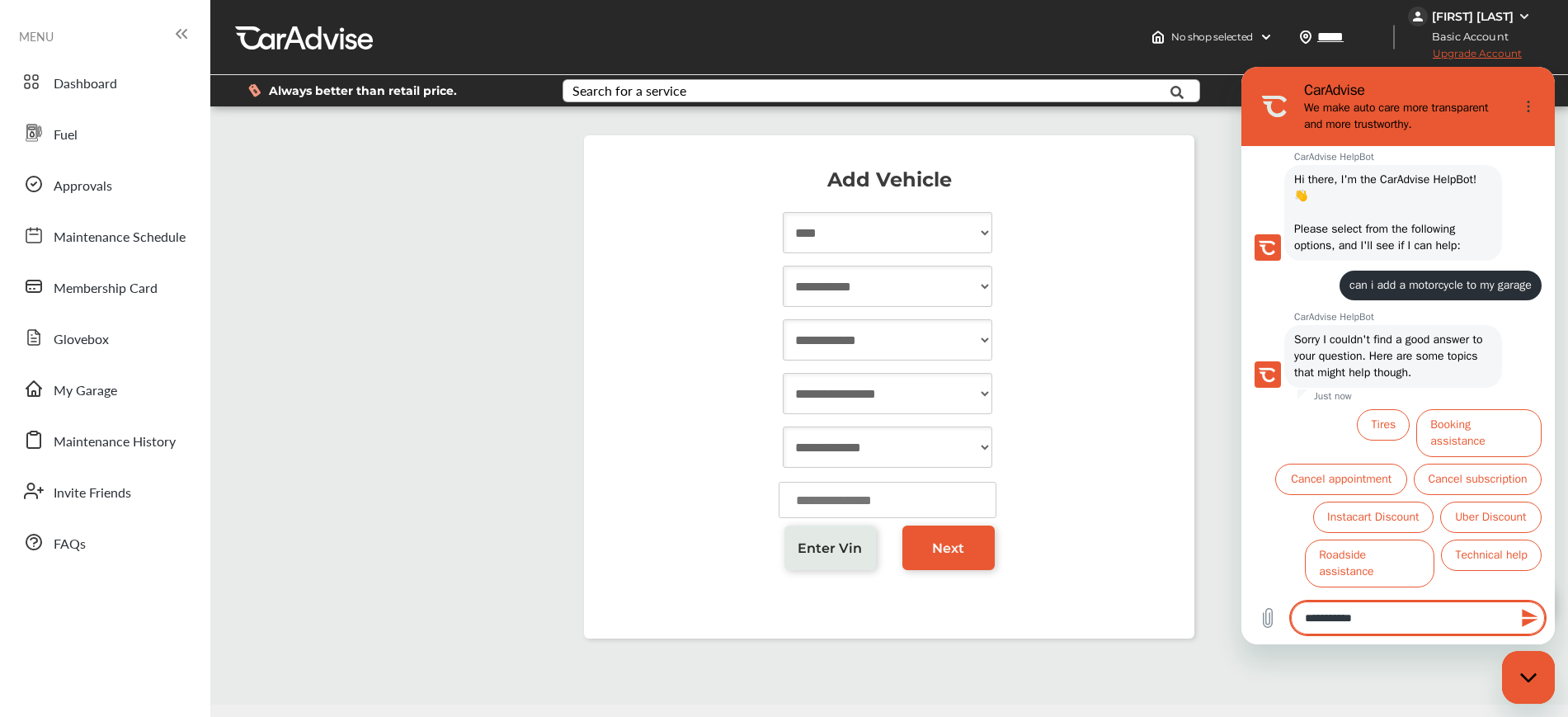 type on "**********" 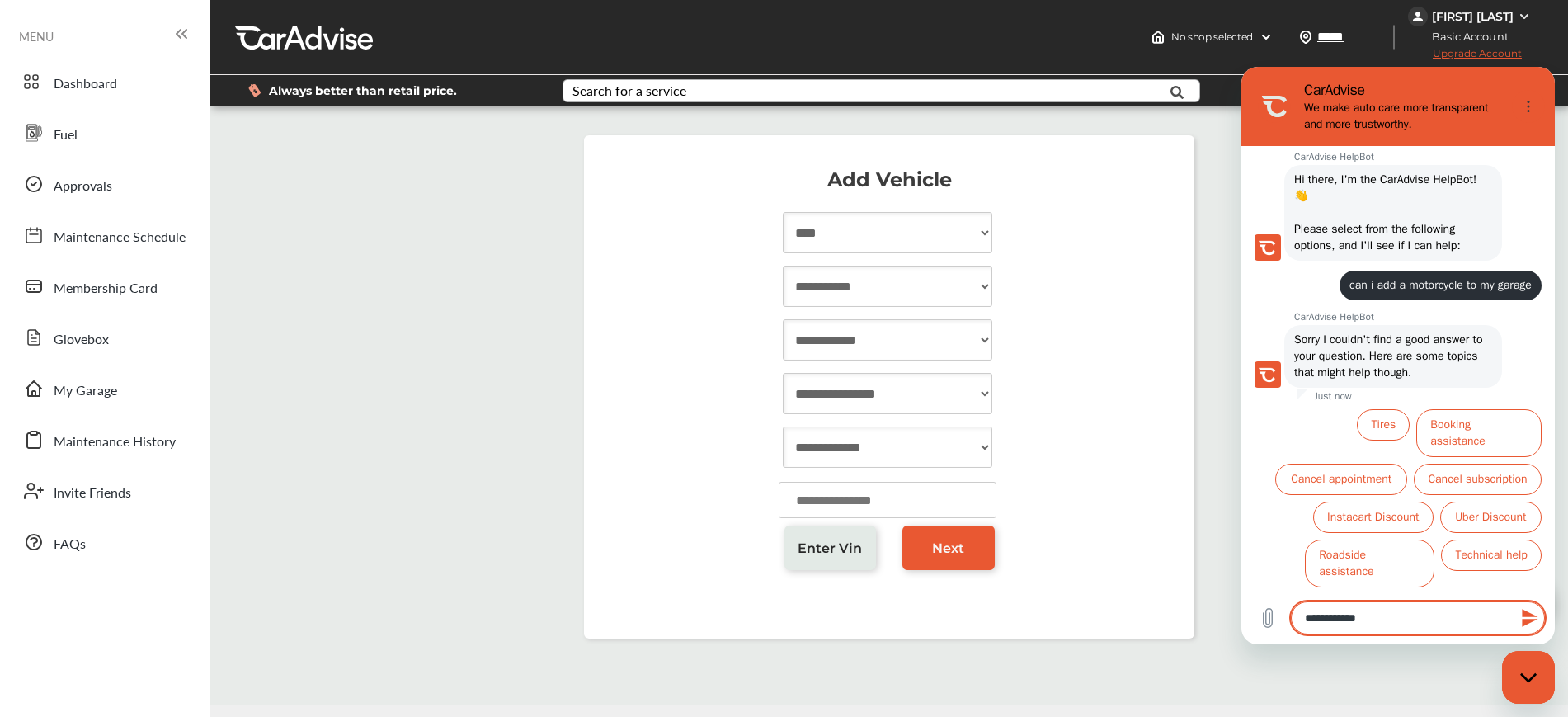 type on "**********" 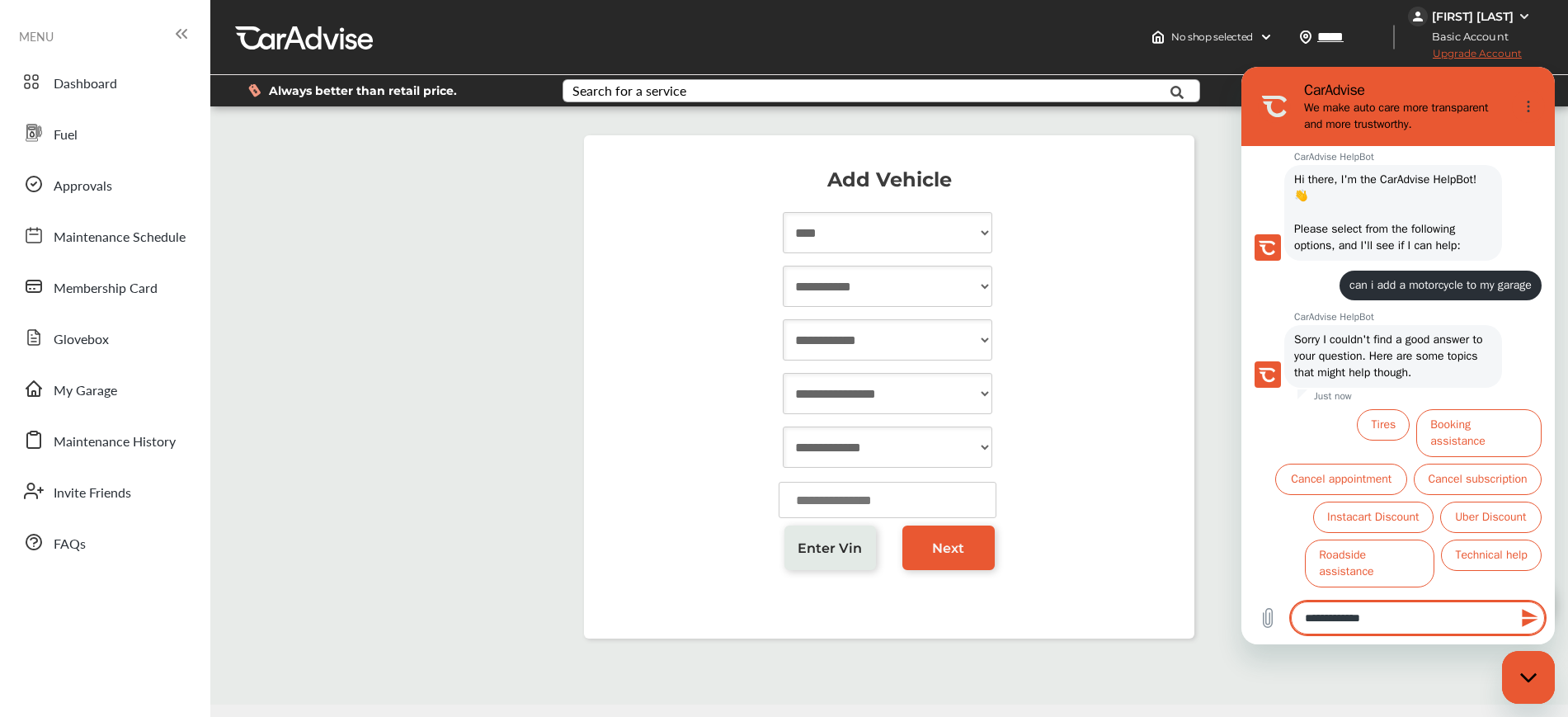 type on "**********" 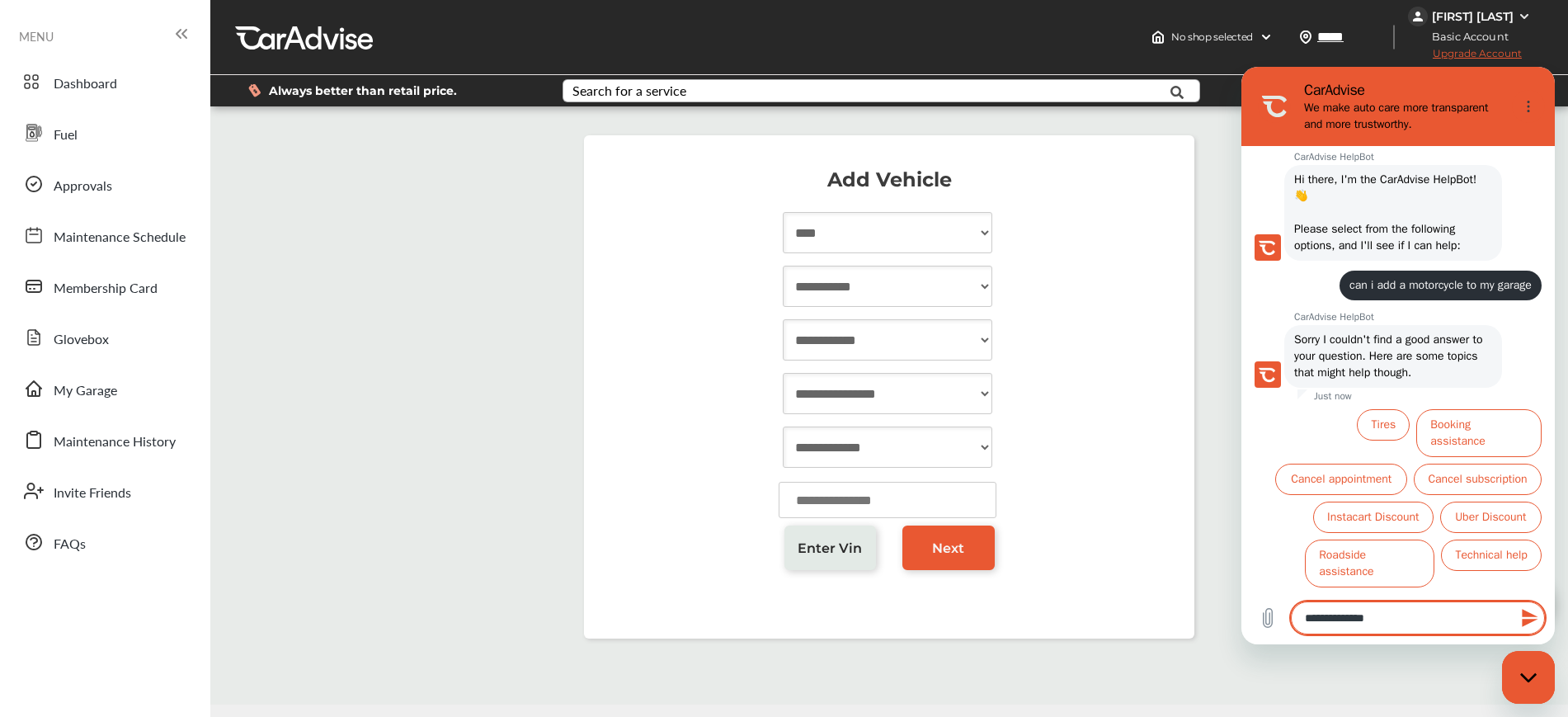 type on "**********" 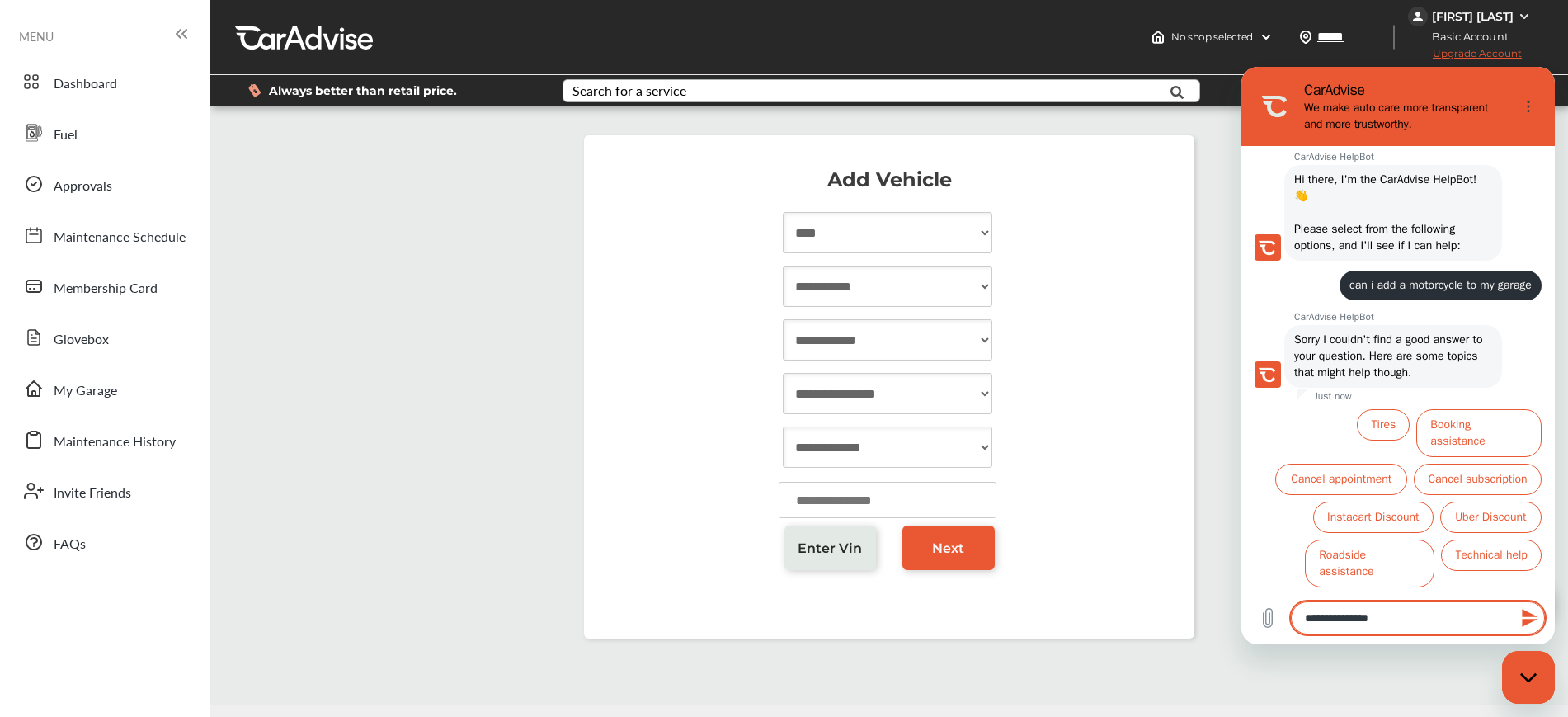 type 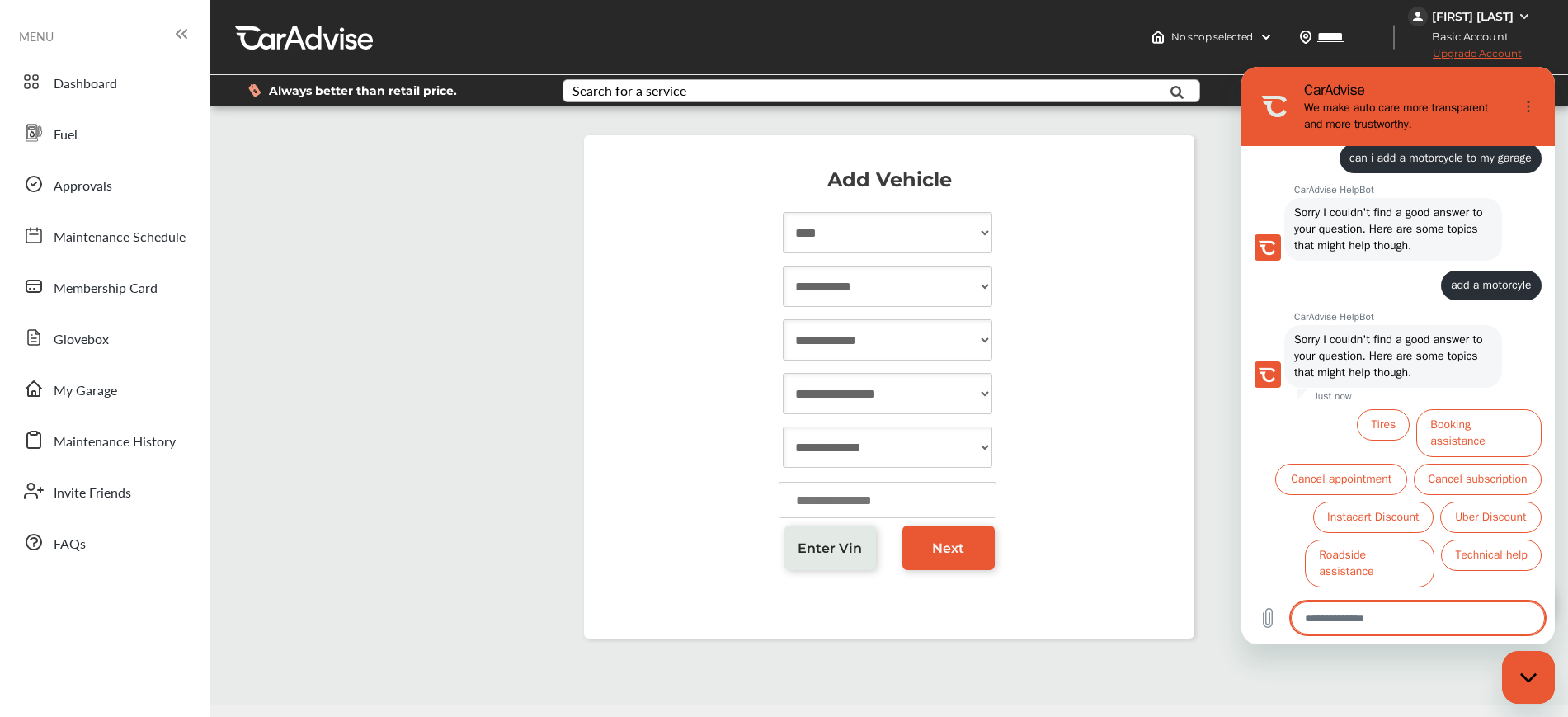 scroll, scrollTop: 197, scrollLeft: 0, axis: vertical 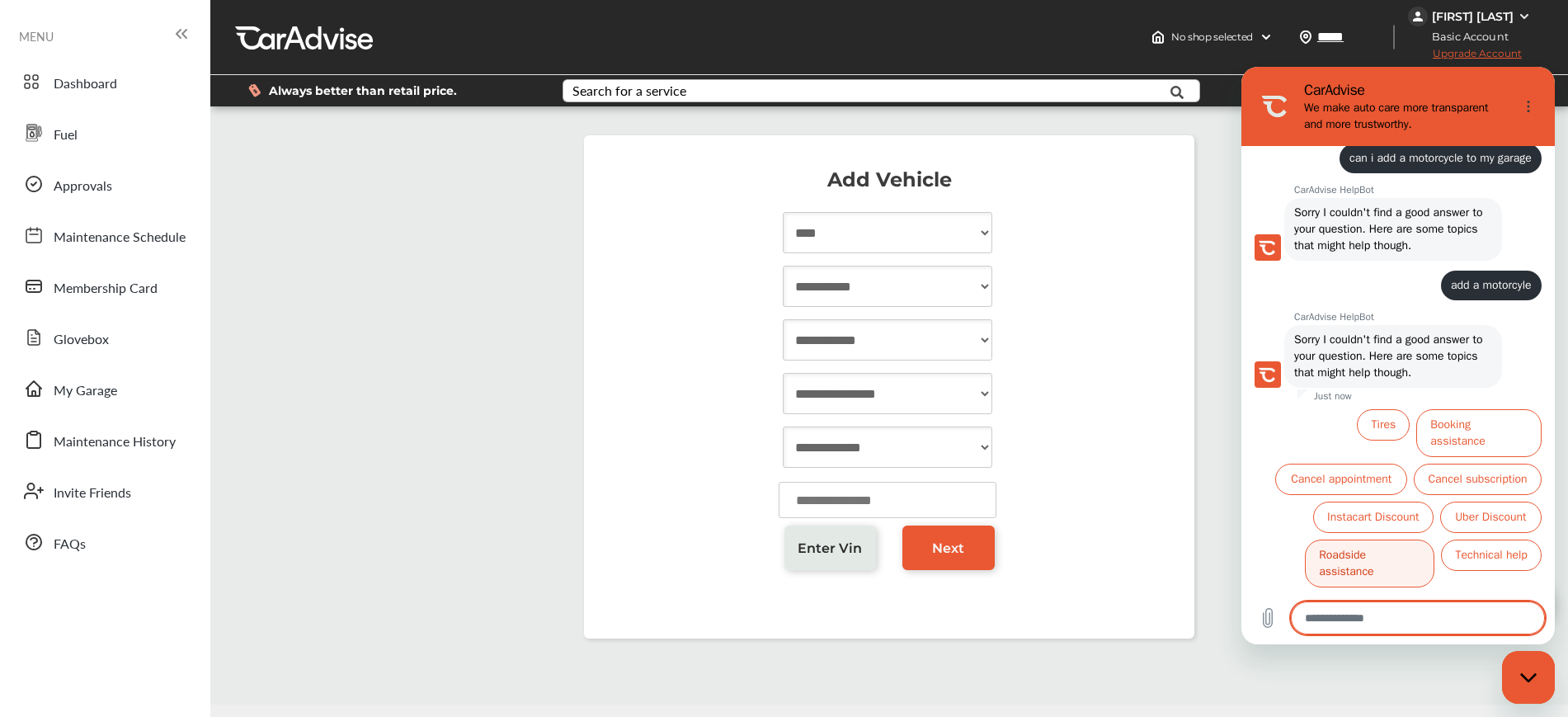 click on "Roadside assistance" at bounding box center [1369, 564] 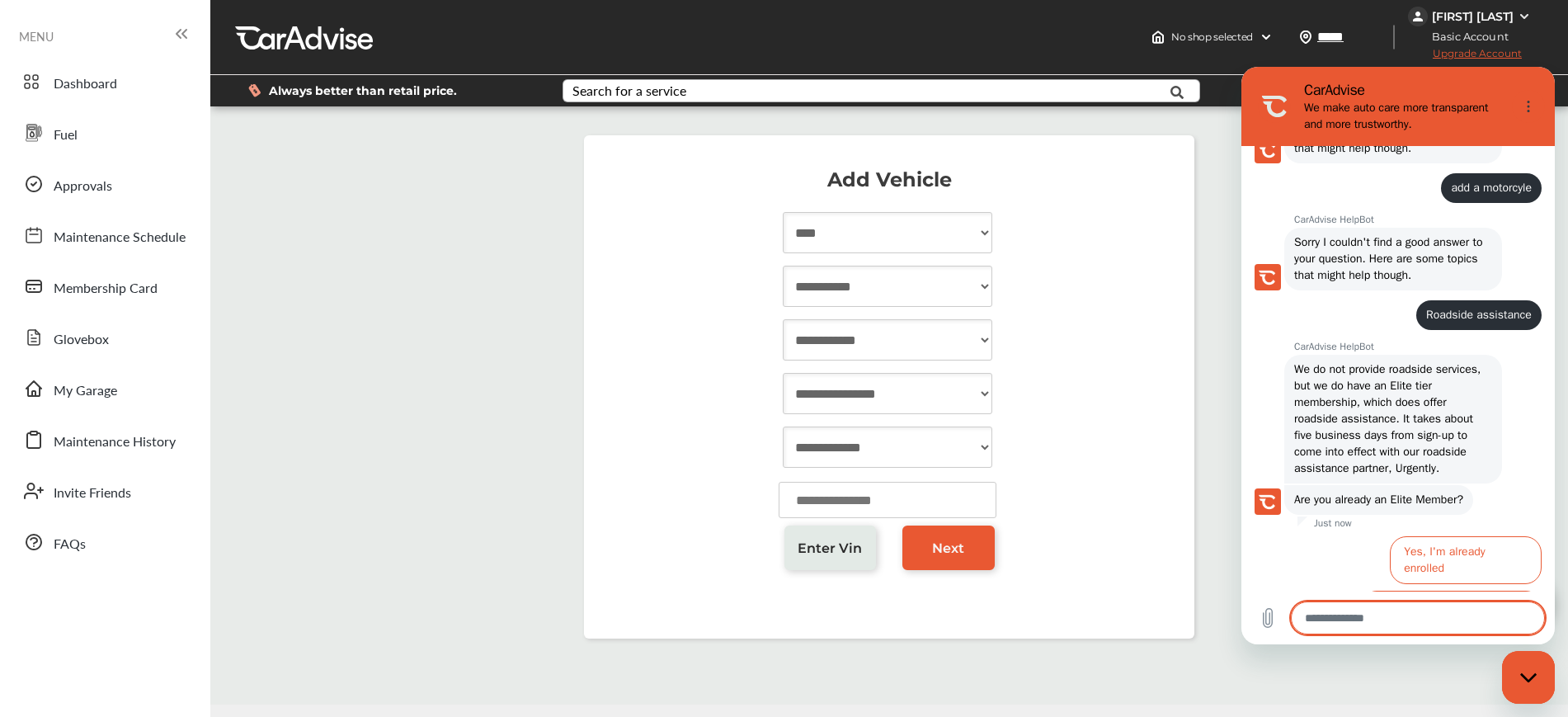 scroll, scrollTop: 346, scrollLeft: 0, axis: vertical 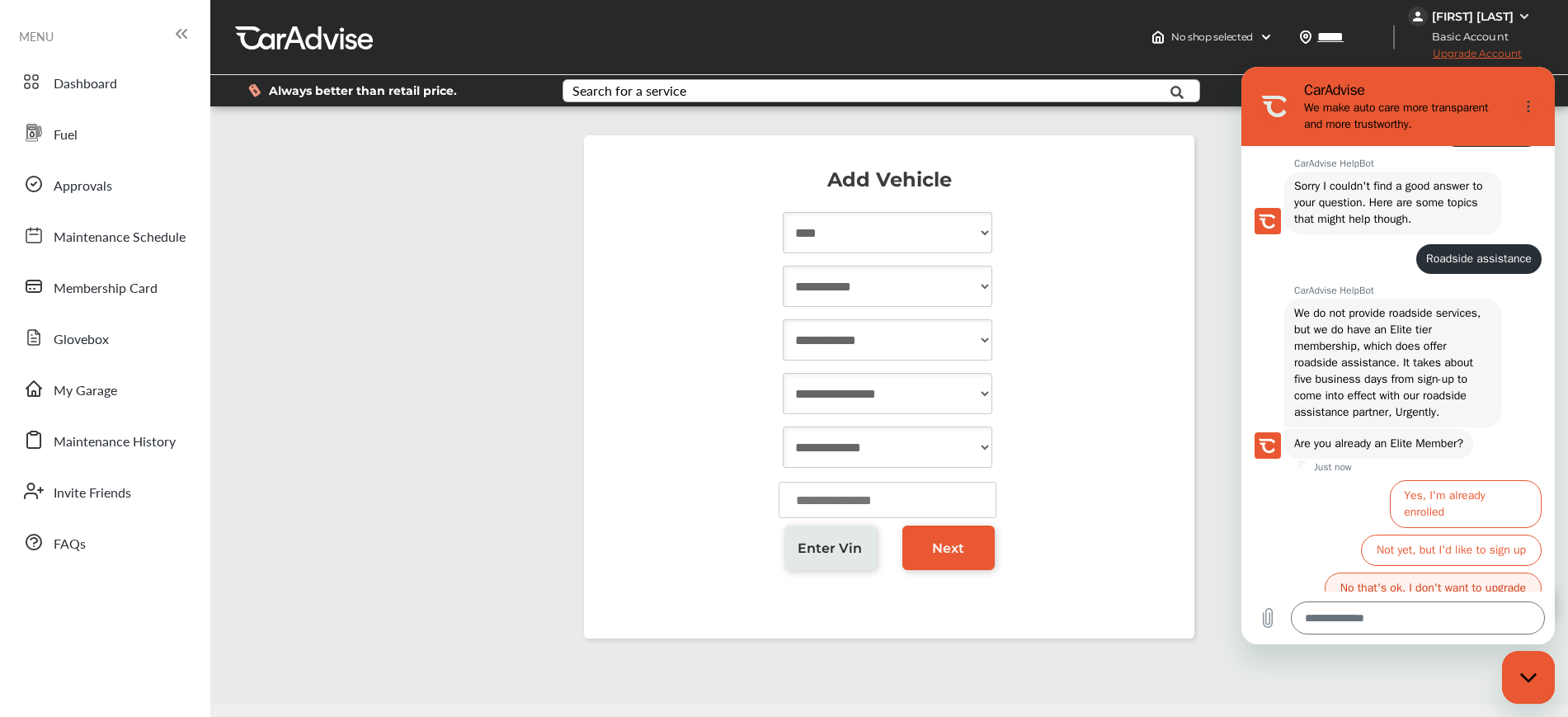 click on "No that's ok, I don't want to upgrade" at bounding box center [1433, 588] 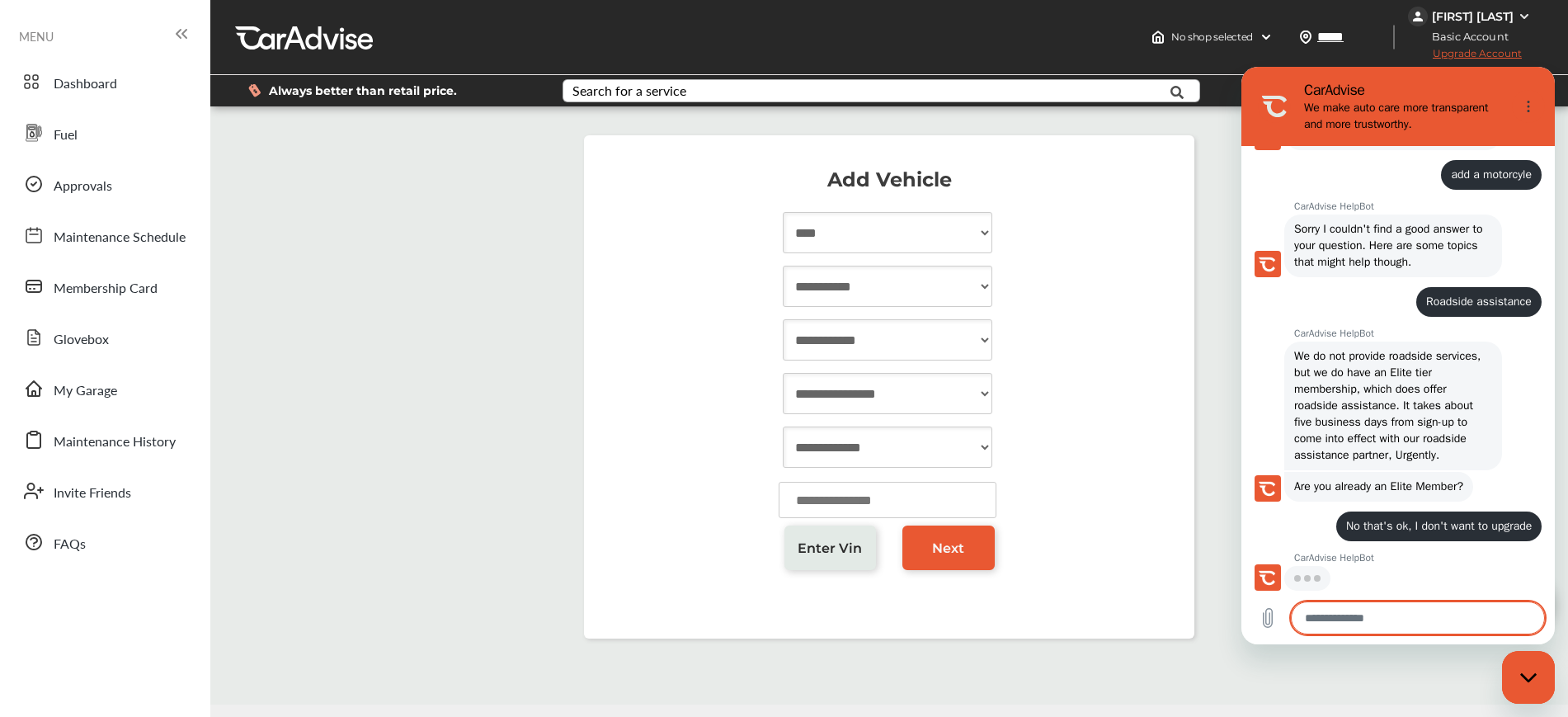 scroll, scrollTop: 303, scrollLeft: 0, axis: vertical 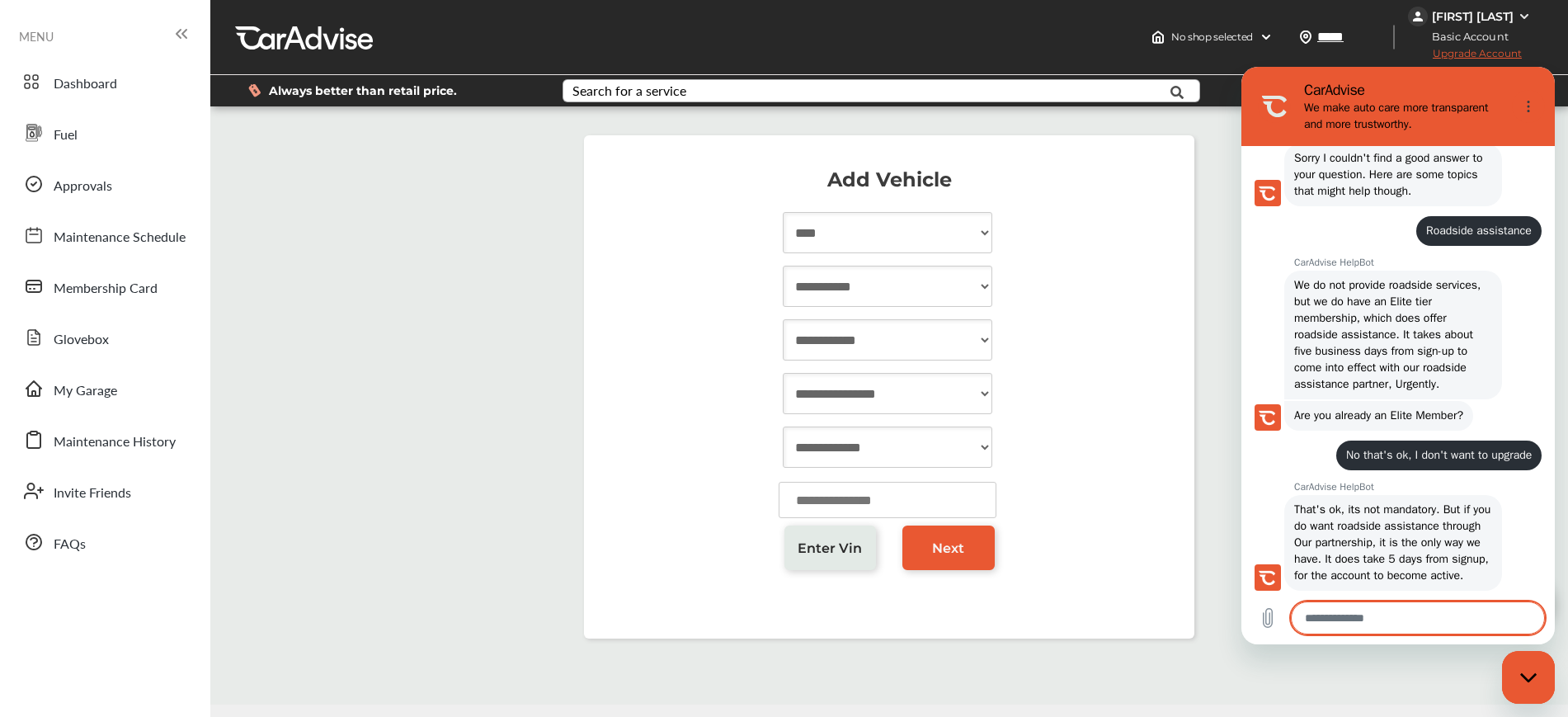 type on "*" 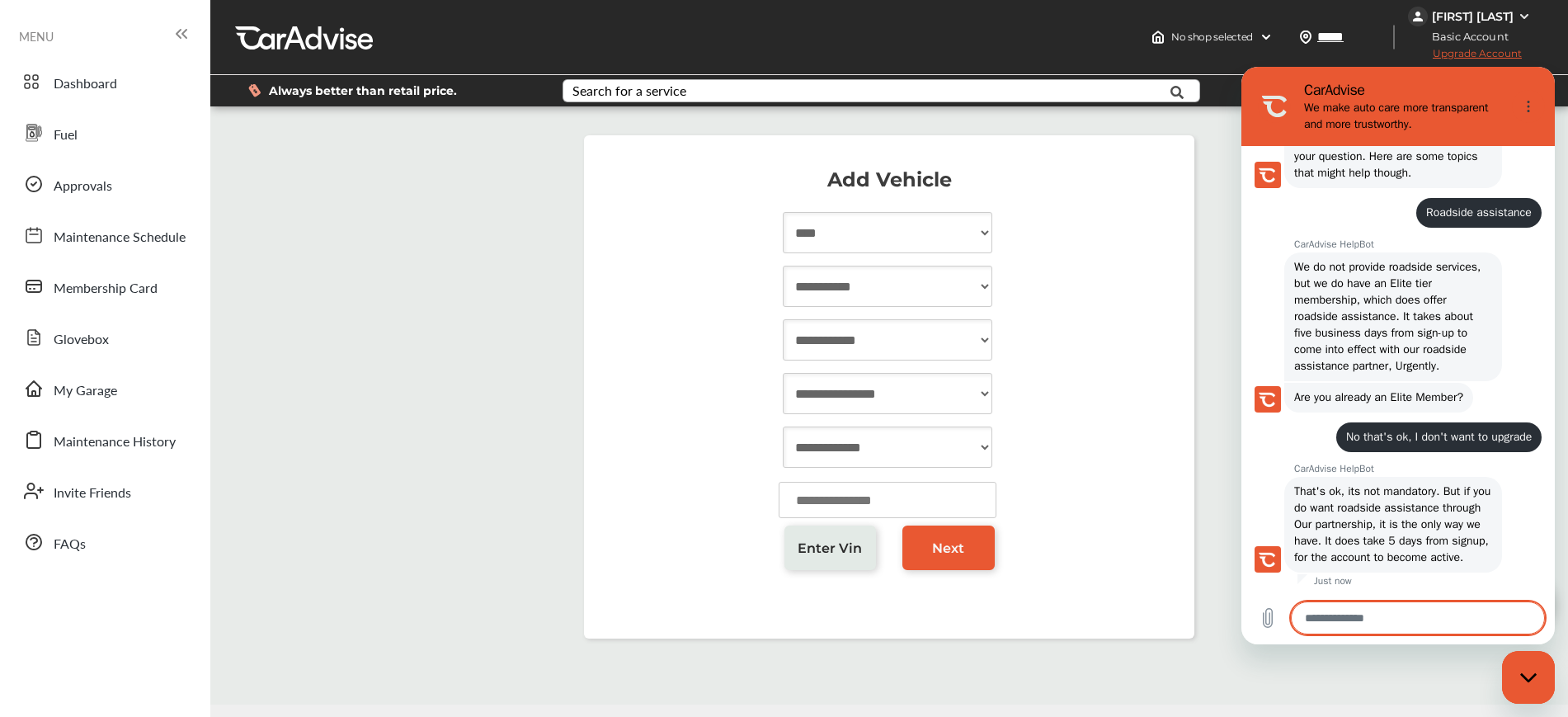 scroll, scrollTop: 408, scrollLeft: 0, axis: vertical 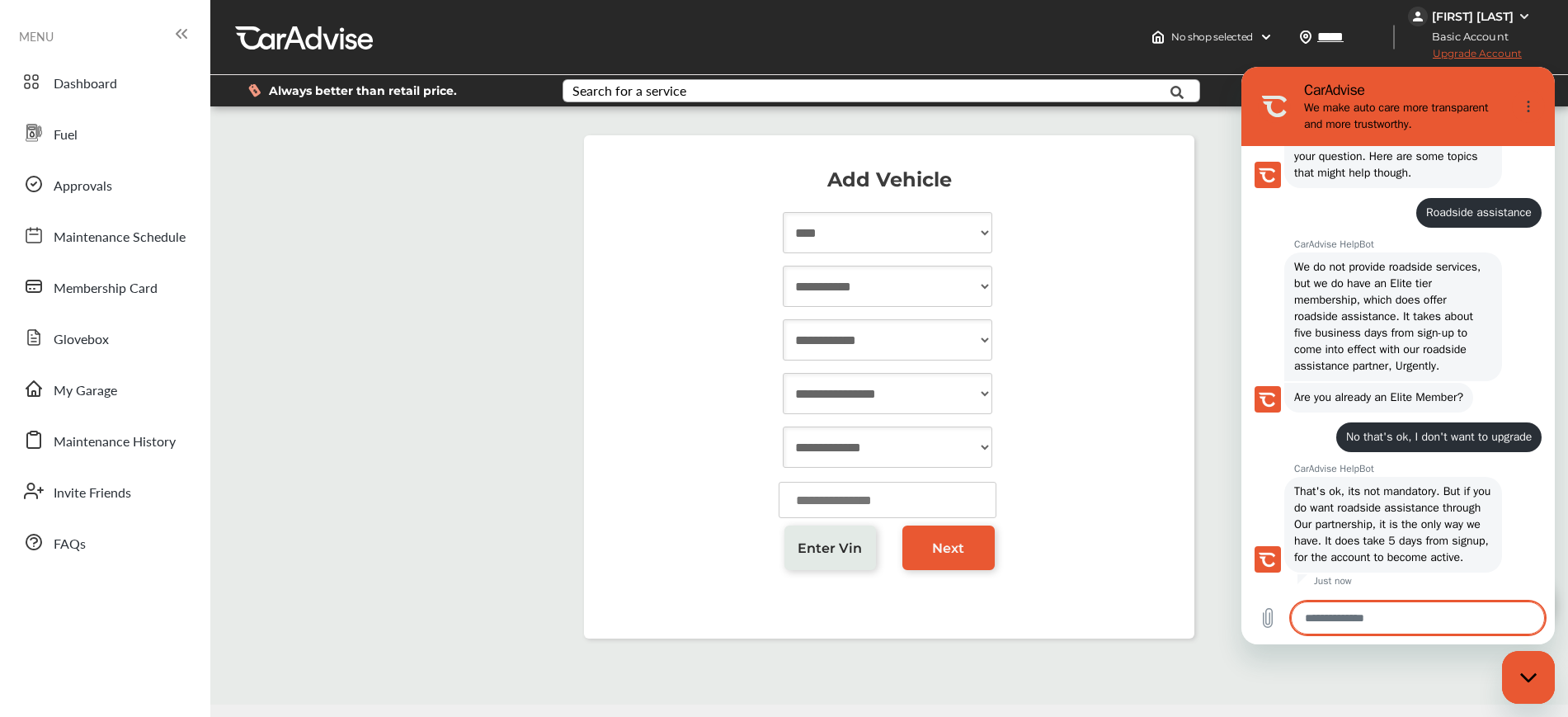 type on "*" 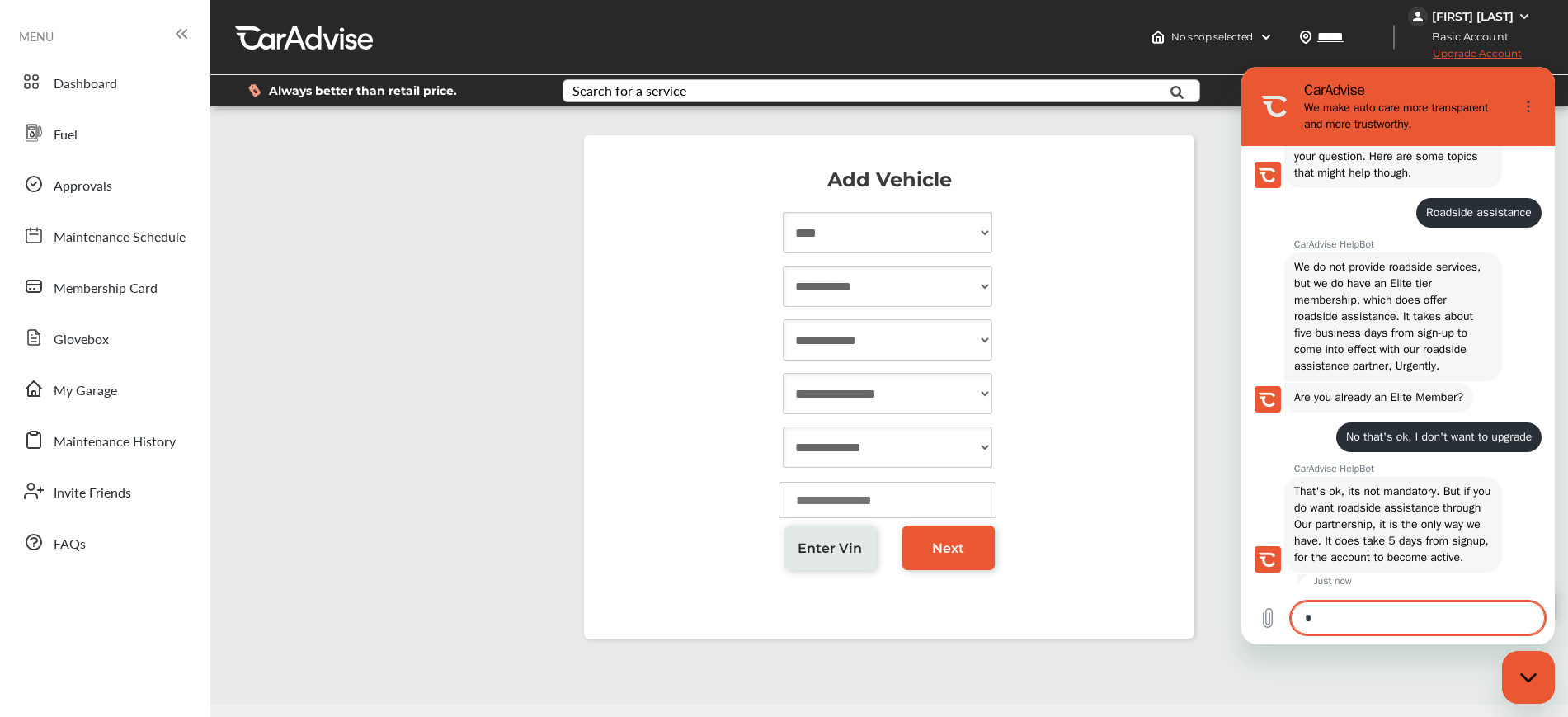 type on "**" 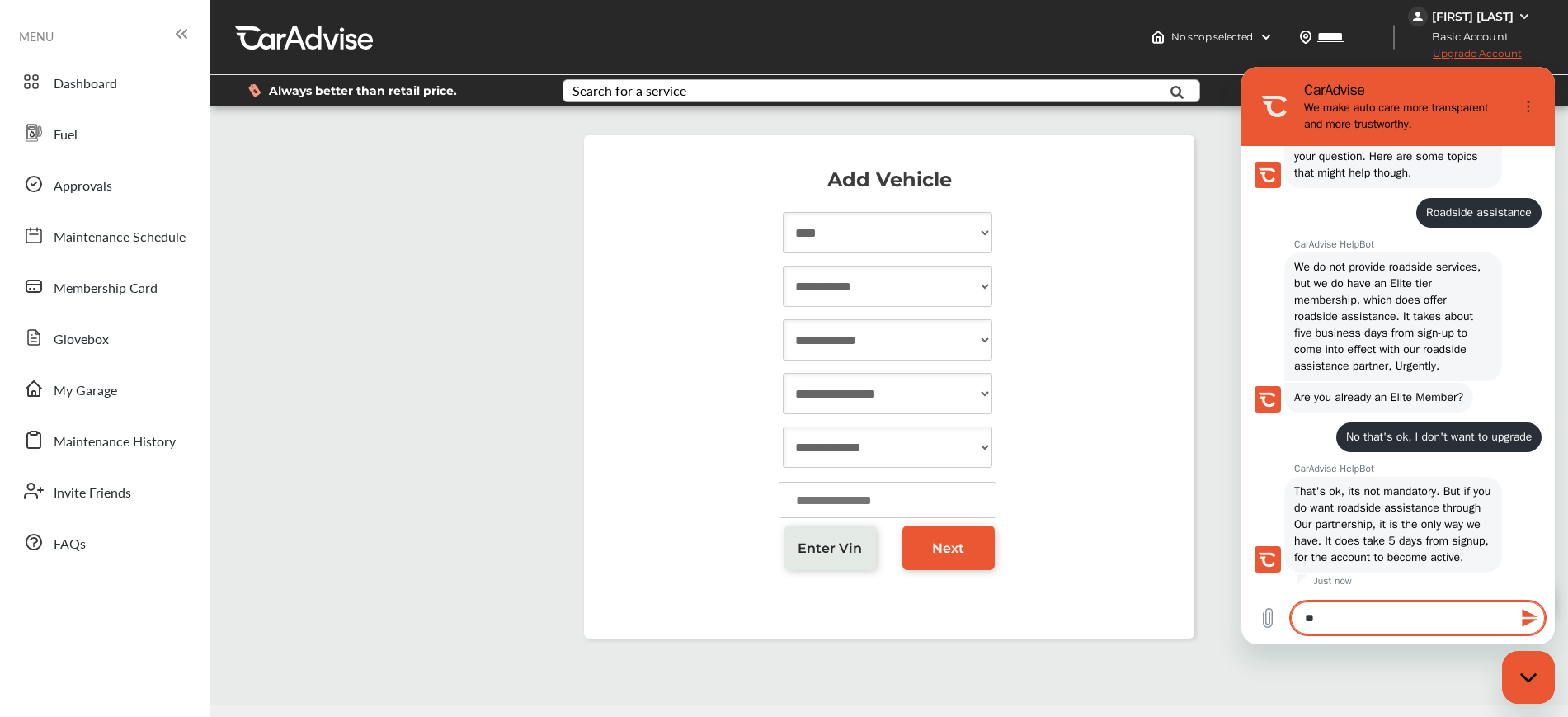 type on "***" 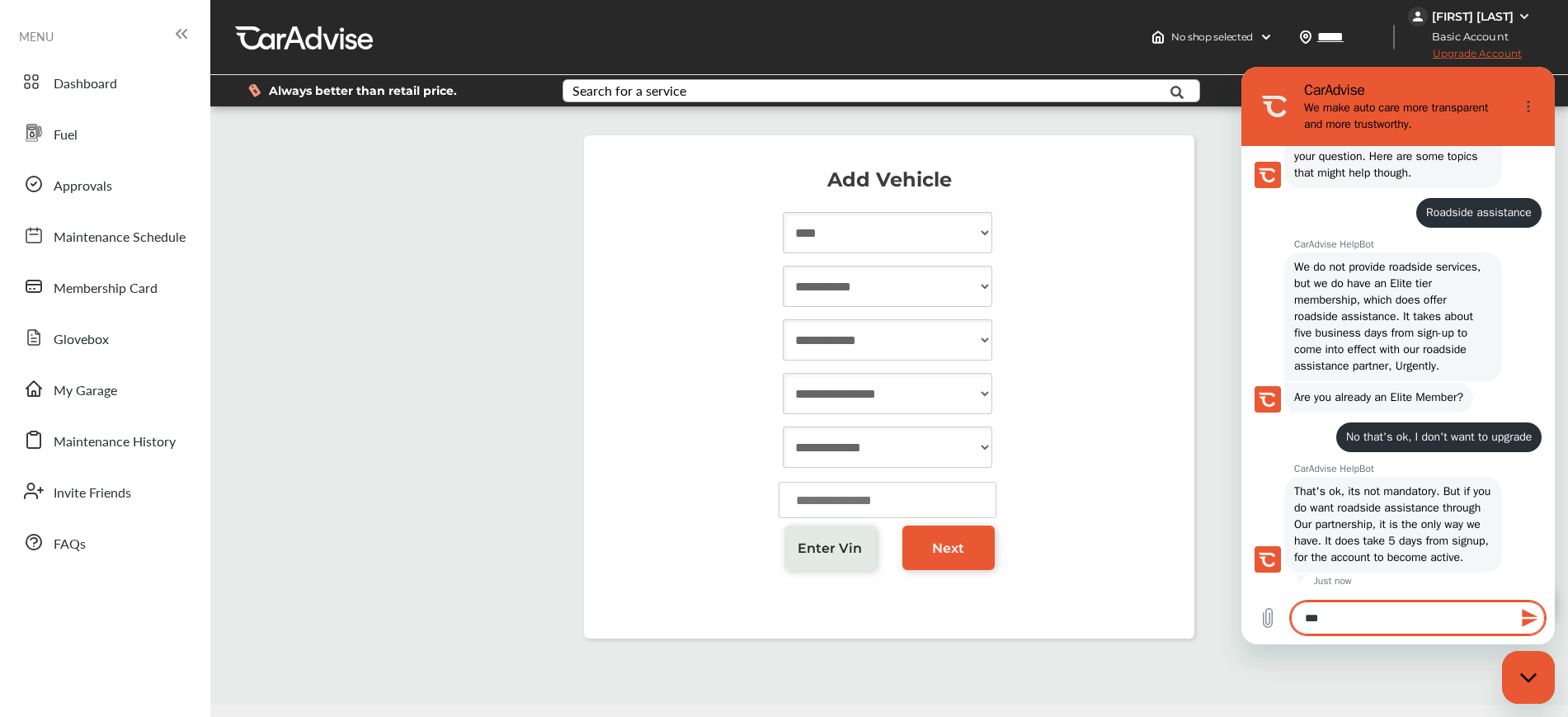 type on "***" 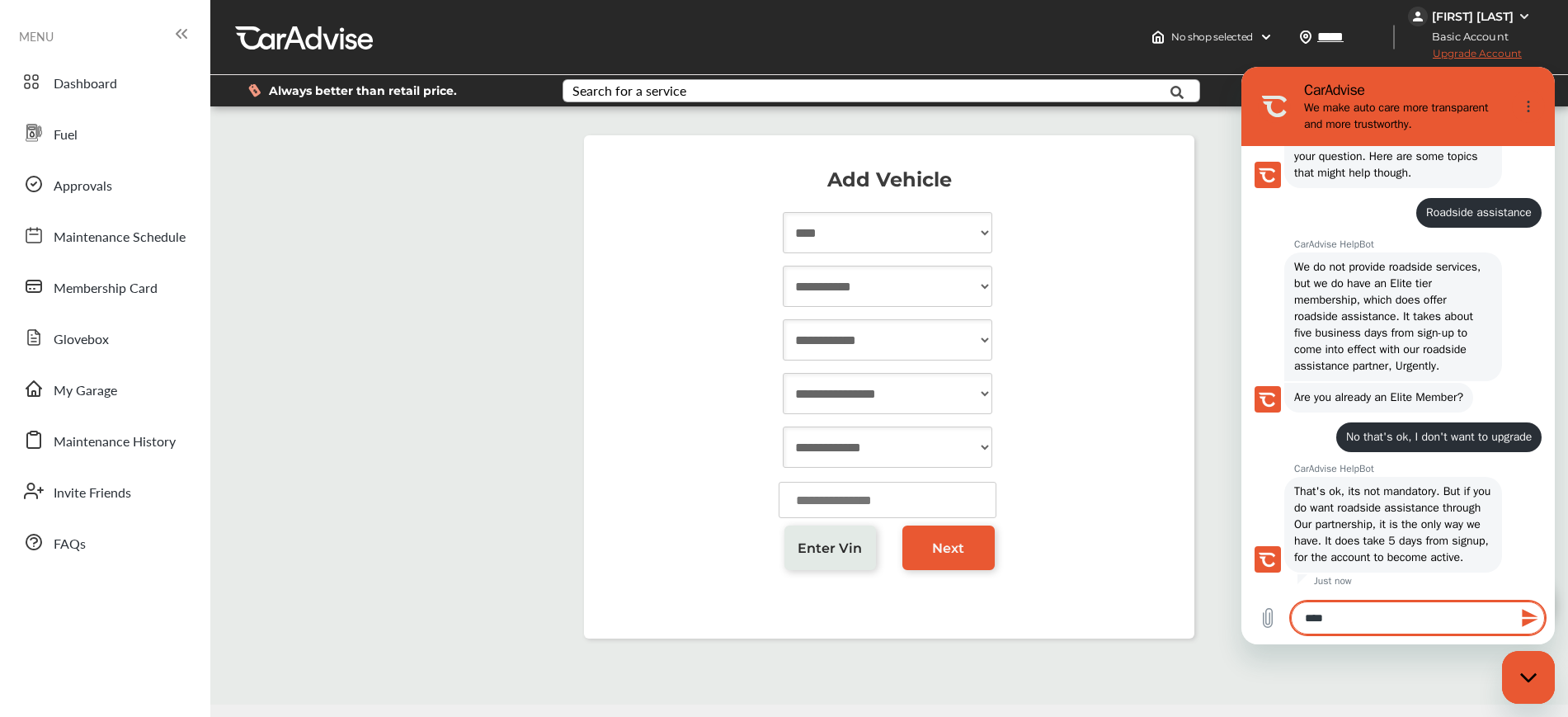 type on "*****" 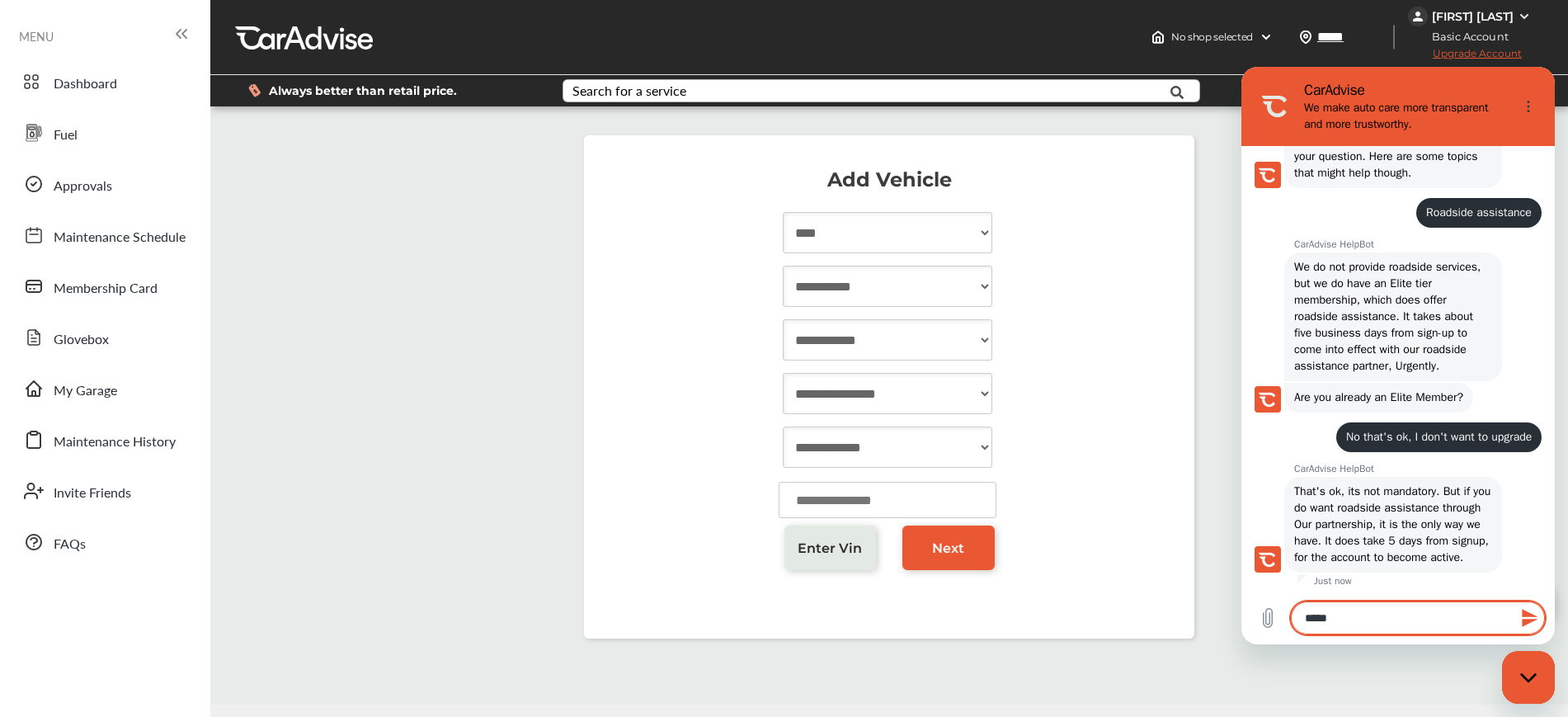 type on "******" 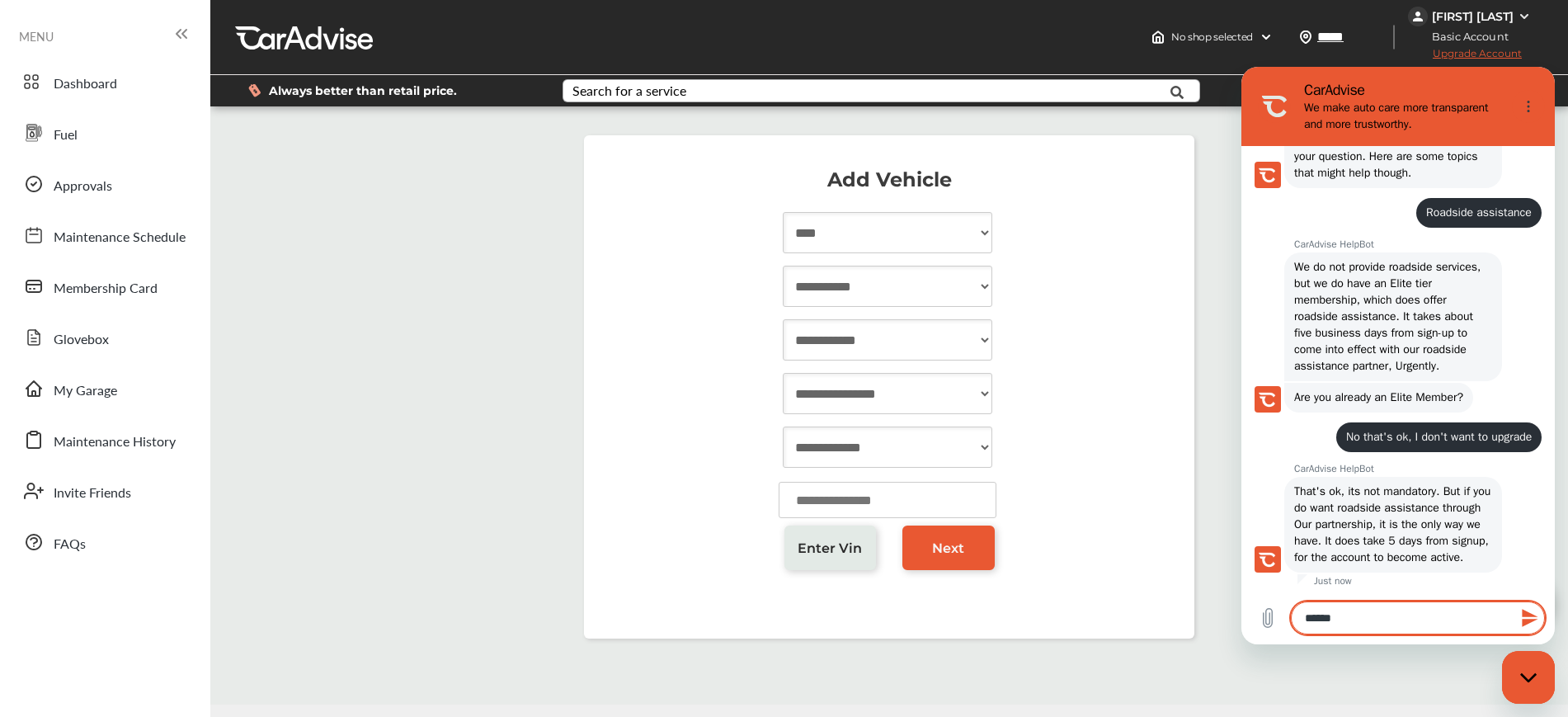 type on "******" 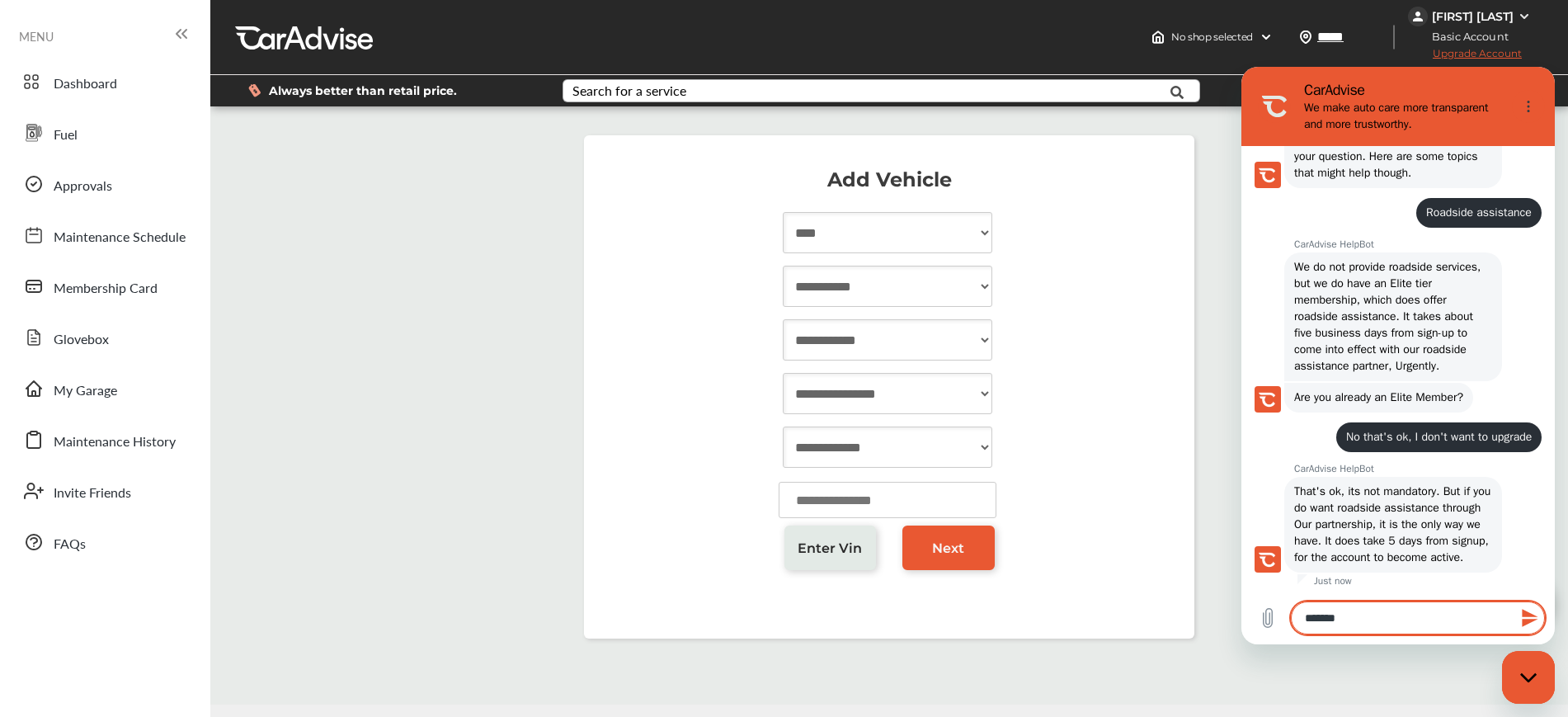 type on "********" 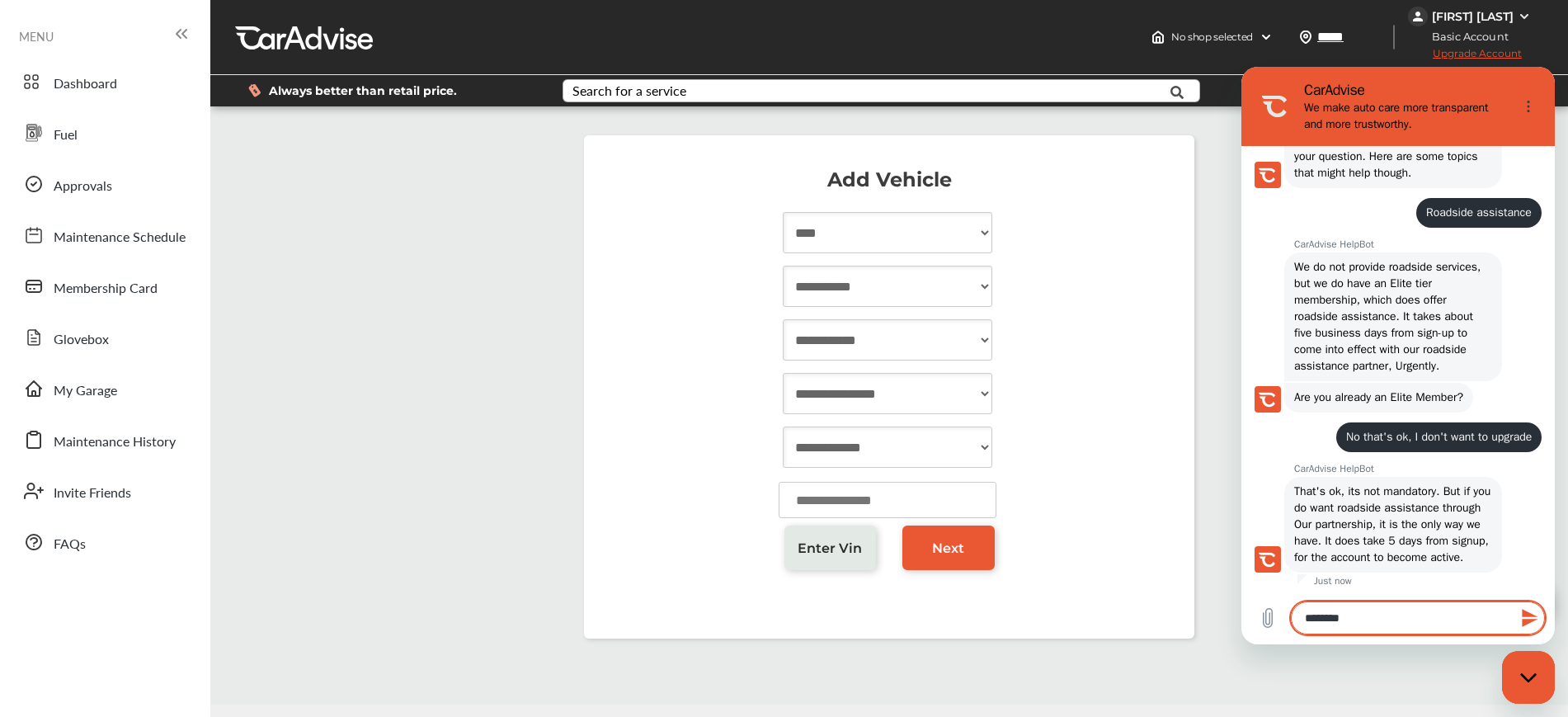 type on "*********" 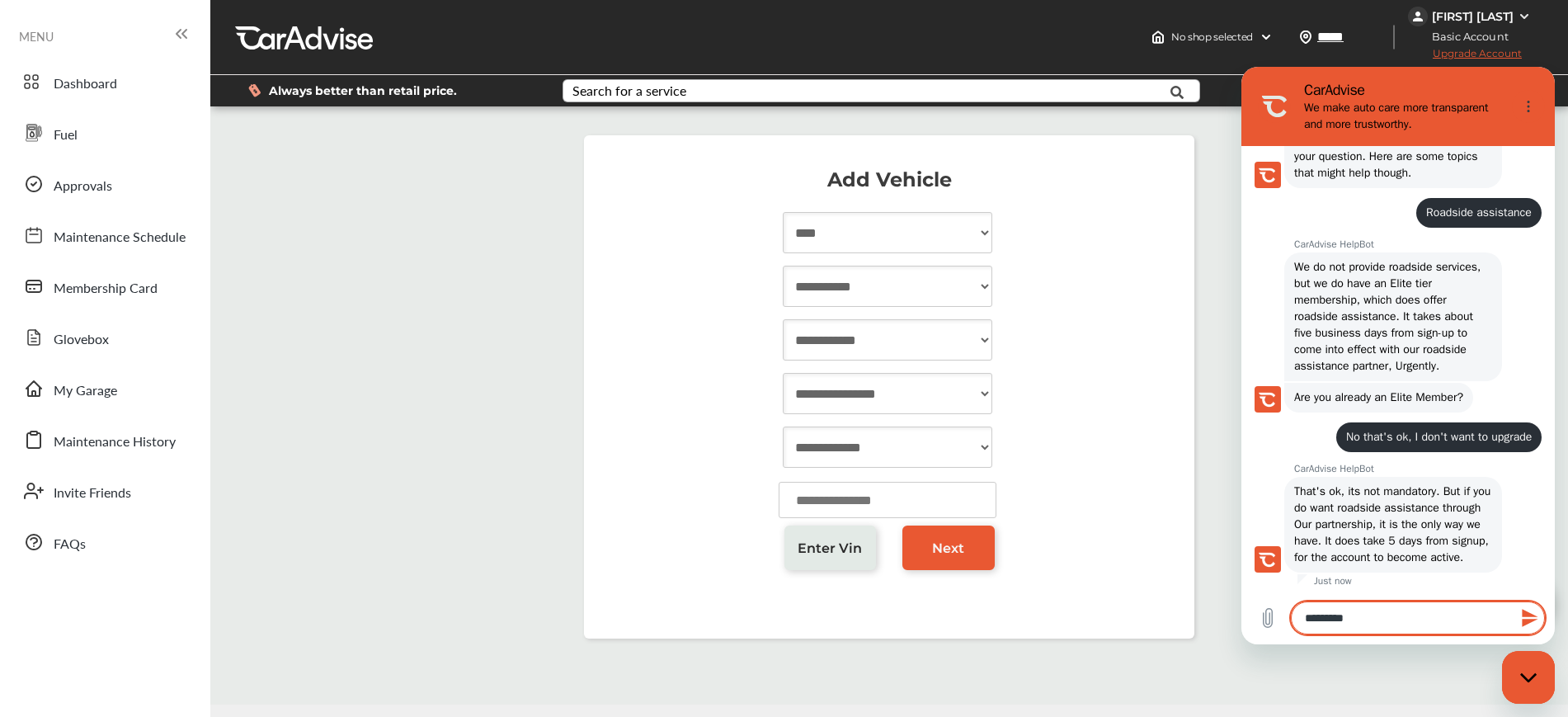 type on "**********" 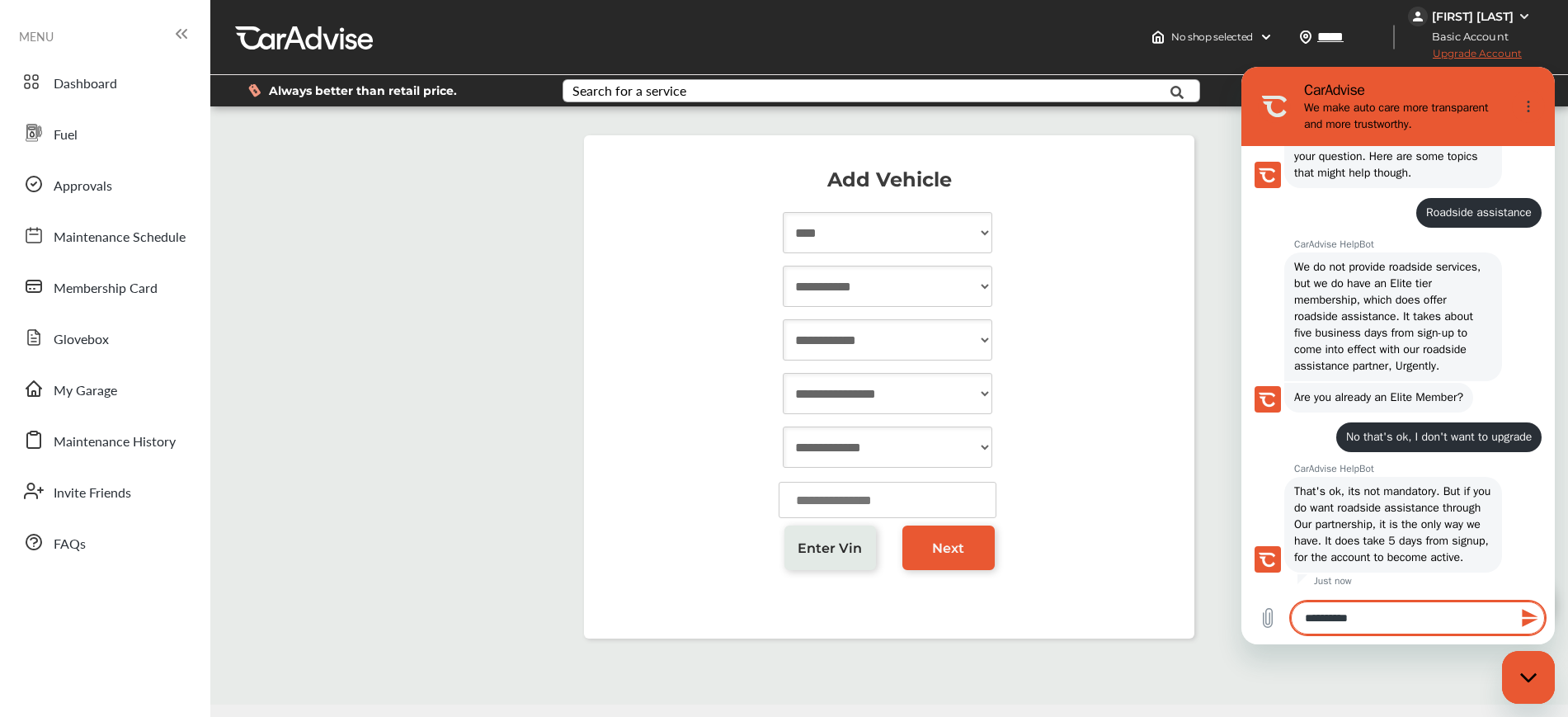 type on "**********" 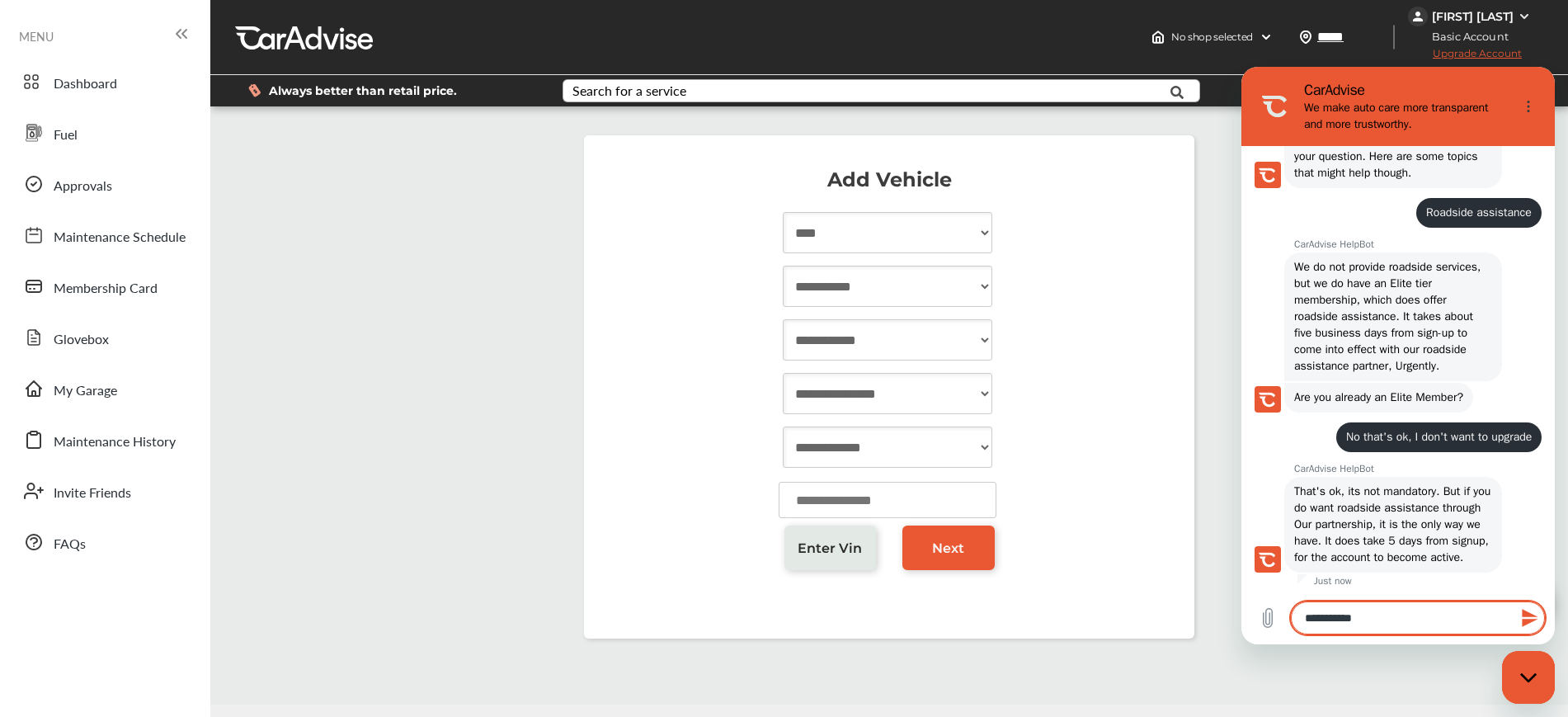 type on "**********" 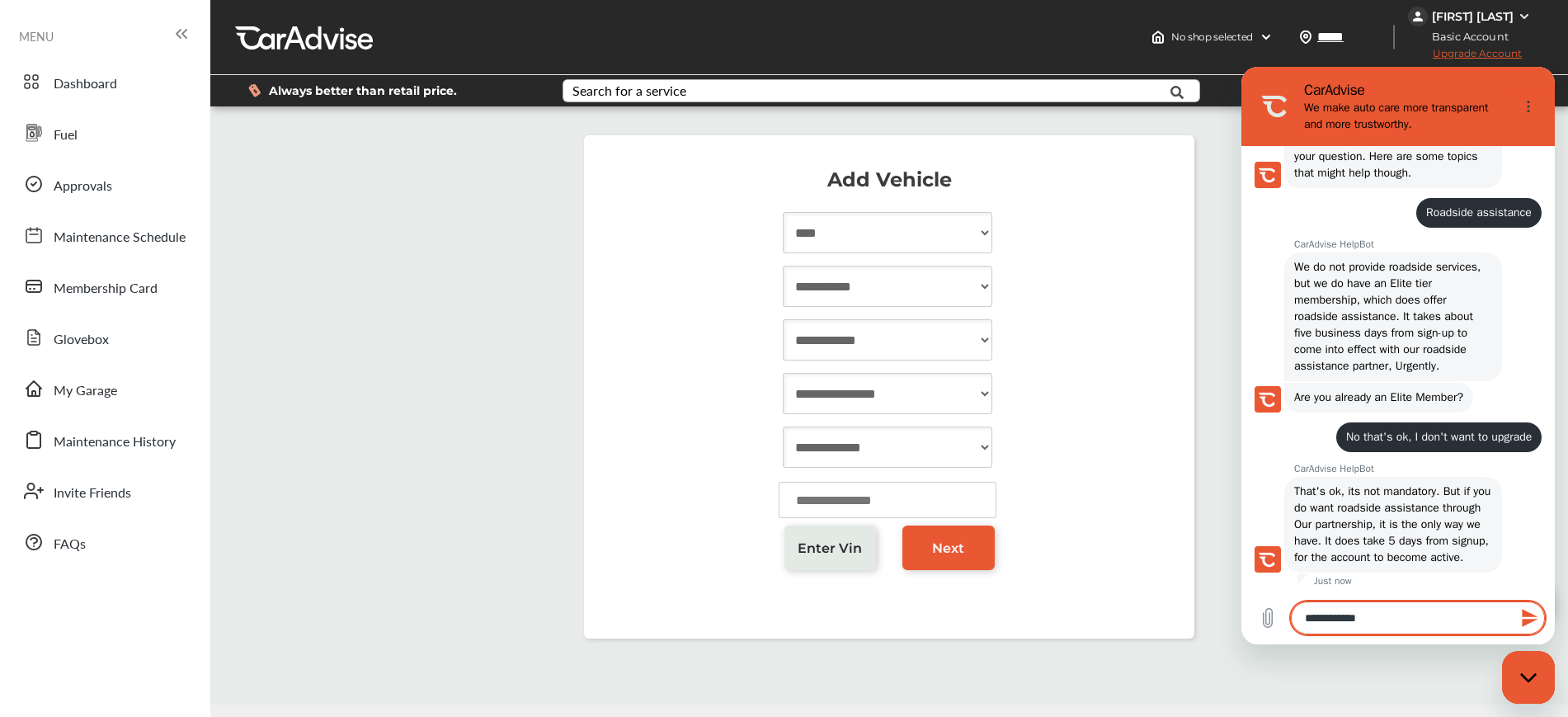 type on "**********" 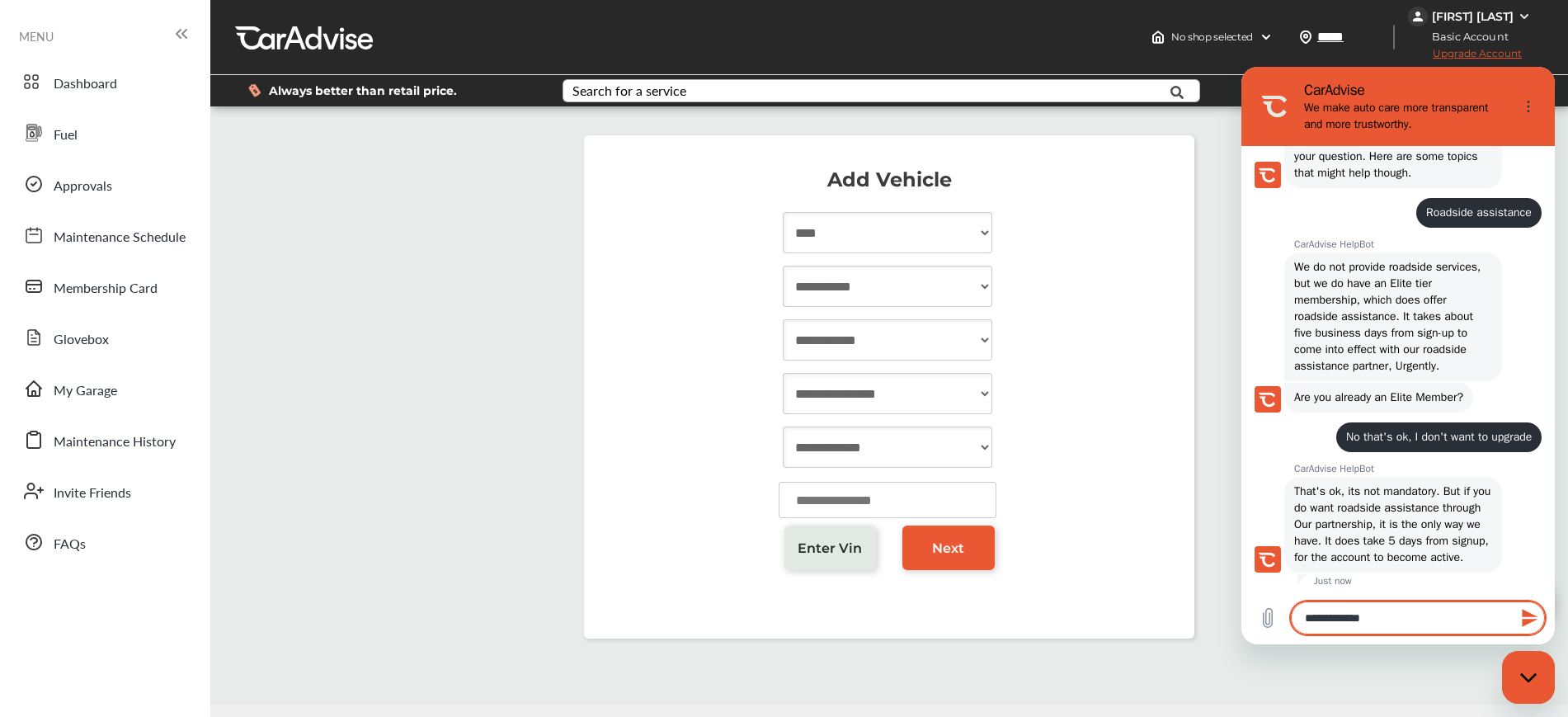 type 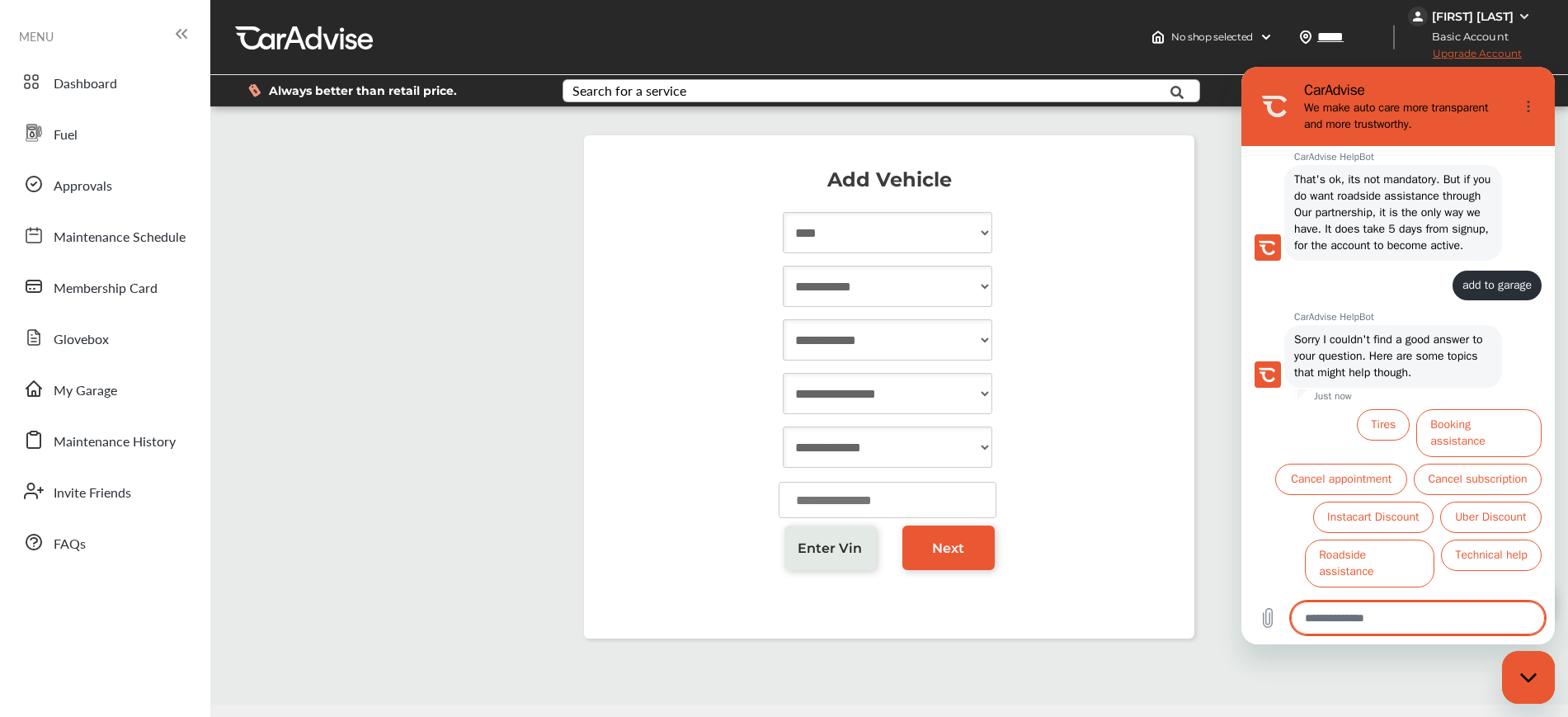 scroll, scrollTop: 725, scrollLeft: 0, axis: vertical 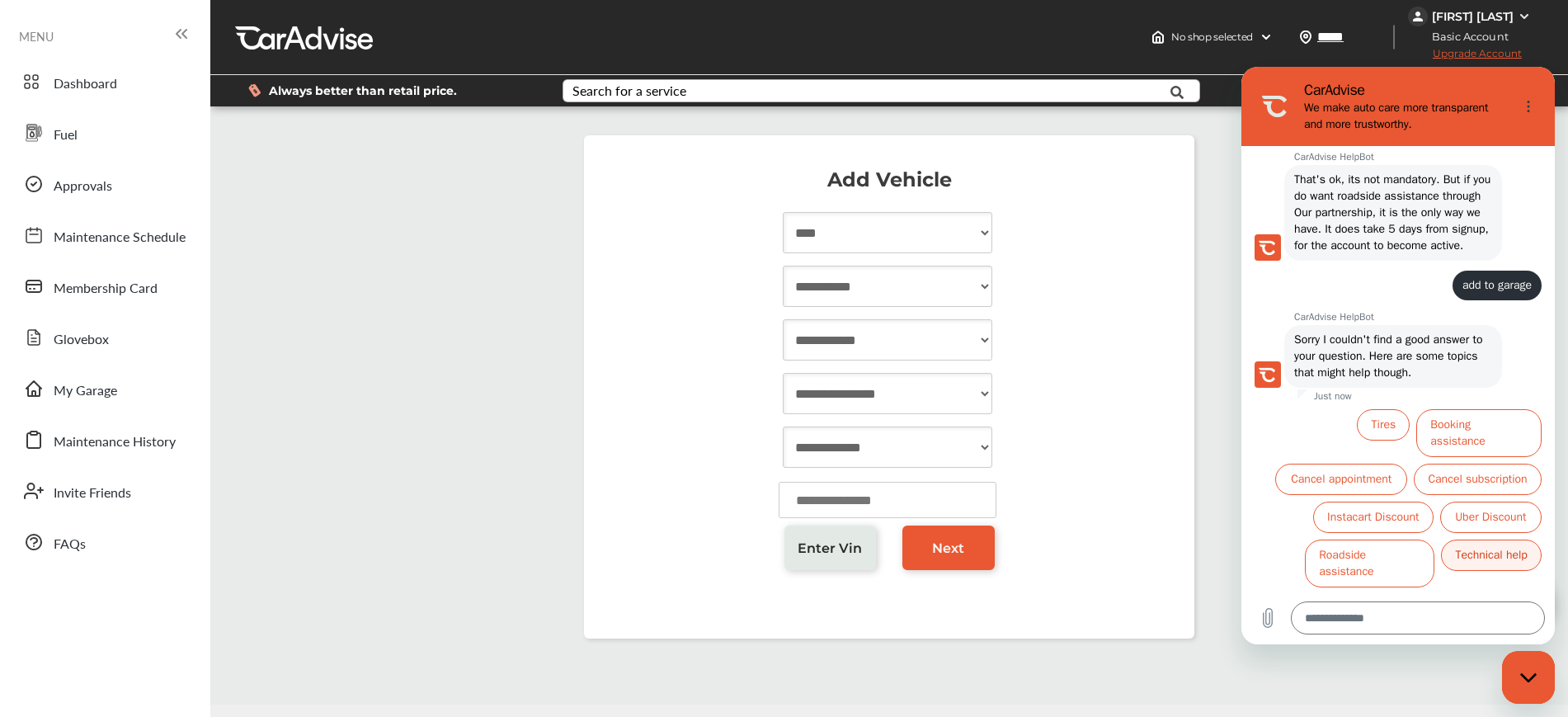 click on "Technical help" at bounding box center [1491, 555] 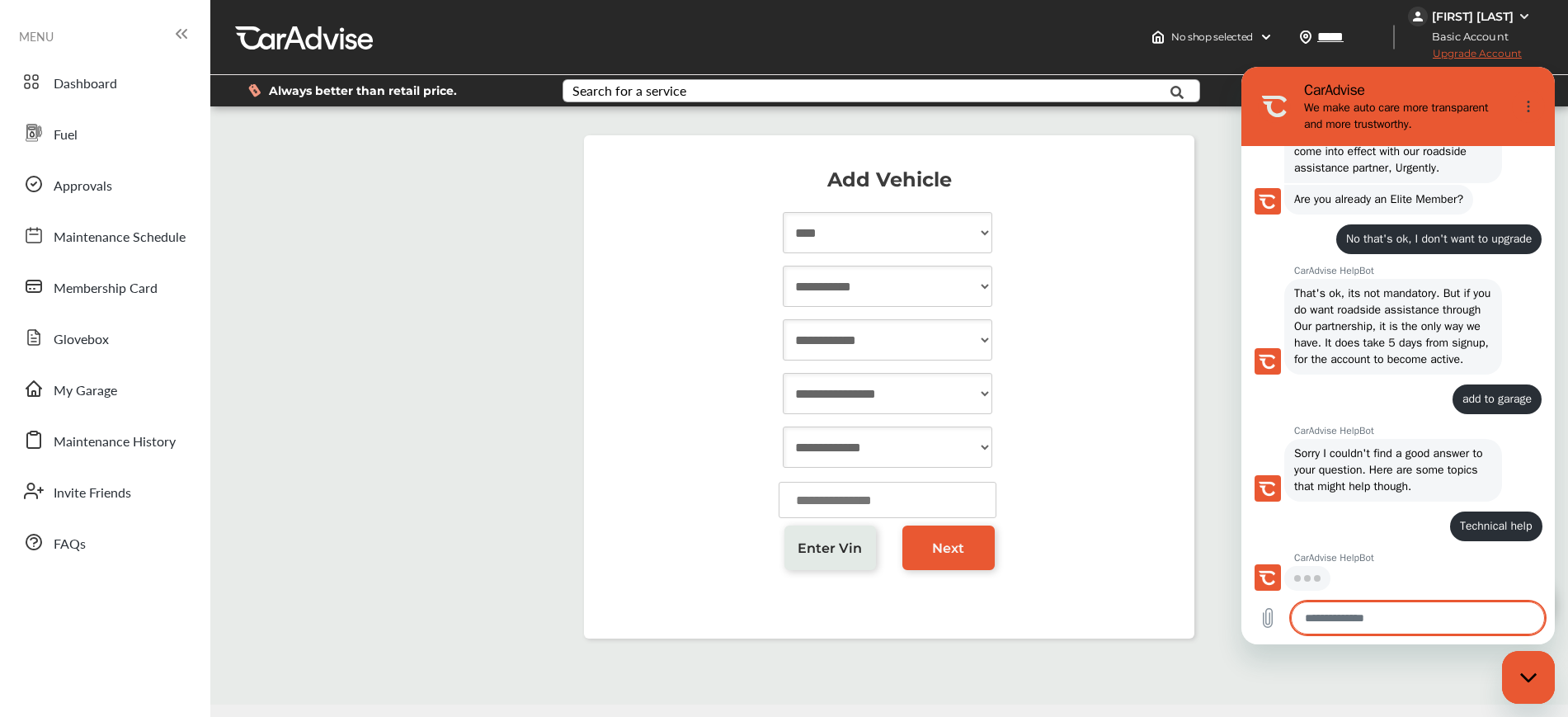 scroll, scrollTop: 606, scrollLeft: 0, axis: vertical 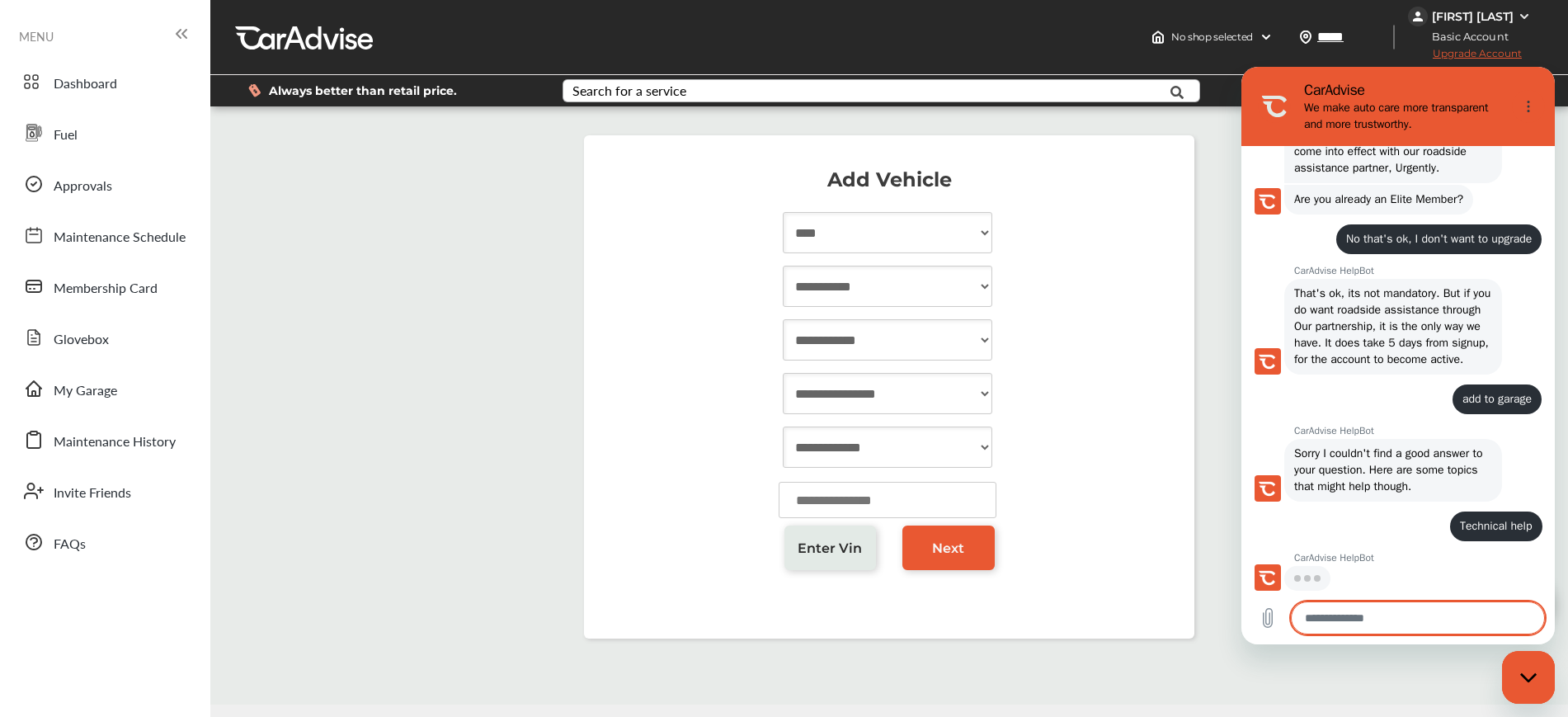 type on "*" 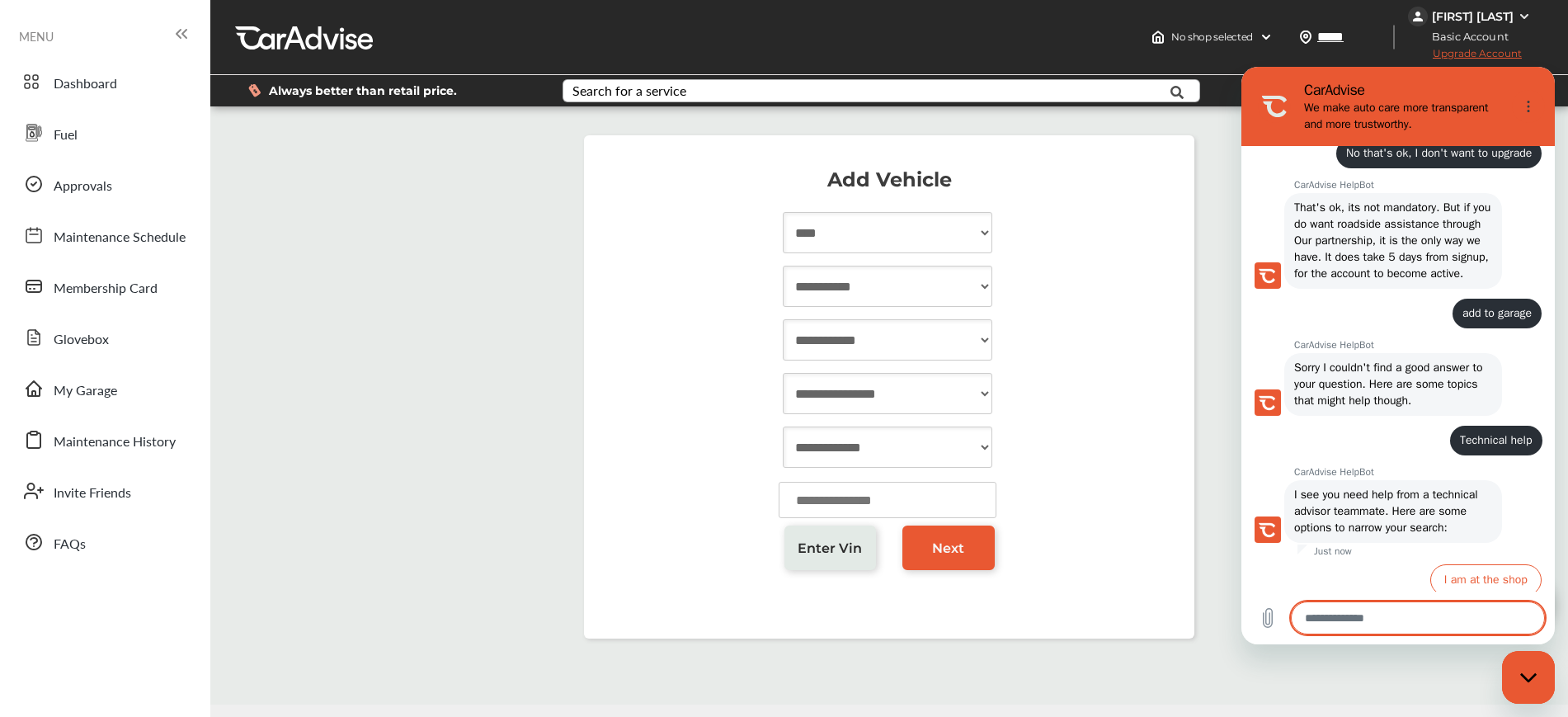 scroll, scrollTop: 831, scrollLeft: 0, axis: vertical 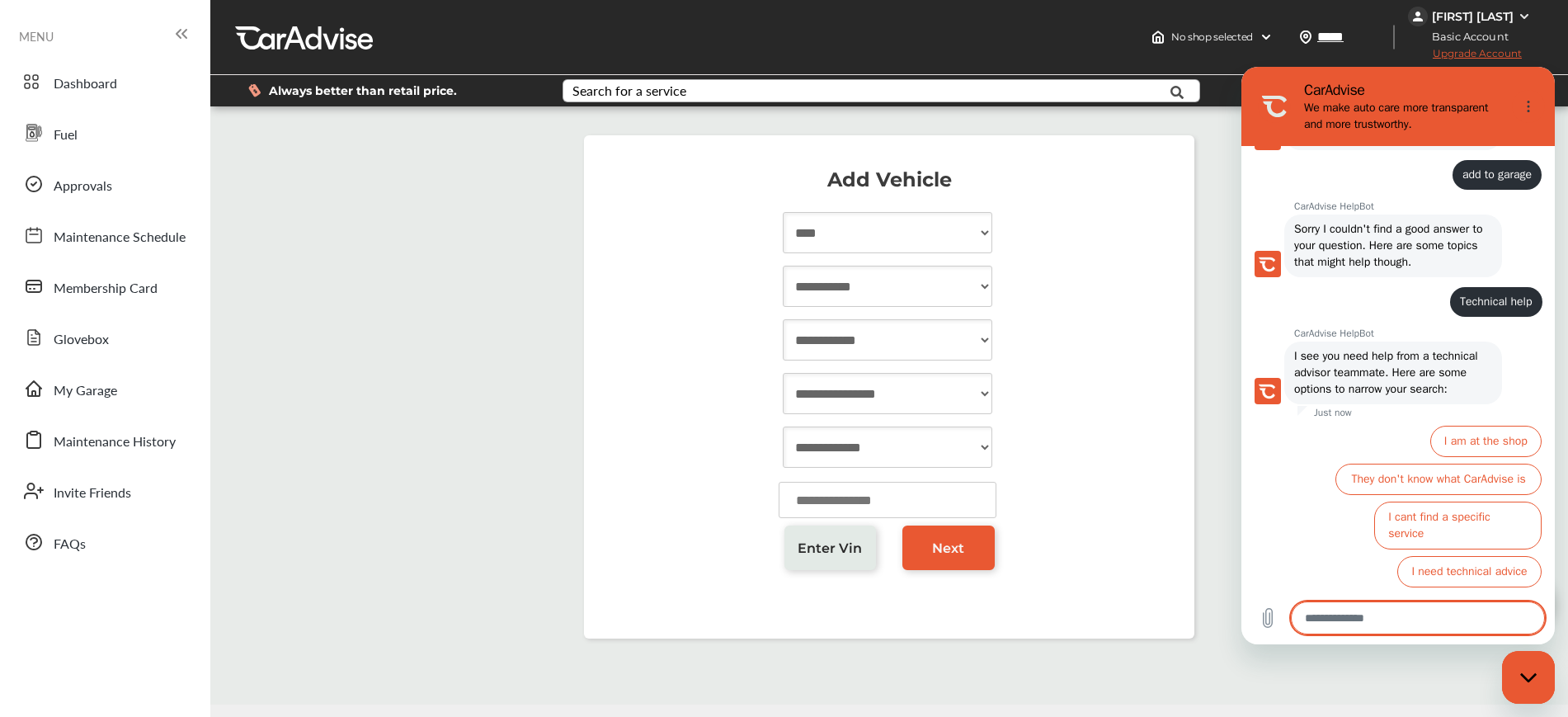 click at bounding box center (1418, 618) 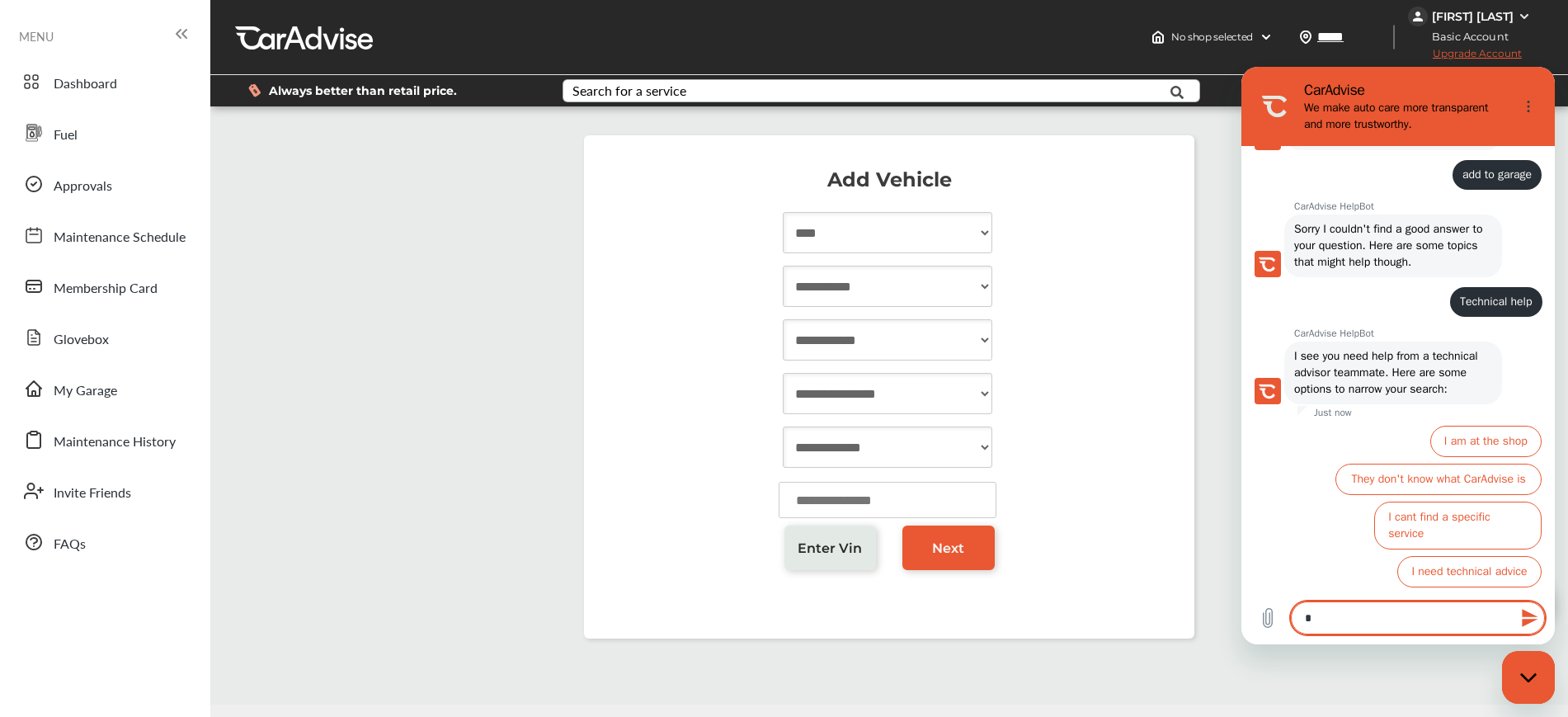 type on "**" 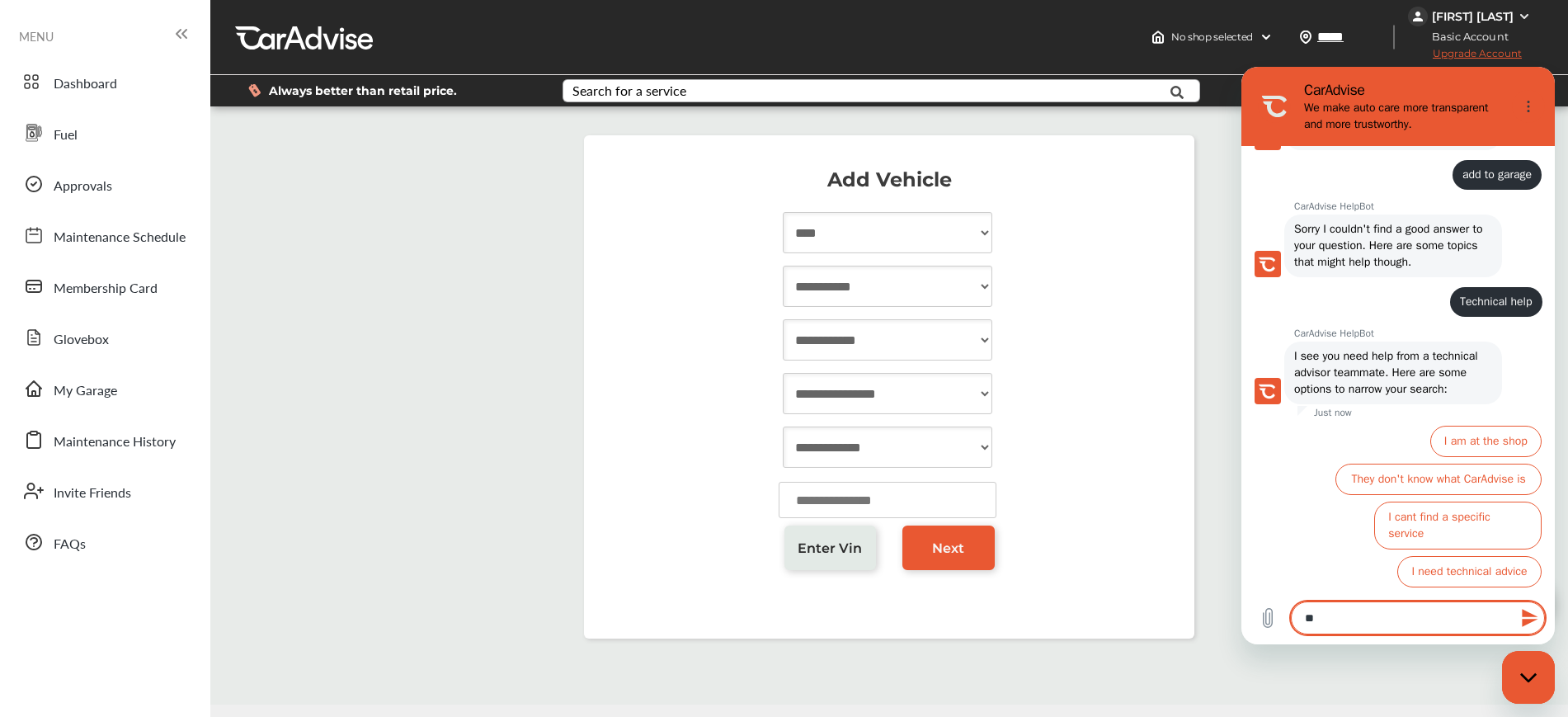 type on "***" 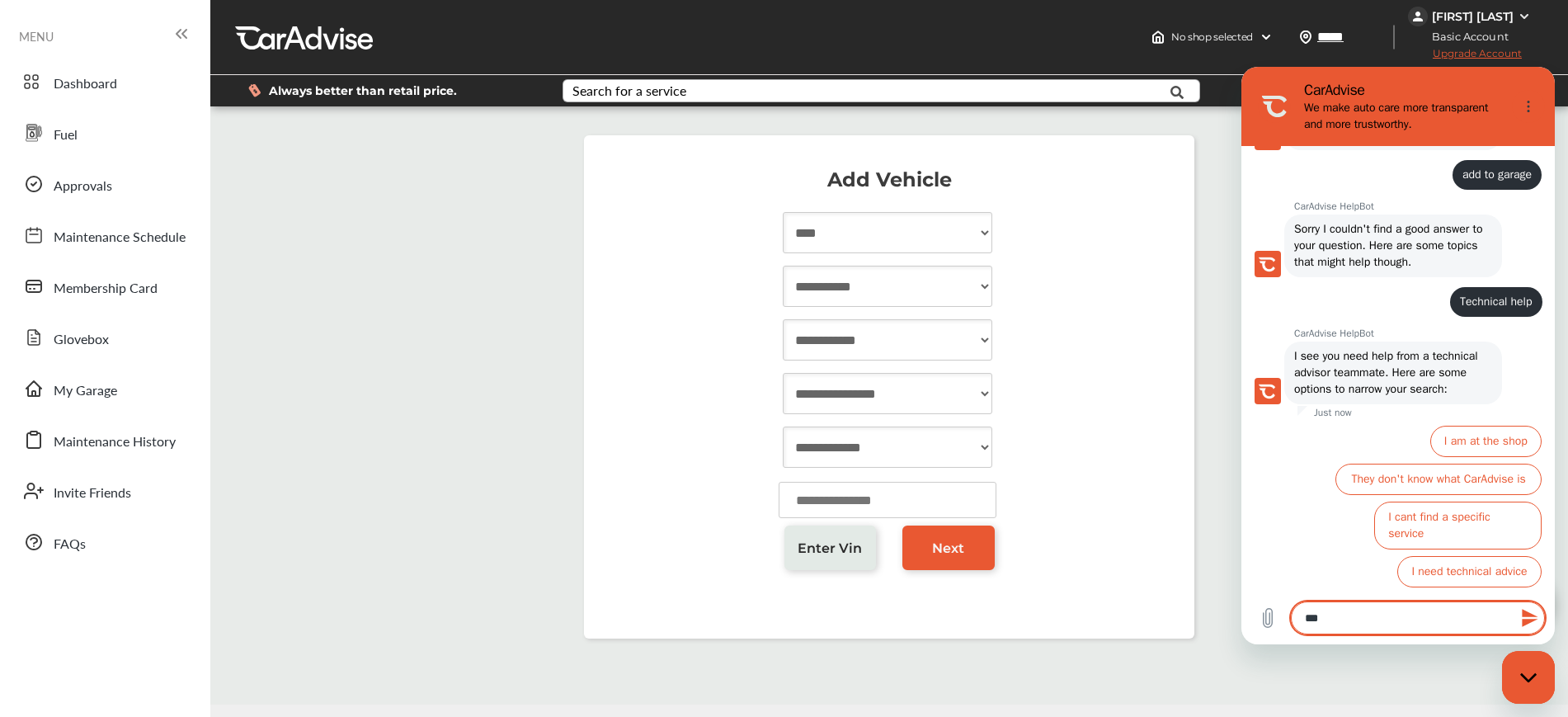 type on "***" 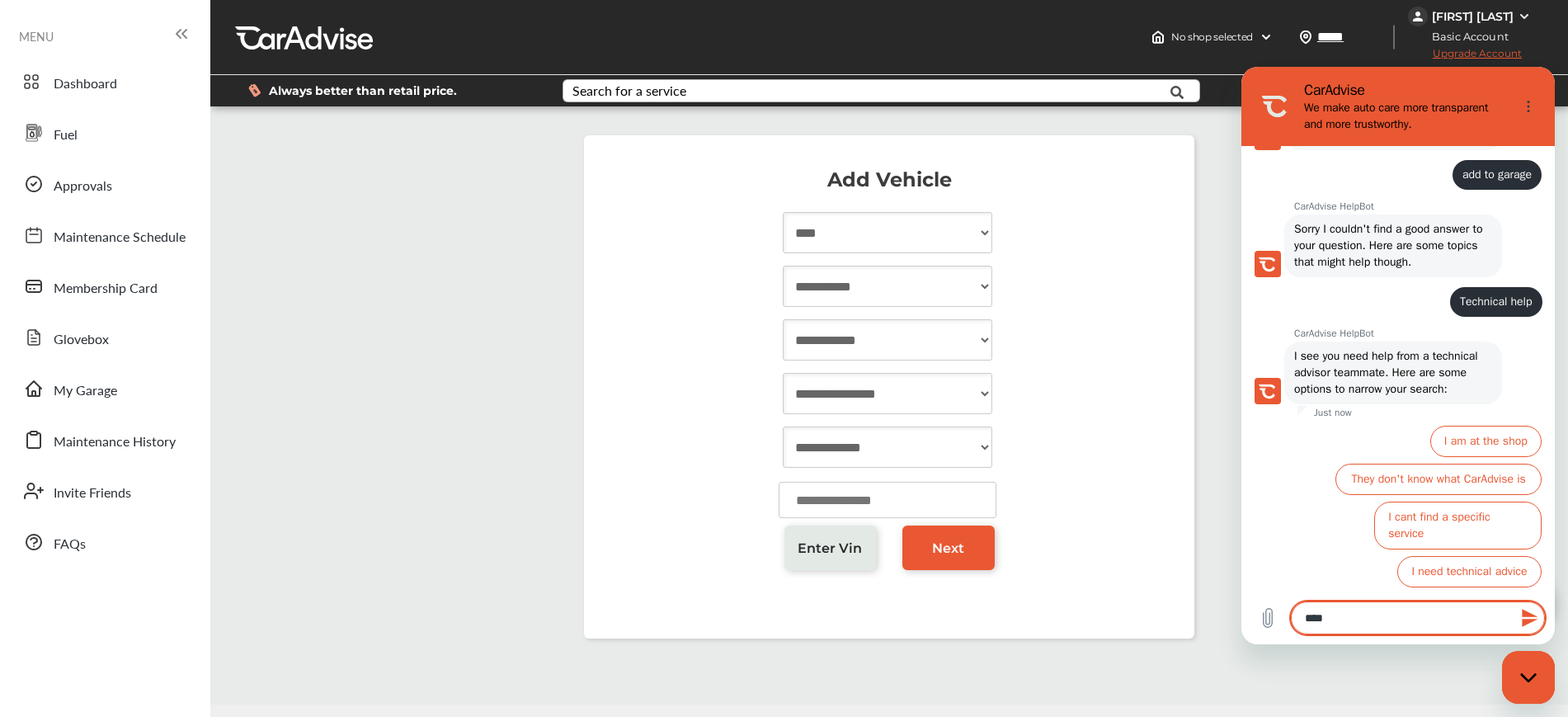 type on "*****" 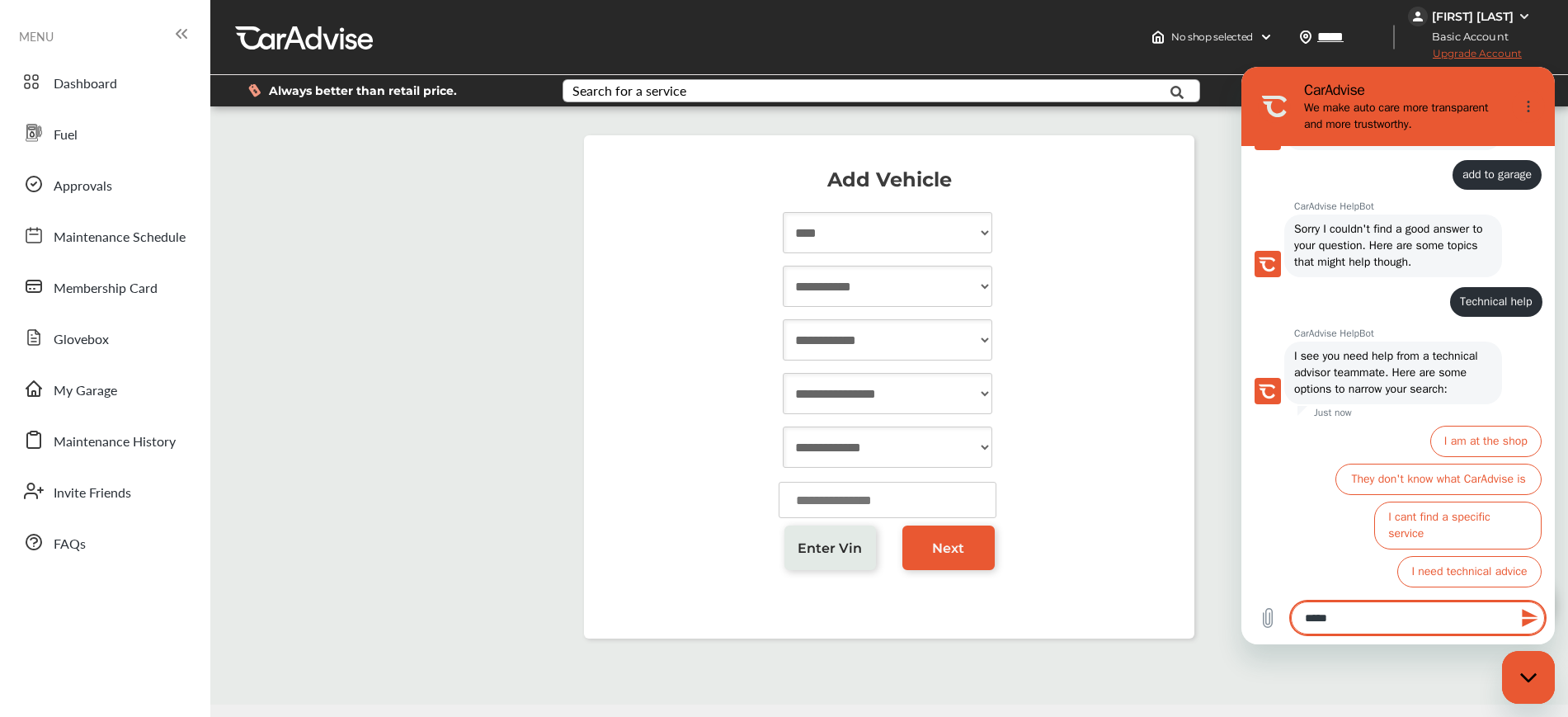 type on "*****" 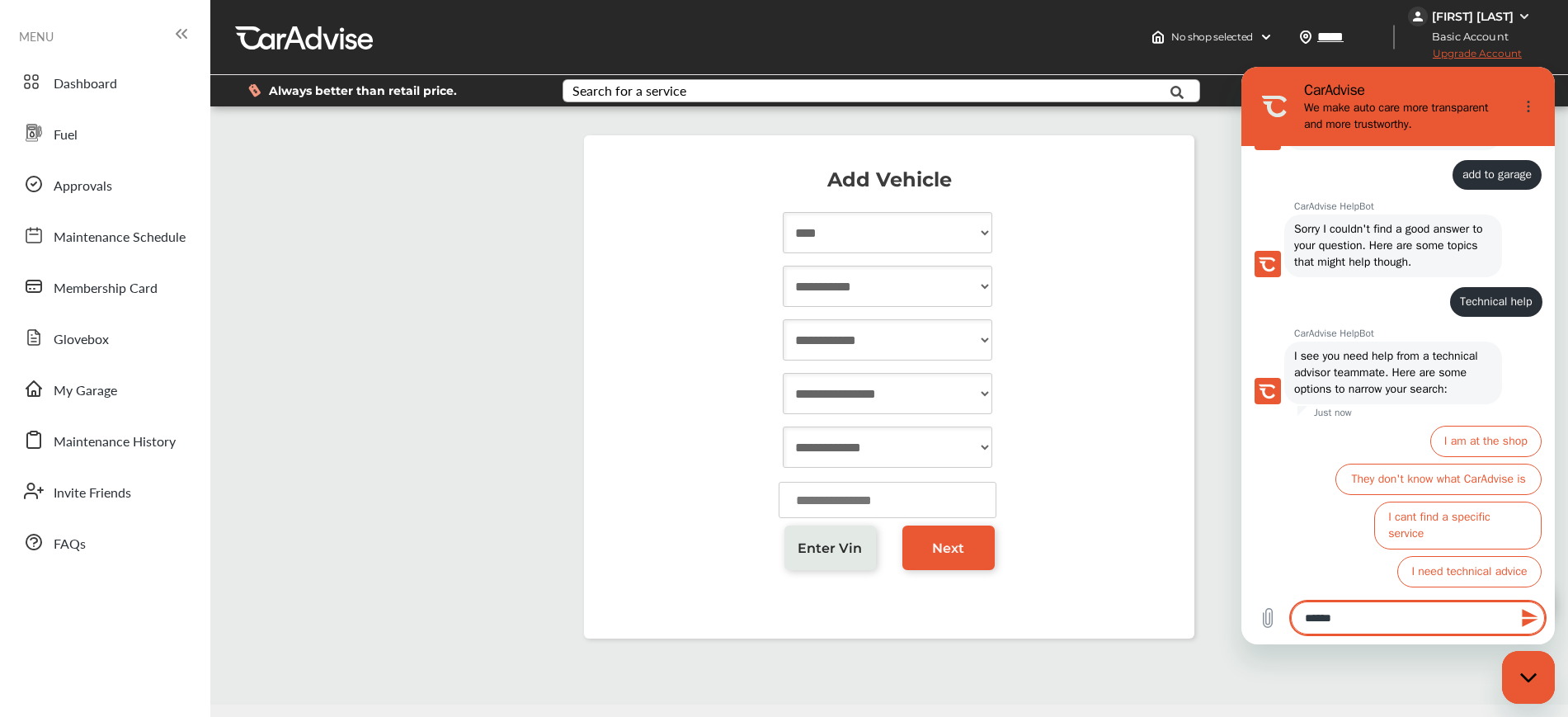 type on "*******" 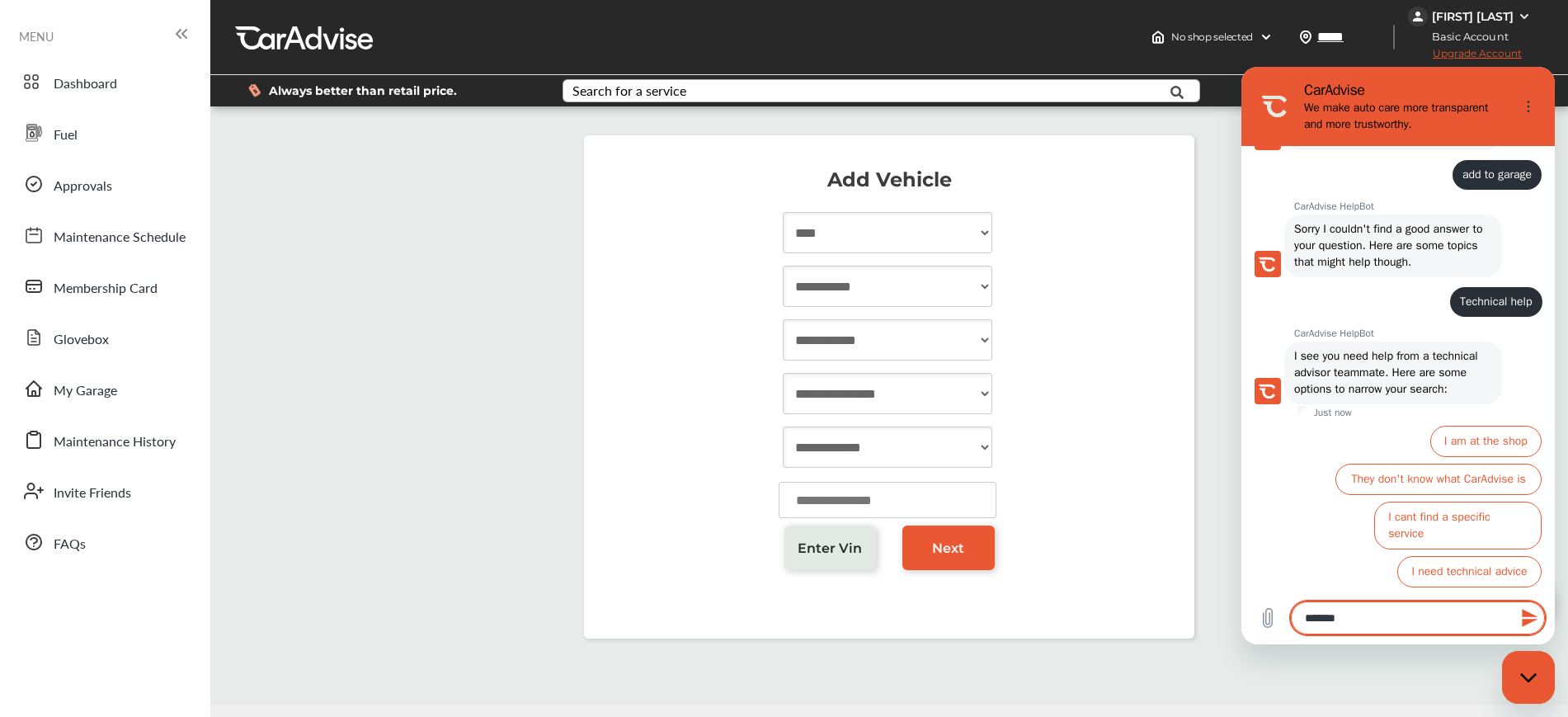type on "********" 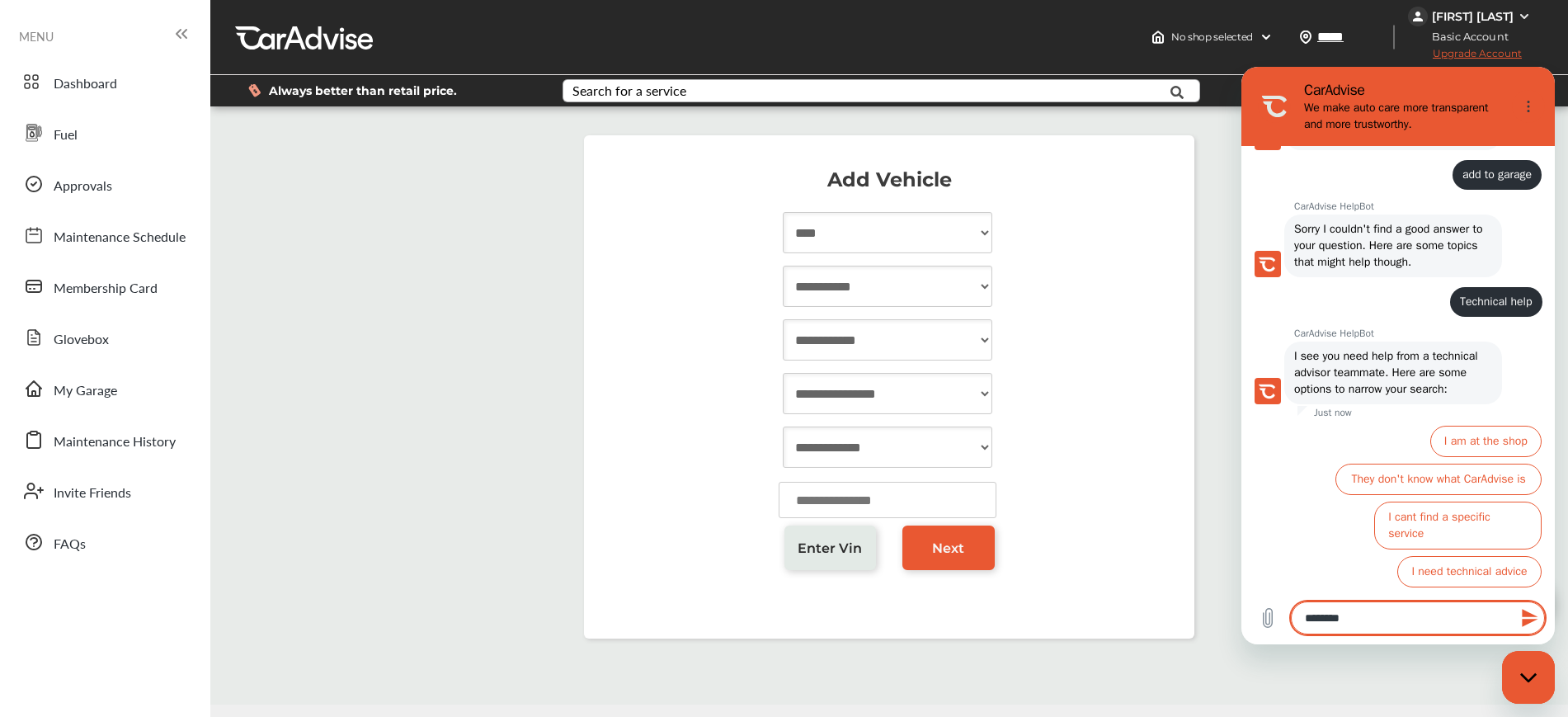type on "*********" 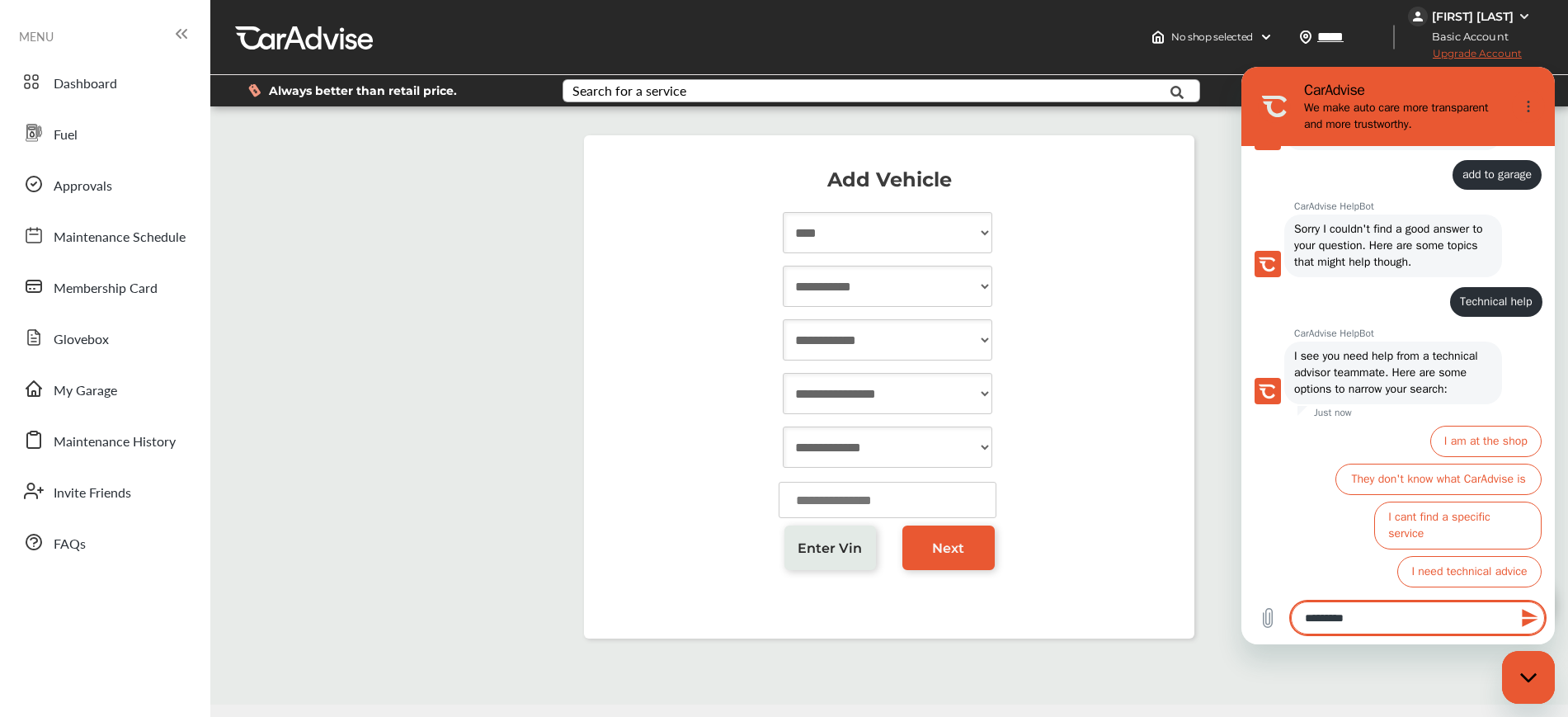type on "**********" 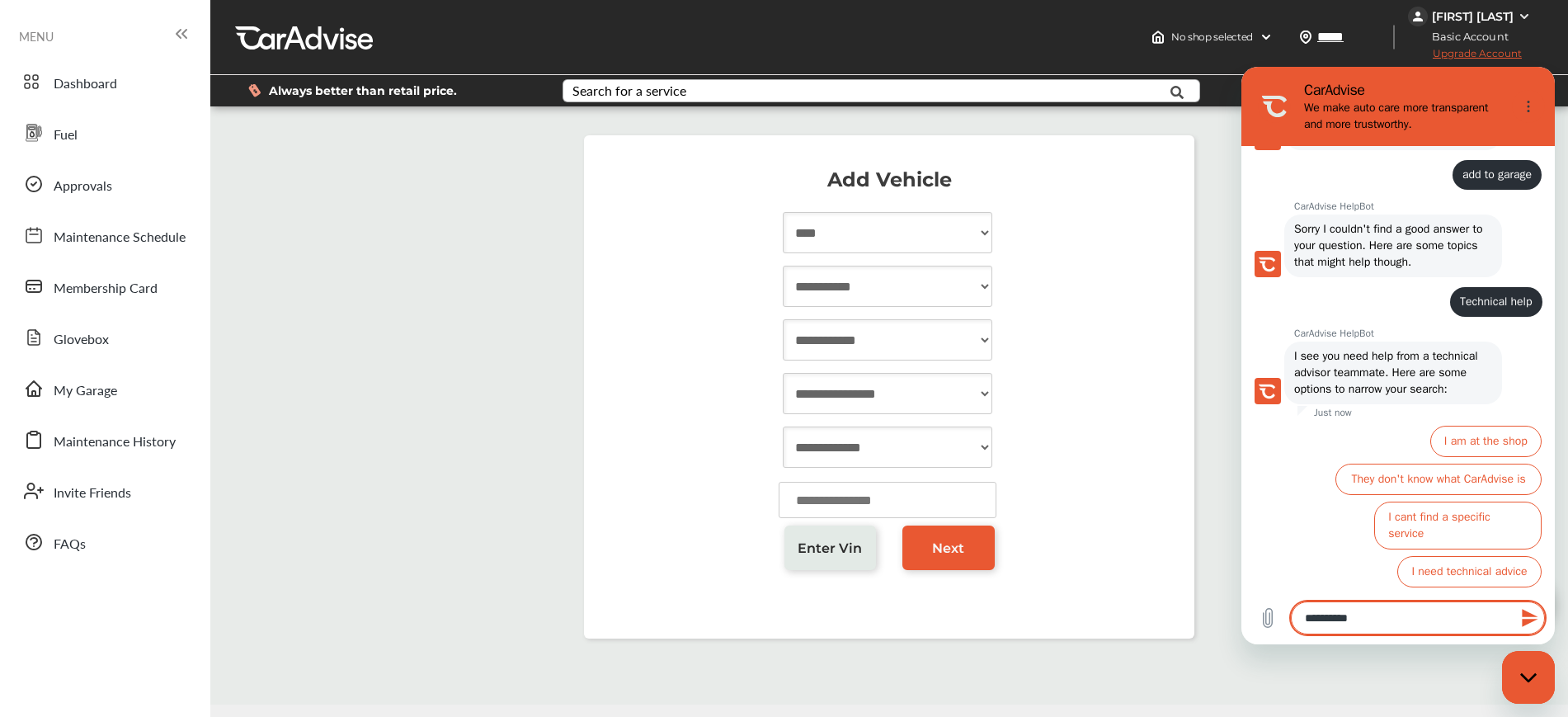 type on "**********" 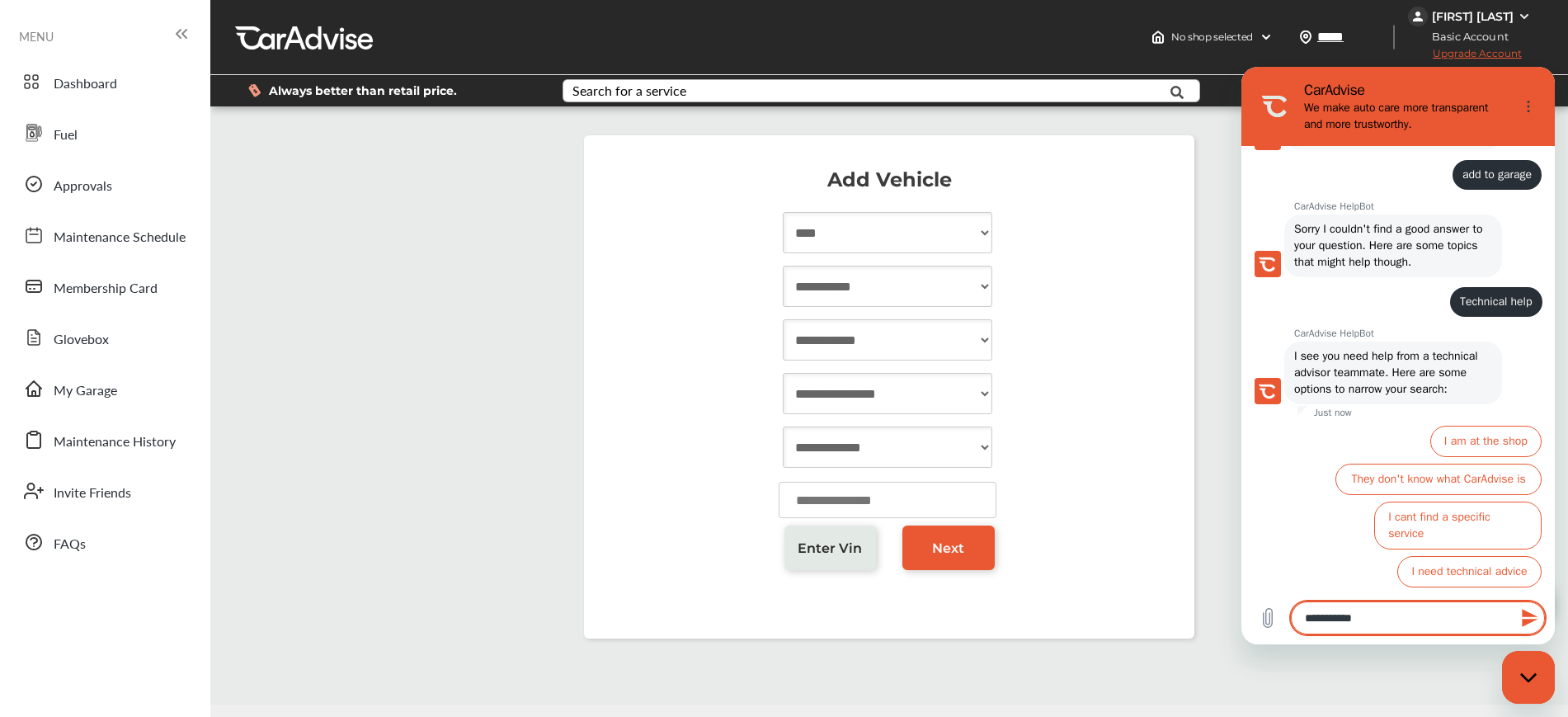type on "*" 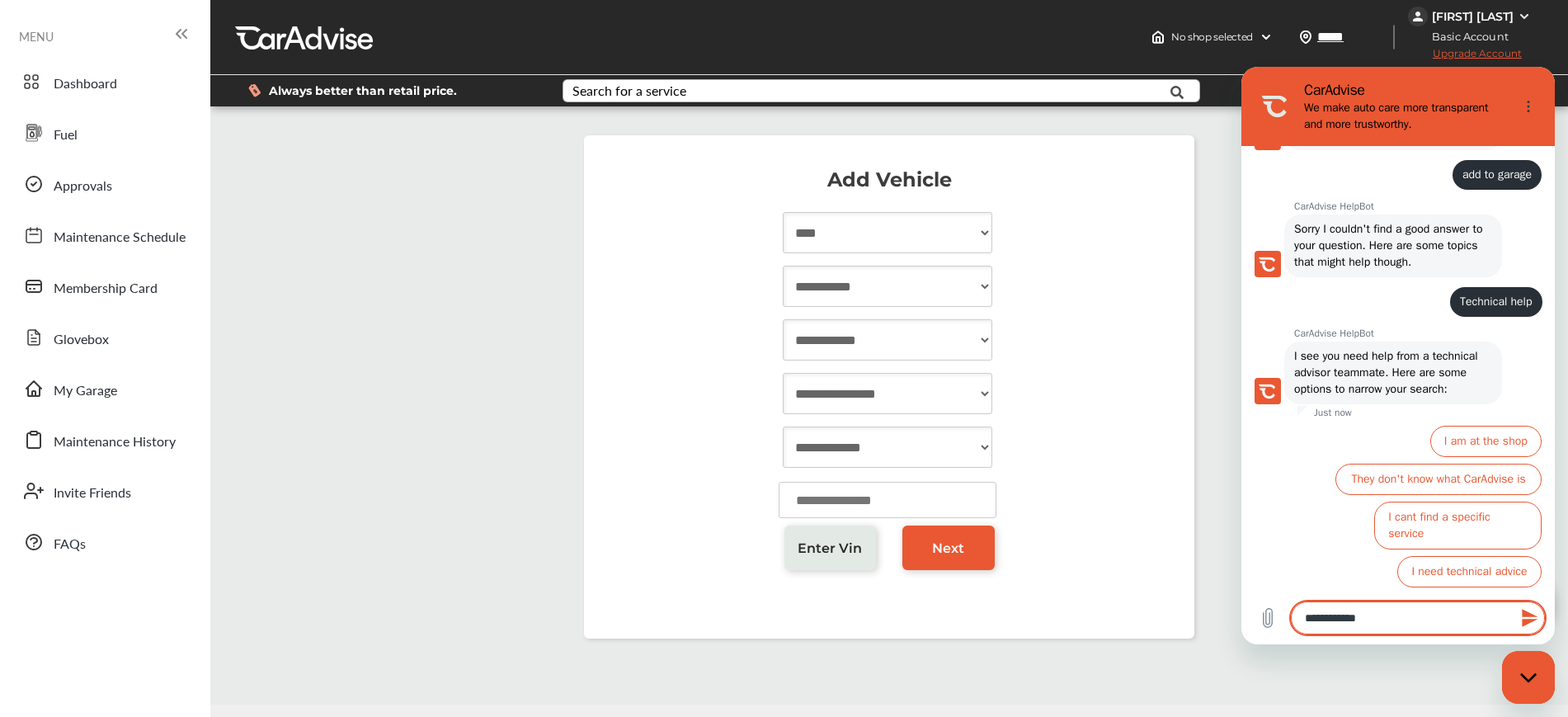 type on "**********" 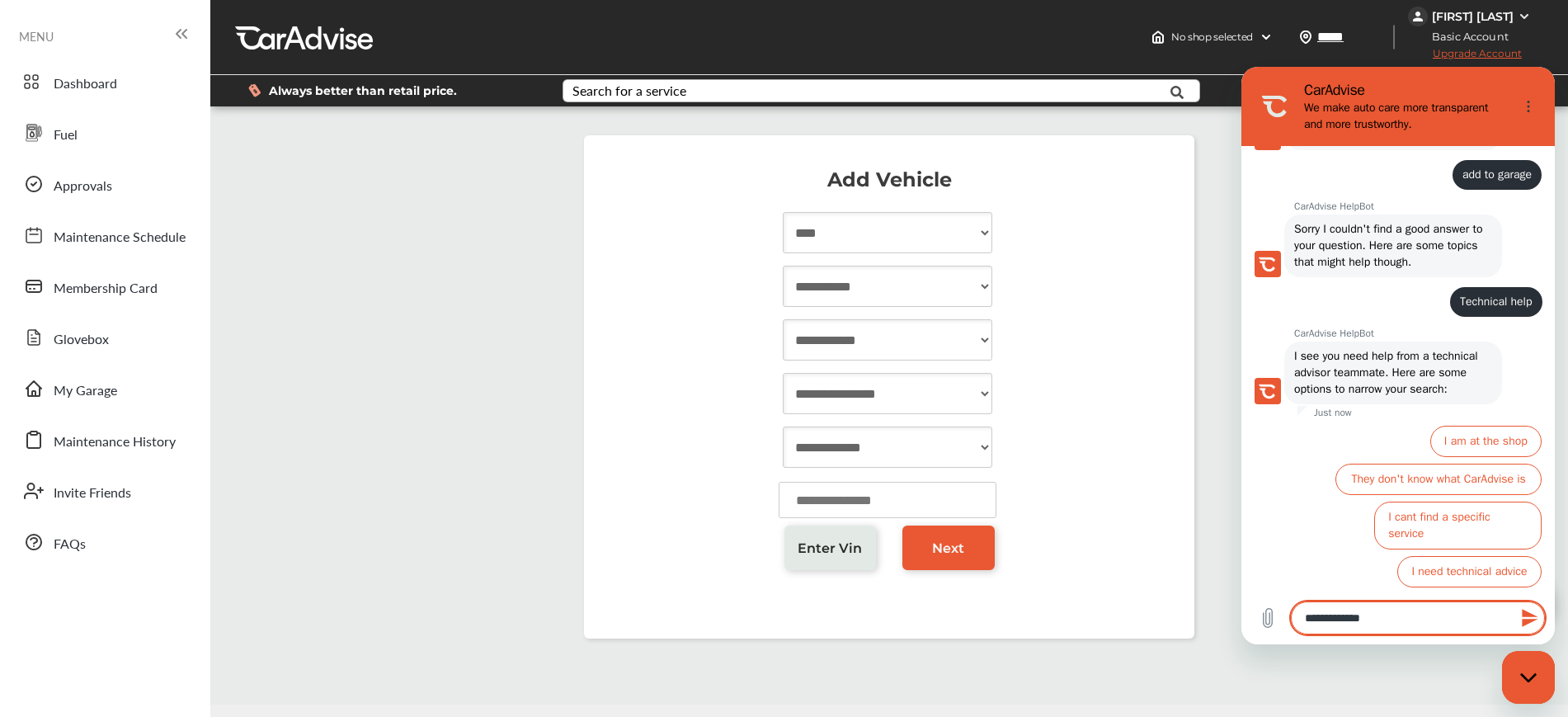type on "**********" 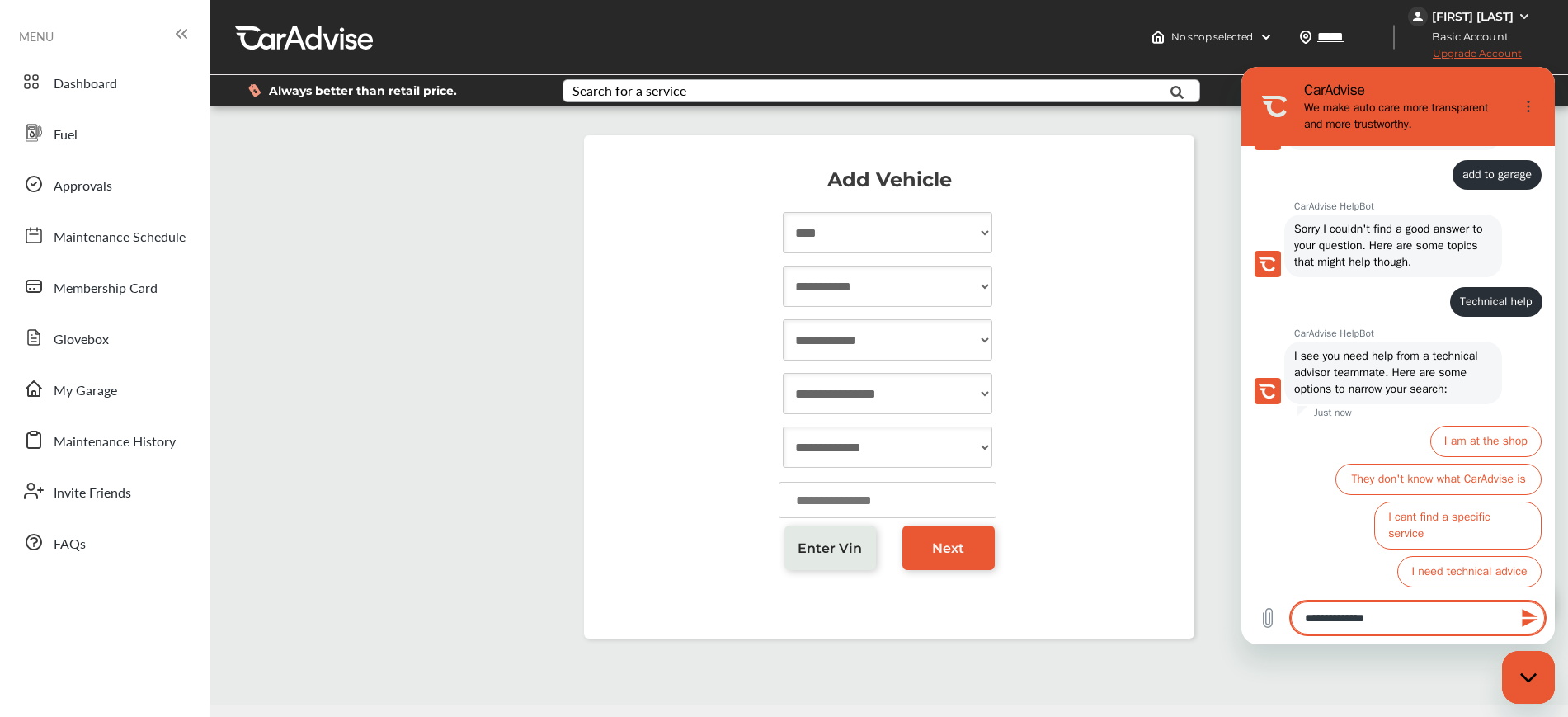 type on "**********" 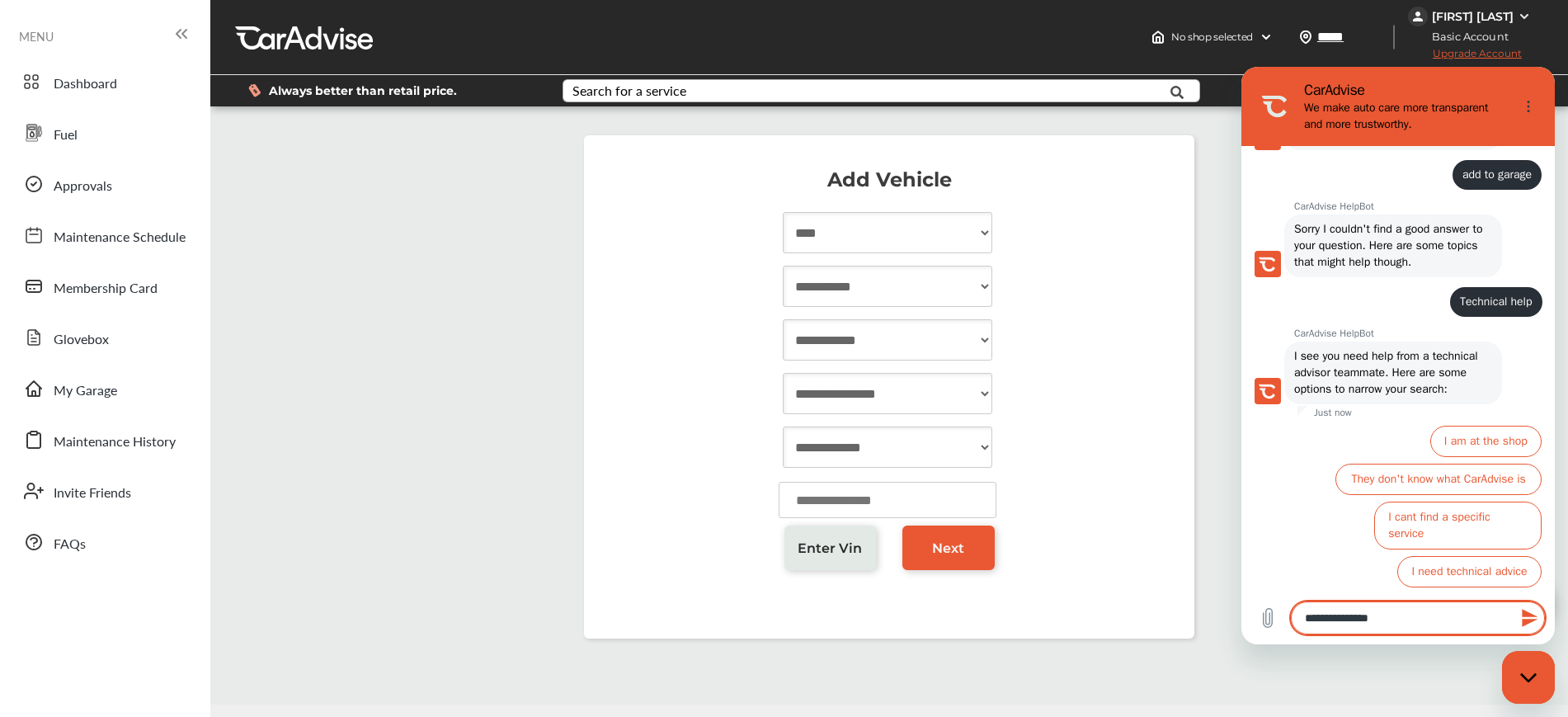 type on "**********" 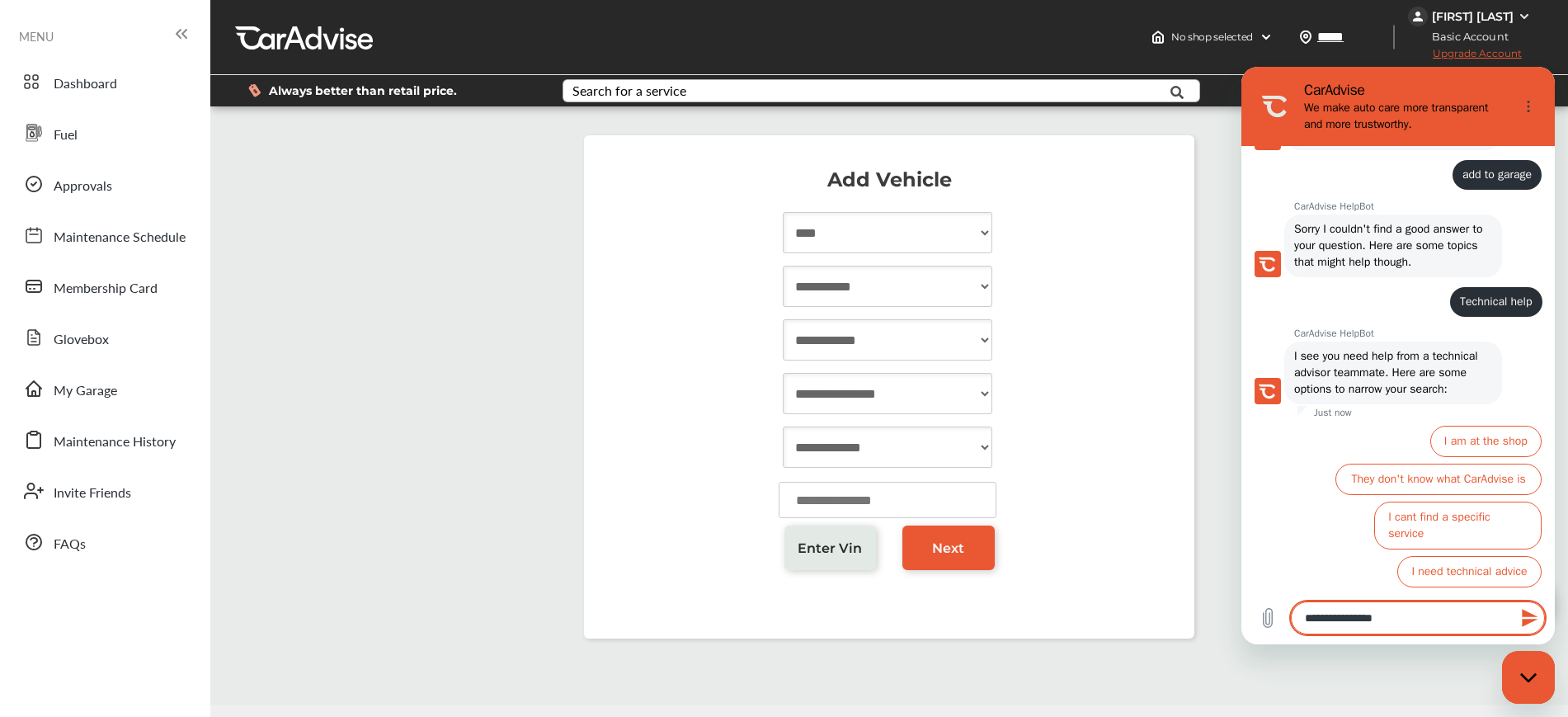type 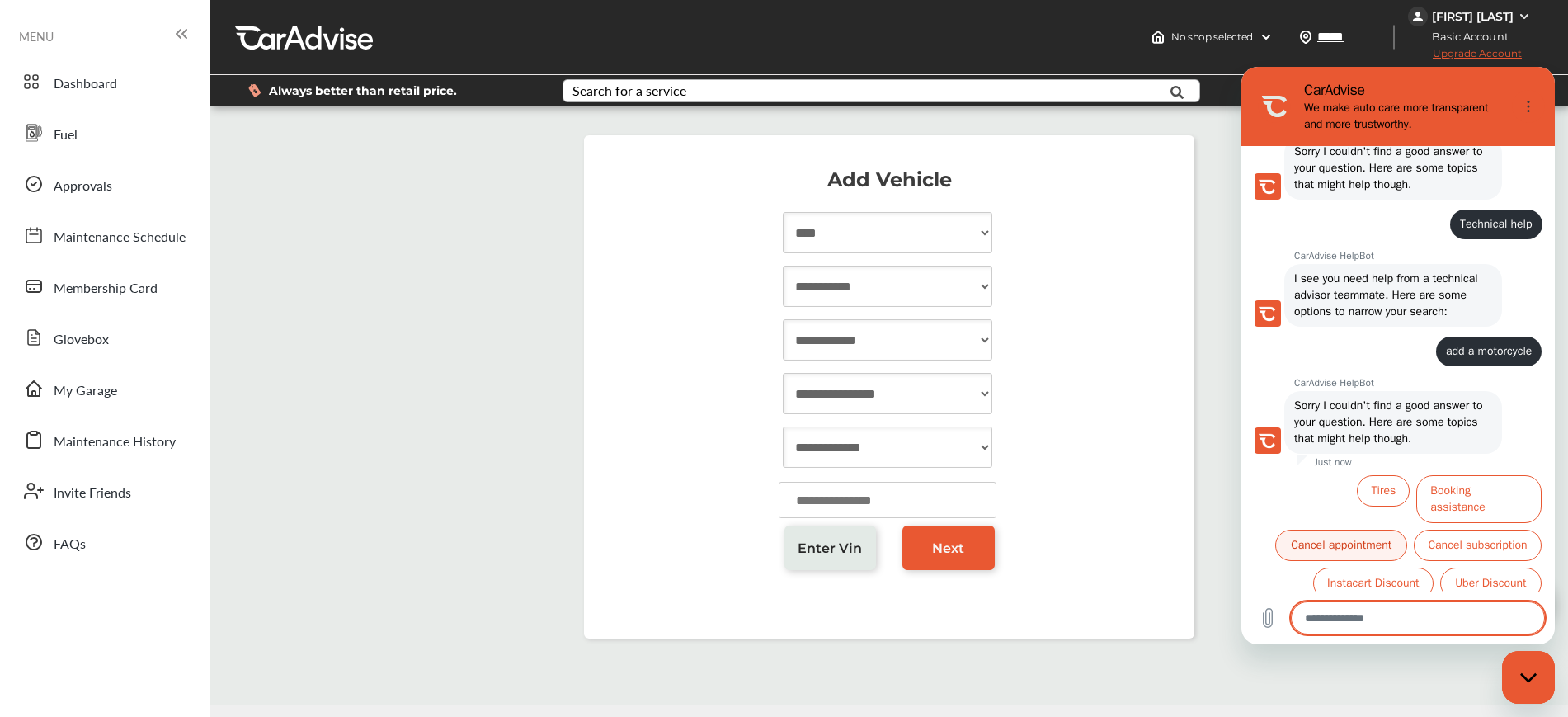 scroll, scrollTop: 996, scrollLeft: 0, axis: vertical 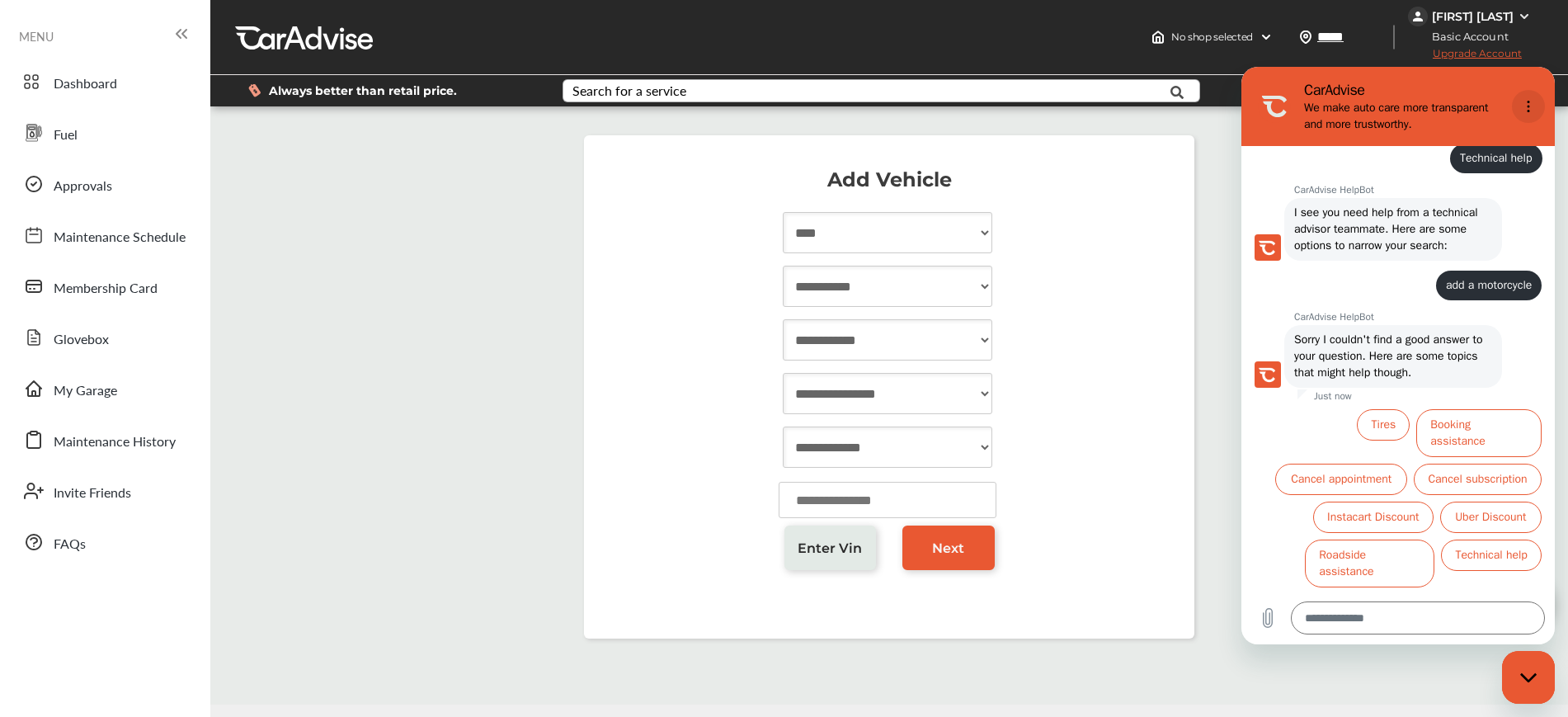 click 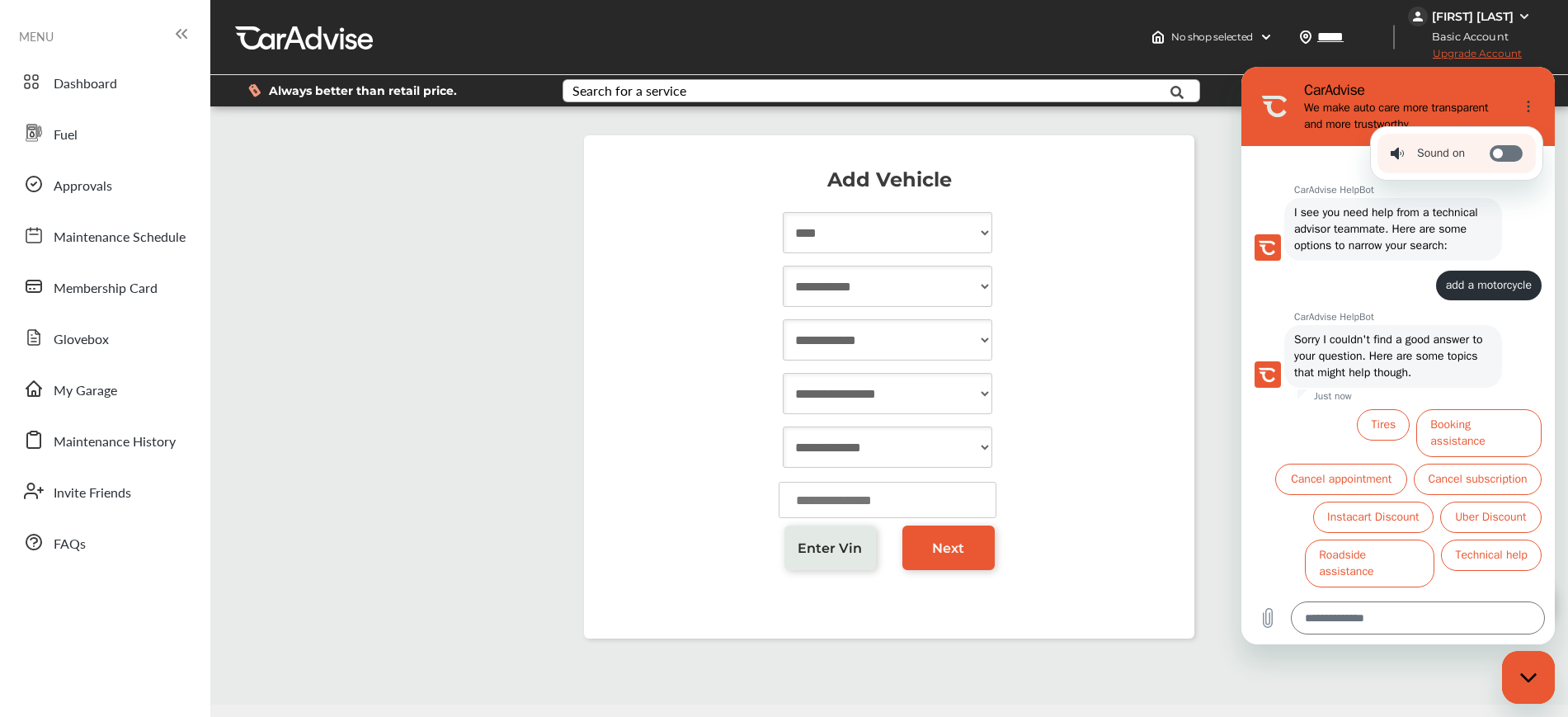 click 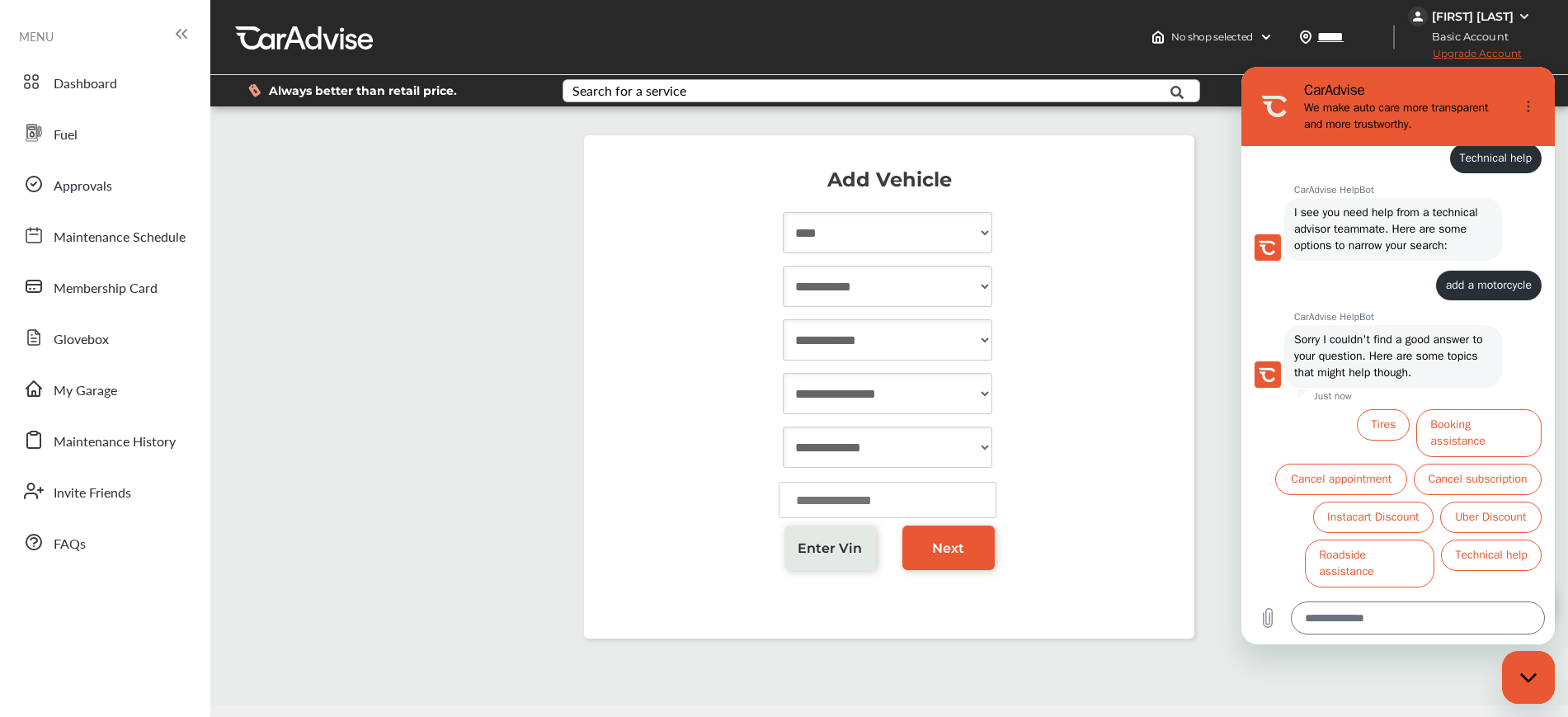 click on "We make auto care more transparent and more trustworthy." at bounding box center [1405, 116] 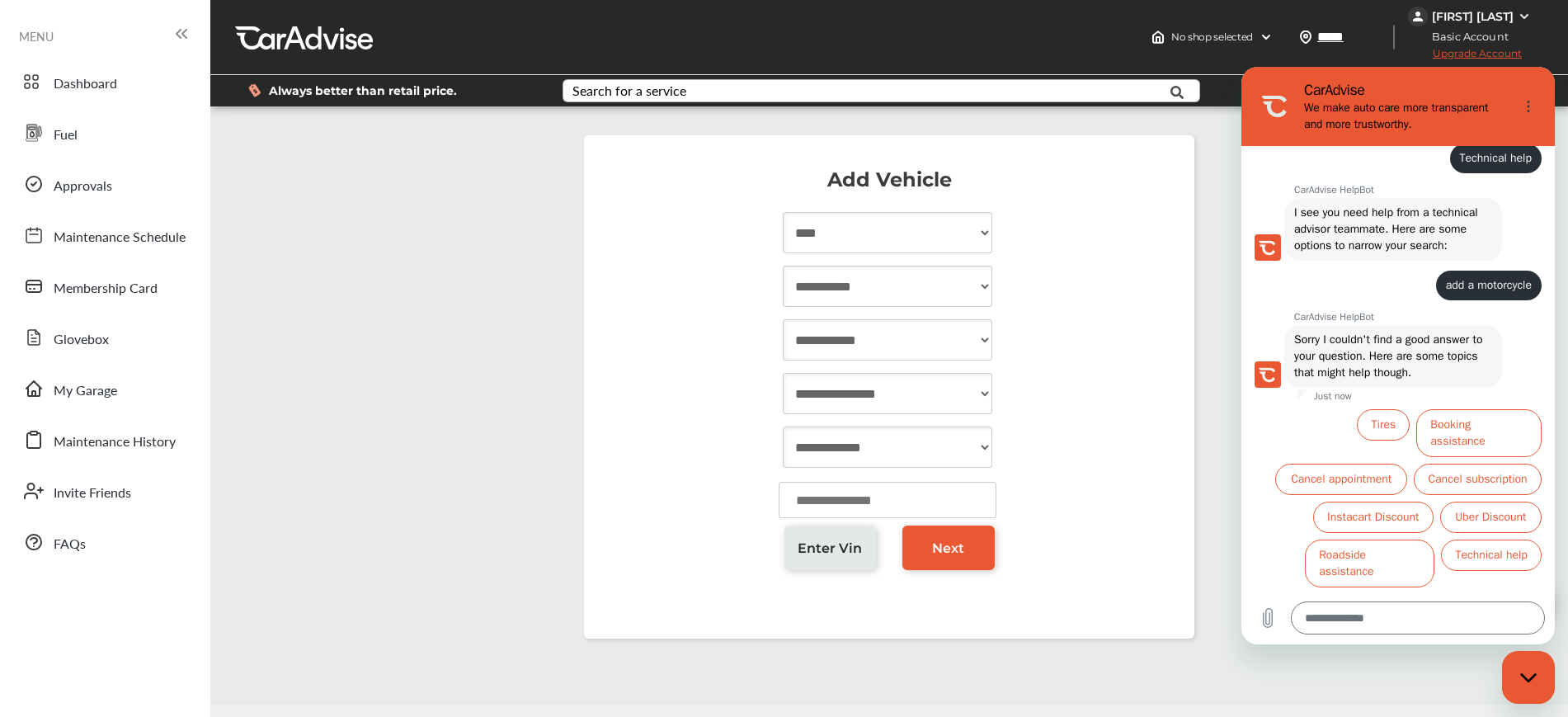 click at bounding box center [1274, 106] 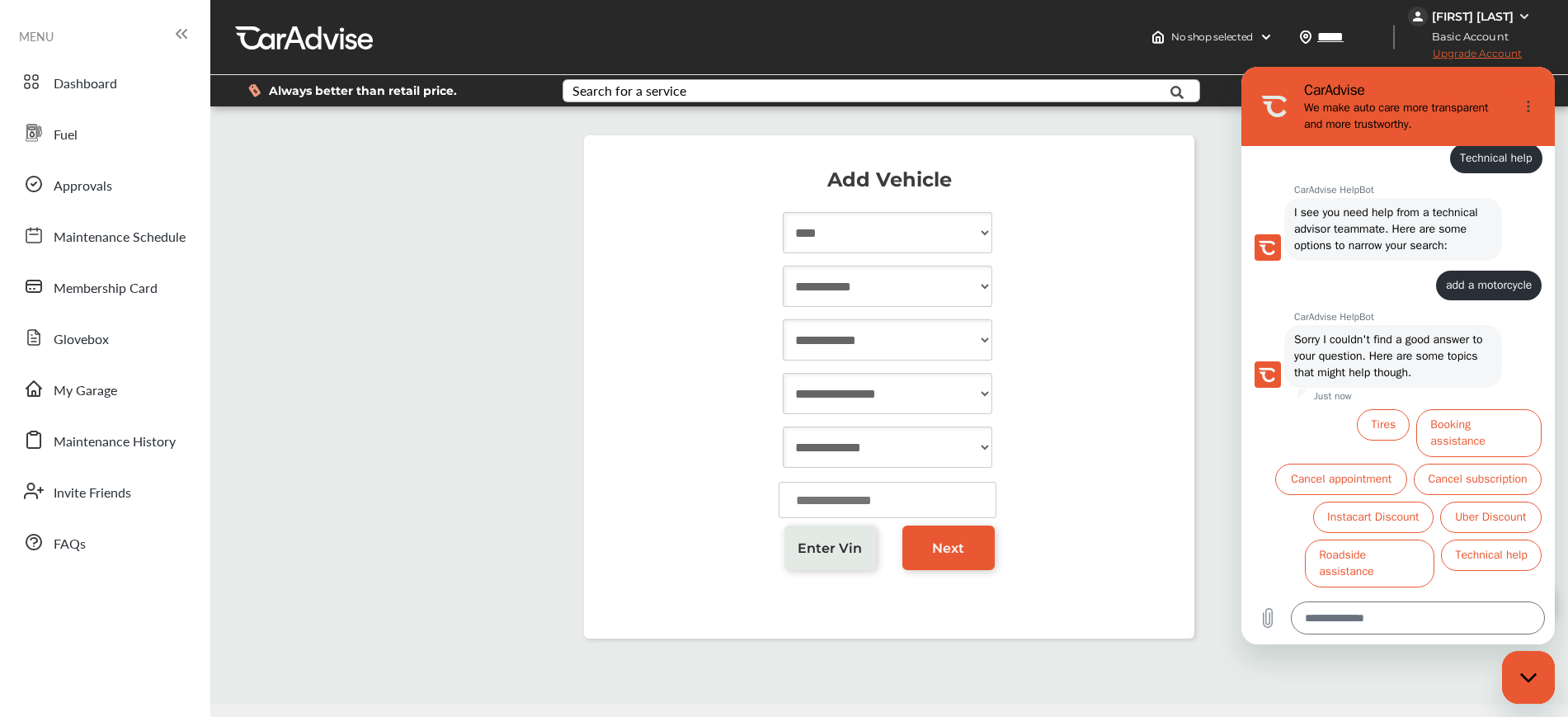 click at bounding box center (1528, 677) 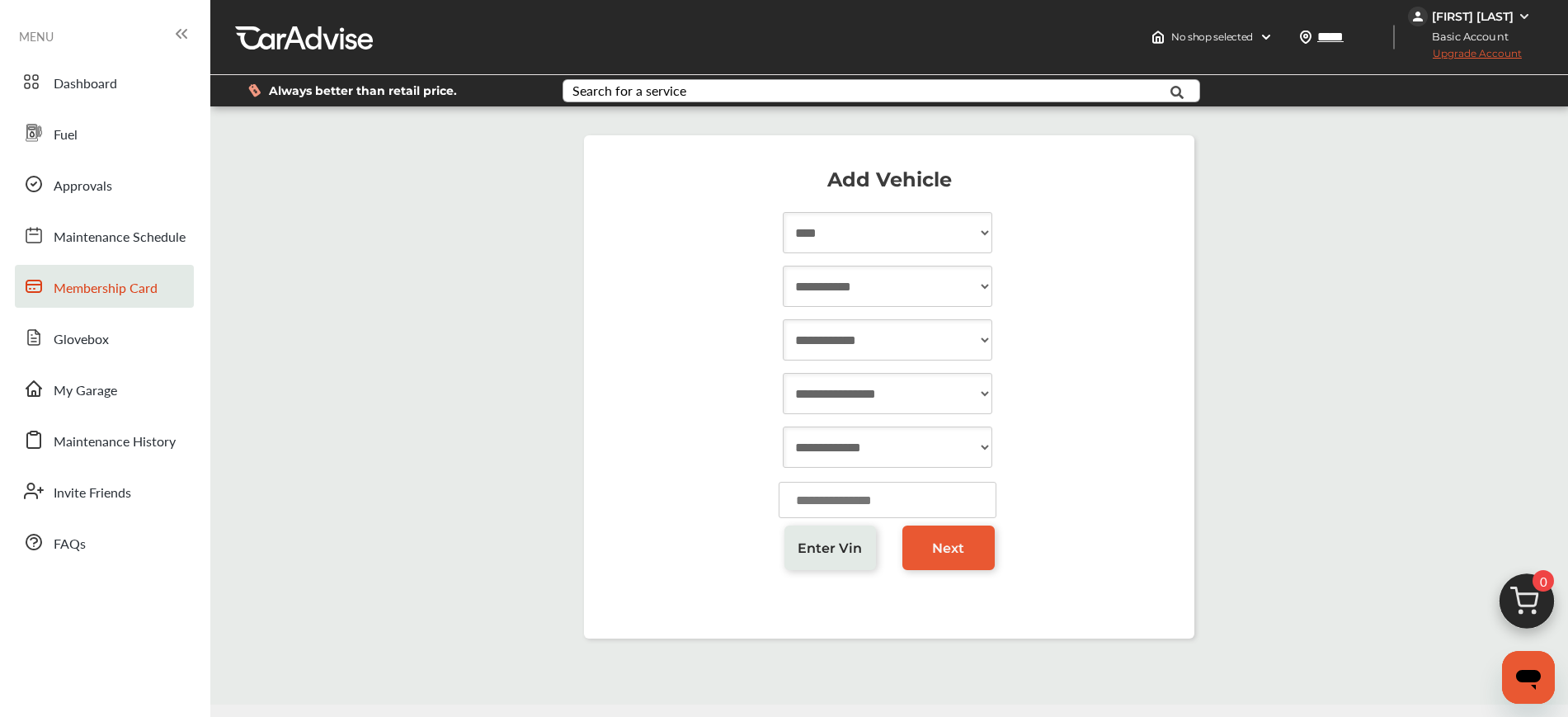 click on "Membership Card" at bounding box center [104, 286] 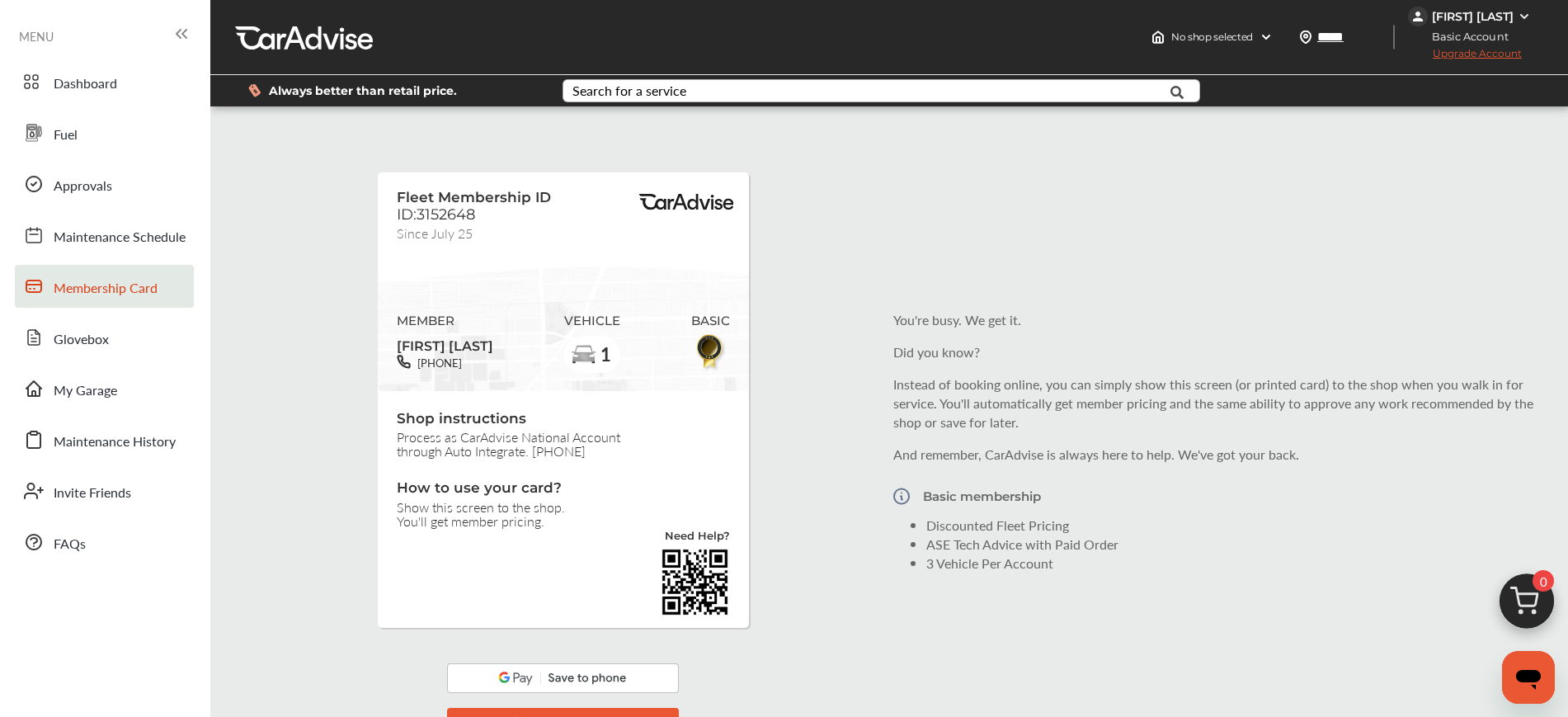 click at bounding box center (563, 678) 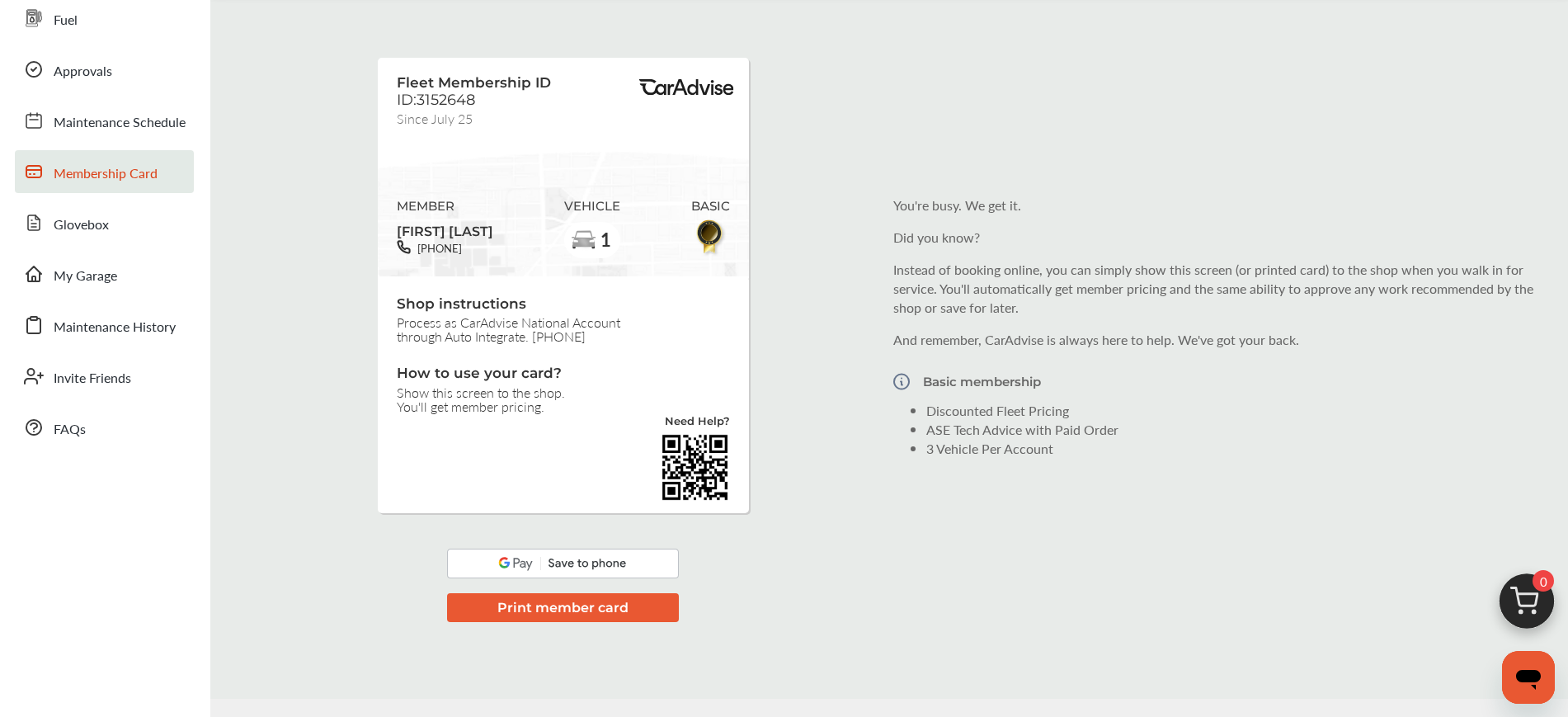 scroll, scrollTop: 110, scrollLeft: 0, axis: vertical 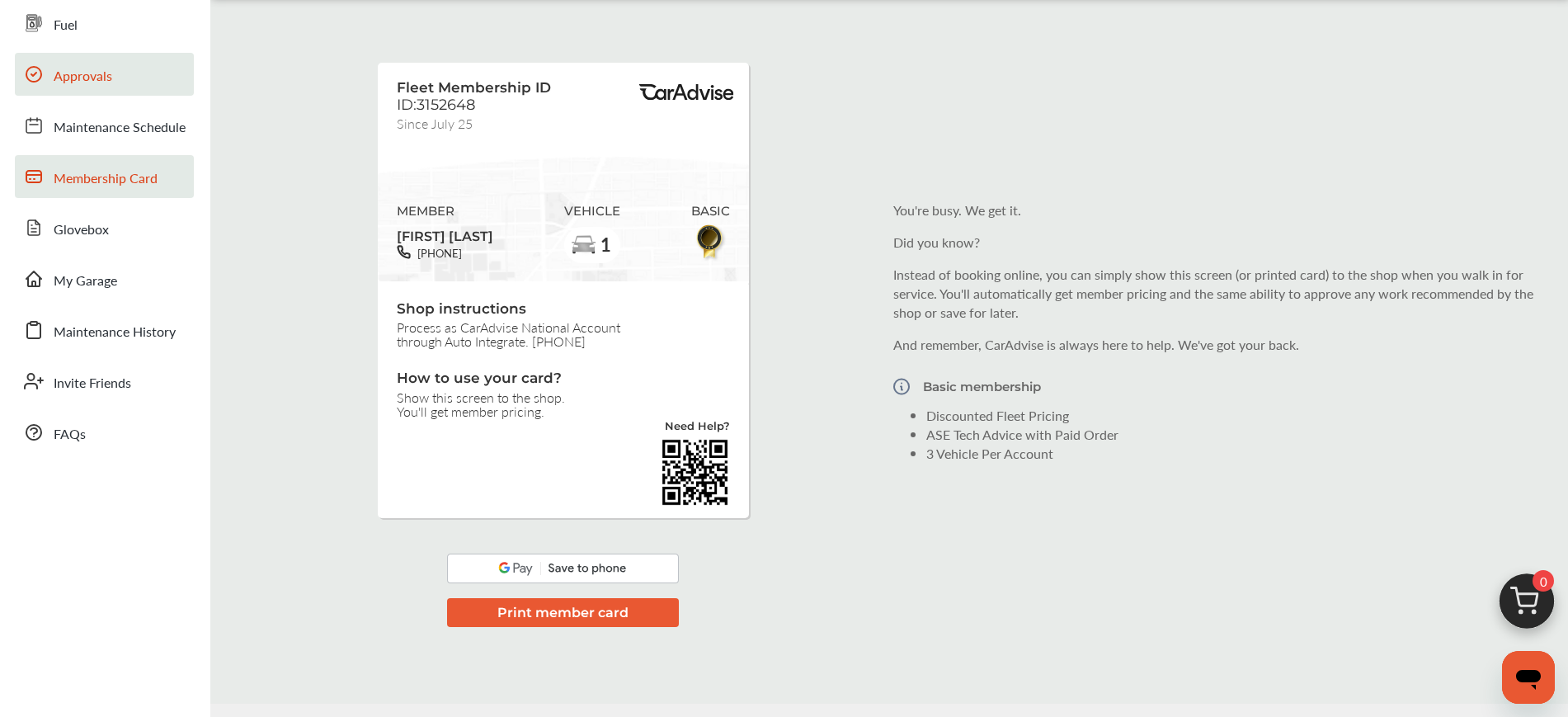 click on "Approvals" at bounding box center (104, 74) 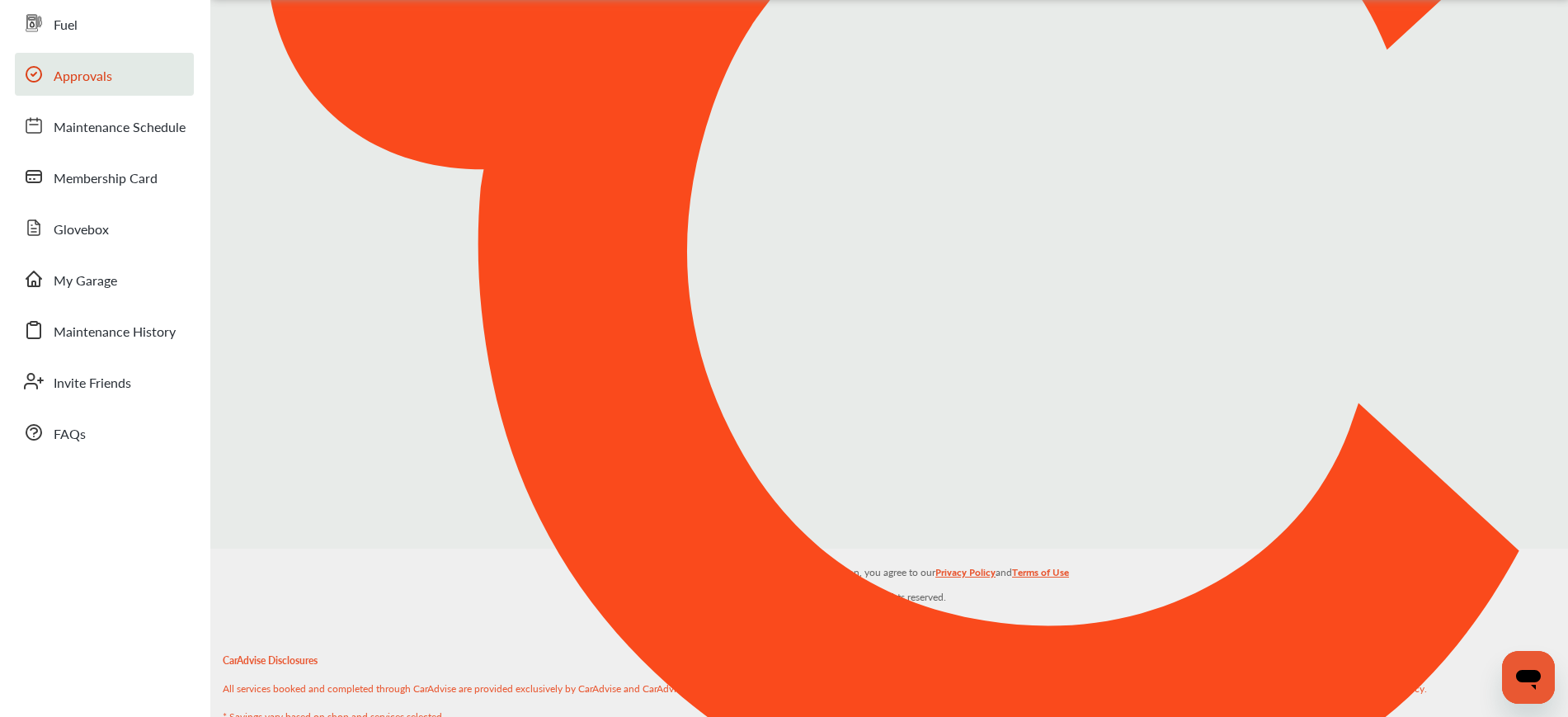 scroll, scrollTop: 0, scrollLeft: 0, axis: both 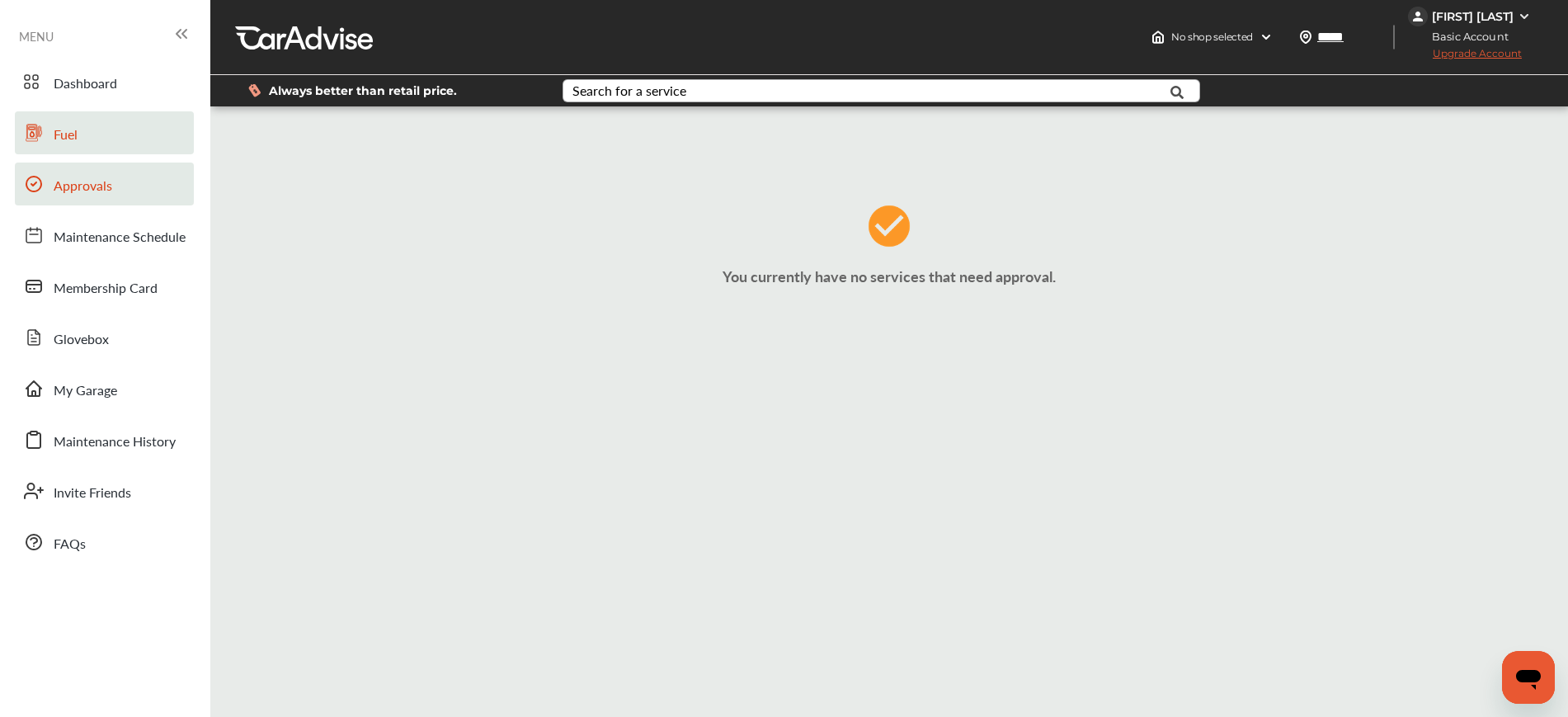 click on "Fuel" at bounding box center (104, 133) 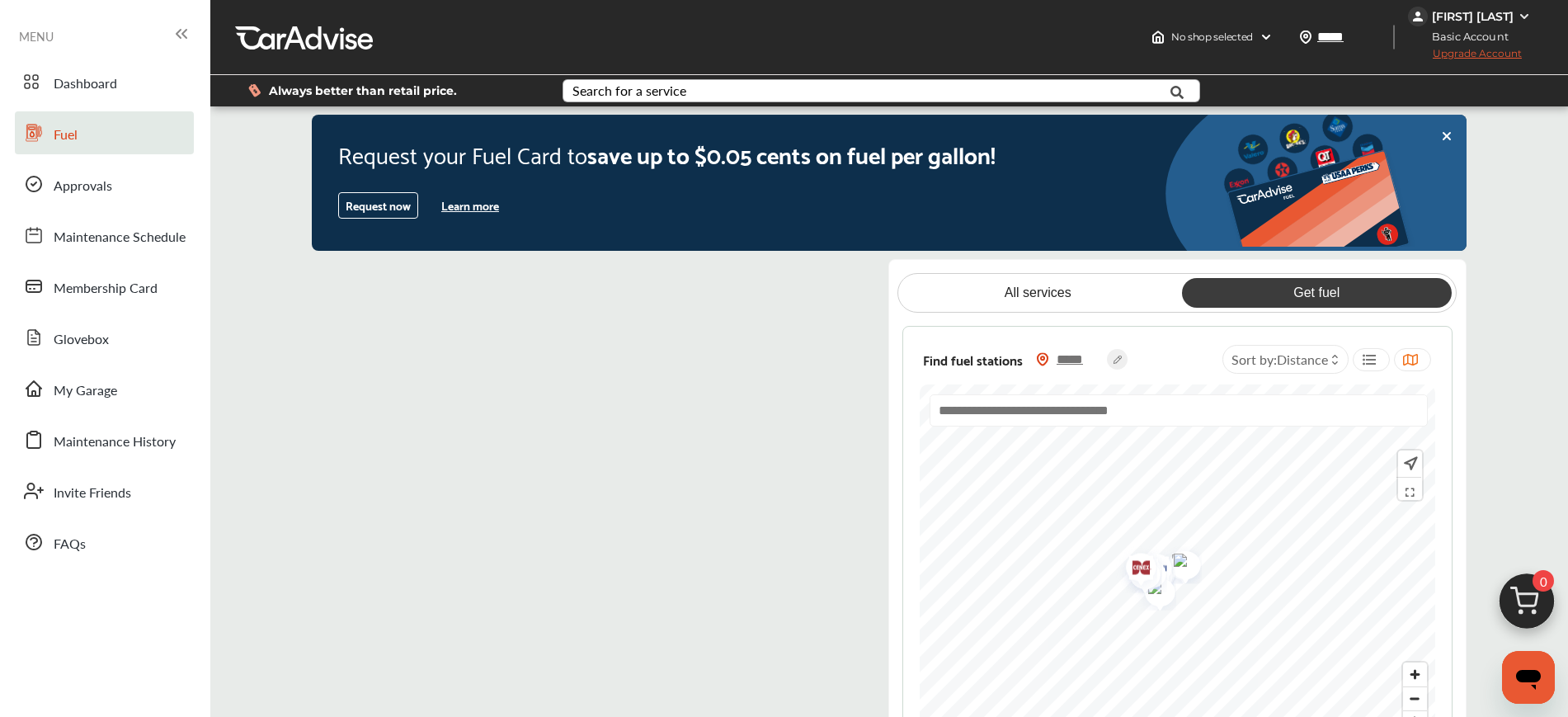 type on "*" 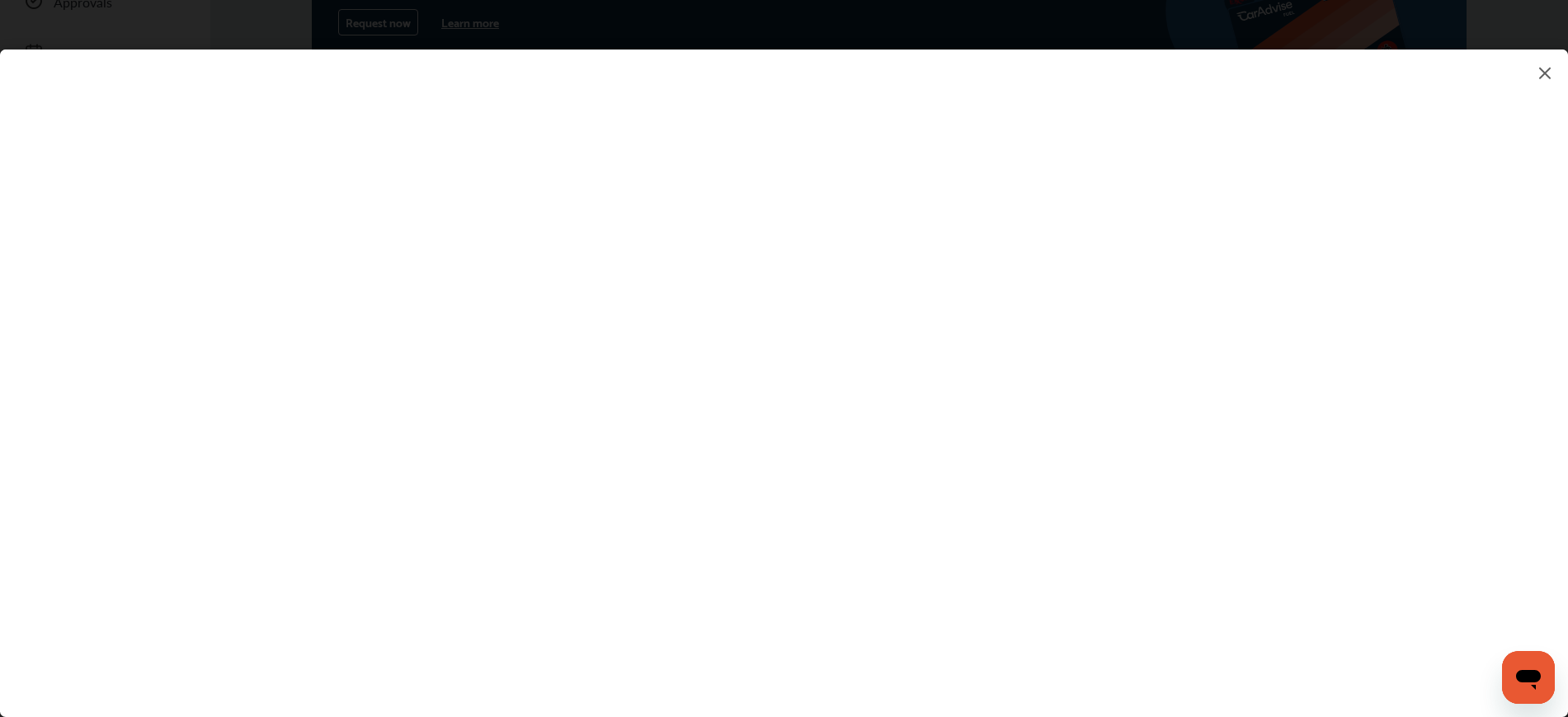 scroll, scrollTop: 182, scrollLeft: 0, axis: vertical 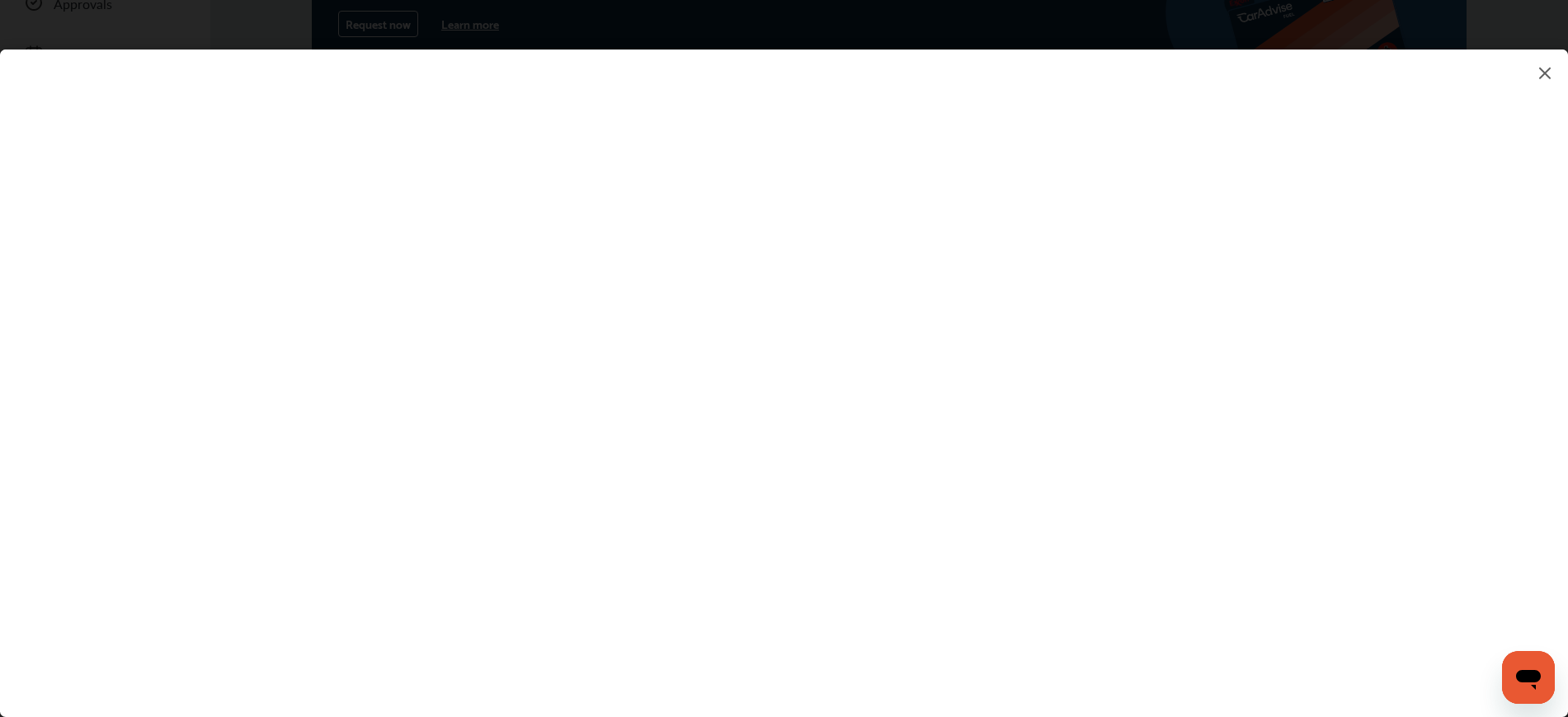 click at bounding box center (784, 366) 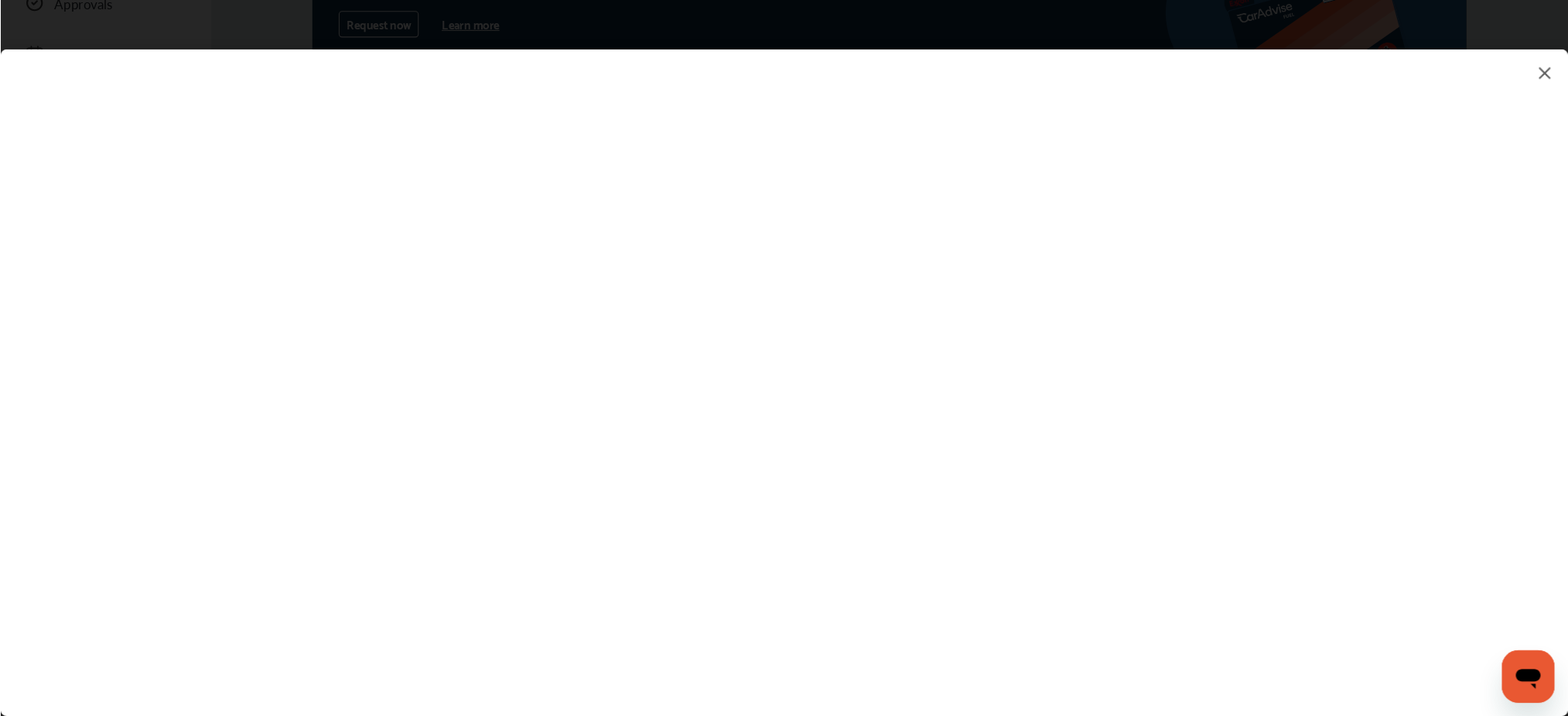 scroll, scrollTop: 169, scrollLeft: 0, axis: vertical 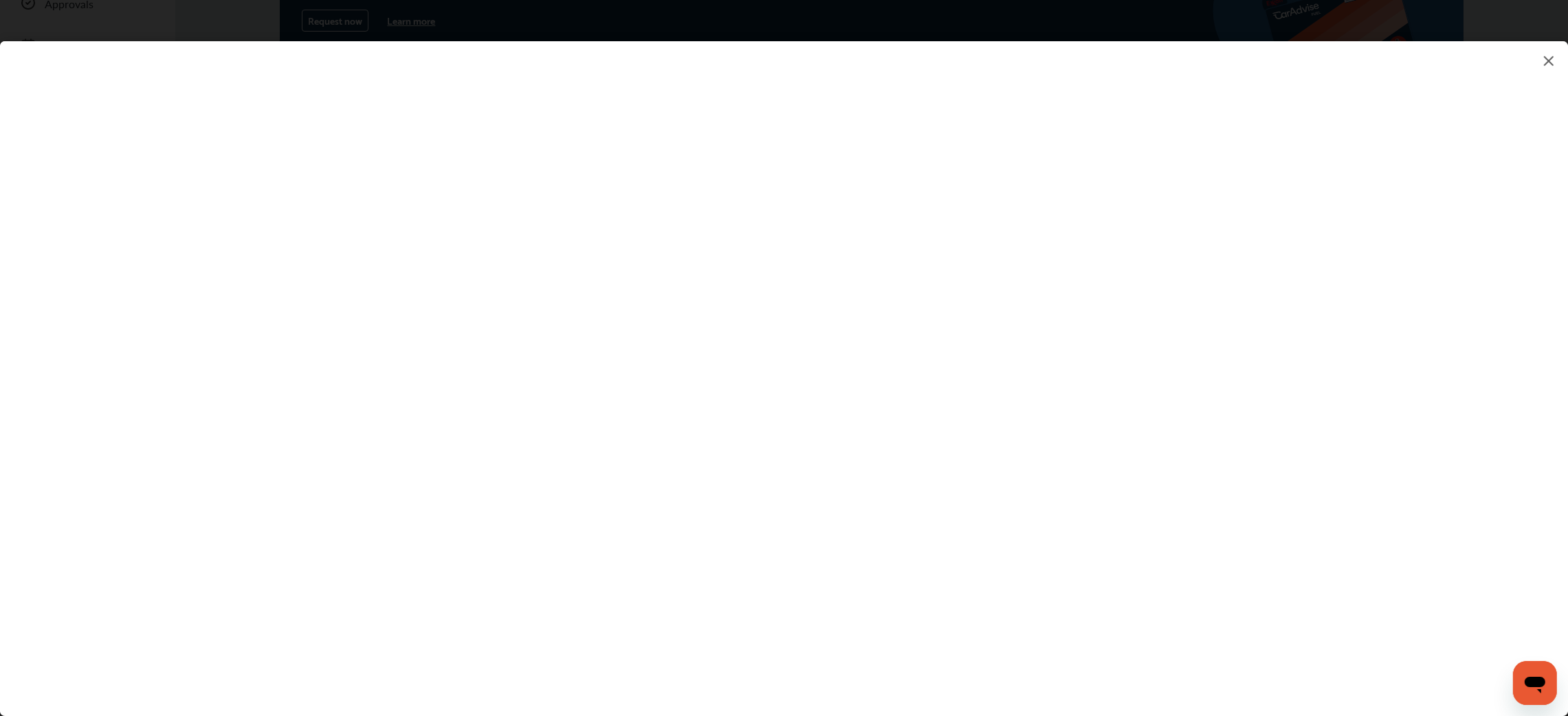 click at bounding box center (784, 365) 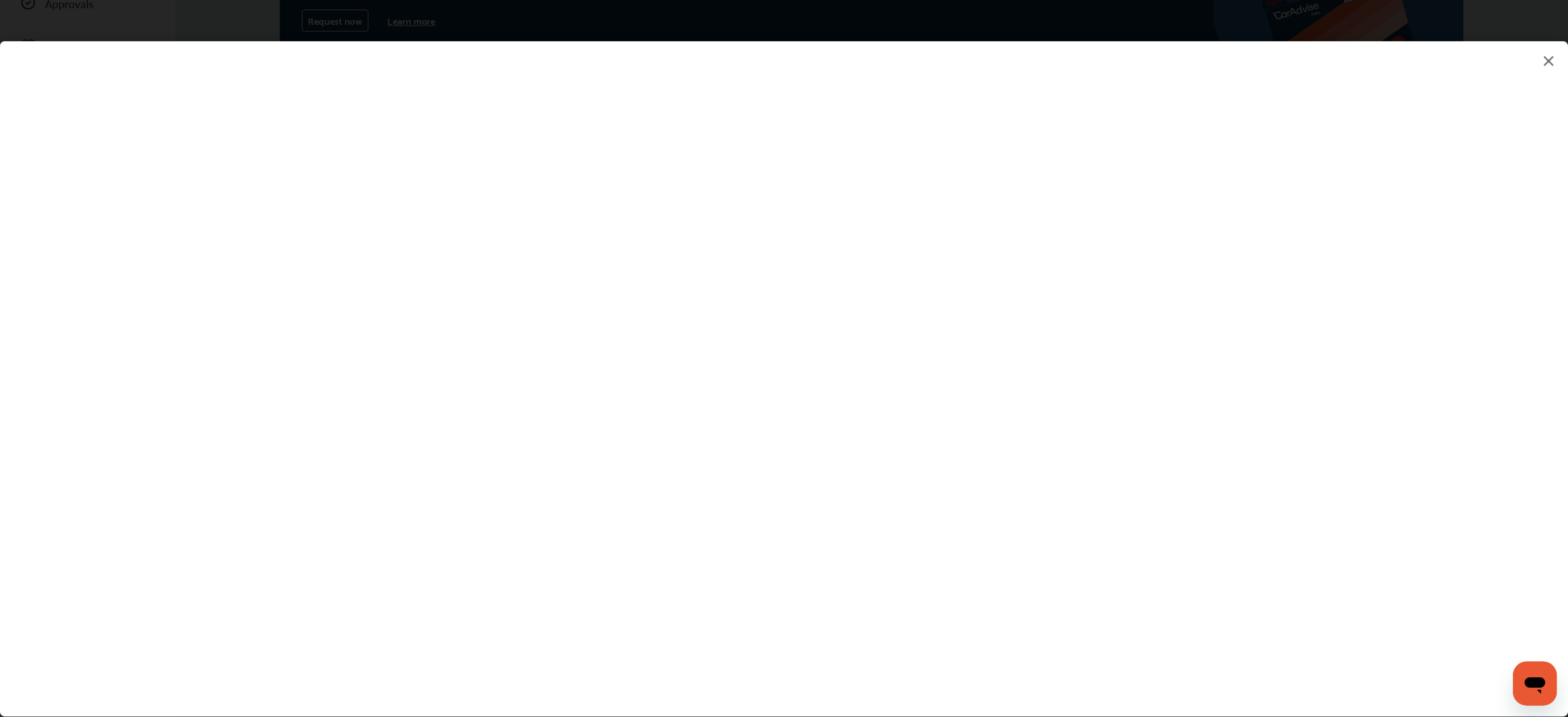 scroll, scrollTop: 113, scrollLeft: 0, axis: vertical 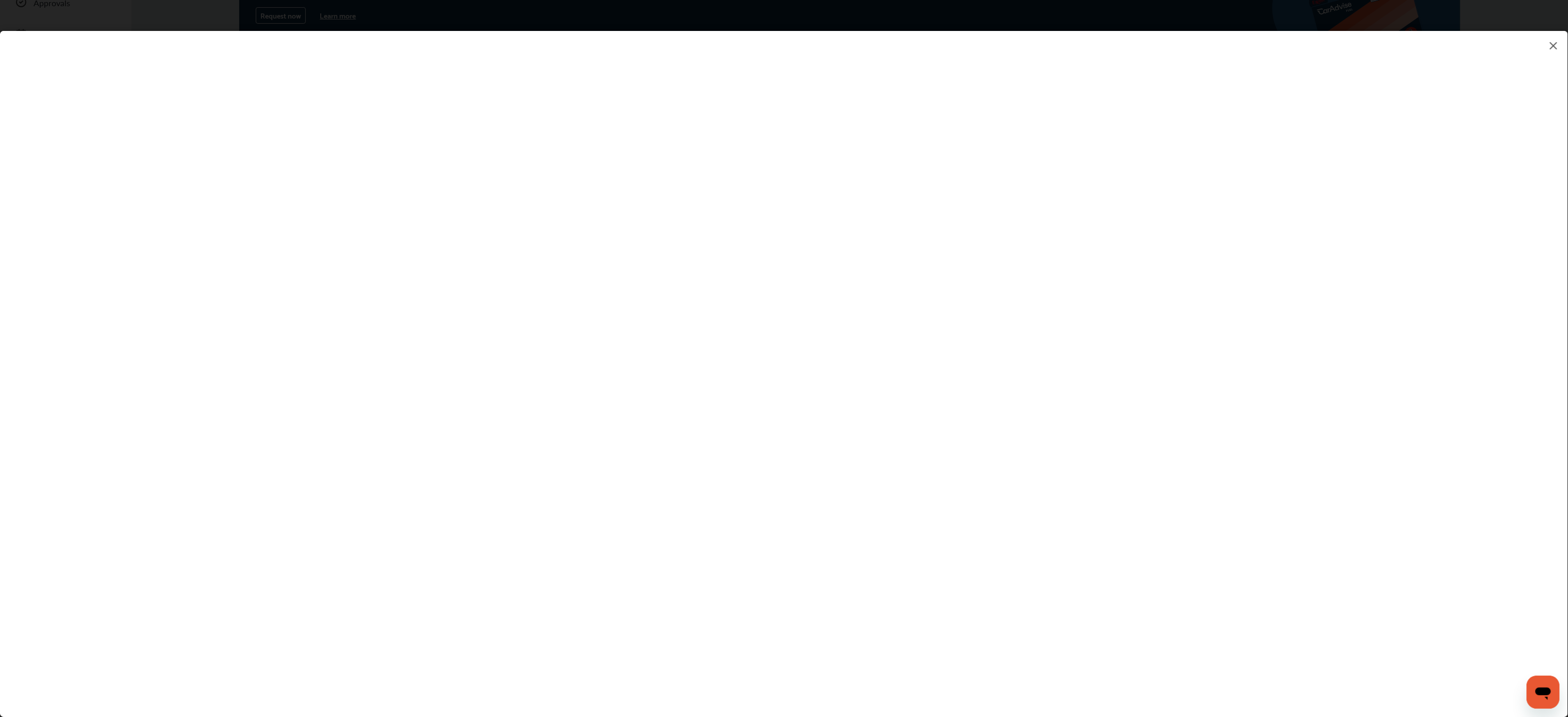 click on "*********" at bounding box center [784, 364] 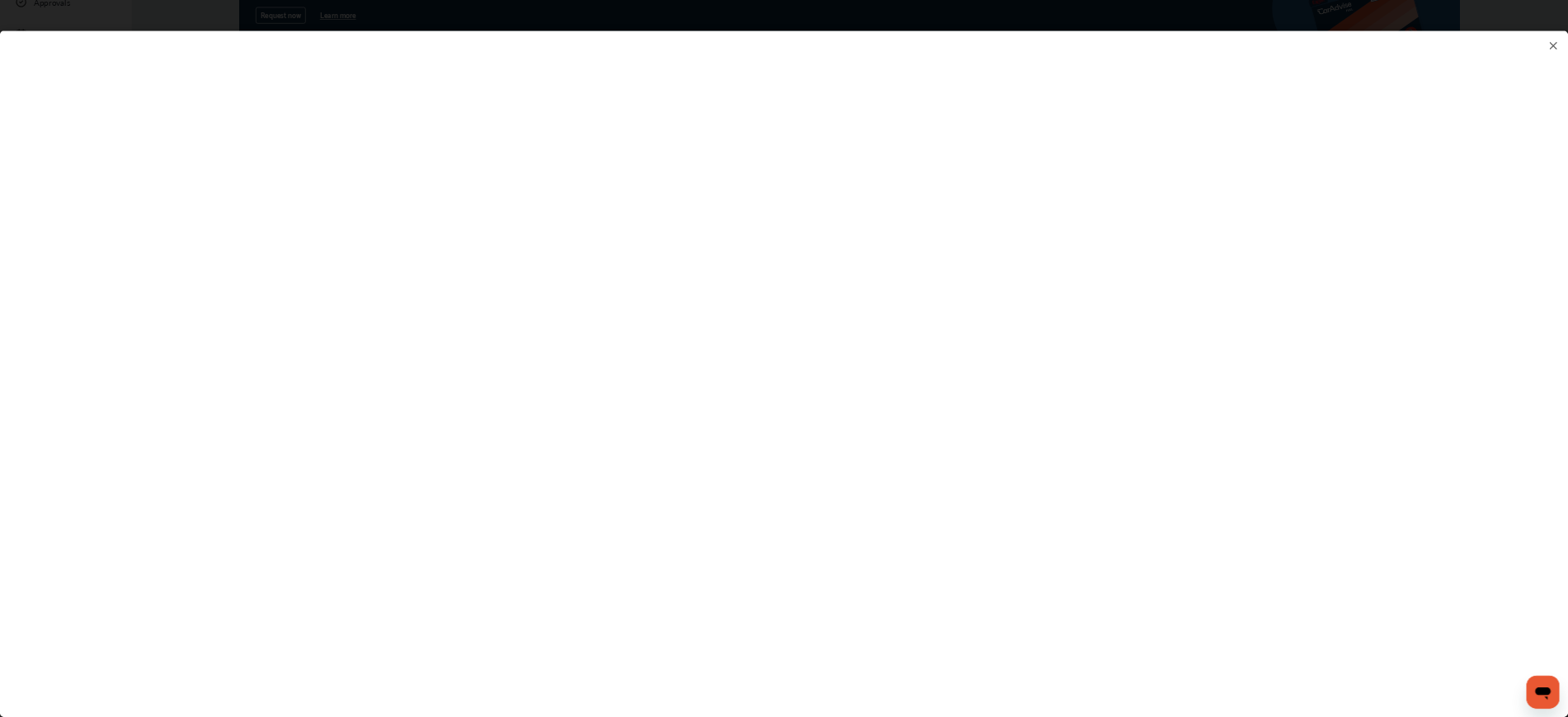 scroll, scrollTop: 182, scrollLeft: 0, axis: vertical 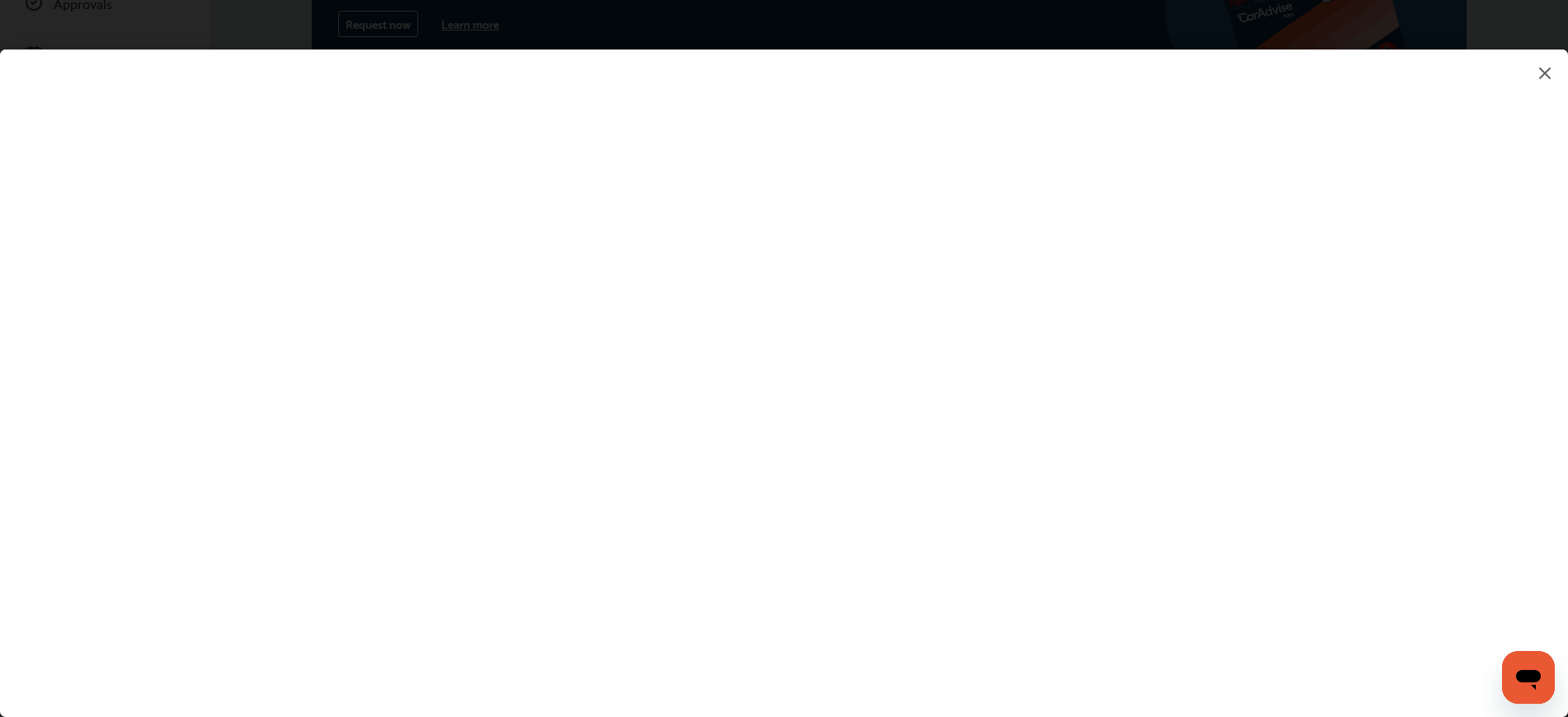 click at bounding box center [784, 366] 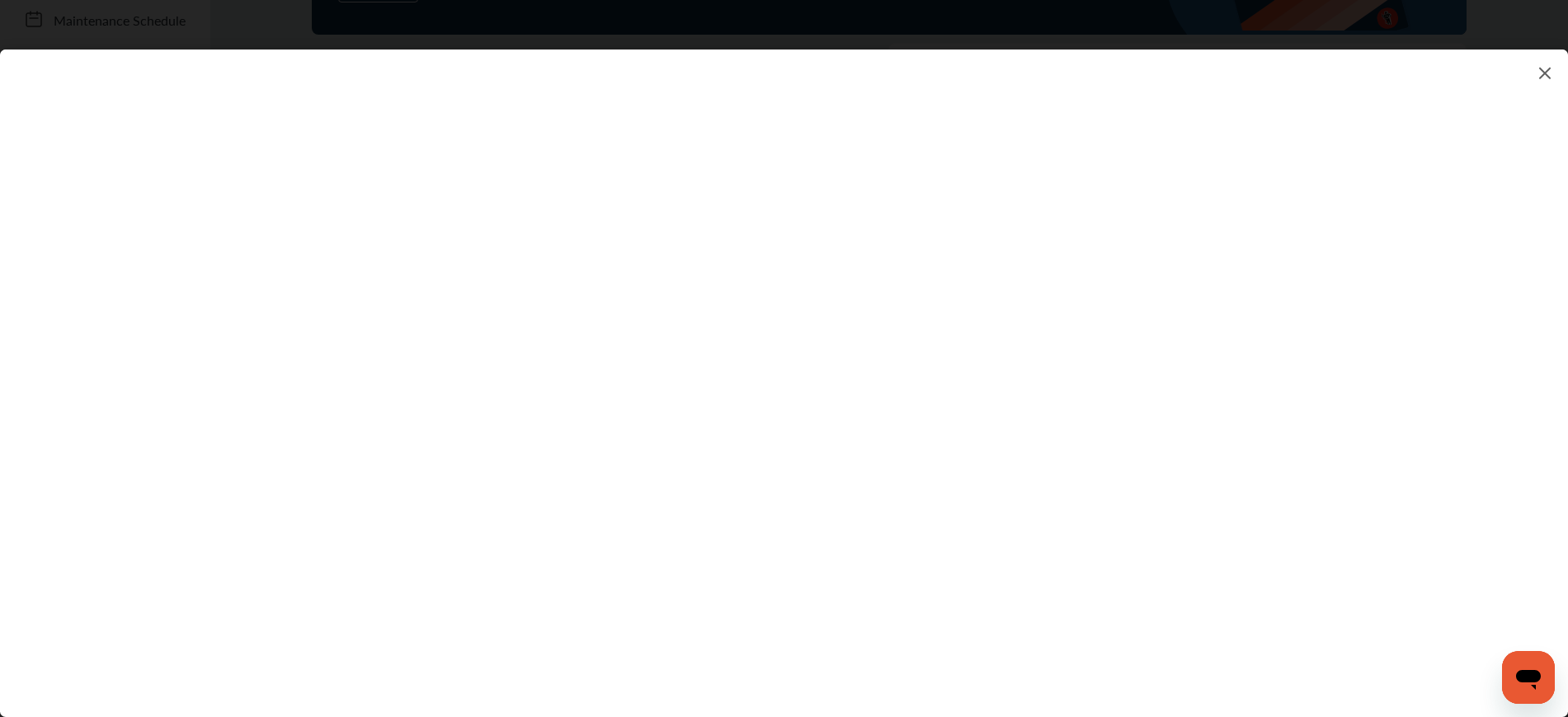 scroll, scrollTop: 219, scrollLeft: 0, axis: vertical 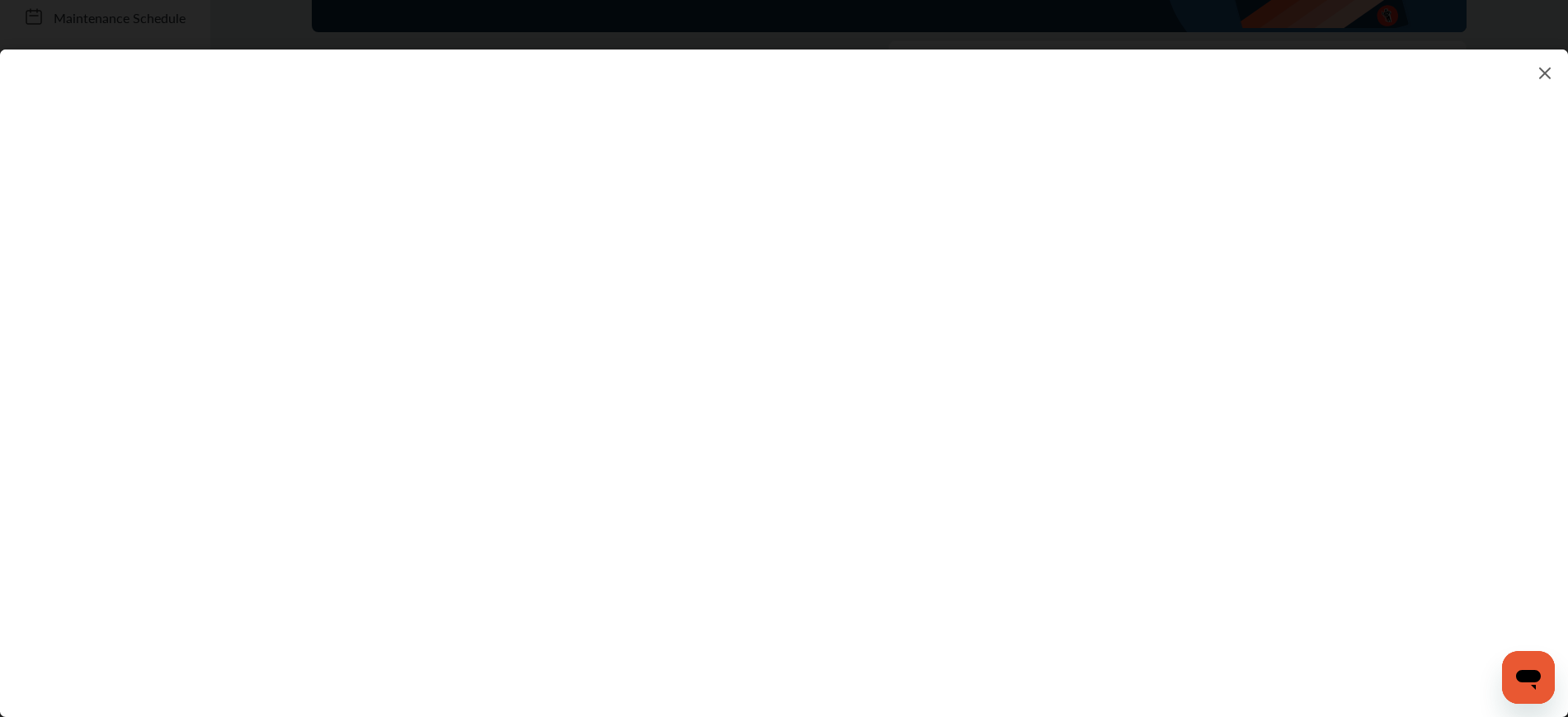 click at bounding box center (784, 366) 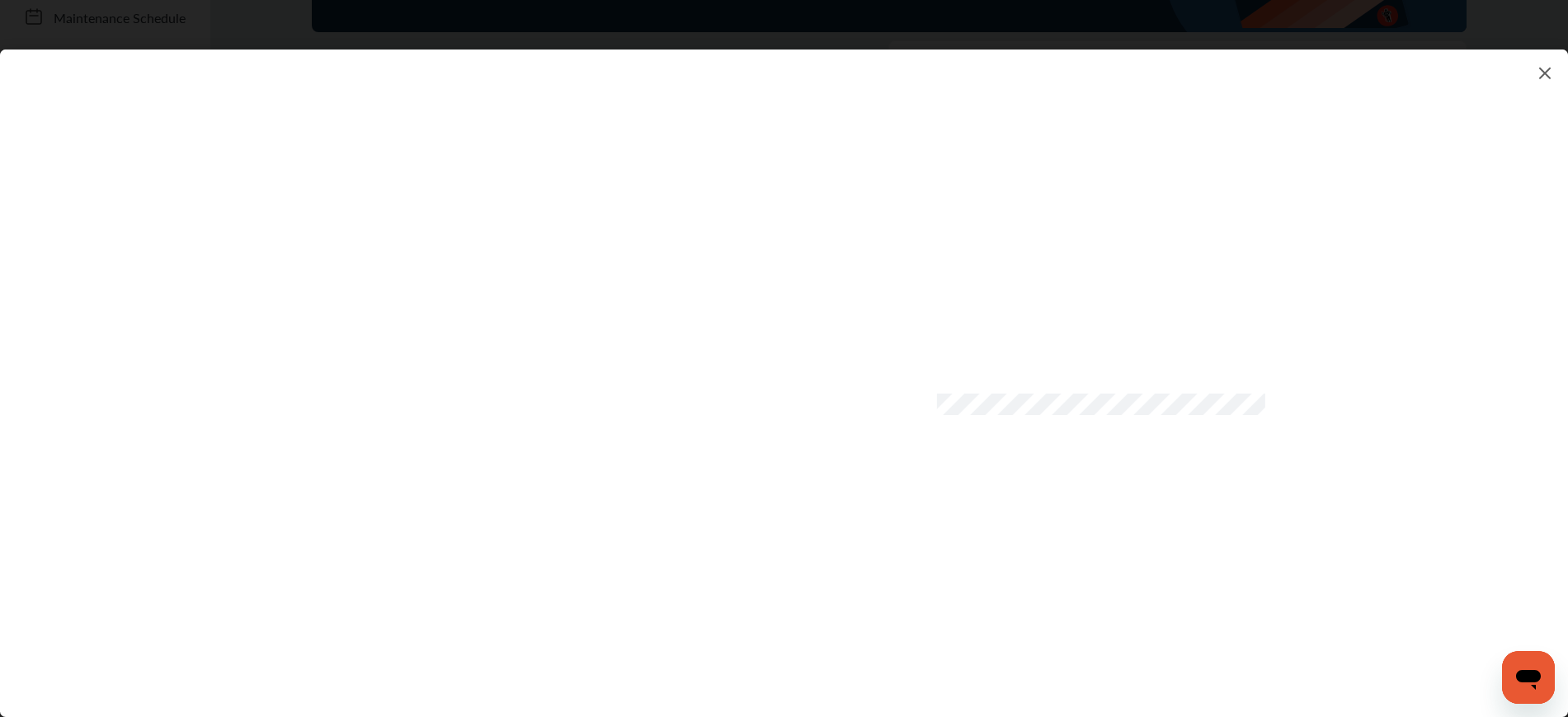 click at bounding box center [784, 366] 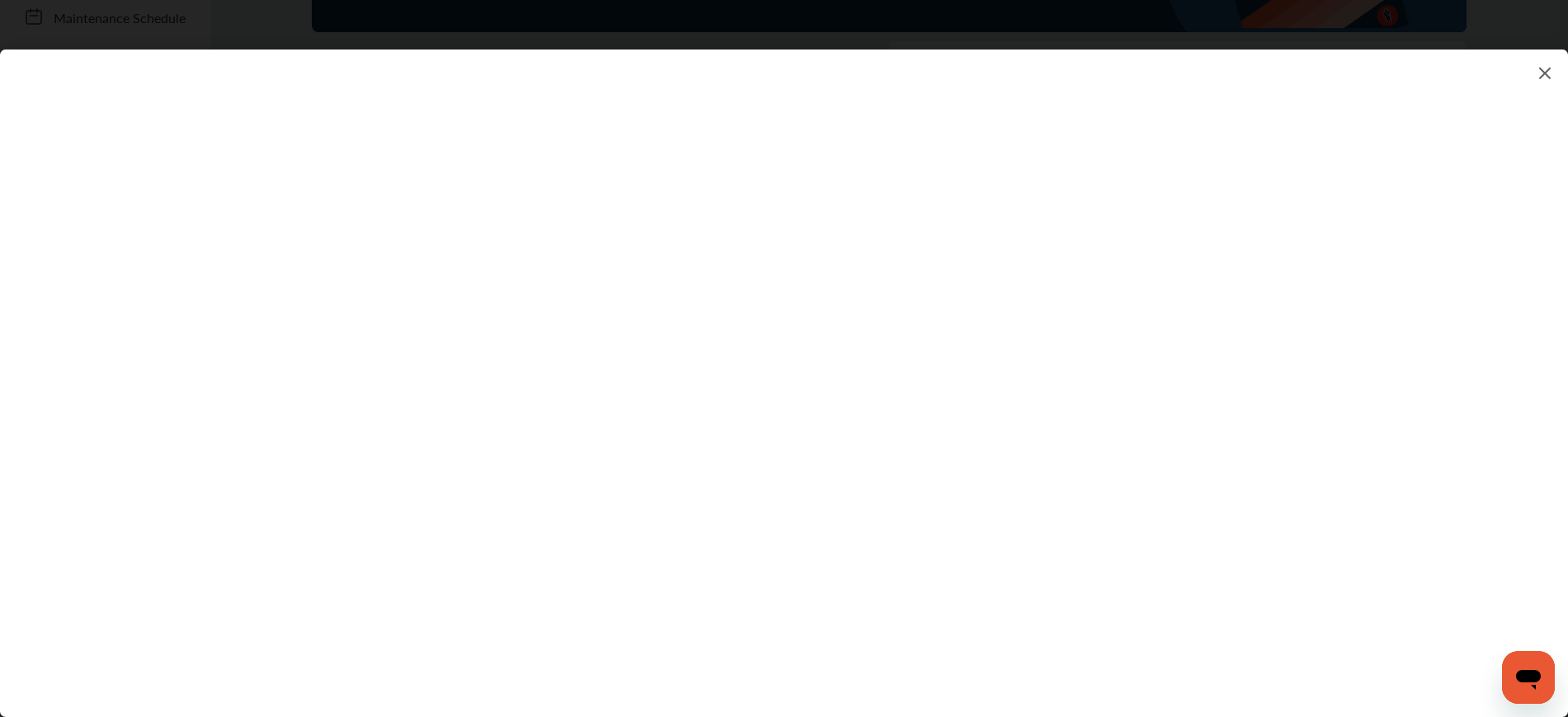 click at bounding box center [784, 366] 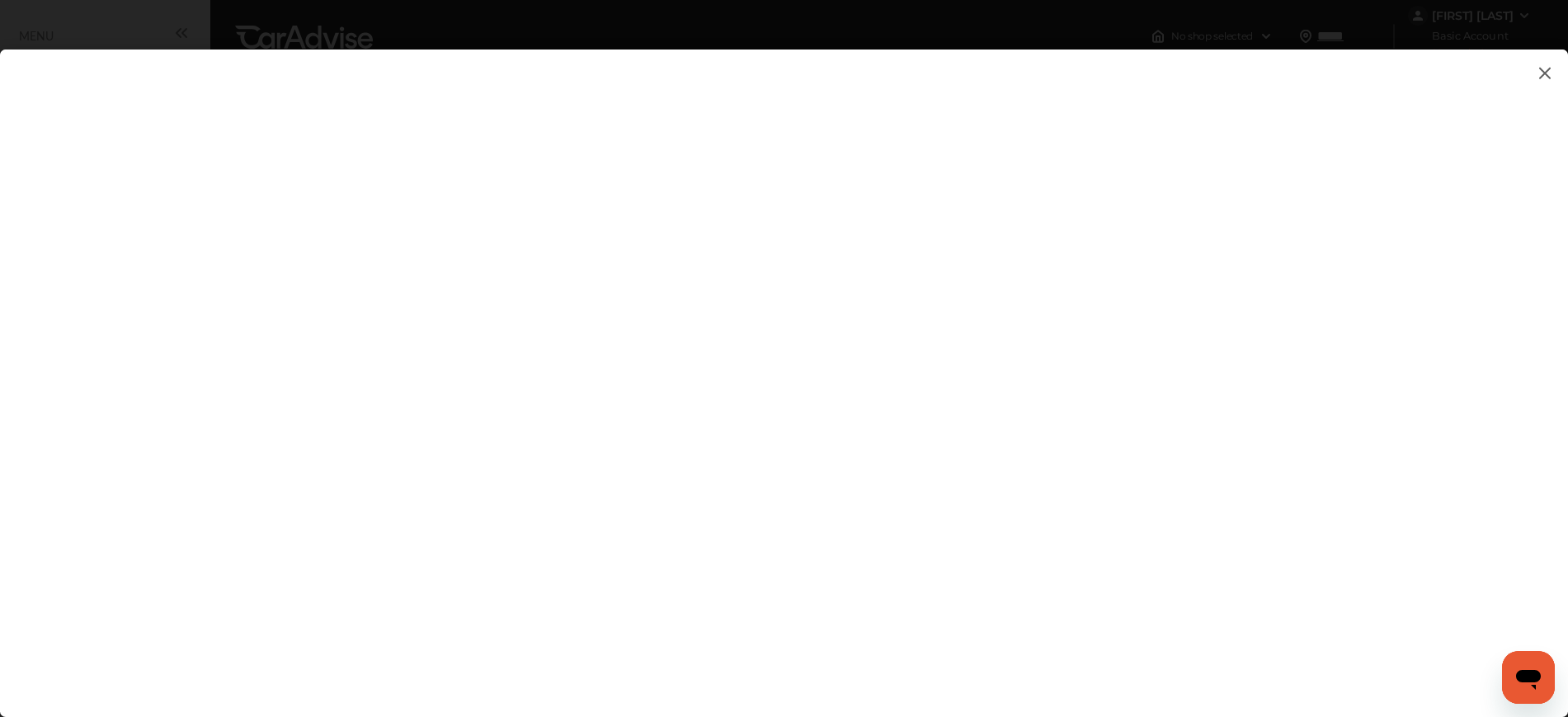 scroll, scrollTop: 0, scrollLeft: 0, axis: both 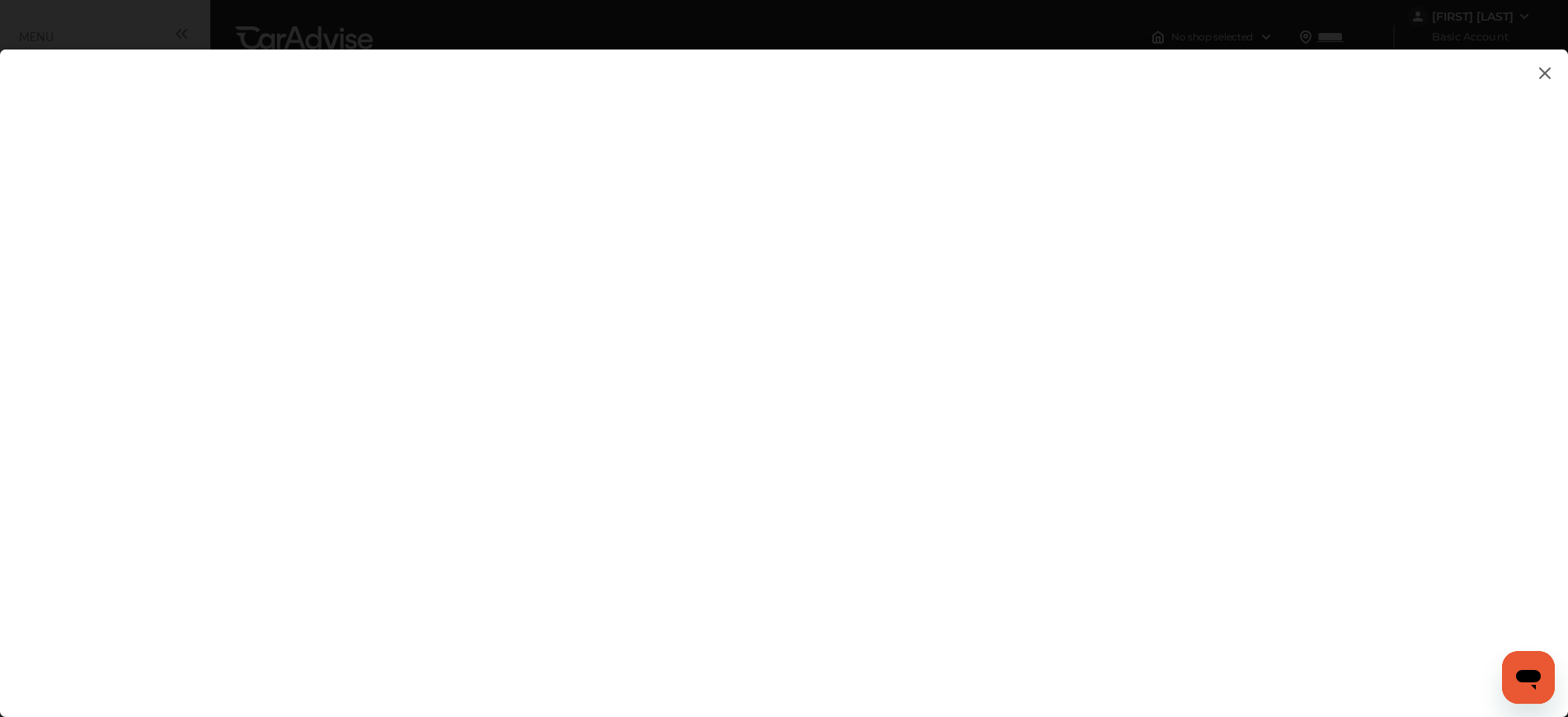 click at bounding box center (784, 366) 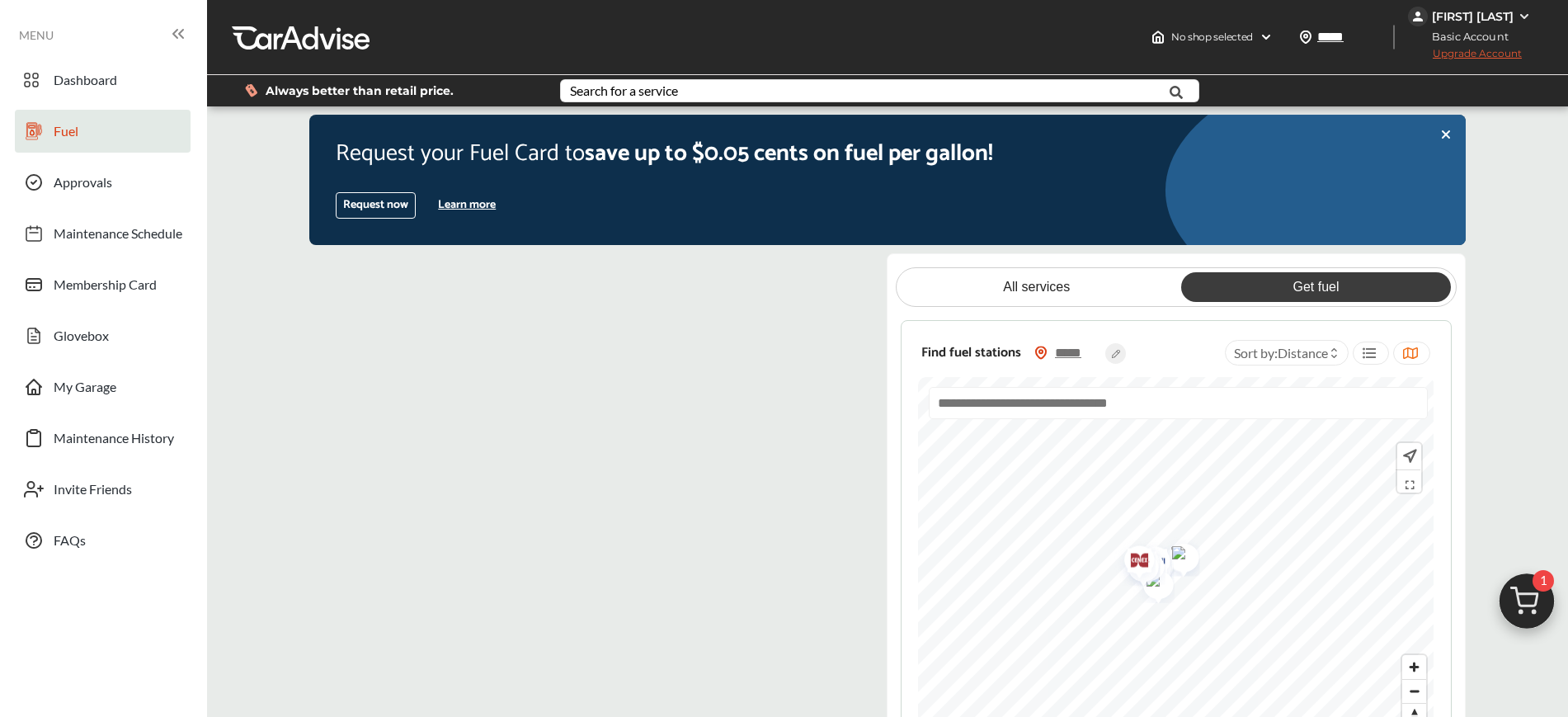 scroll, scrollTop: 0, scrollLeft: 0, axis: both 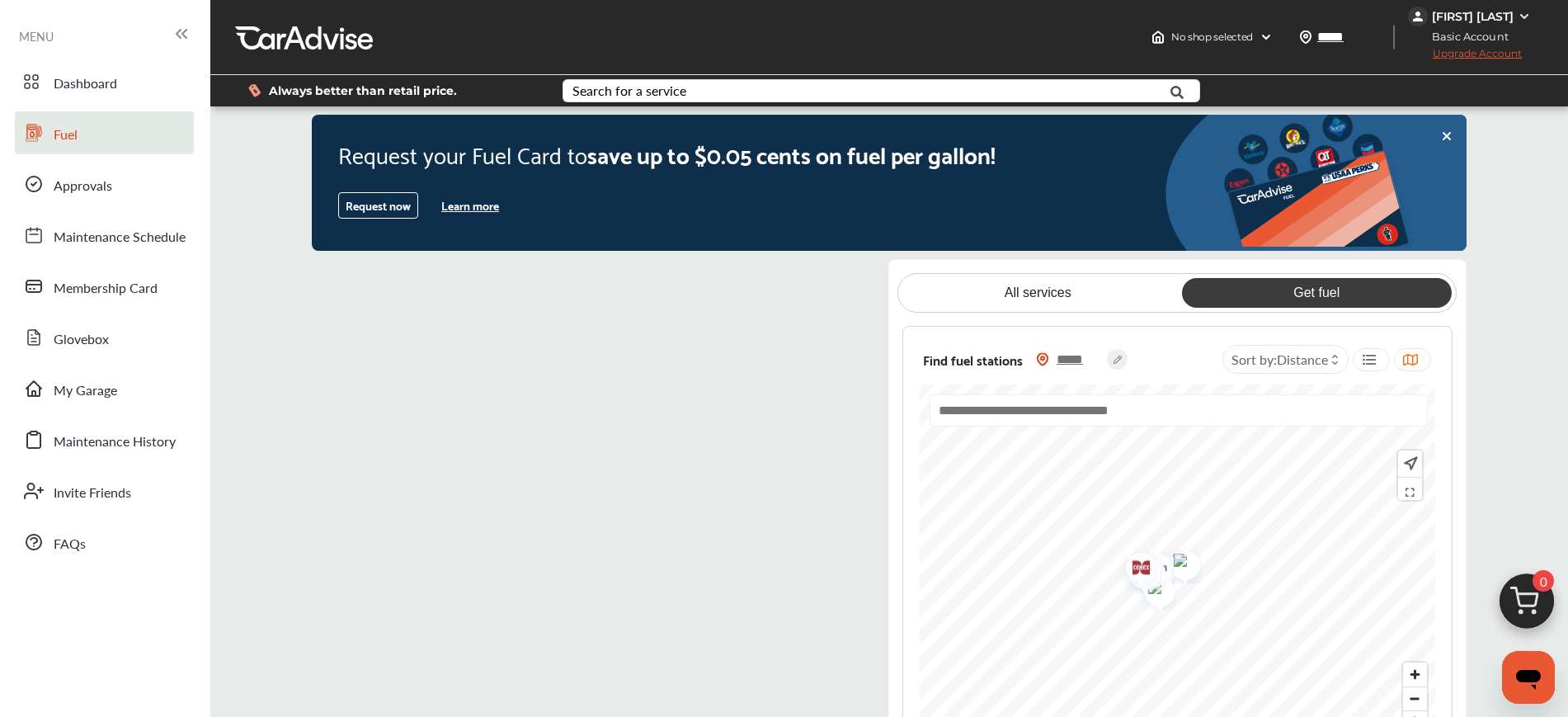 click on "Request now" at bounding box center [378, 205] 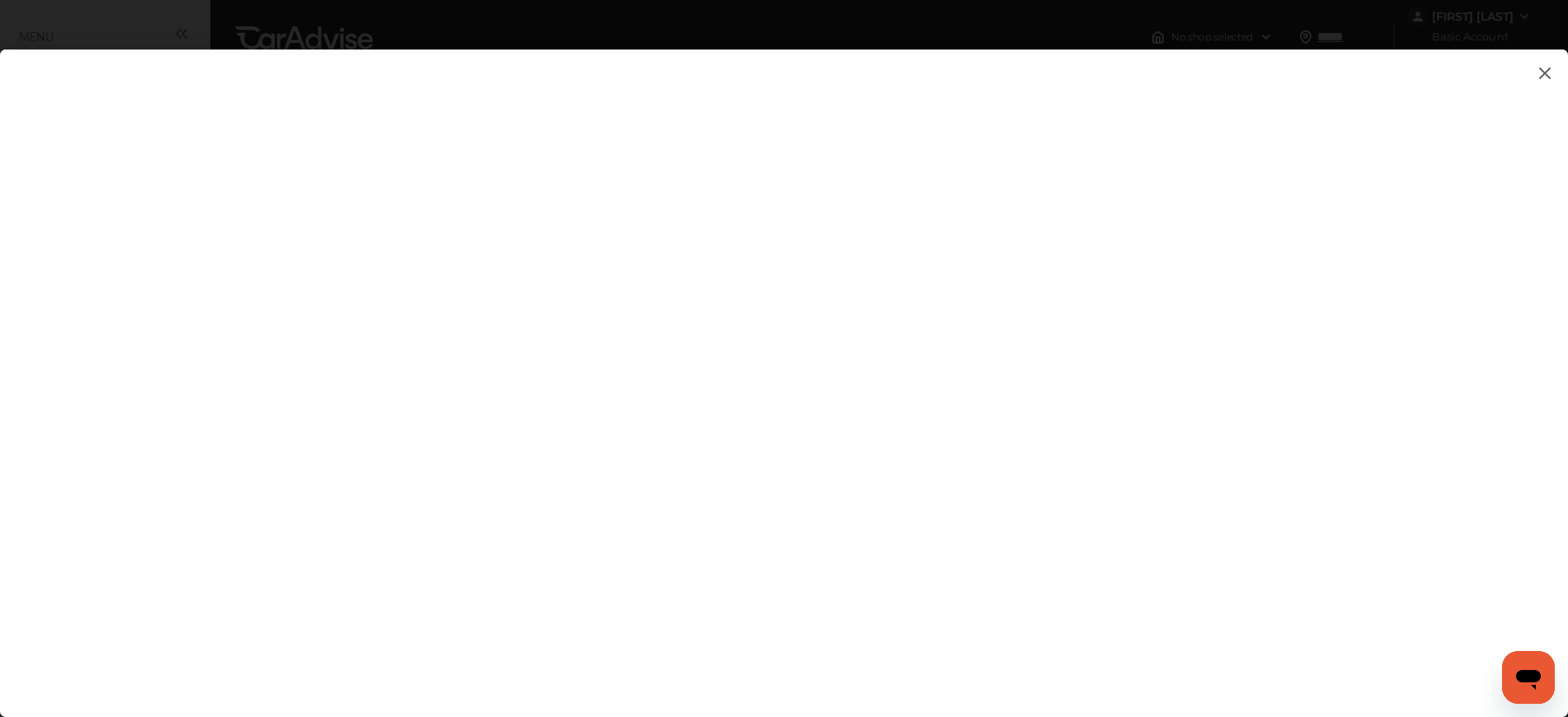 click at bounding box center [784, 366] 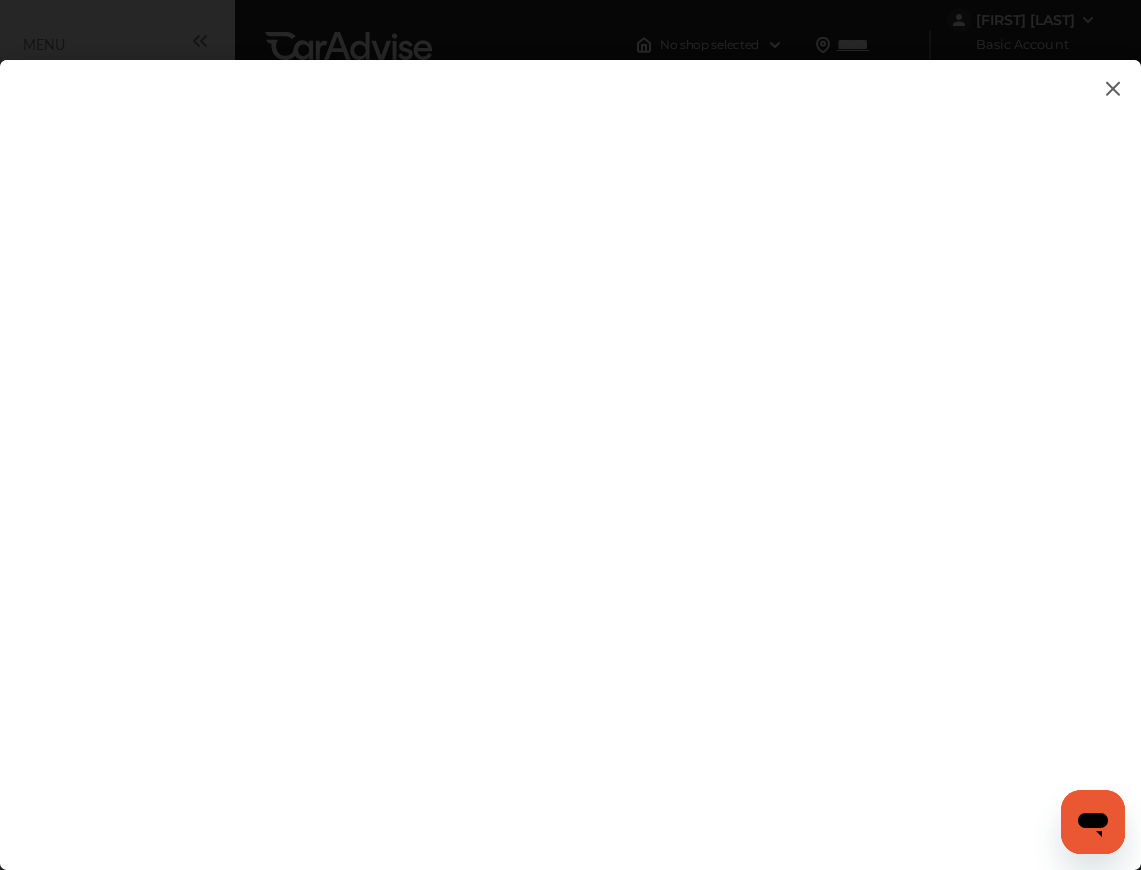 type on "*********" 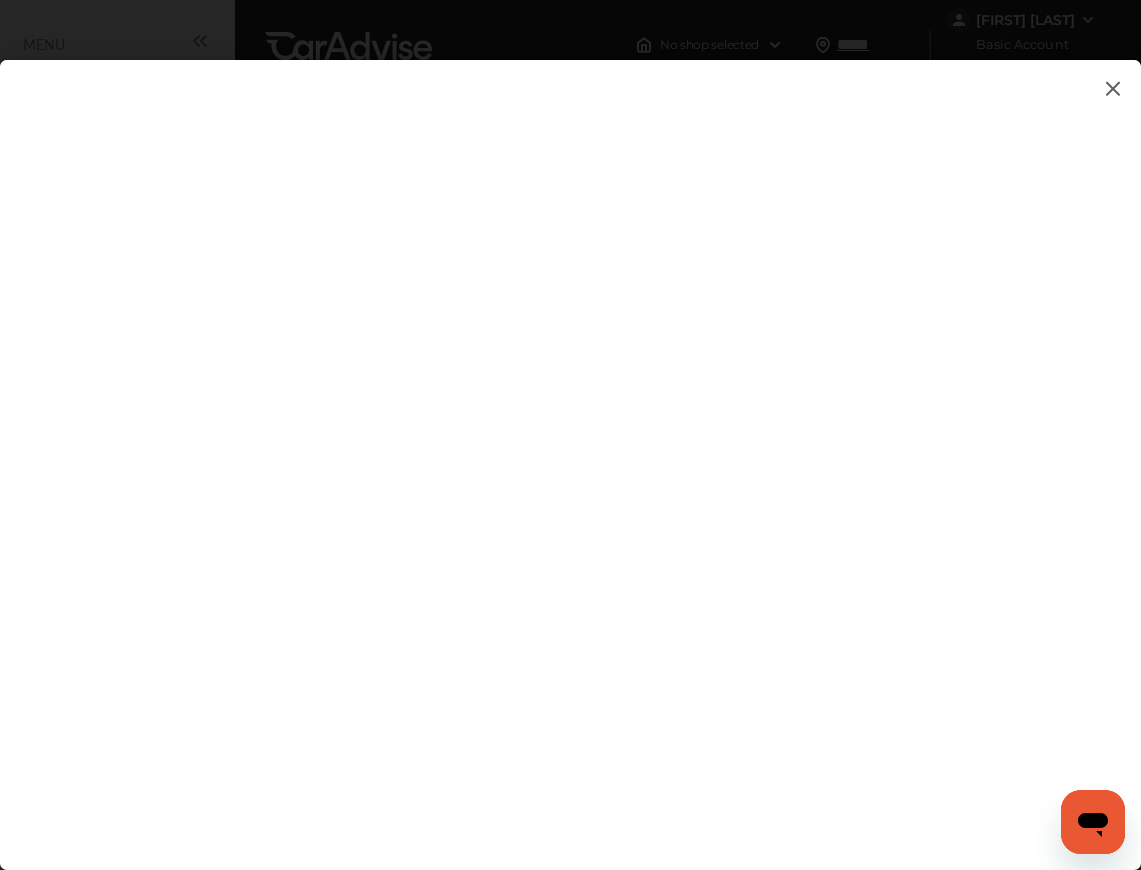 click on "*********" at bounding box center (570, 445) 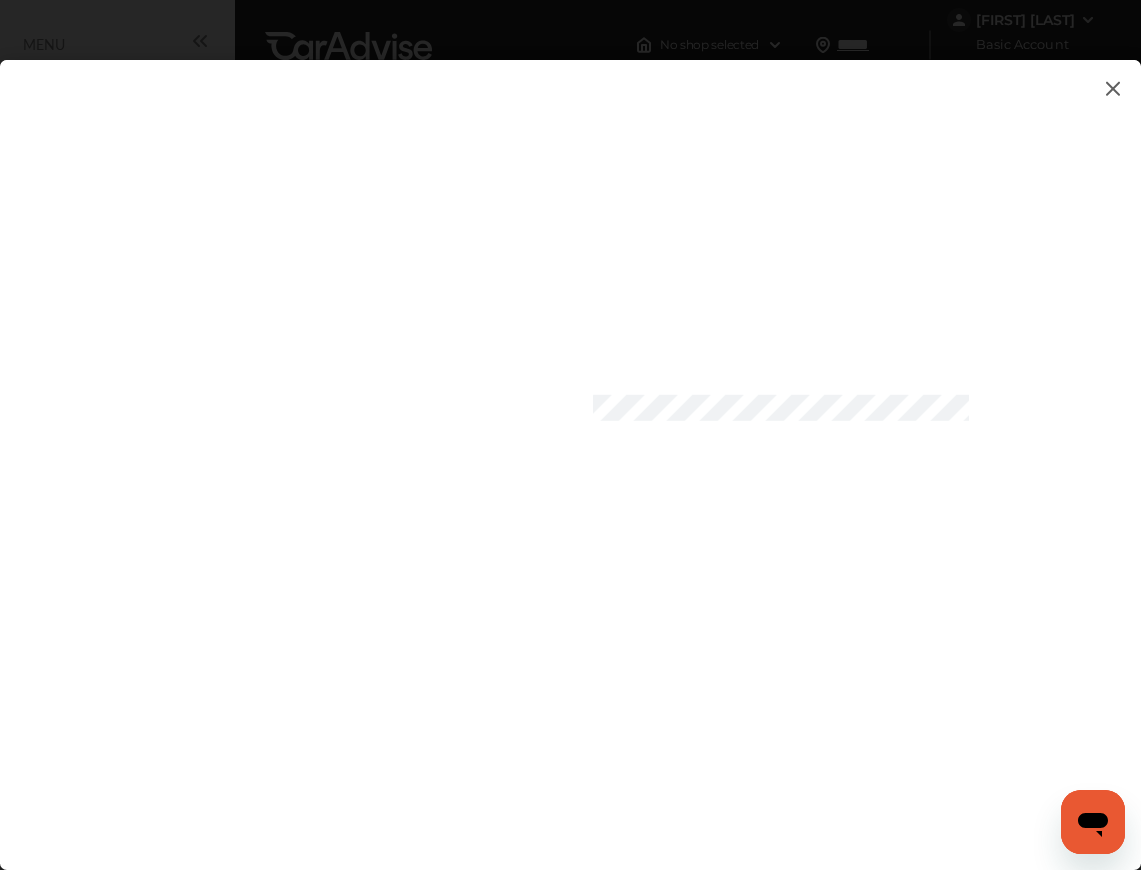click at bounding box center (570, 445) 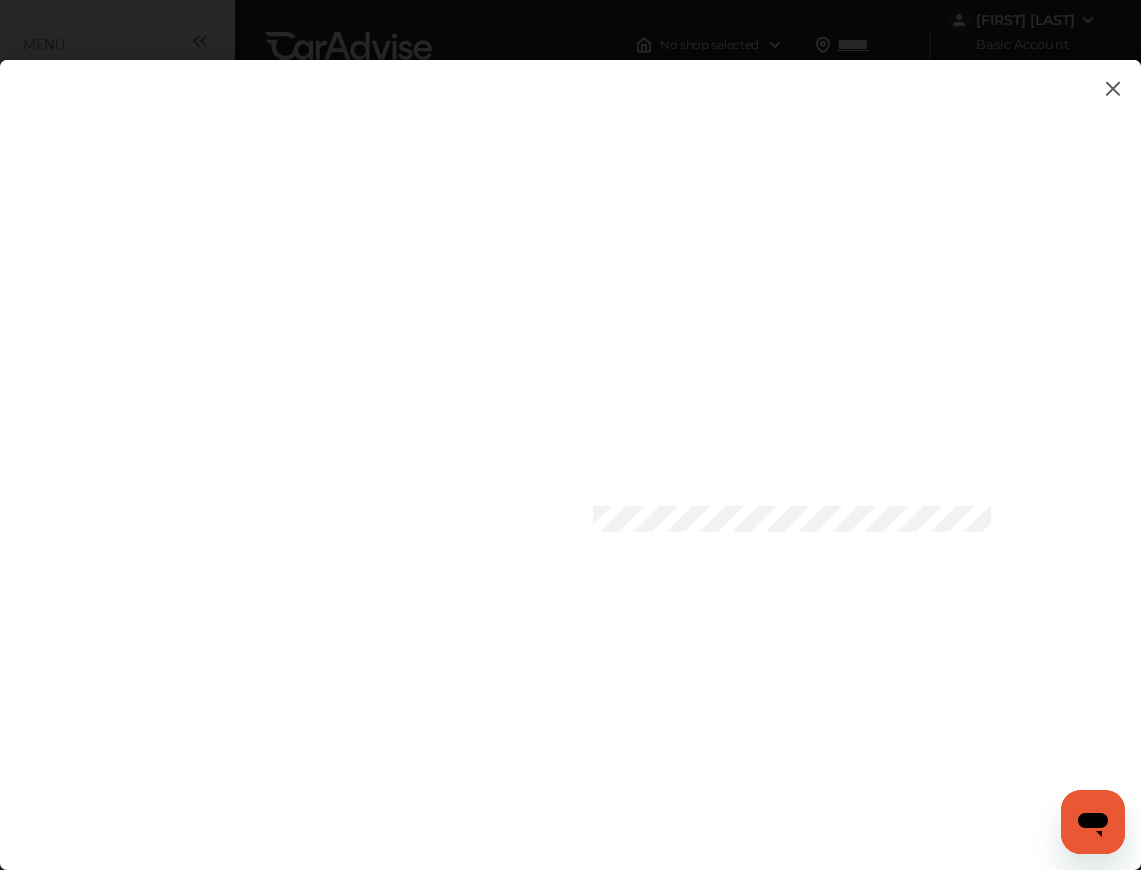 click at bounding box center (570, 445) 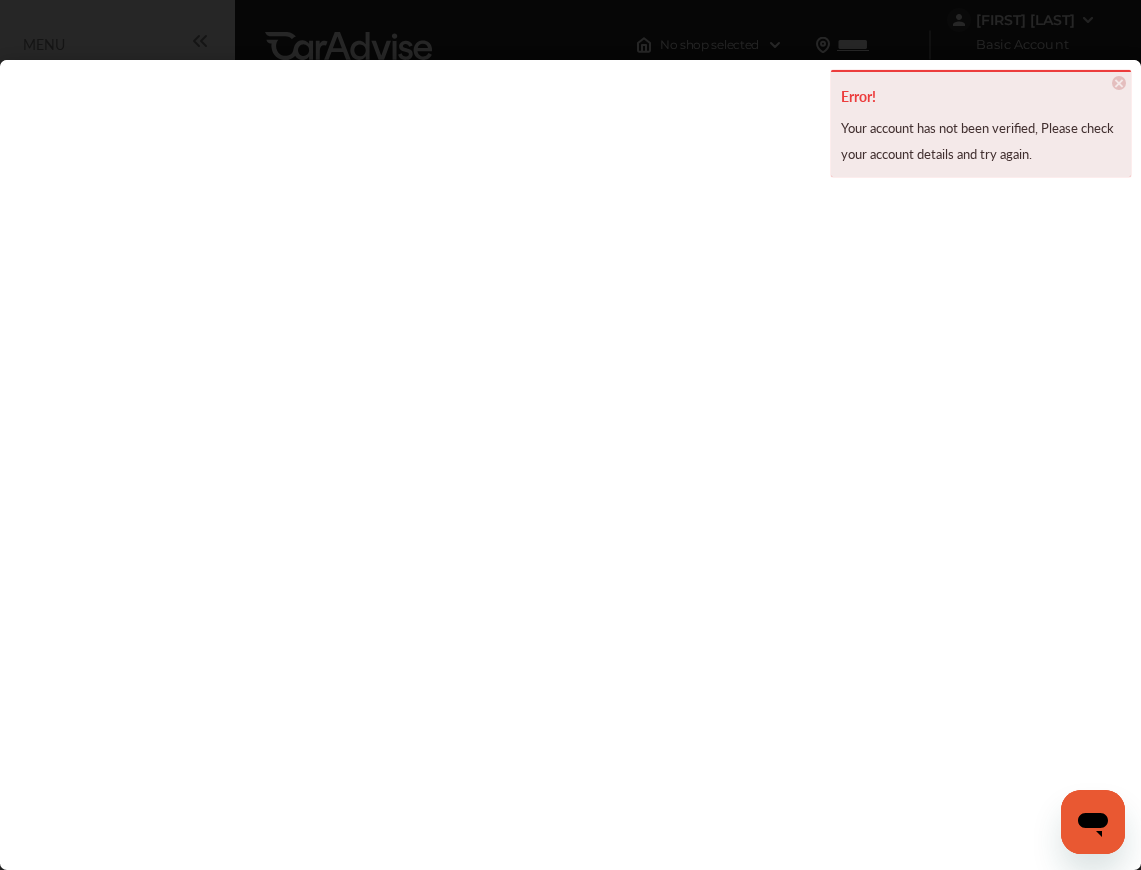click on "×" at bounding box center [1119, 83] 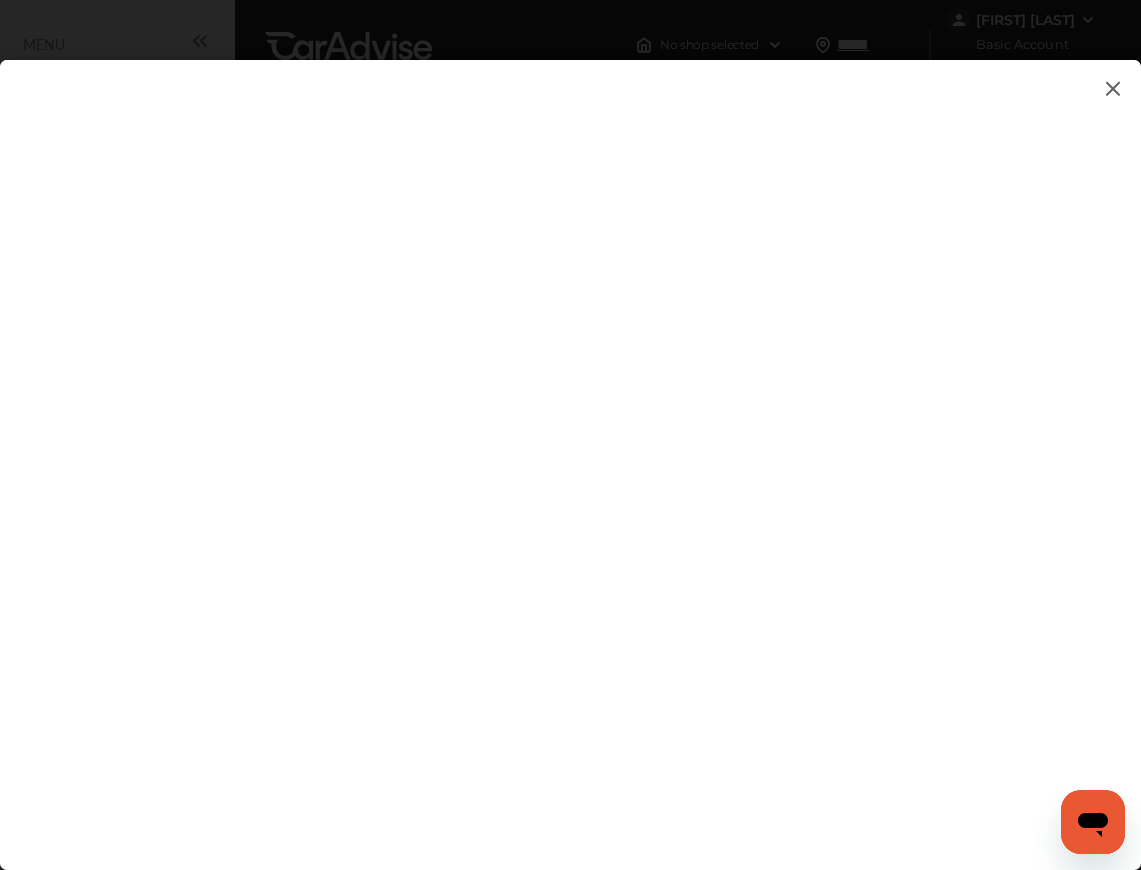 click at bounding box center (570, 445) 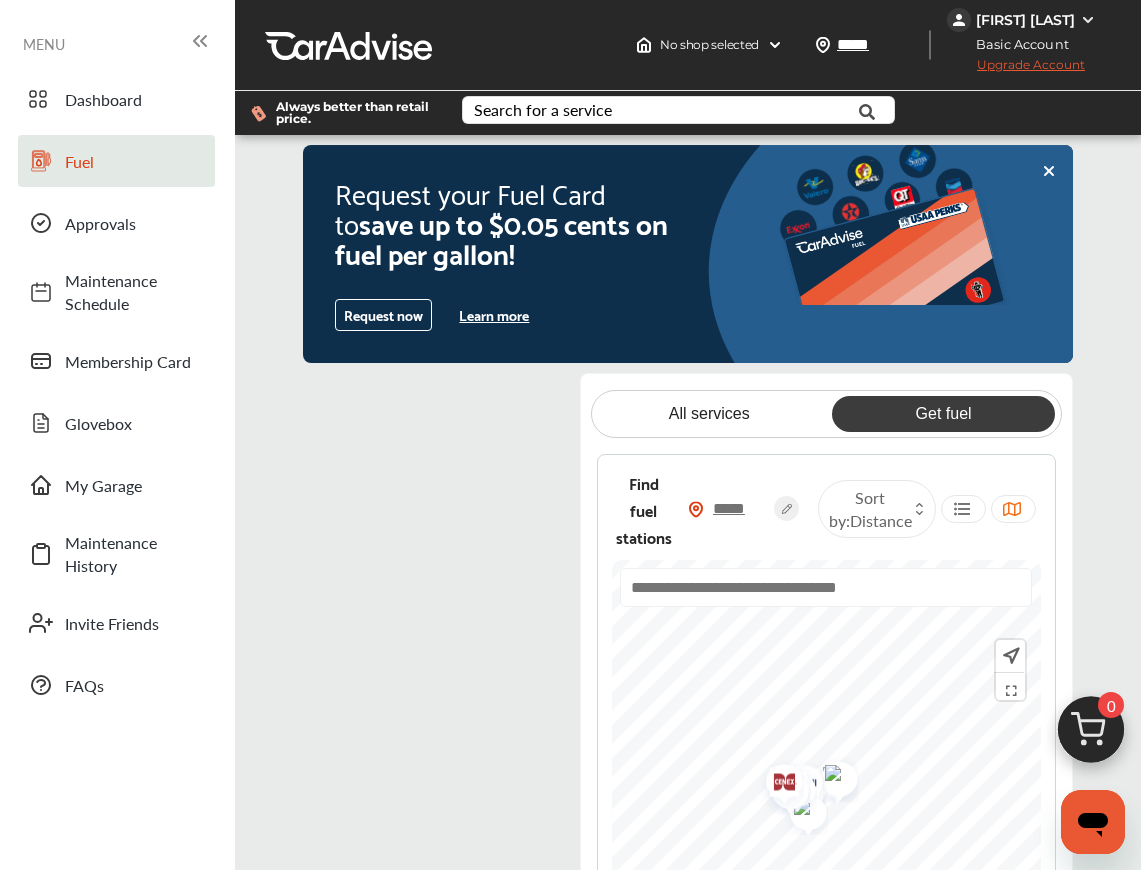 click on "Learn more" at bounding box center [494, 315] 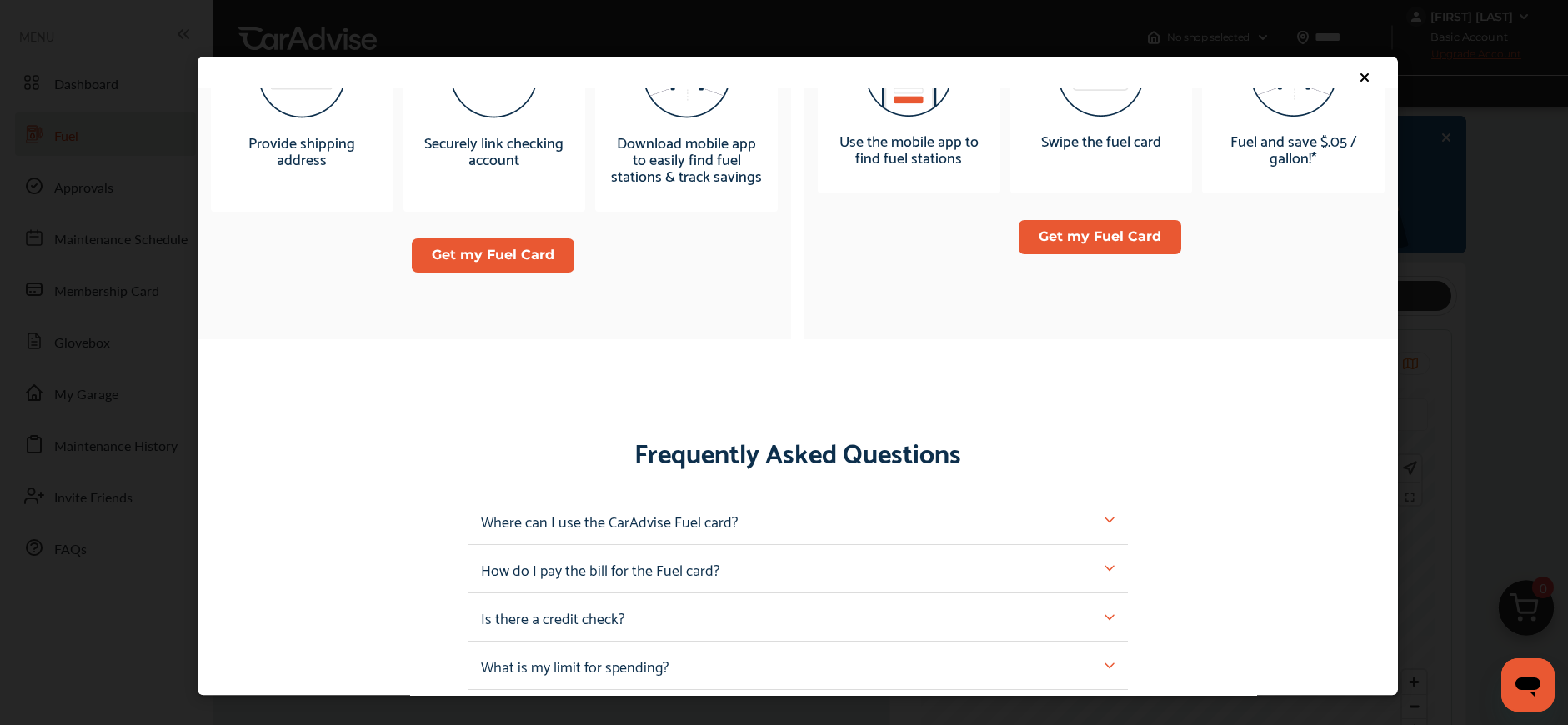 scroll, scrollTop: 0, scrollLeft: 0, axis: both 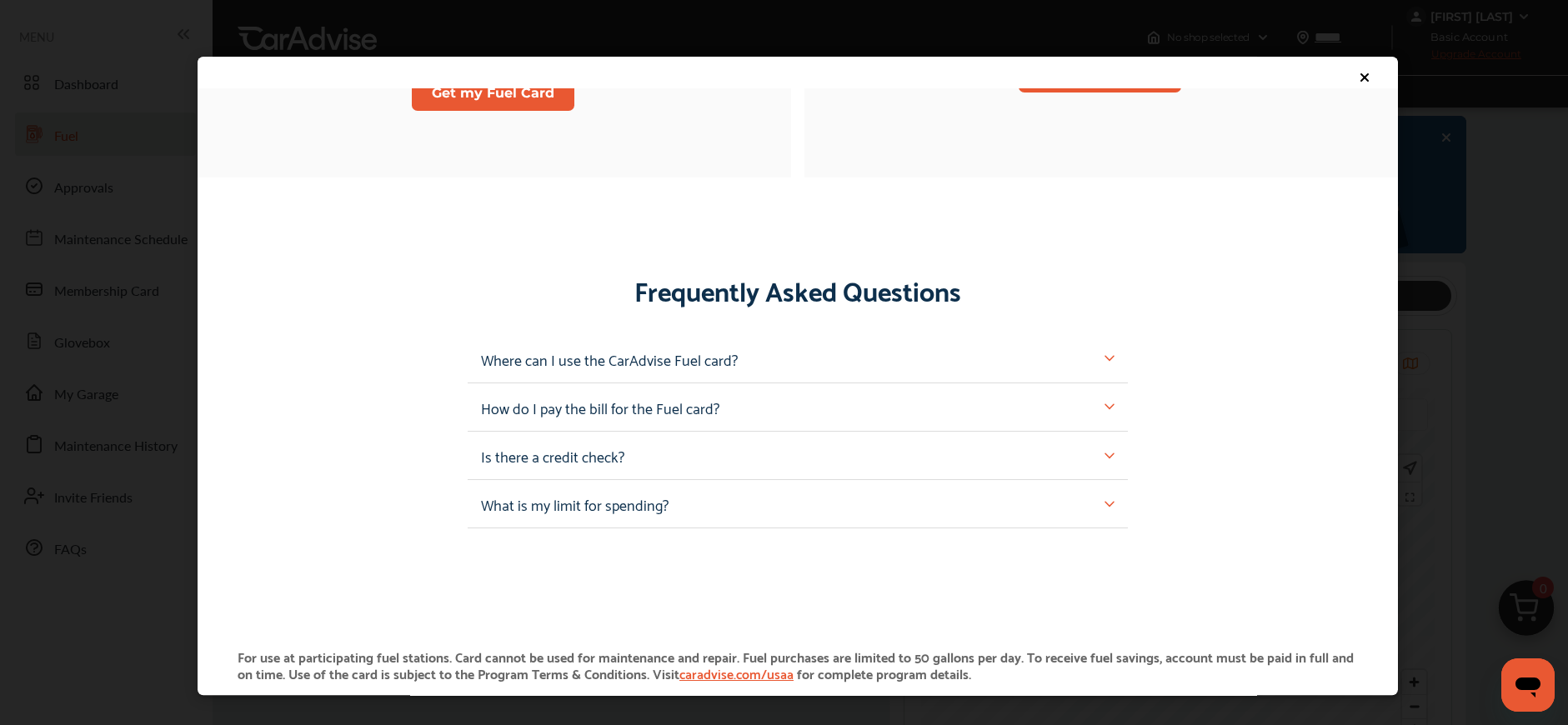 click at bounding box center [1110, 456] 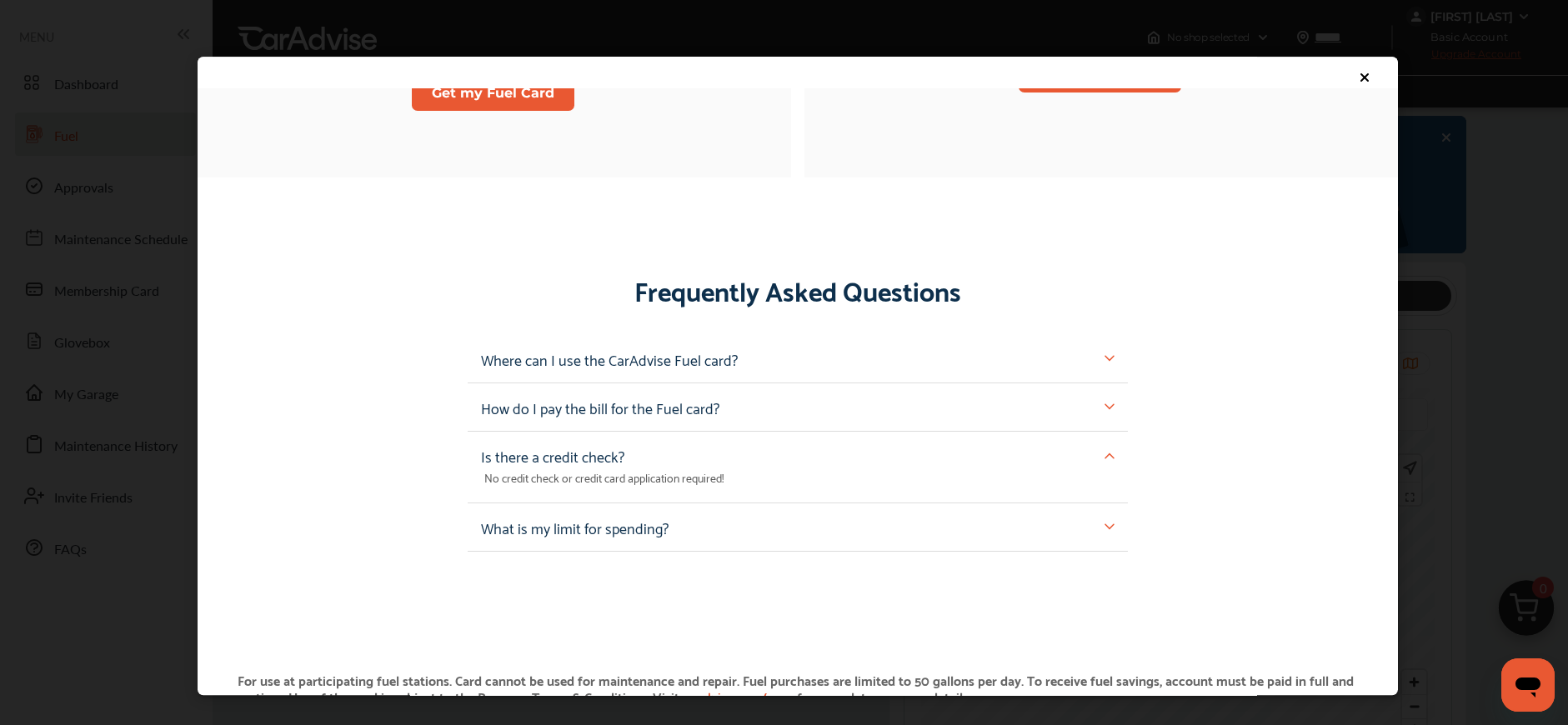 click at bounding box center [1110, 456] 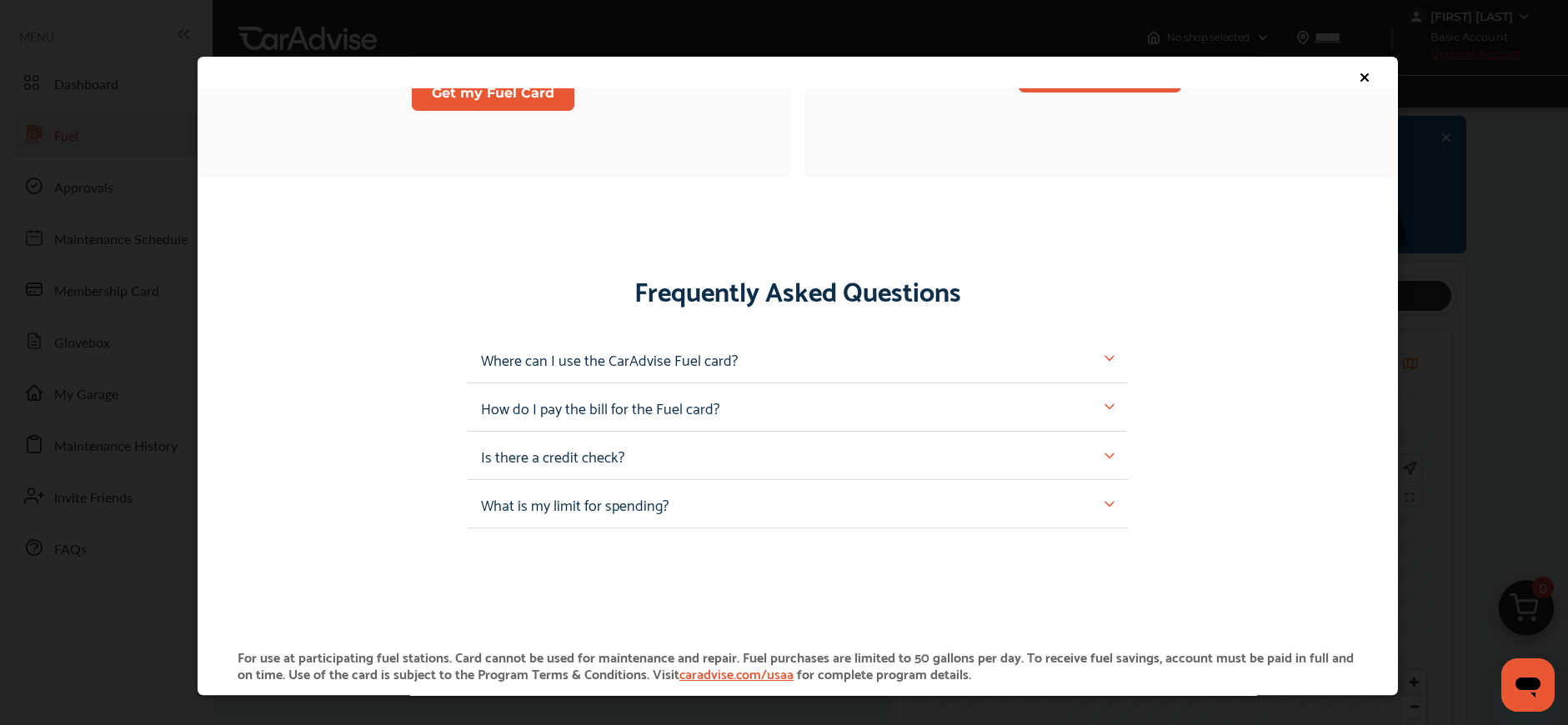 click at bounding box center (1110, 408) 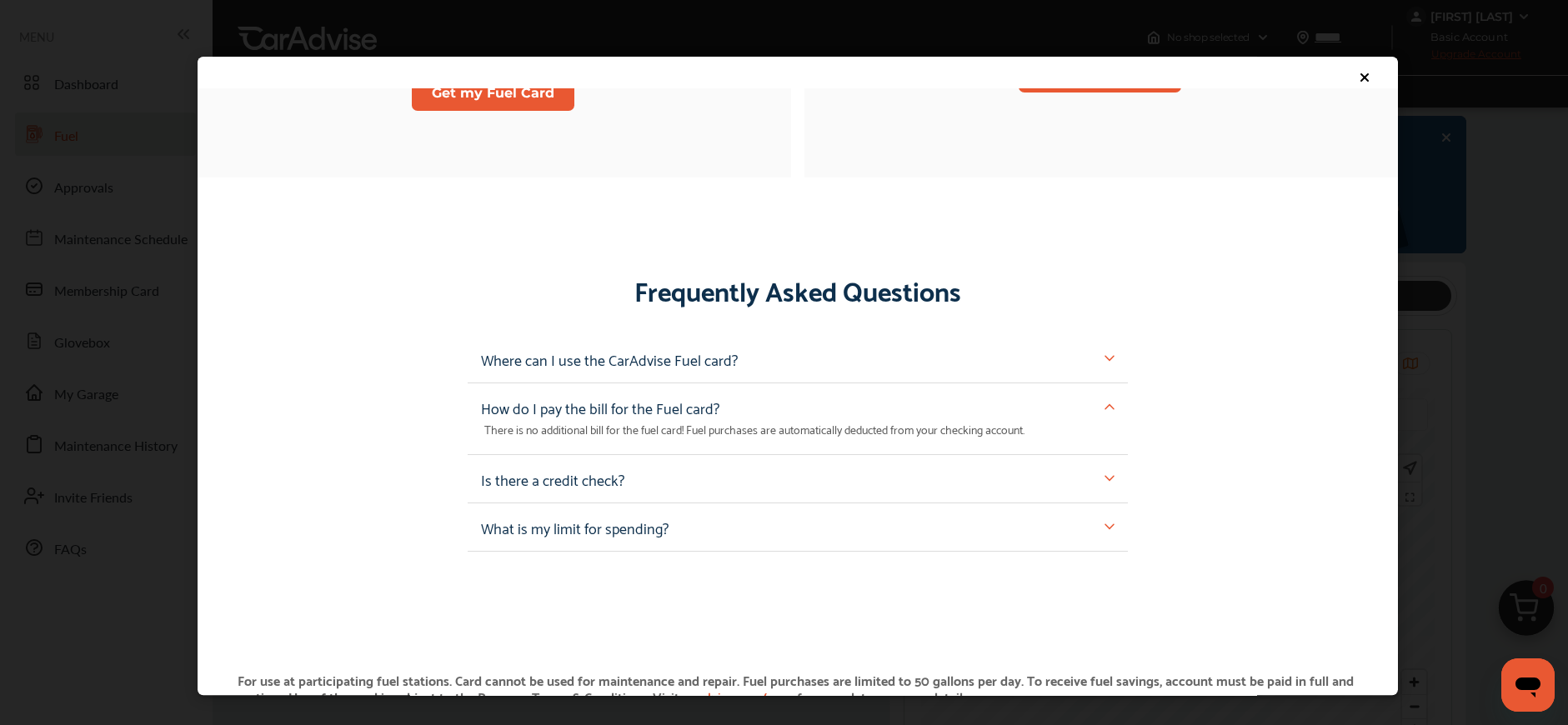 click on "How do I pay the bill for the Fuel card?" at bounding box center [798, 407] 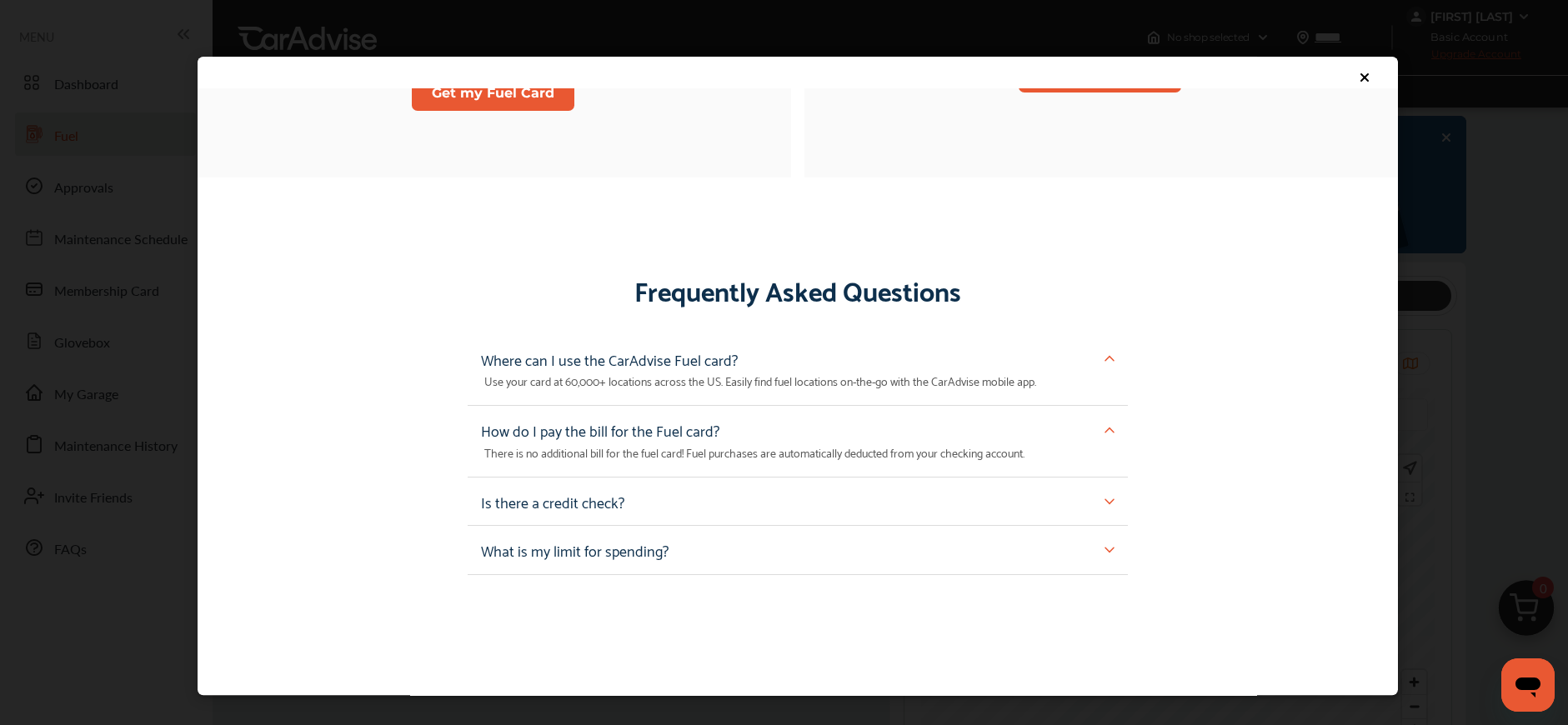 click on "What is my limit for spending?" at bounding box center [798, 550] 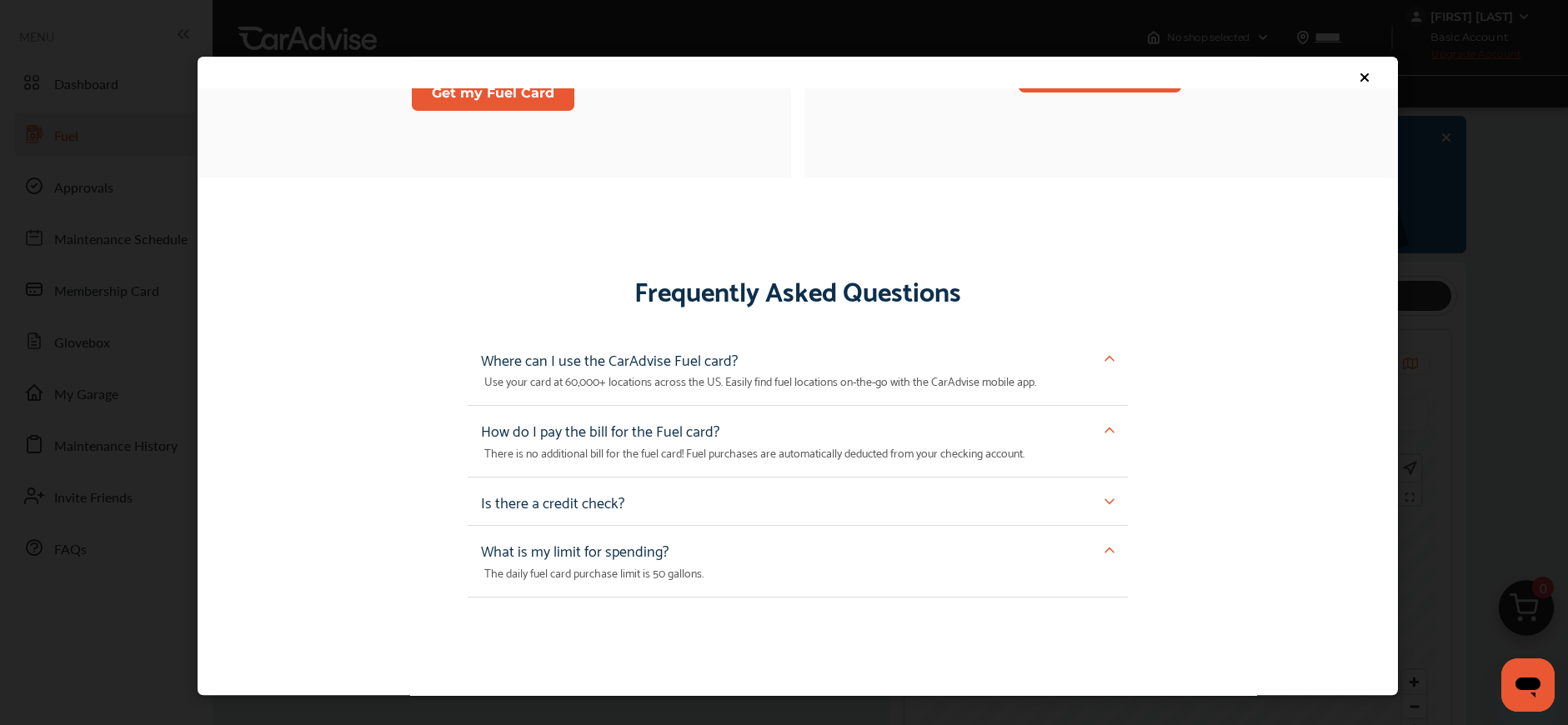 click at bounding box center [1110, 550] 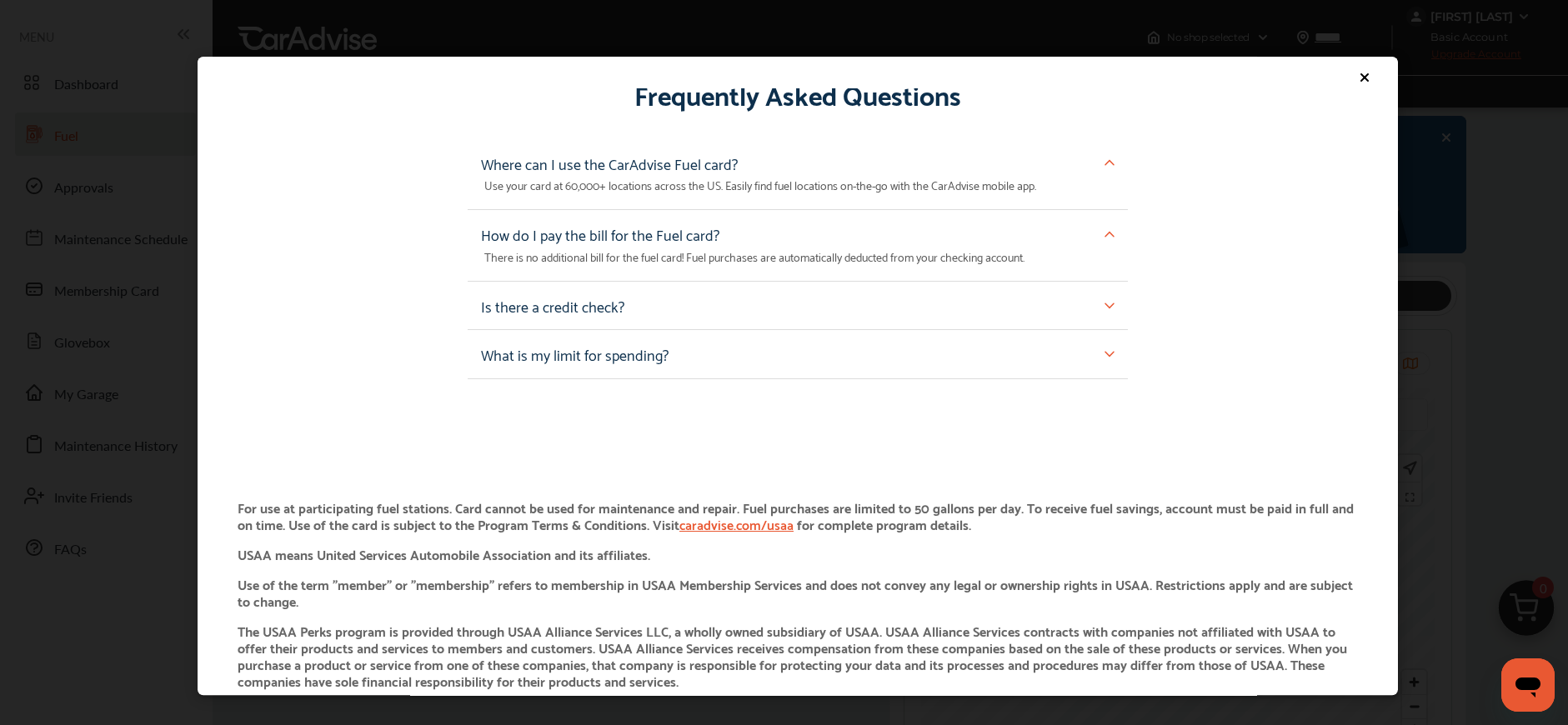 scroll, scrollTop: 1695, scrollLeft: 0, axis: vertical 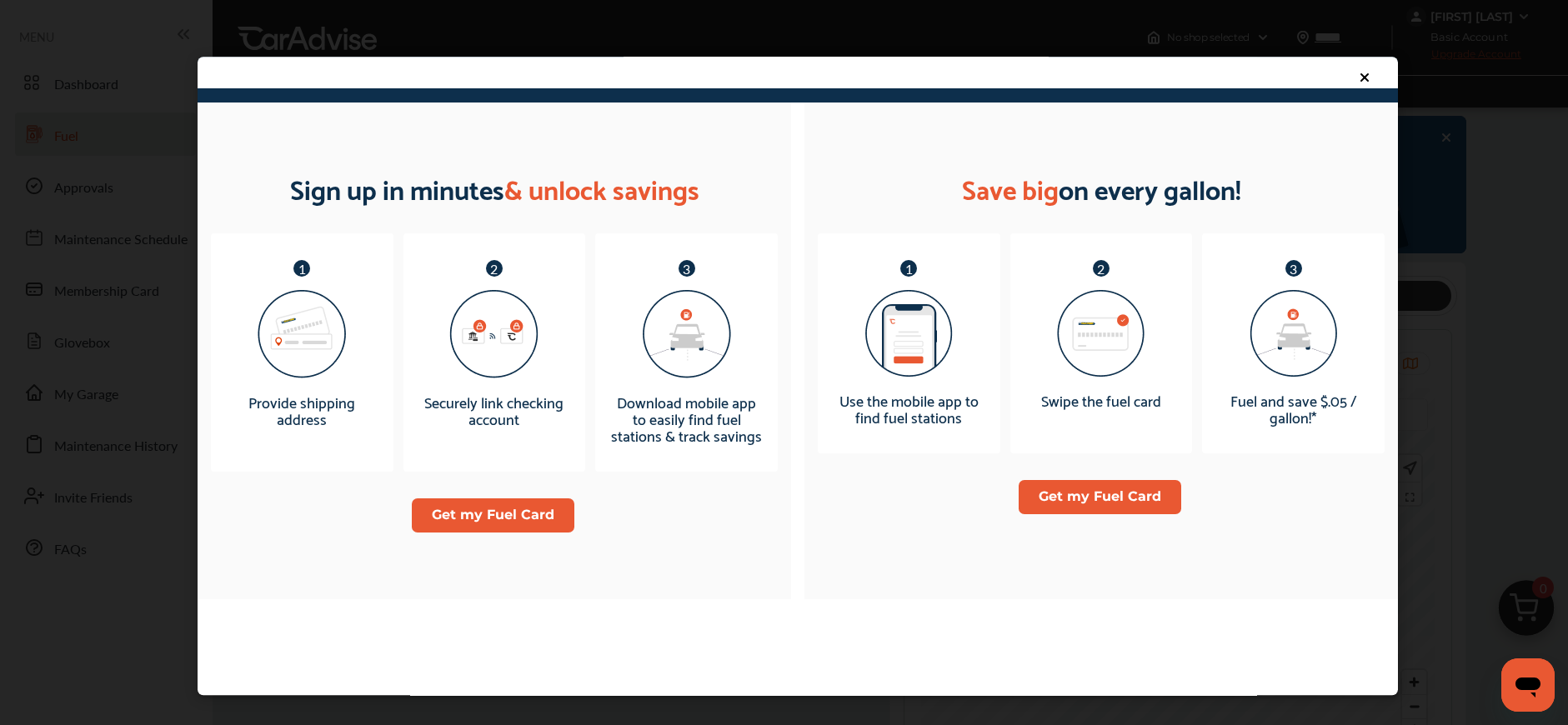 click on "Get my Fuel Card" at bounding box center [1099, 497] 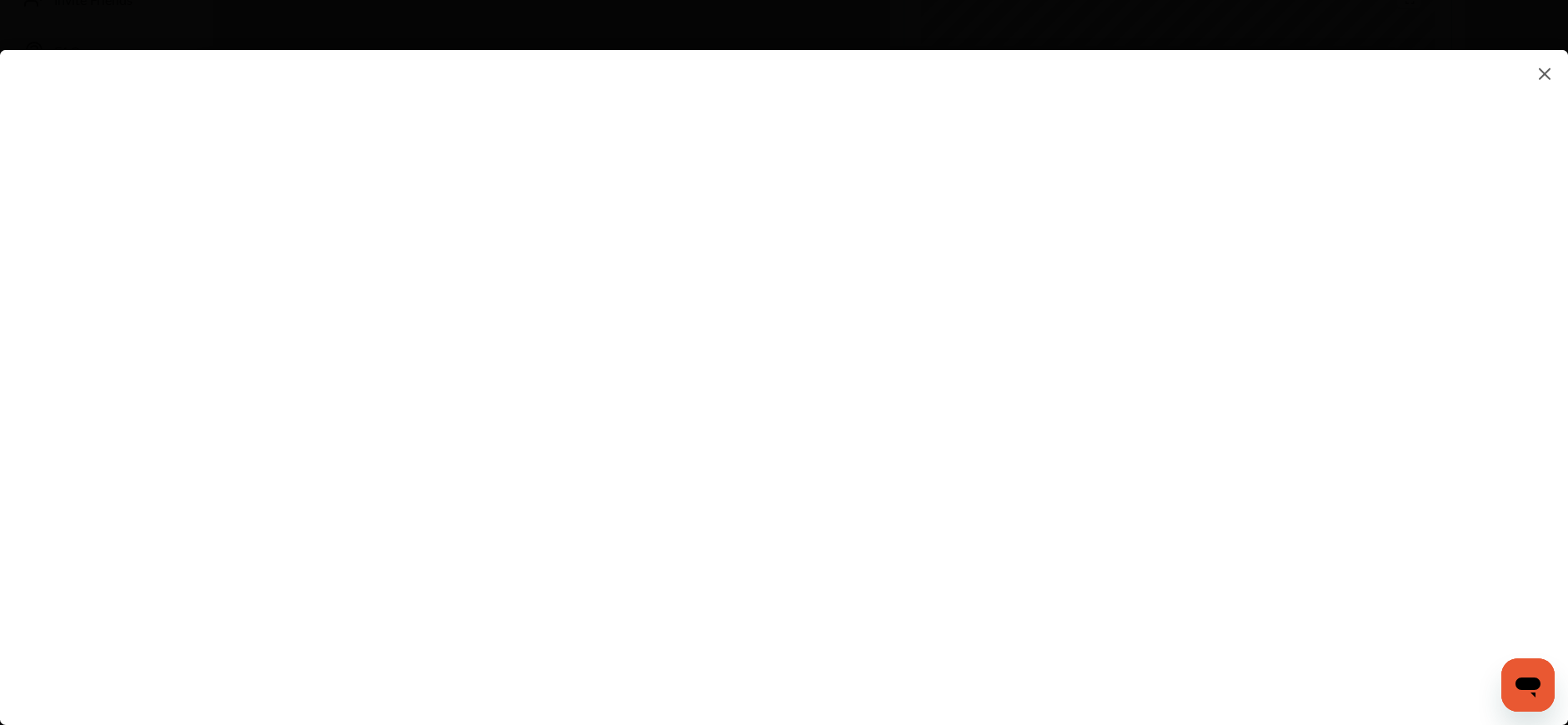 scroll, scrollTop: 494, scrollLeft: 0, axis: vertical 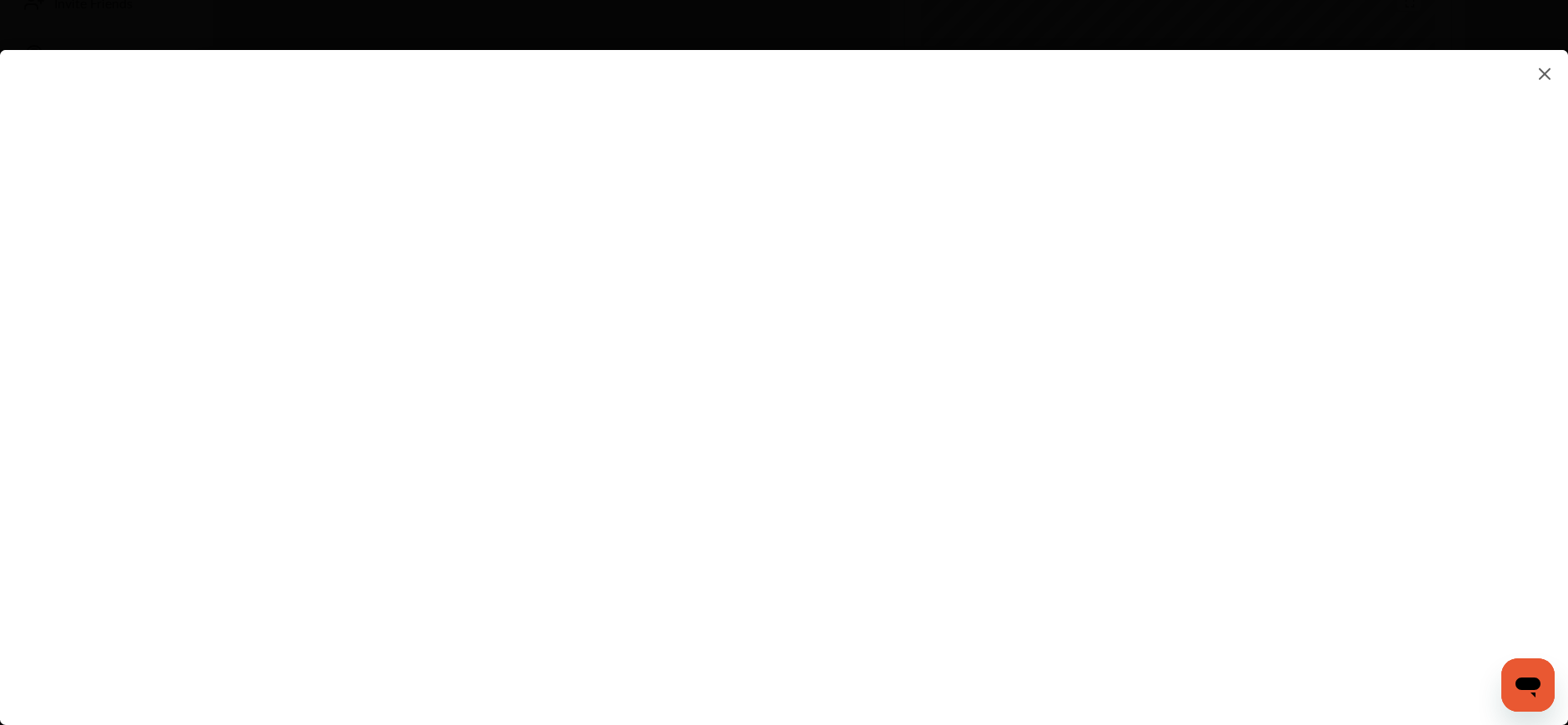 click at bounding box center [784, 371] 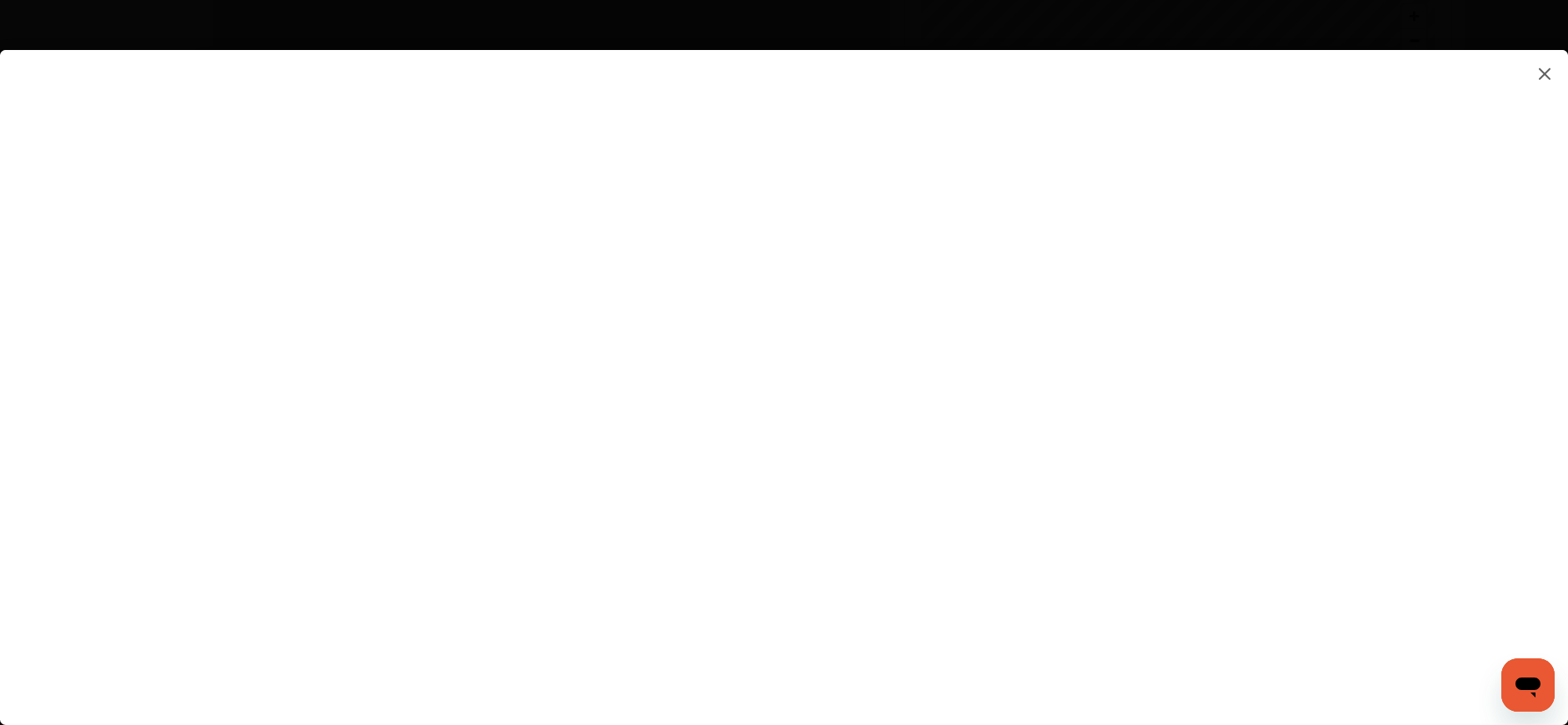click on "My Account
Dashboard
Approvals
Maintenance Schedule
Membership Card
Fuel
Glovebox
My Garage
Maintenance History
Invite Friends
FAQs Sign Out Close Menu Open Menu MENU
Dashboard
Fuel
Approvals
Maintenance Schedule
Membership Card
Glovebox
My Garage
Maintenance History
Invite Friends
FAQs No shop selected No shop selected Find a shop *****
Sort by :  Distance
***** [FIRST] [LAST] Basic   Account Upgrade Account My Account Membership Card Sign Out Always better than retail price. Search for a service Search for... All Common Services Maintenance Schedules 0 My Cart
You haven't added any services for your car yet...  Save up to 10% Today! Add Services Continue to checkout
Request your Fuel Card to  Request now Learn more" at bounding box center (784, -303) 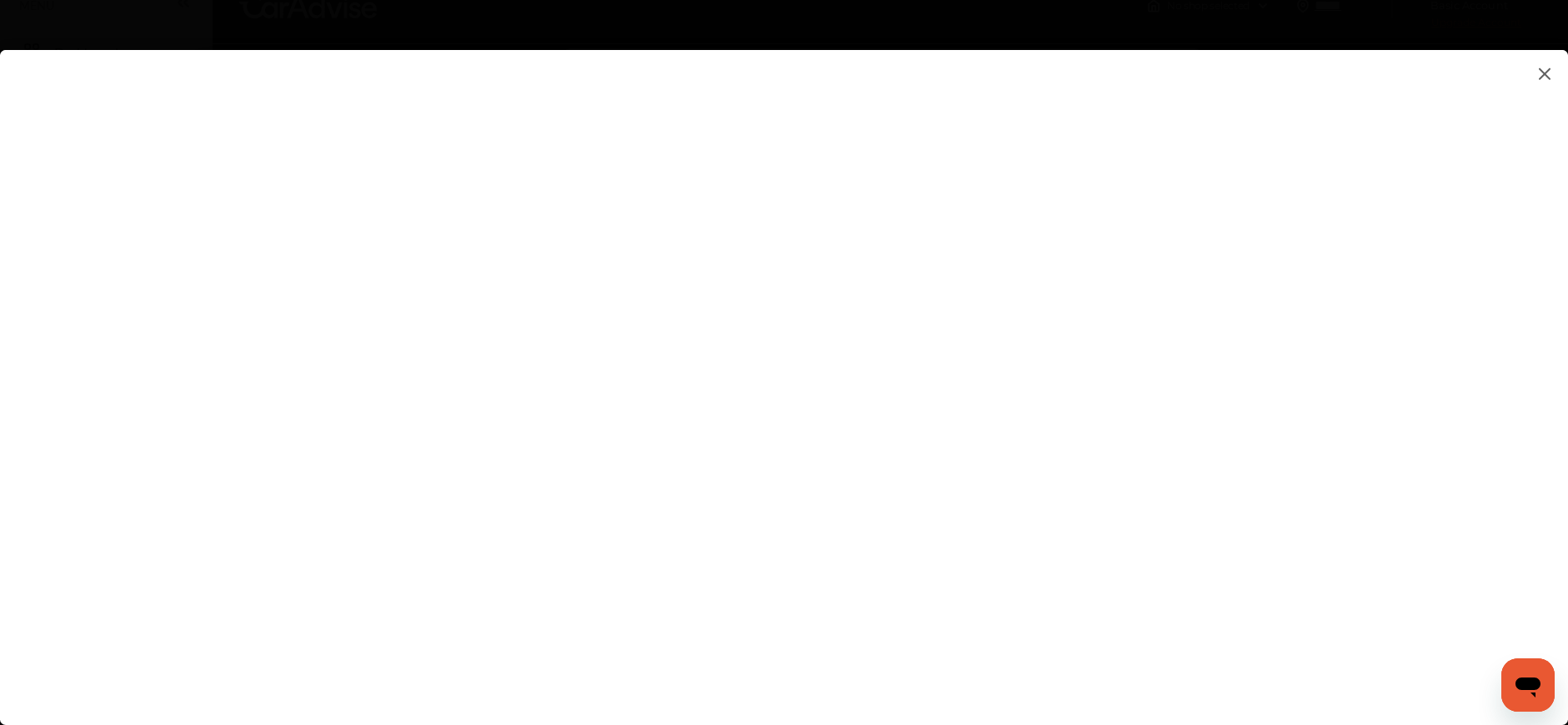 click at bounding box center [784, 371] 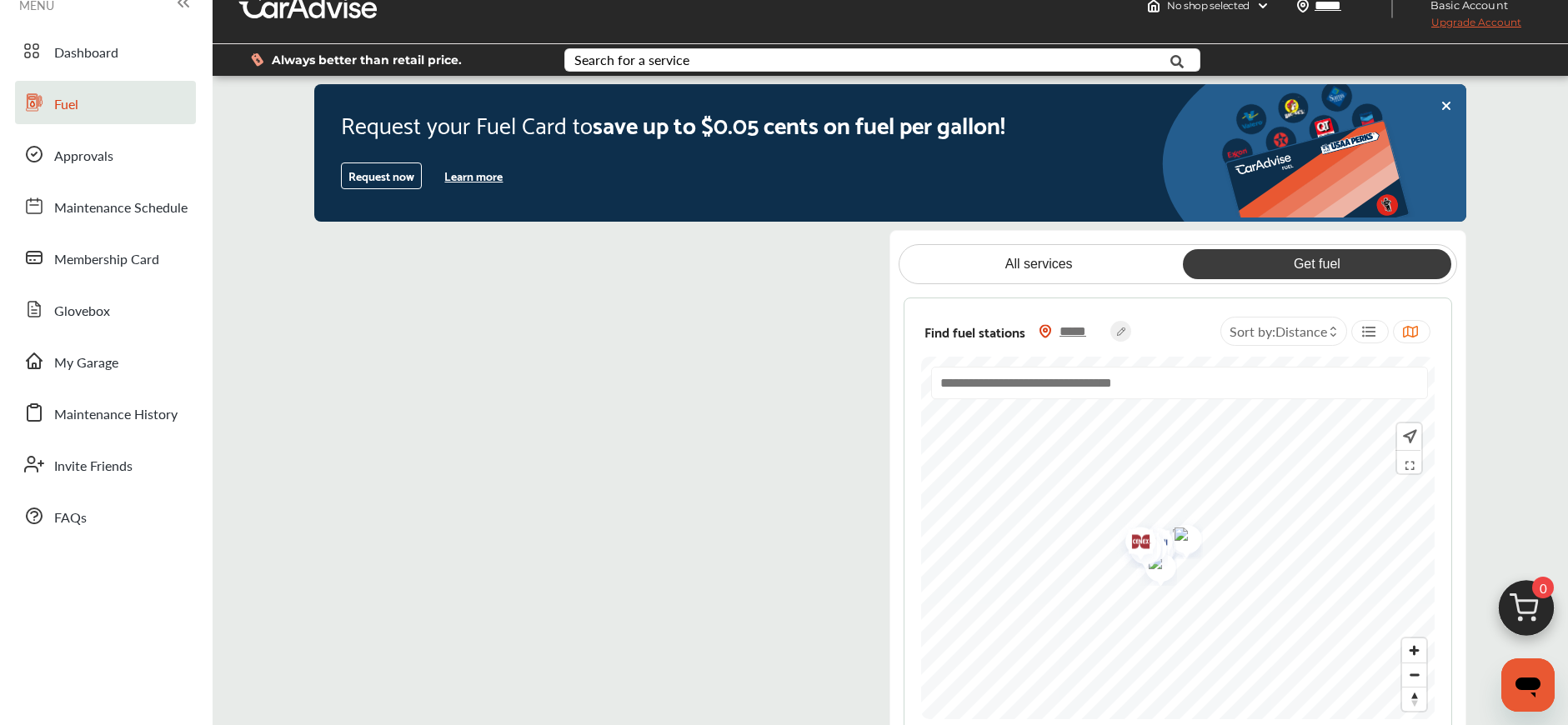 click on "Get fuel" at bounding box center (1317, 264) 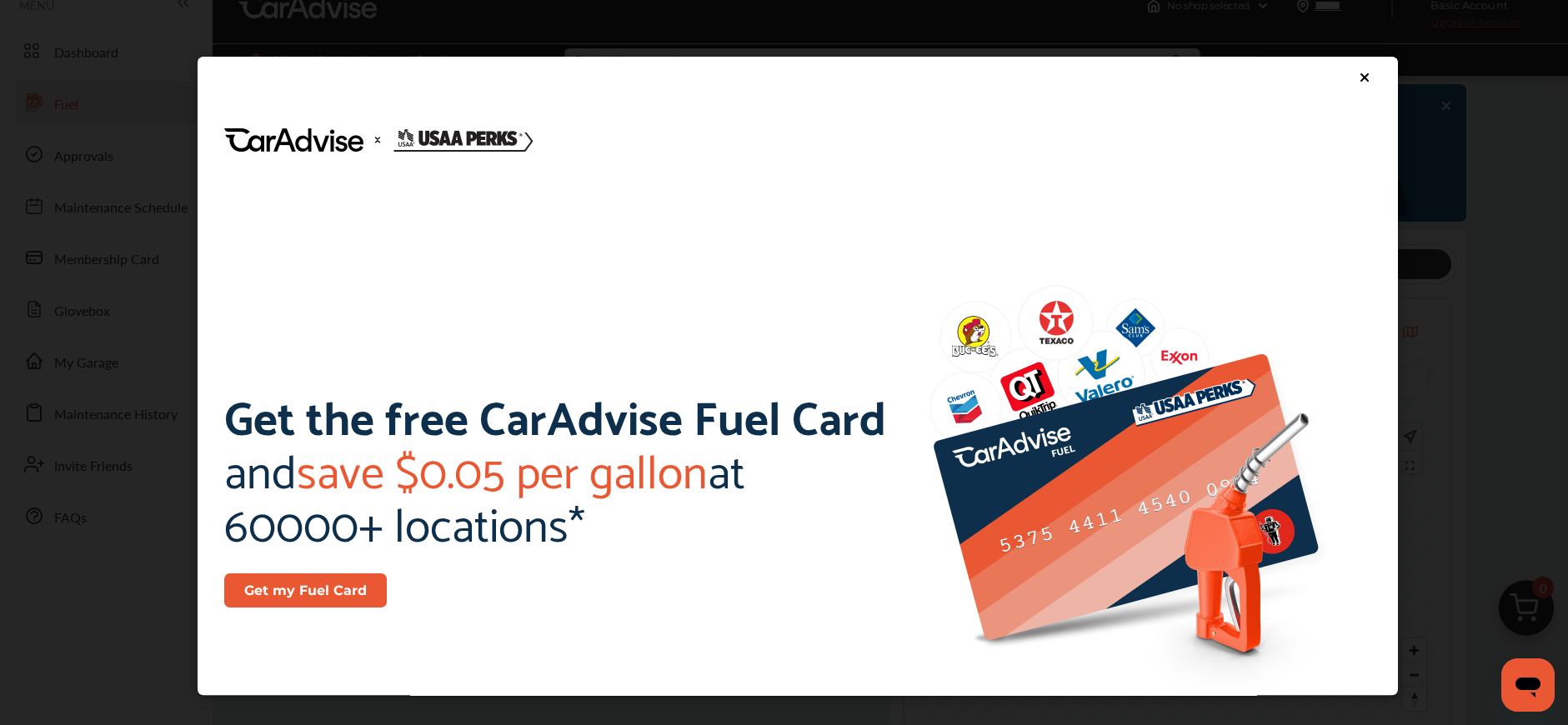 click on "Get my Fuel Card" at bounding box center [305, 591] 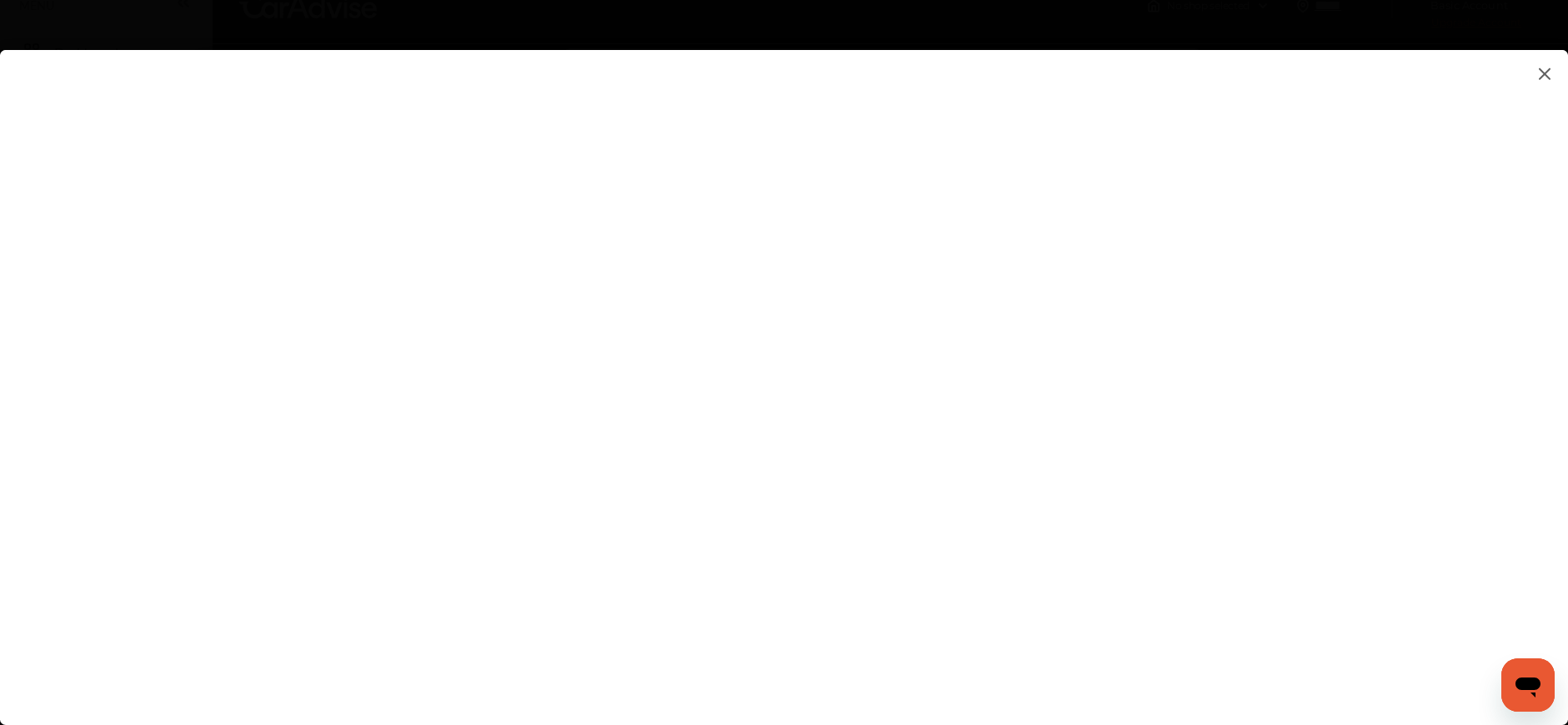 click on "My Account
Dashboard
Approvals
Maintenance Schedule
Membership Card
Fuel
Glovebox
My Garage
Maintenance History
Invite Friends
FAQs Sign Out Close Menu Open Menu MENU
Dashboard
Fuel
Approvals
Maintenance Schedule
Membership Card
Glovebox
My Garage
Maintenance History
Invite Friends
FAQs No shop selected No shop selected Find a shop *****
Sort by :  Distance
***** [FIRST] [LAST] Basic   Account Upgrade Account My Account Membership Card Sign Out Always better than retail price. Search for a service Search for... All Common Services Maintenance Schedules 0 My Cart
You haven't added any services for your car yet...  Save up to 10% Today! Add Services Continue to checkout
Request your Fuel Card to  Request now Learn more" at bounding box center (784, 331) 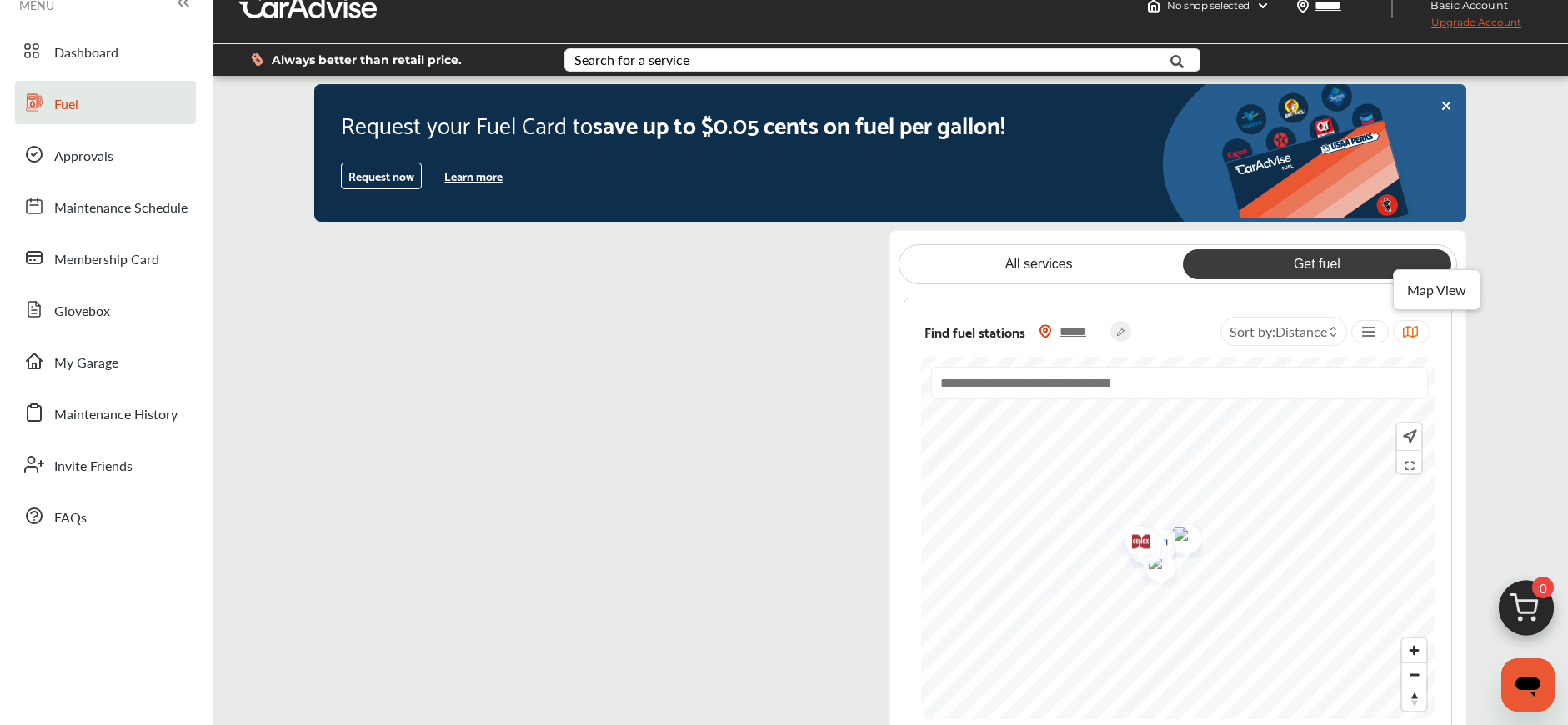 click at bounding box center [1410, 332] 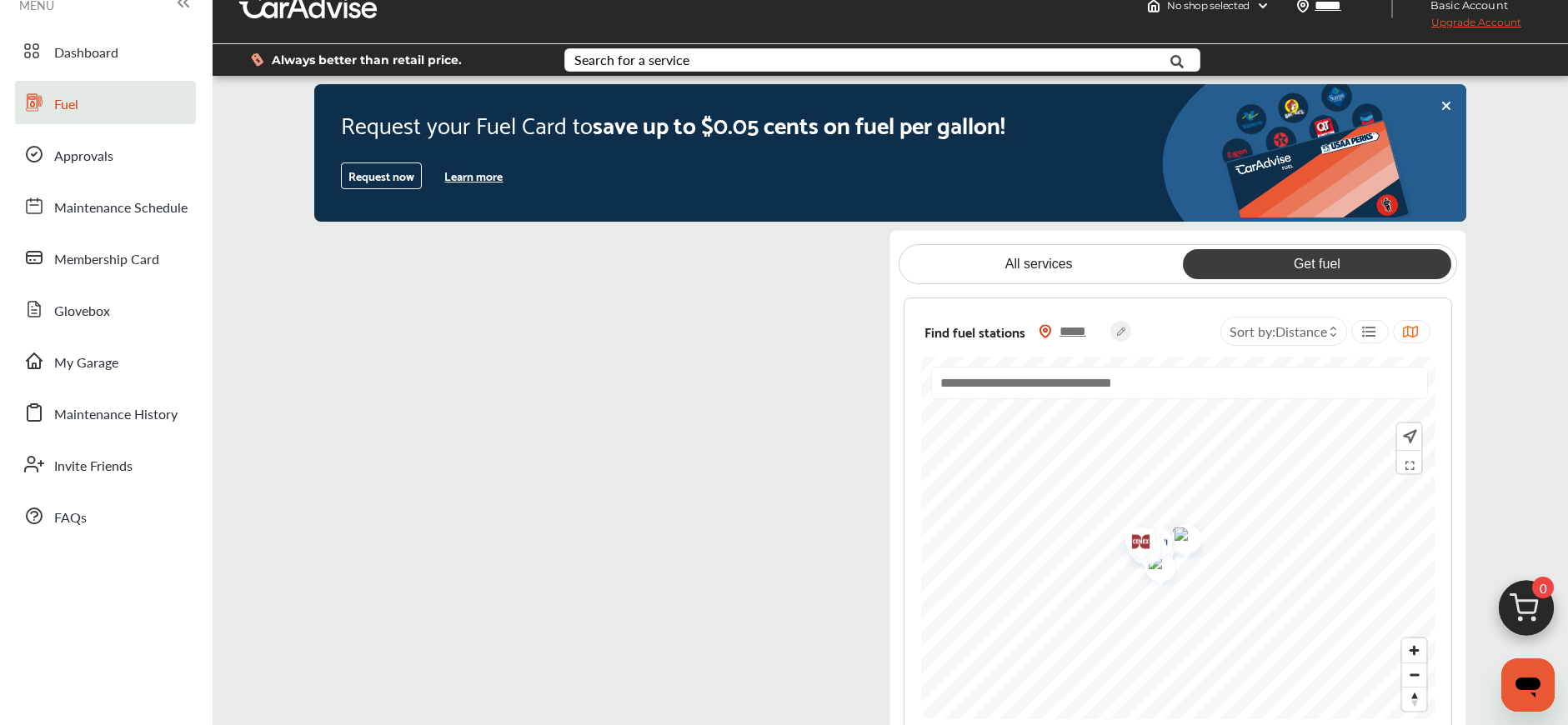 click at bounding box center [589, 508] 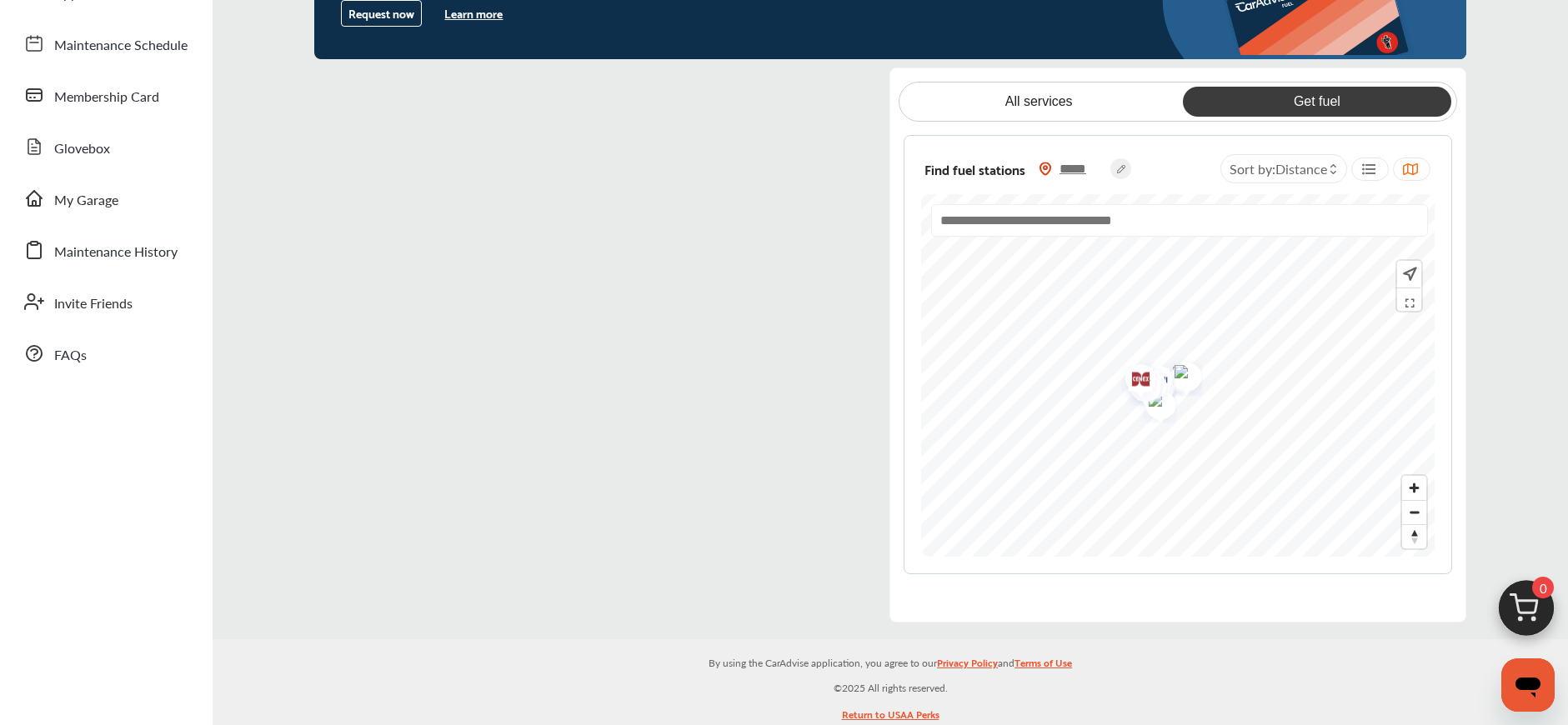 scroll, scrollTop: 189, scrollLeft: 0, axis: vertical 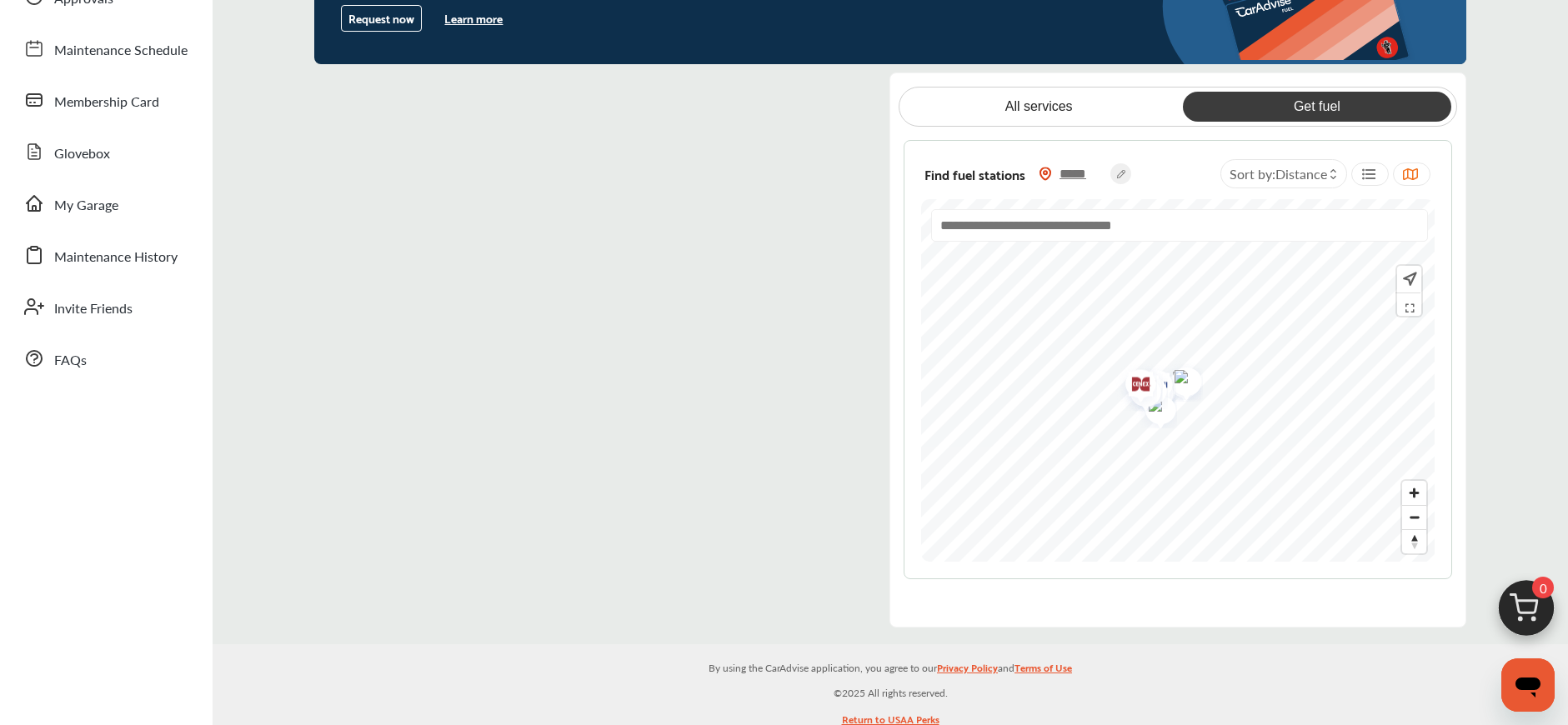 click at bounding box center [589, 350] 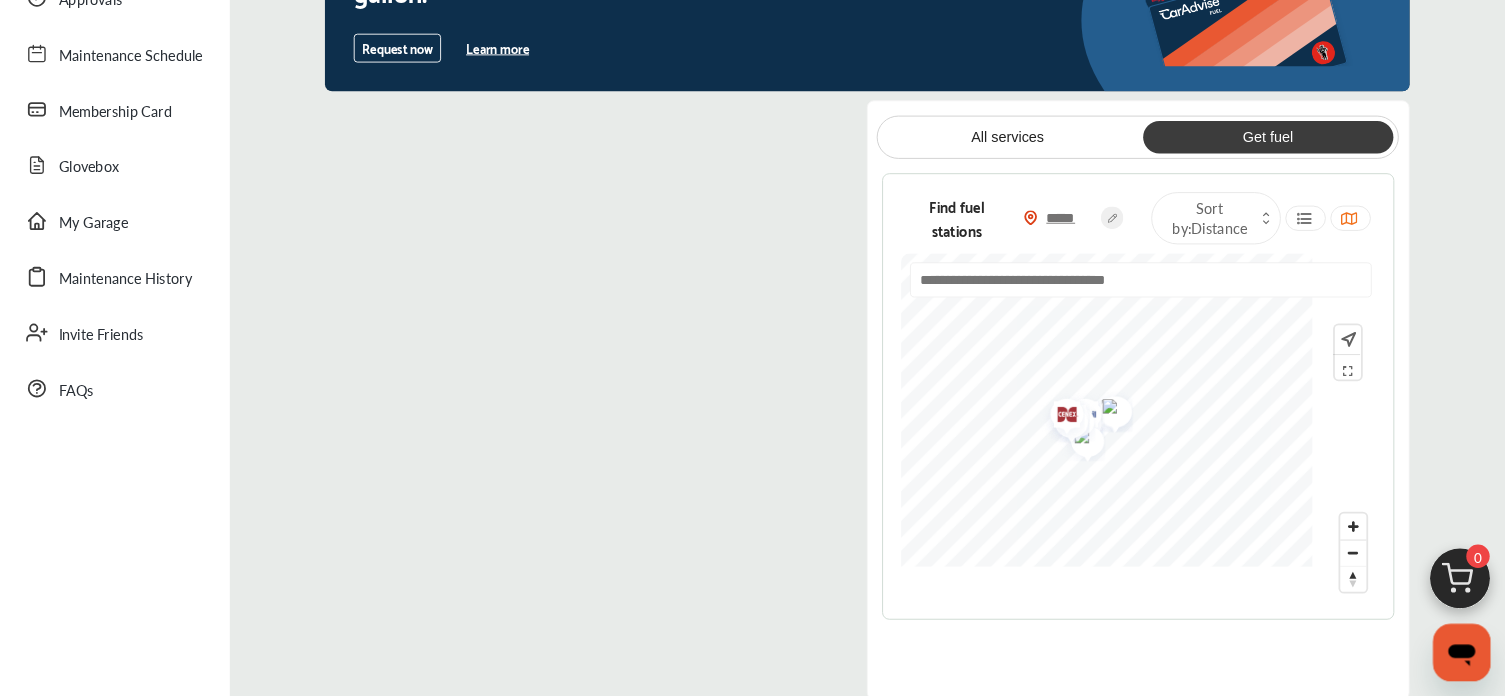 scroll, scrollTop: 226, scrollLeft: 0, axis: vertical 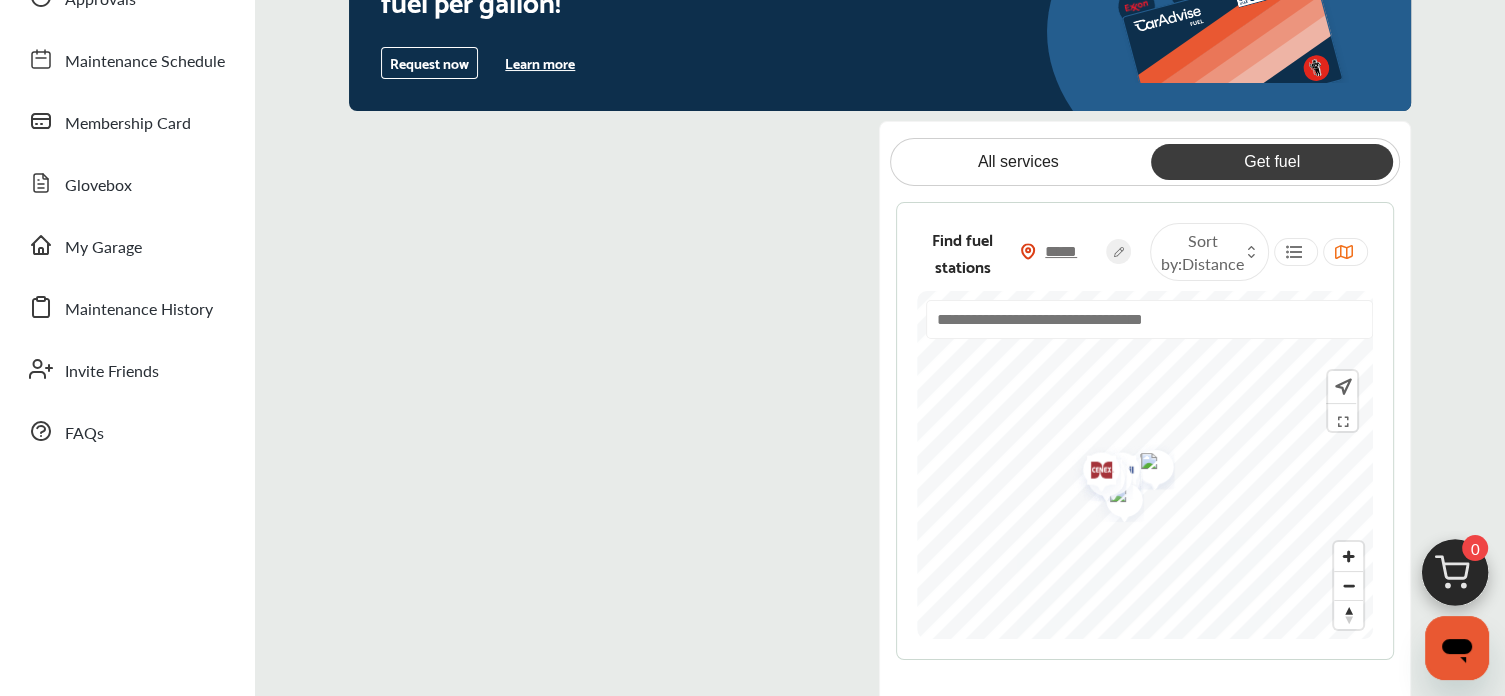 click at bounding box center (598, 454) 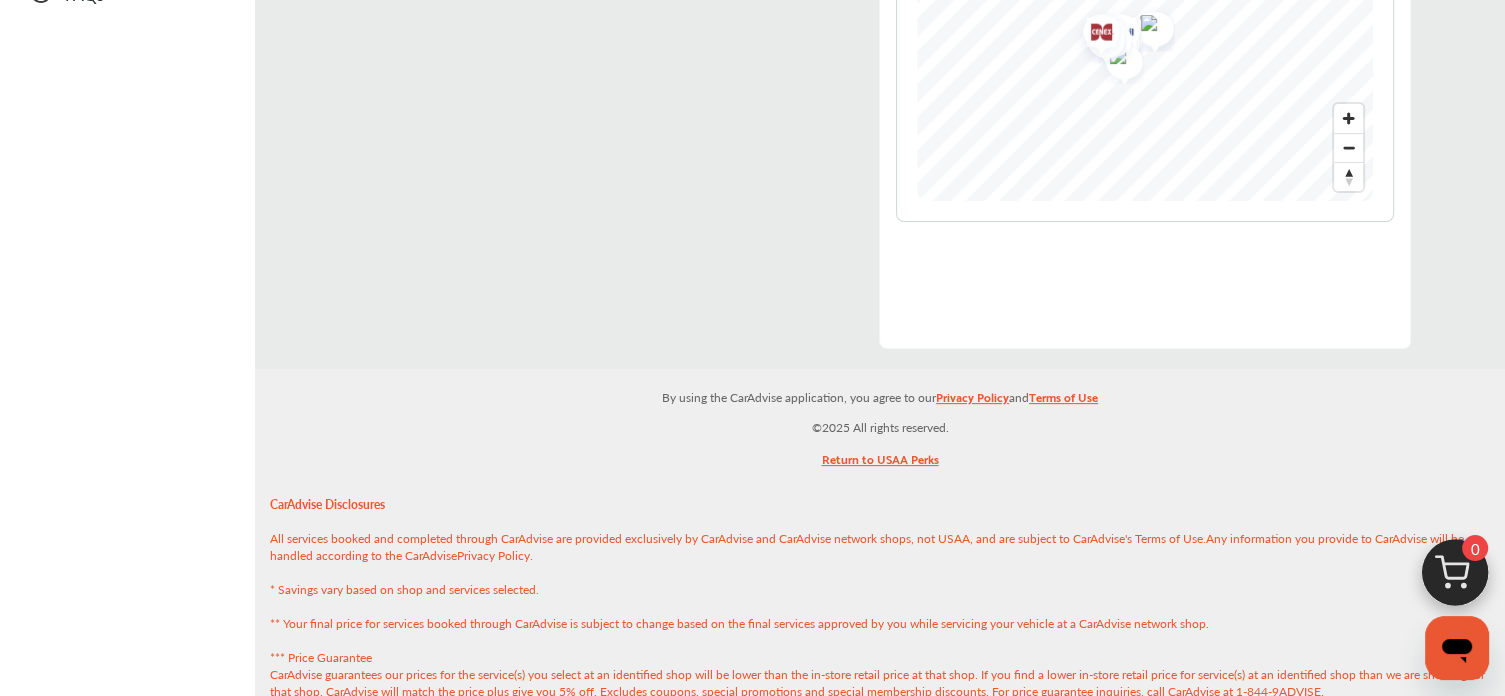 scroll, scrollTop: 665, scrollLeft: 0, axis: vertical 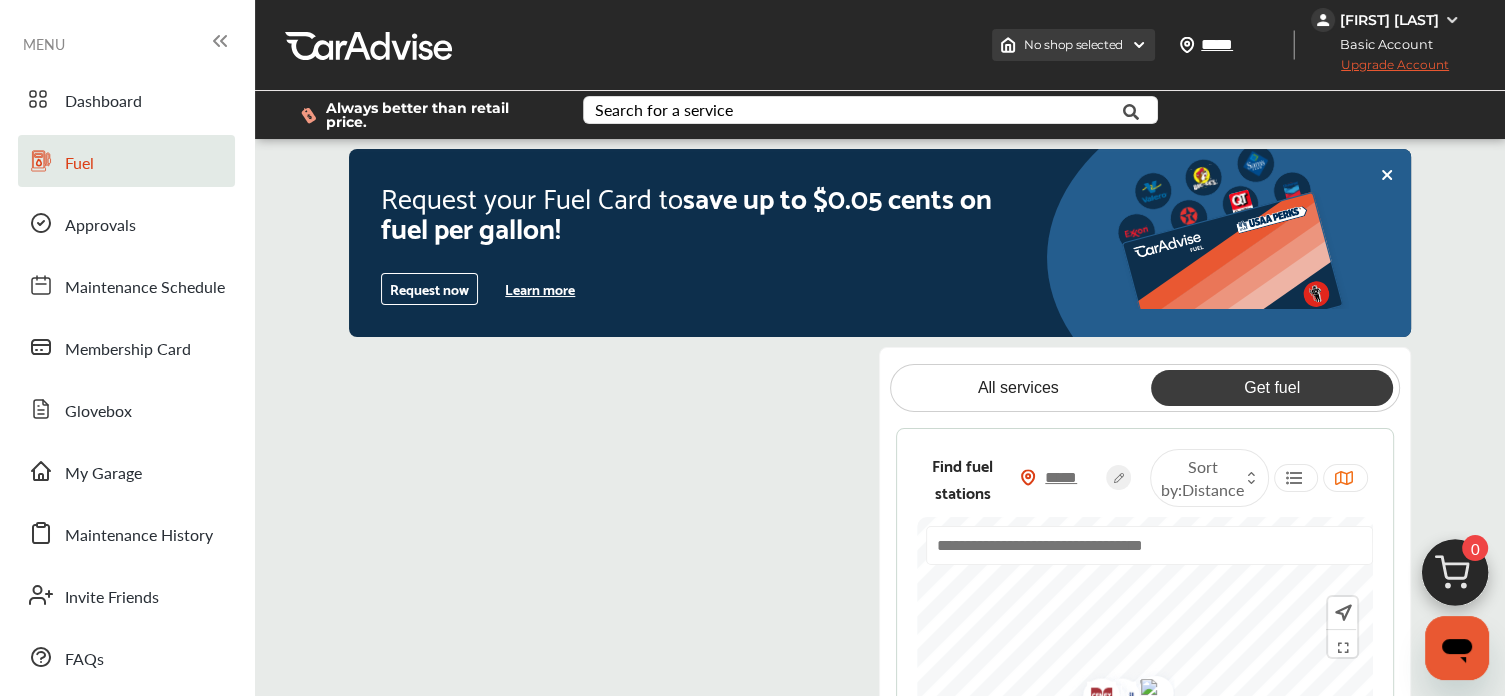 click on "No shop selected" at bounding box center (1073, 45) 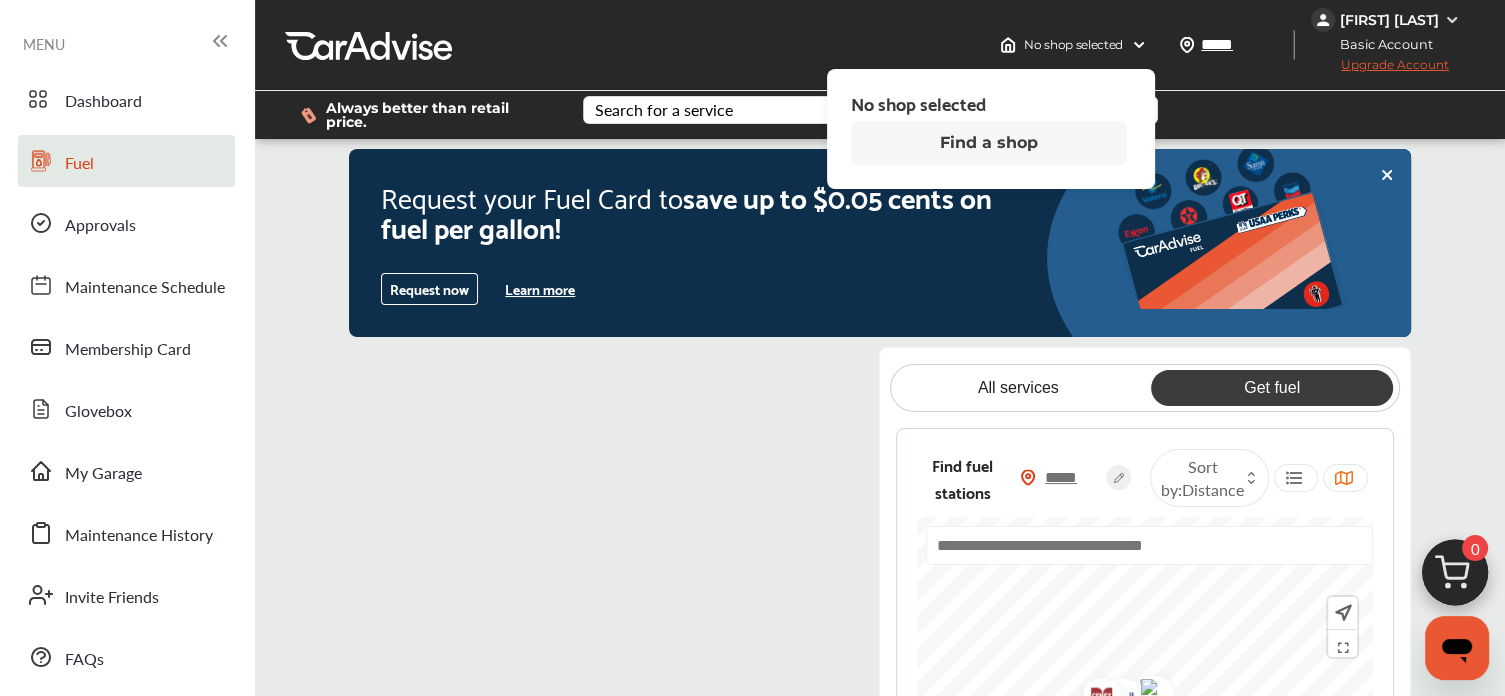 click on "Find a shop" at bounding box center [989, 143] 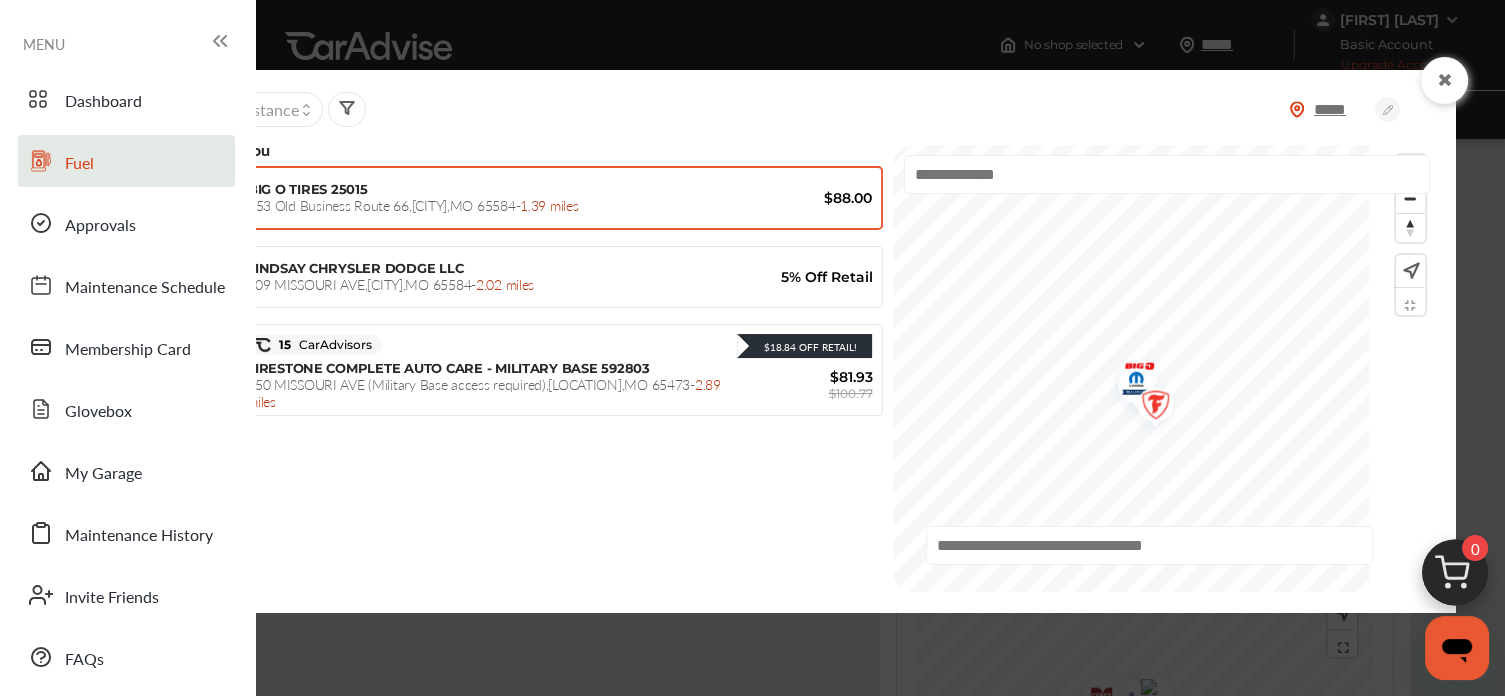 click on "BIG O TIRES 25015 653 Old Business Route 66 ,  Saint Robert ,  MO   65584  -  1.39 miles $88.00" at bounding box center [527, 198] 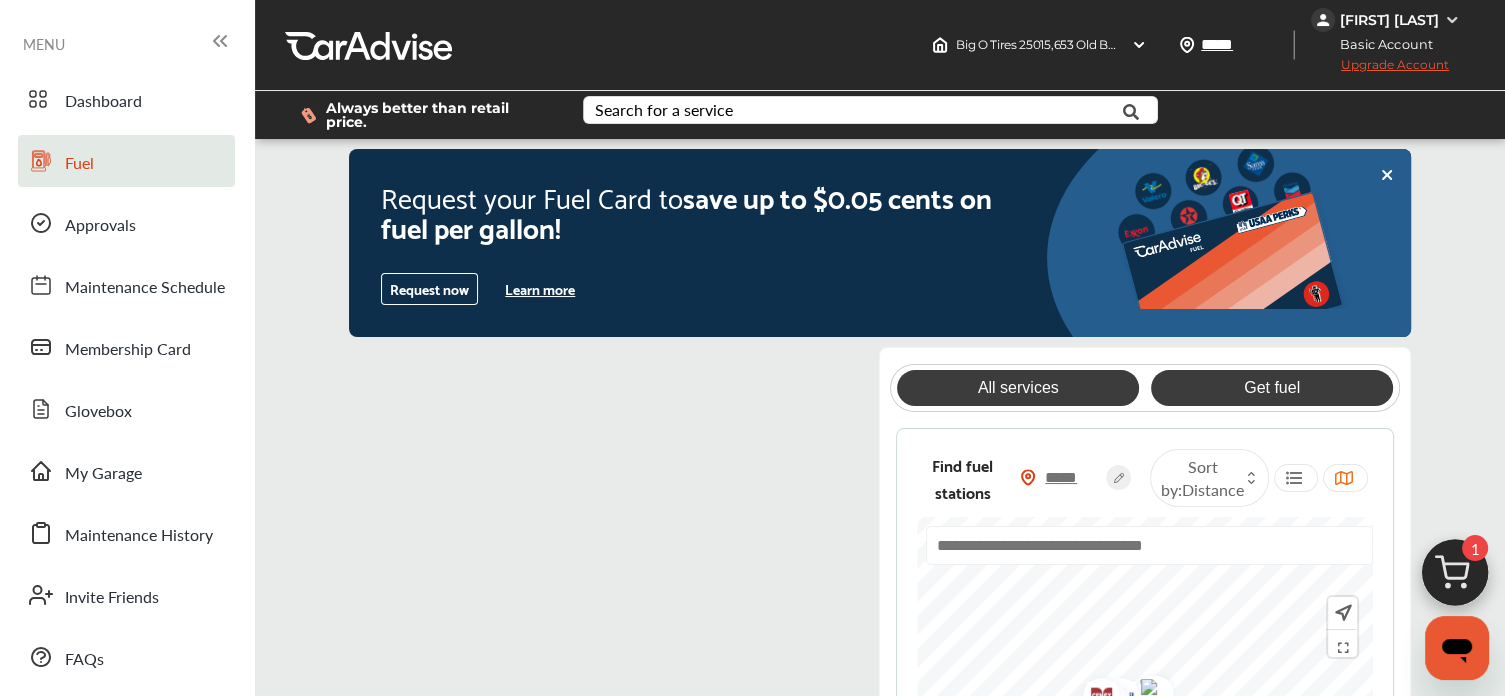 click on "All services" at bounding box center (1018, 388) 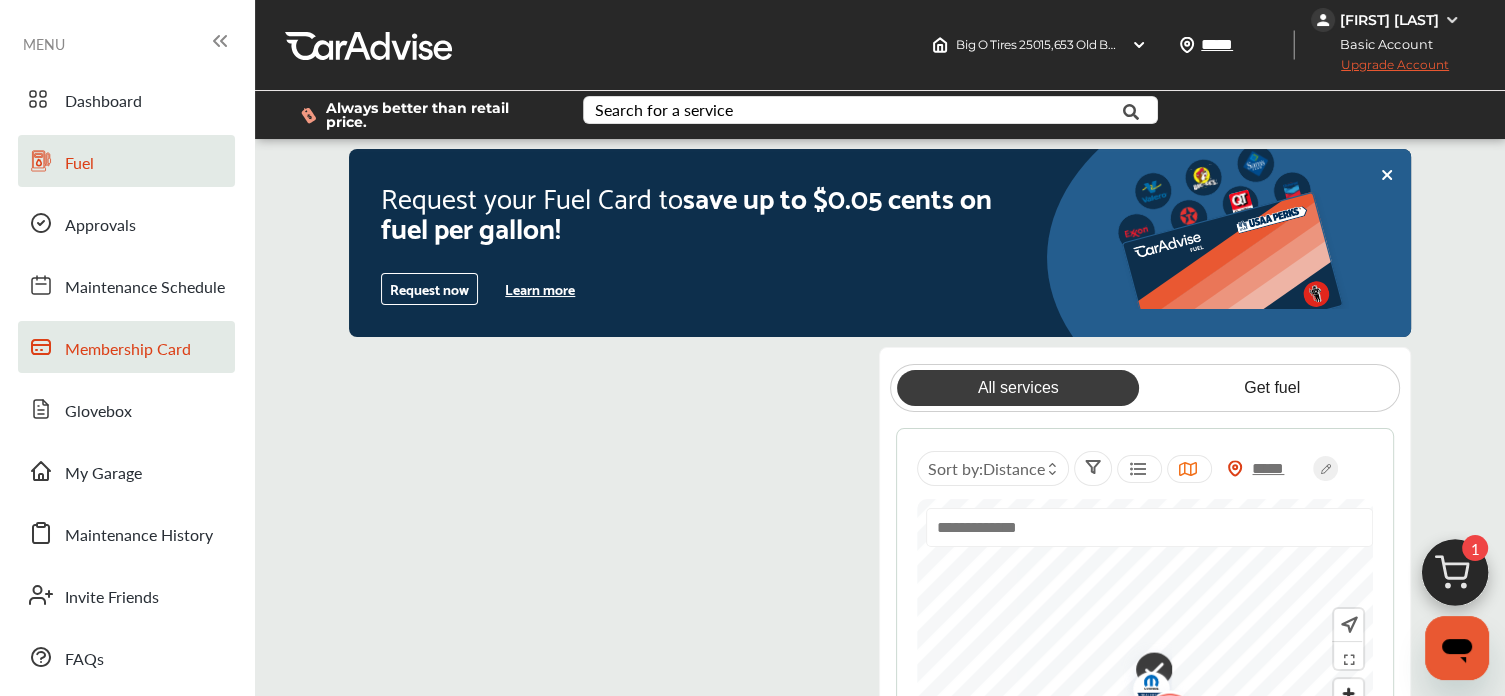 click on "Membership Card" at bounding box center (128, 350) 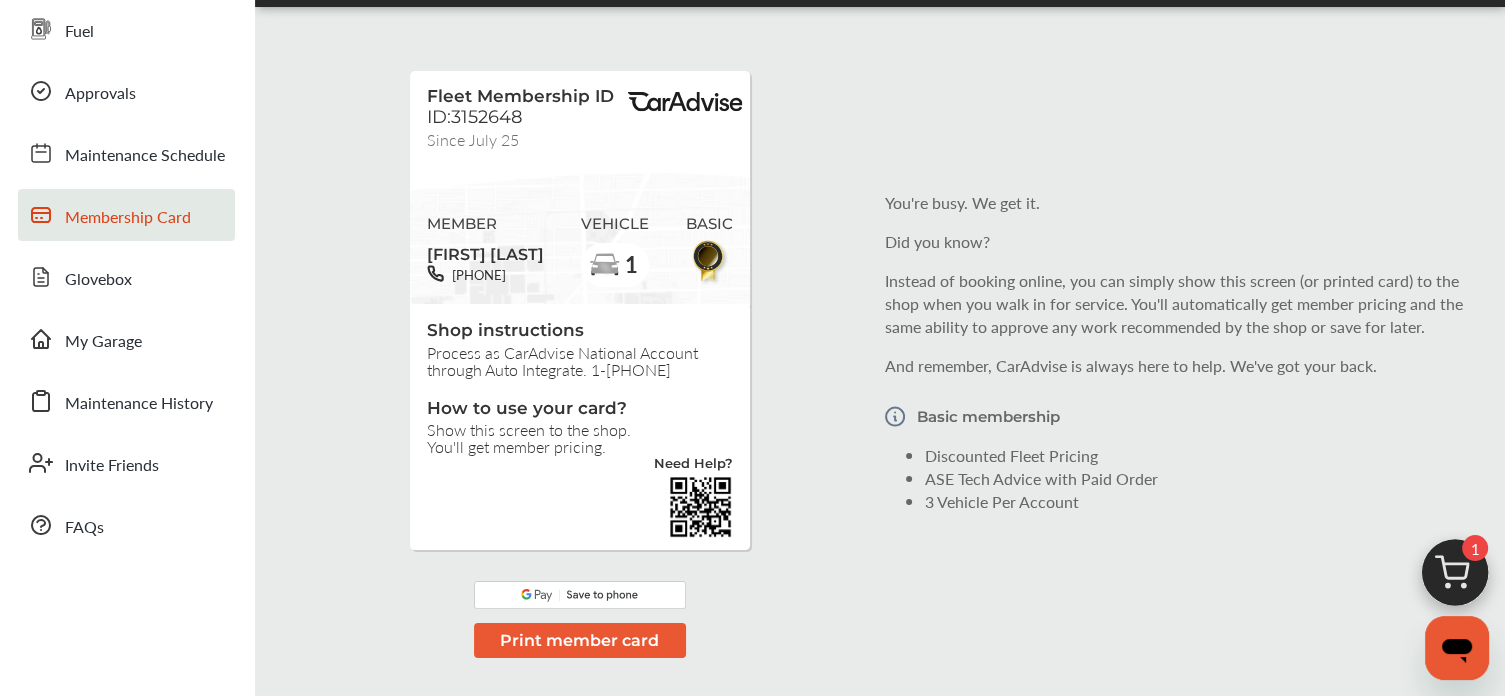 scroll, scrollTop: 126, scrollLeft: 0, axis: vertical 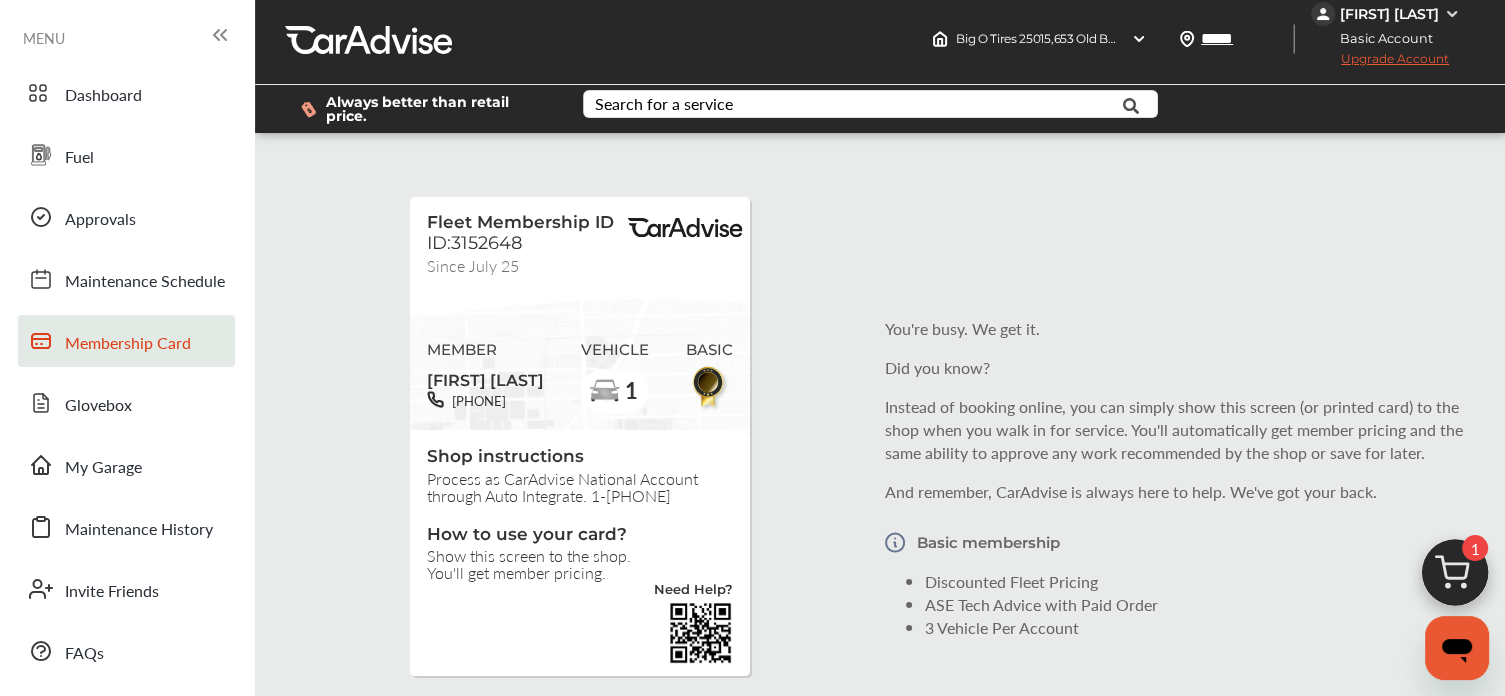 click on "[FIRST] [LAST]" at bounding box center (1389, 14) 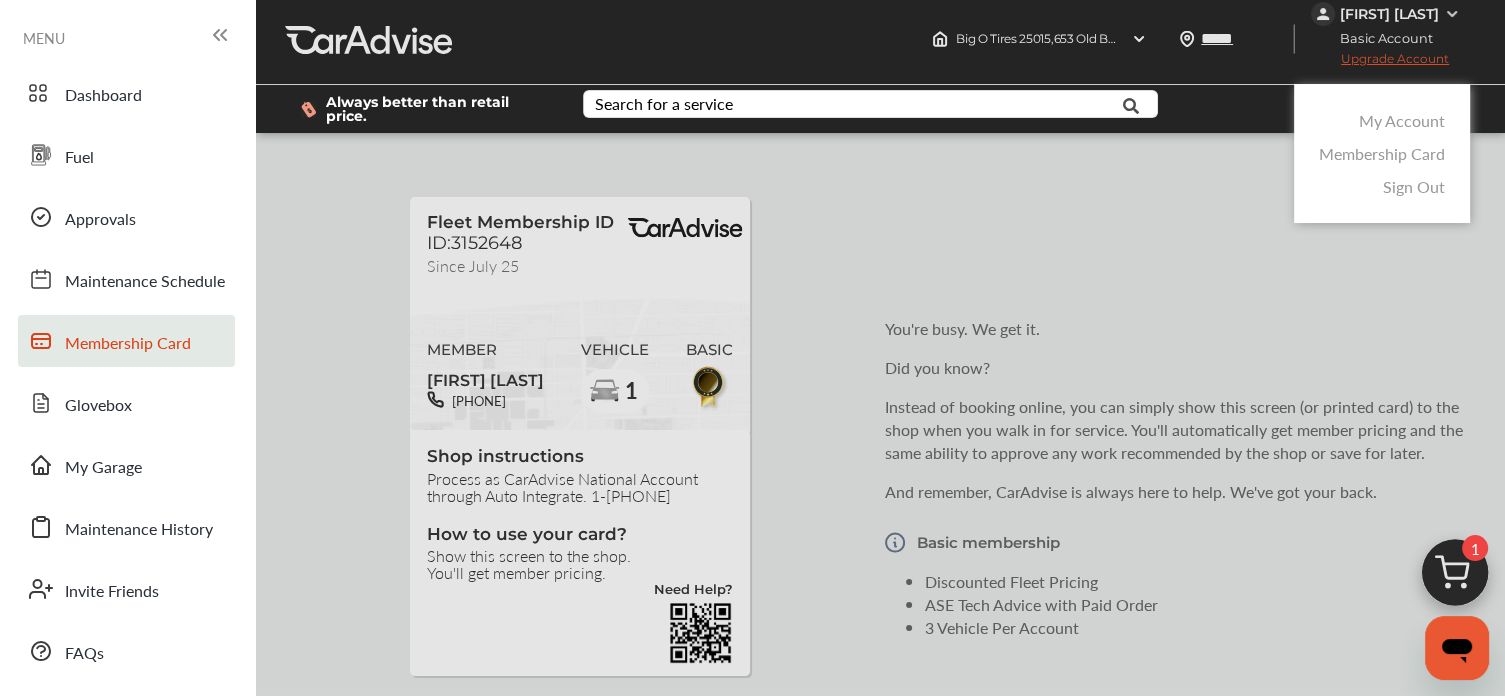 click on "My Account" at bounding box center (1402, 120) 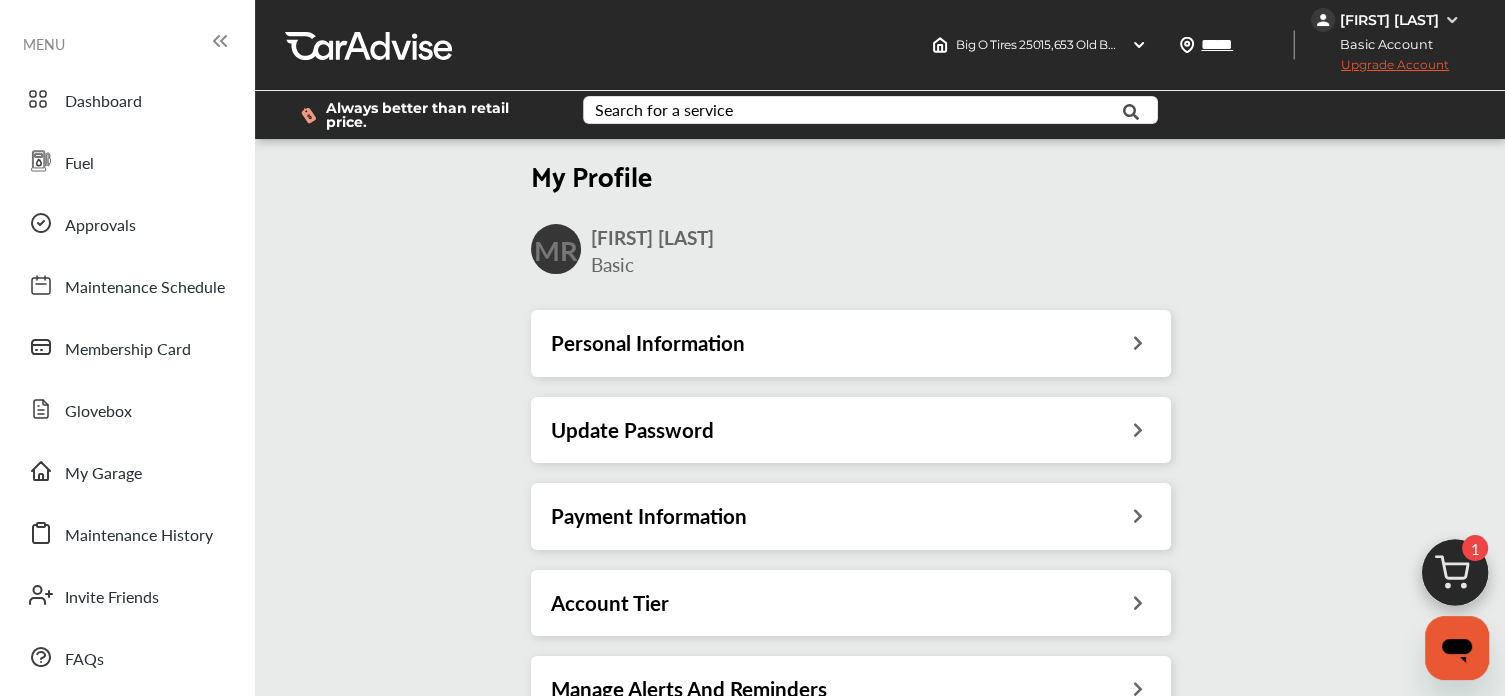click on "Payment Information" at bounding box center (851, 516) 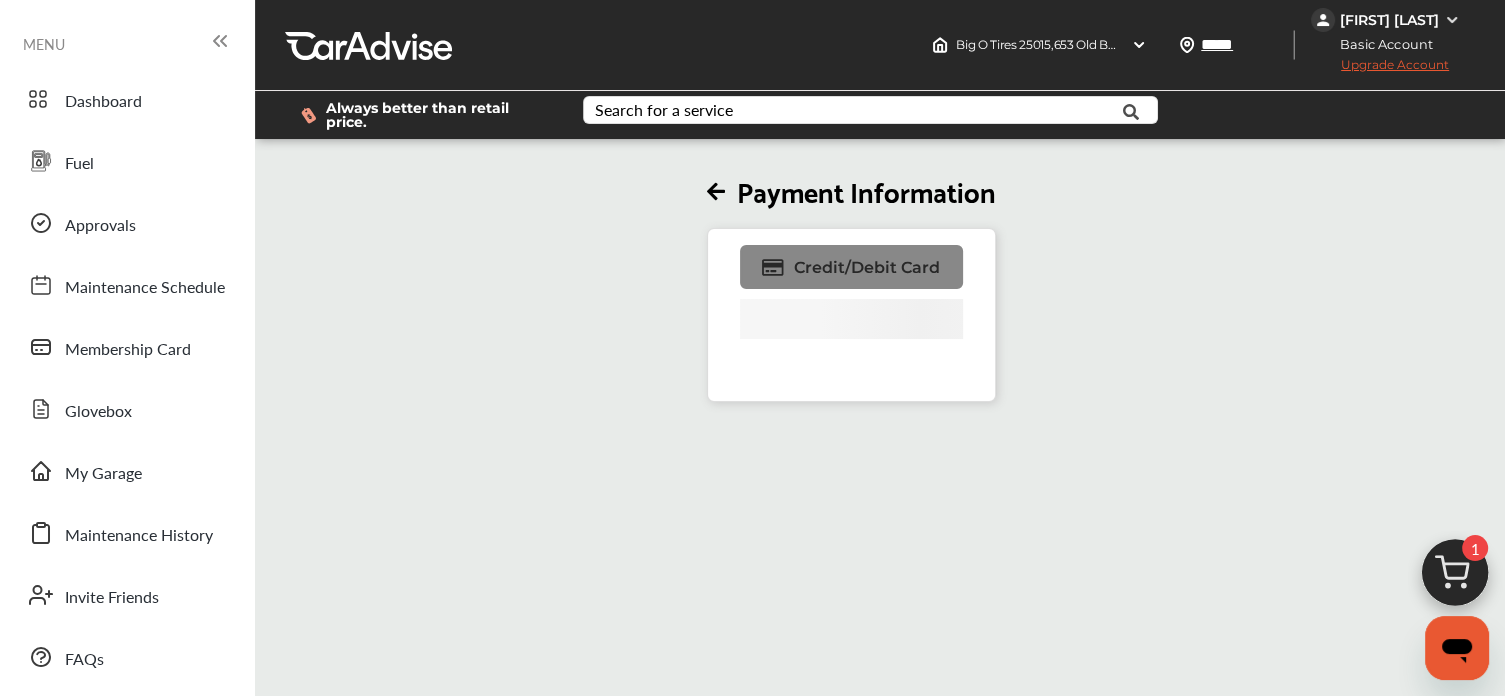 click on "Credit/Debit Card" at bounding box center [867, 267] 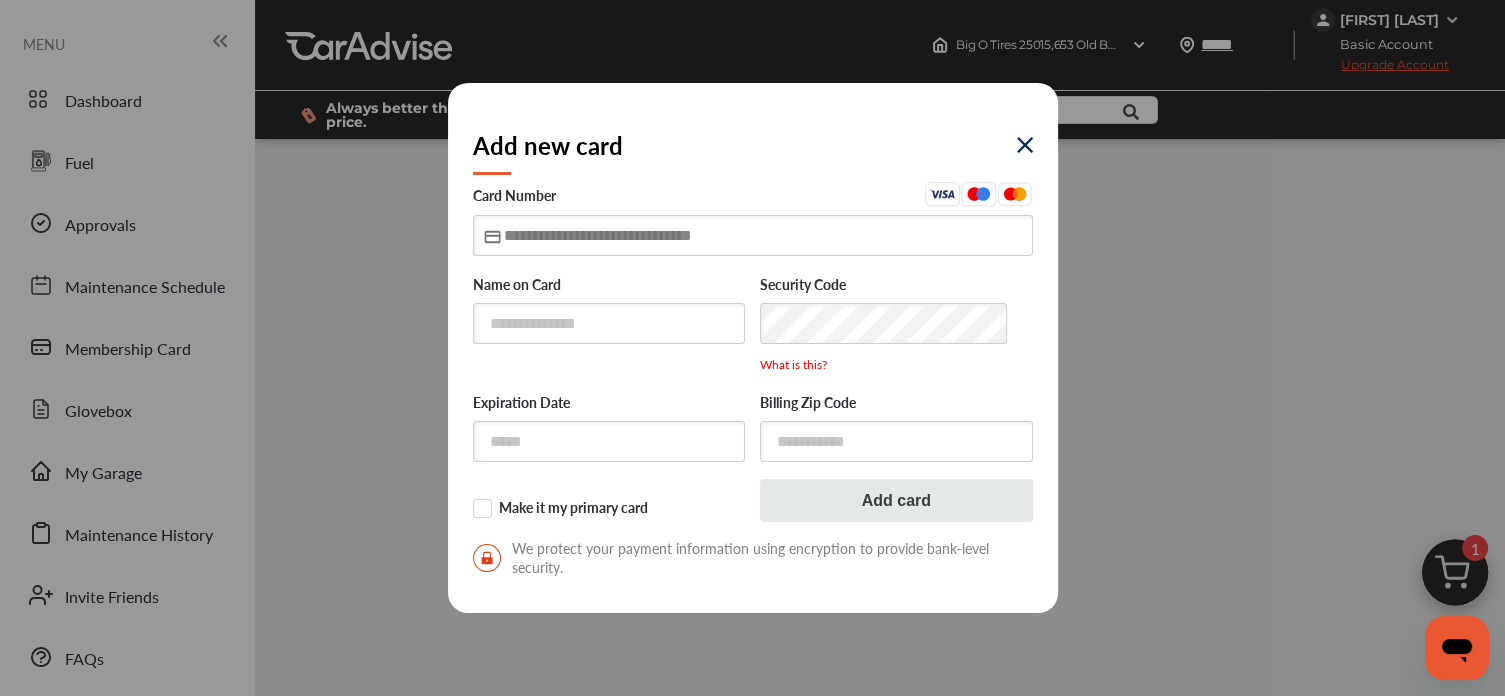 click at bounding box center [753, 235] 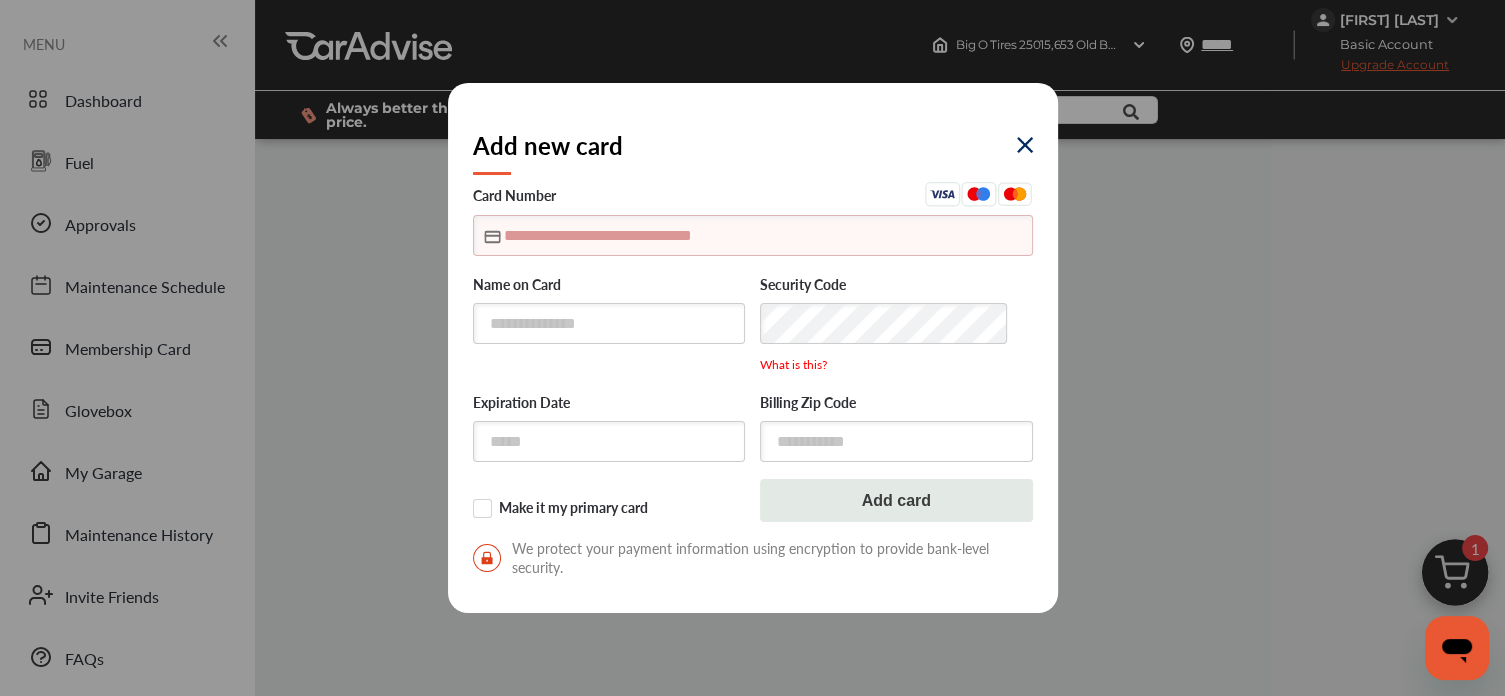 type on "**********" 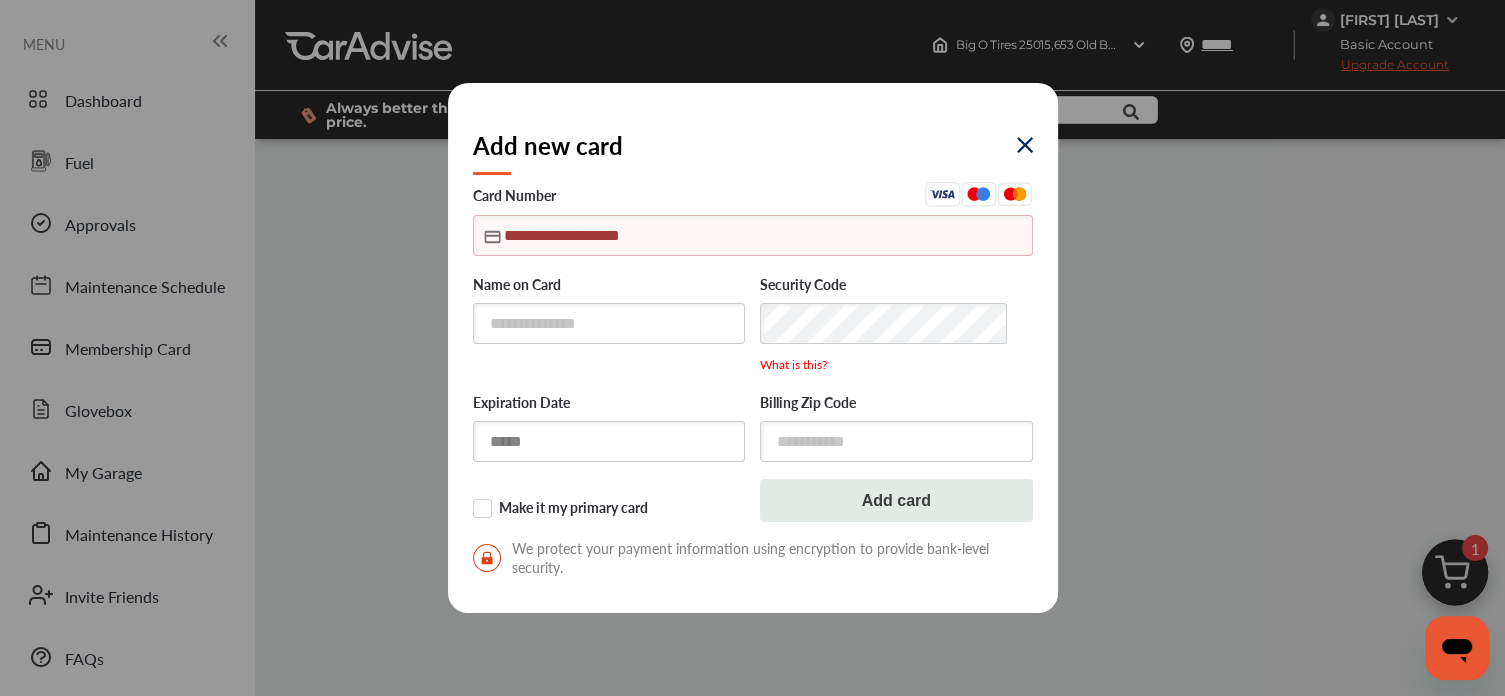 type on "*****" 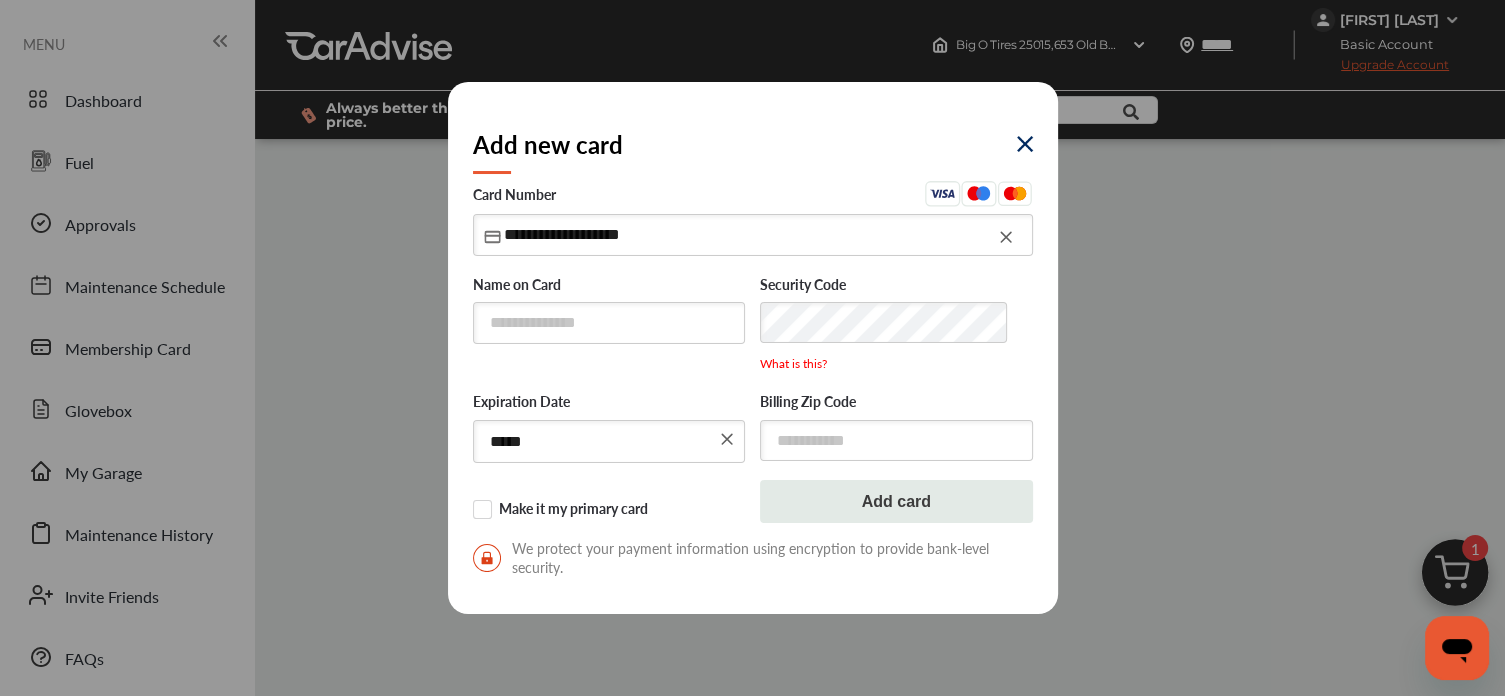 type on "**********" 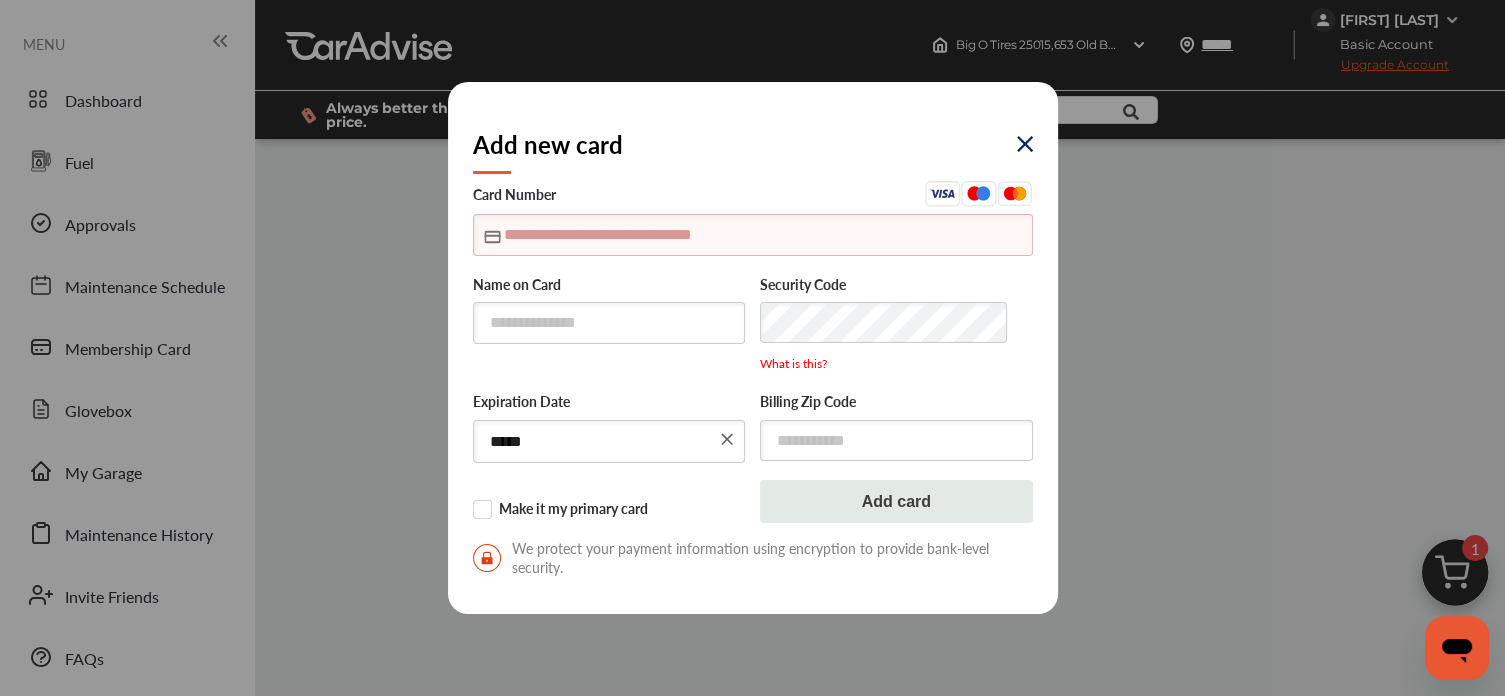 click at bounding box center [753, 234] 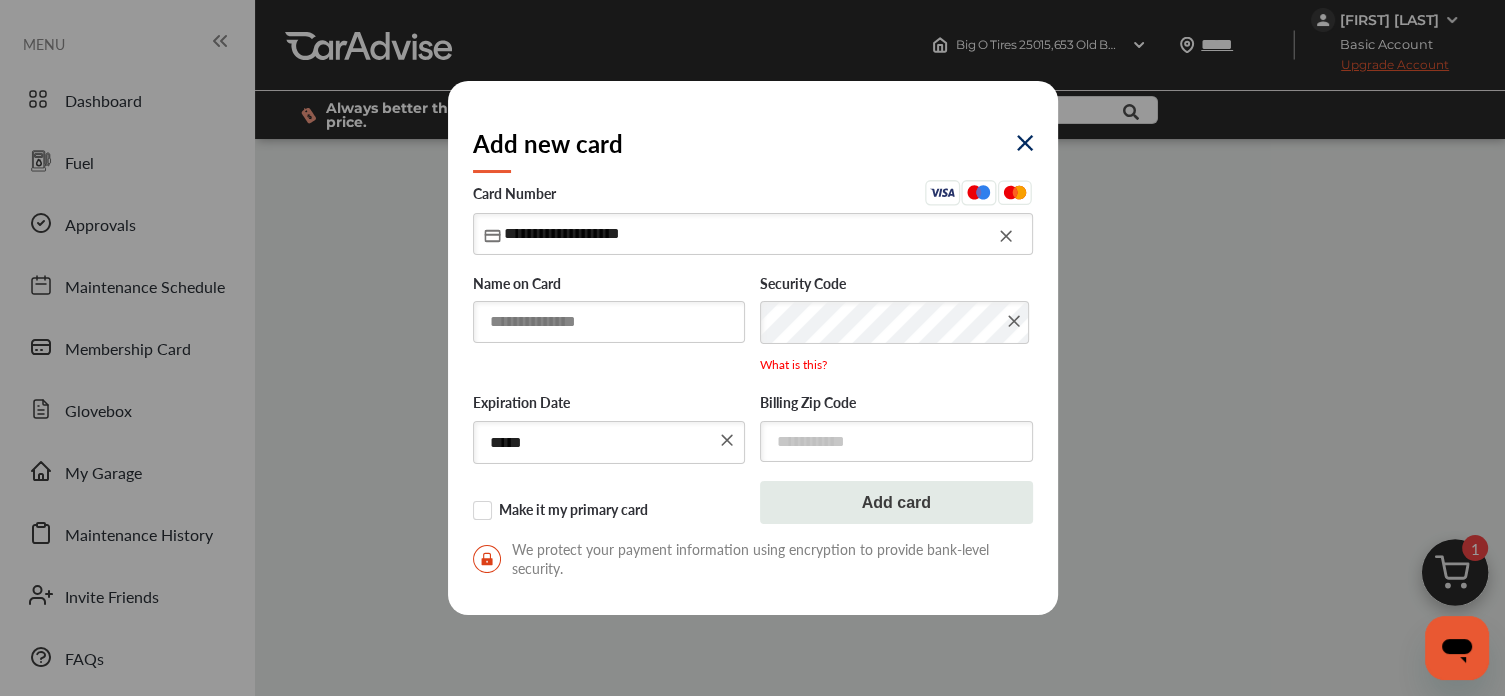 type on "**********" 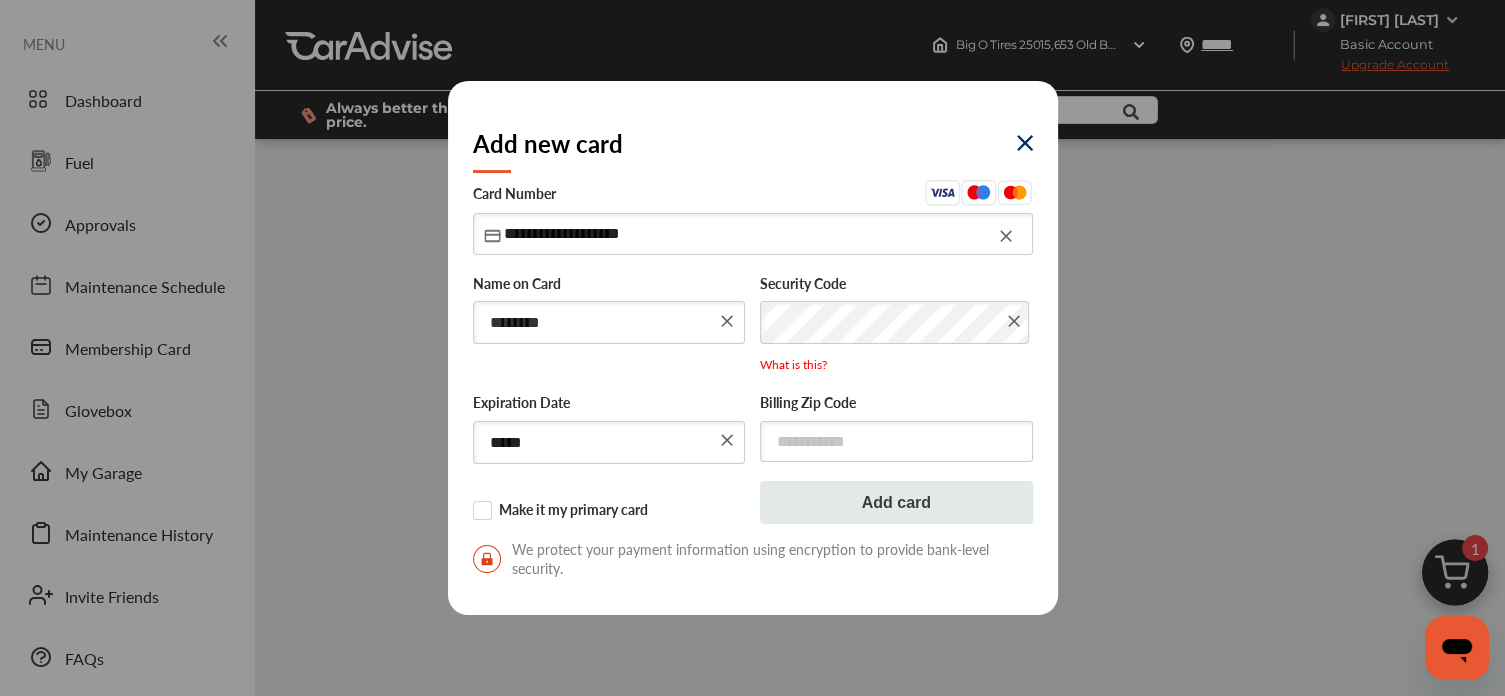 click on "*******" at bounding box center [609, 322] 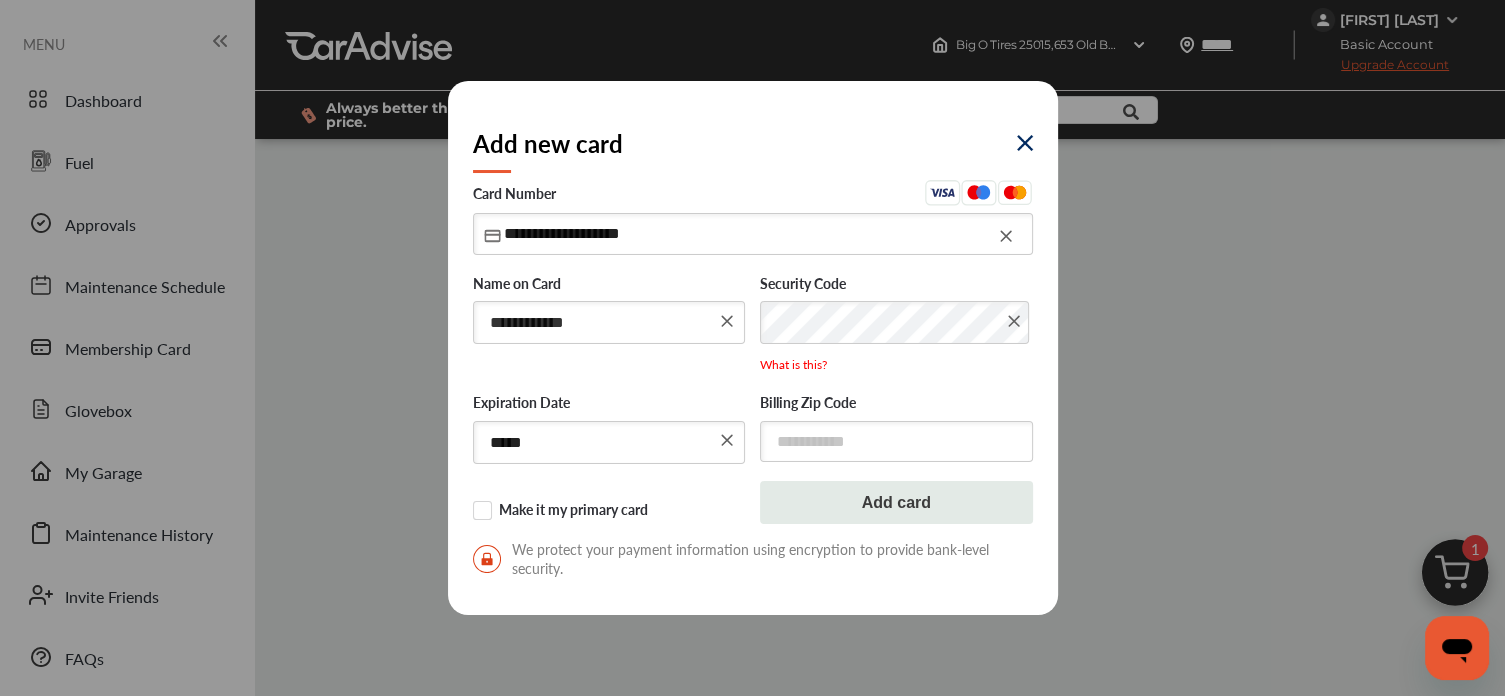 type on "**********" 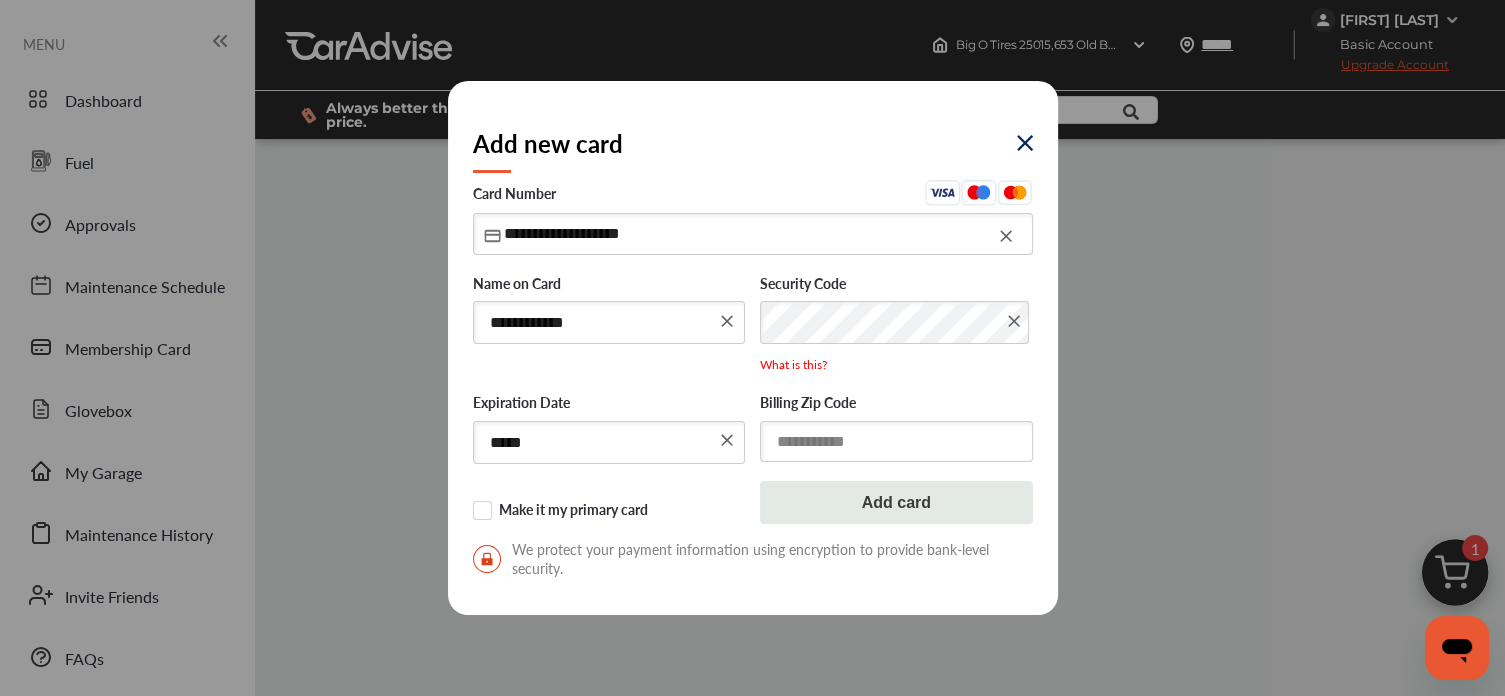 click at bounding box center (896, 441) 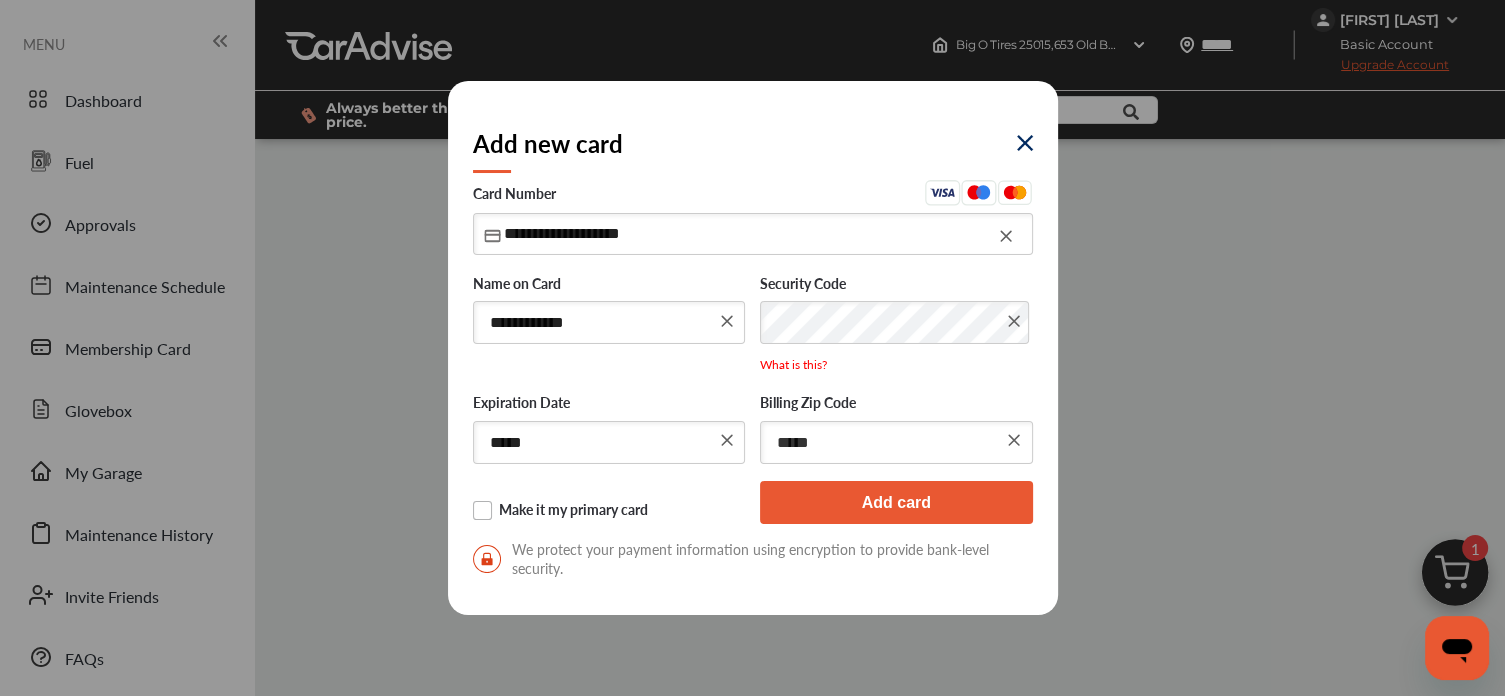 type on "*****" 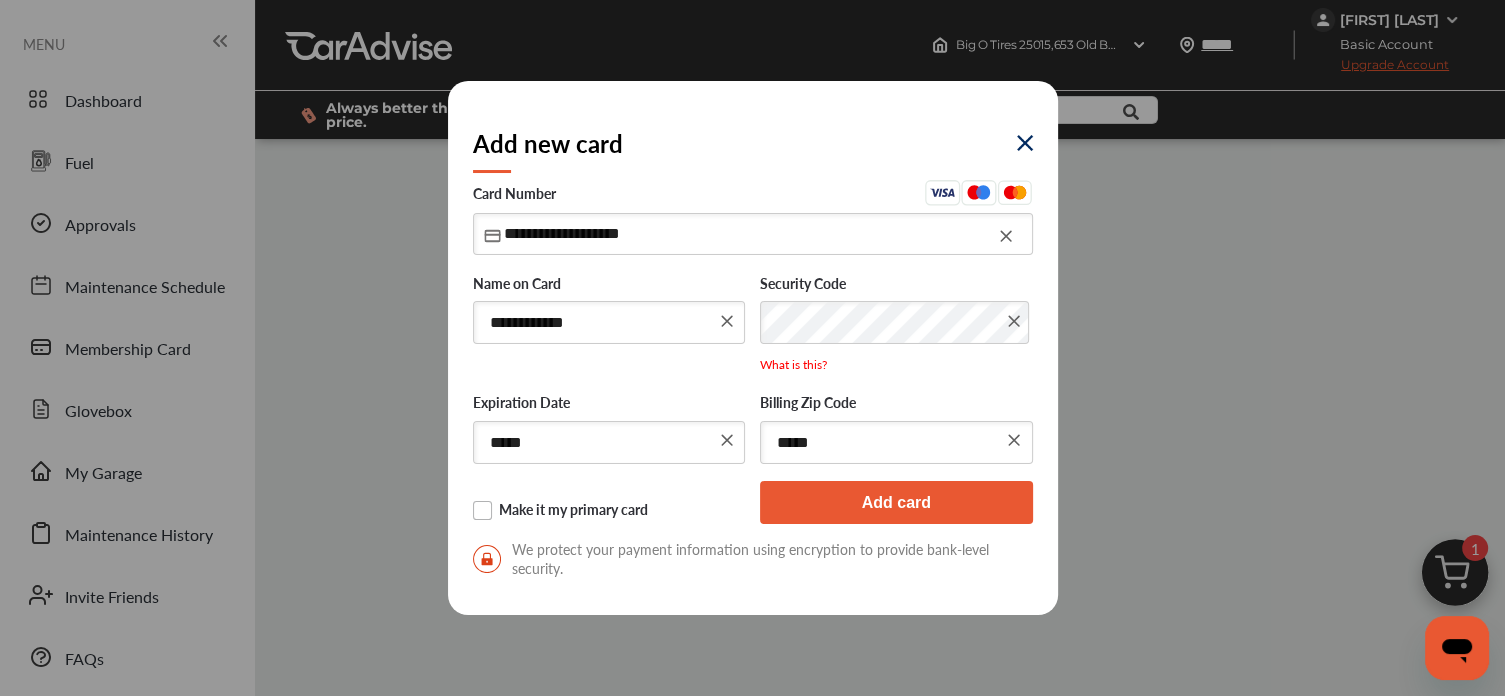 click on "Make it my primary card" at bounding box center [609, 511] 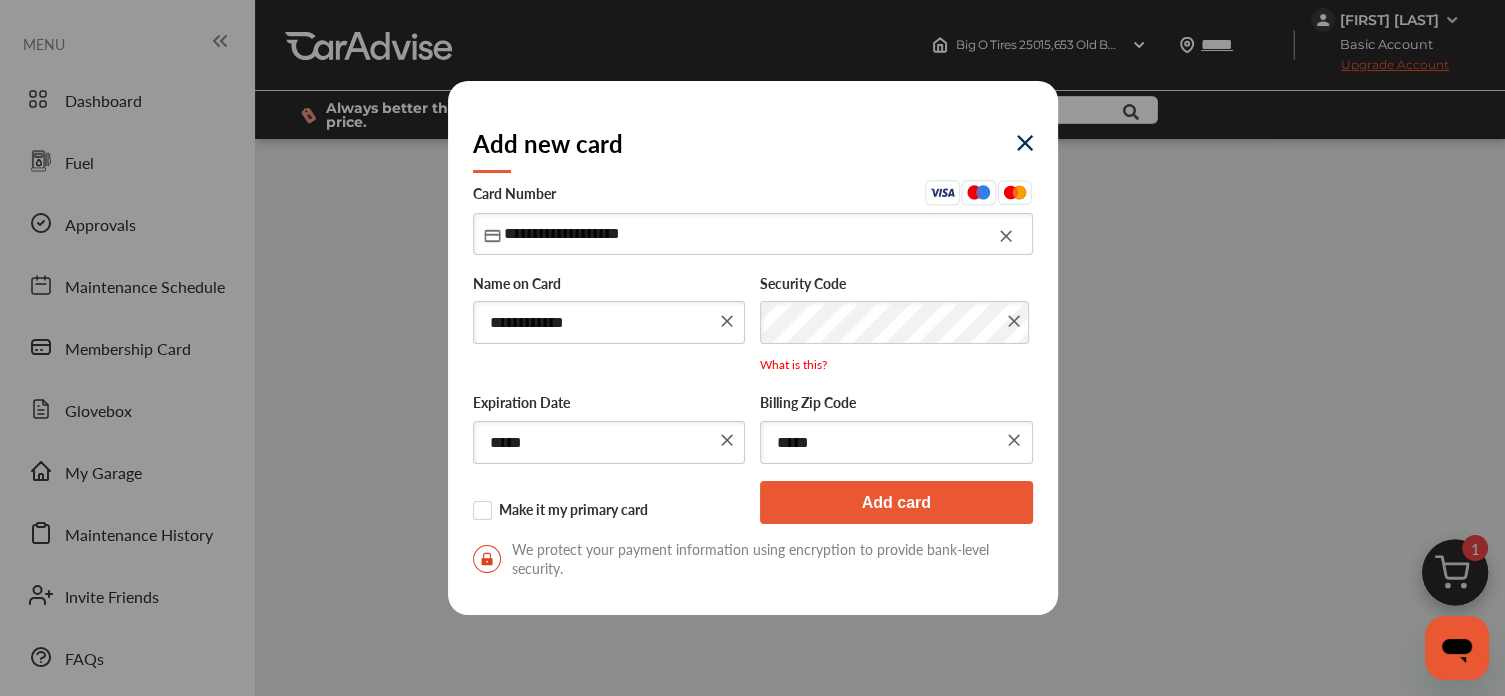 click on "Add card" at bounding box center (896, 502) 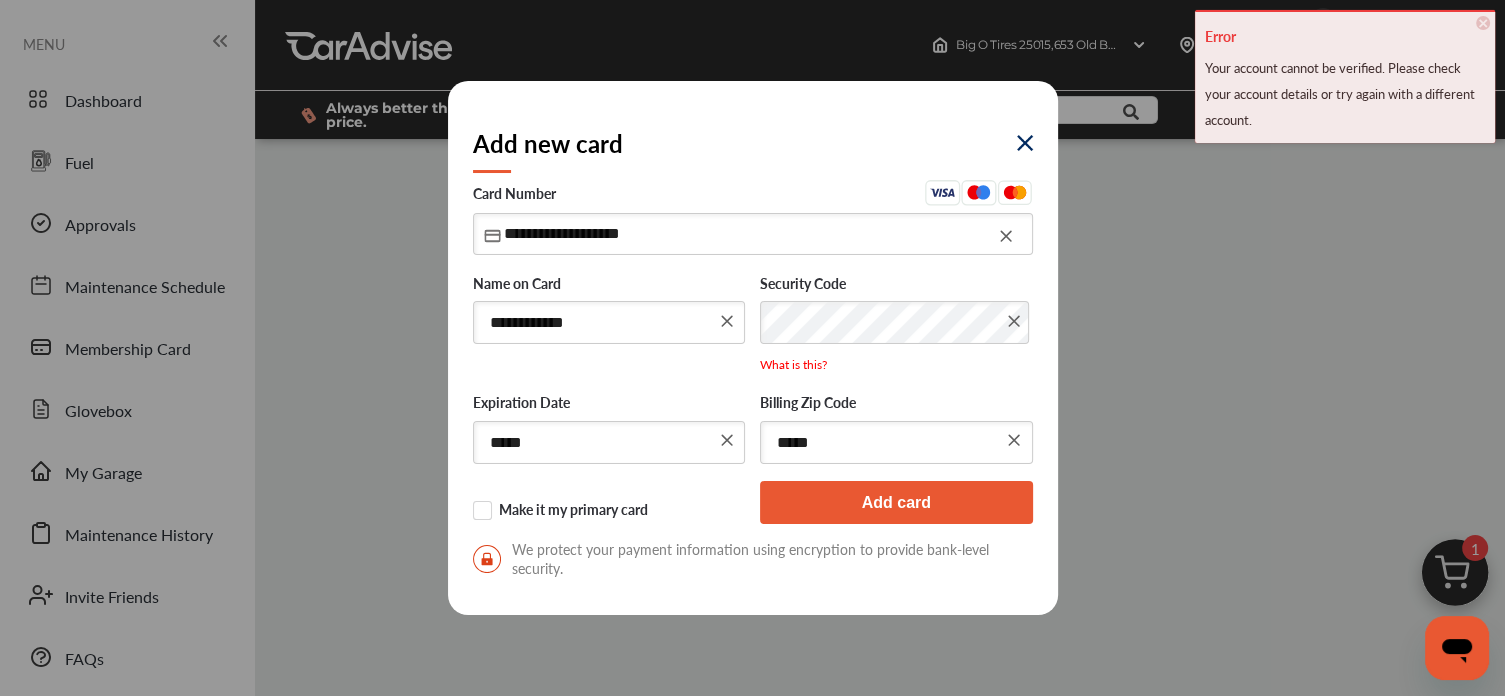 click on "What is this?" at bounding box center (896, 364) 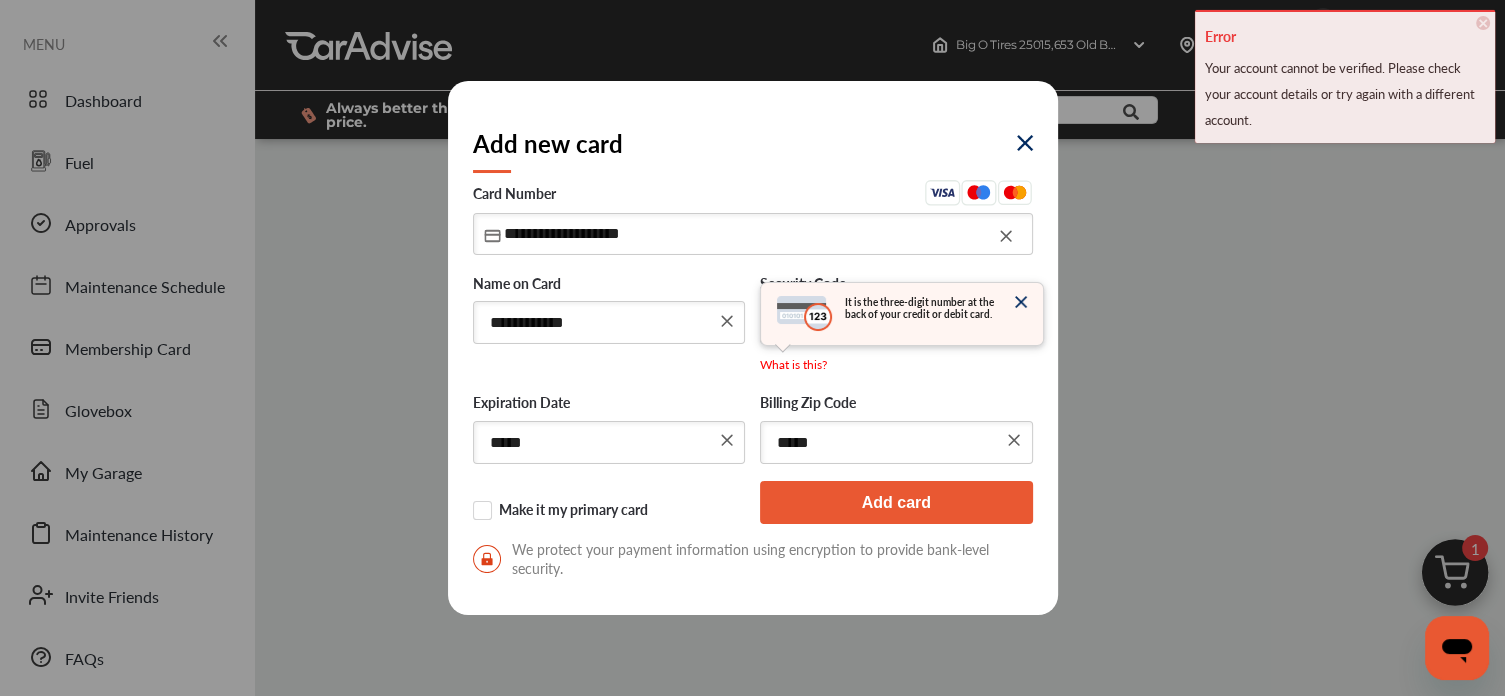 click on "What is this?" at bounding box center (896, 364) 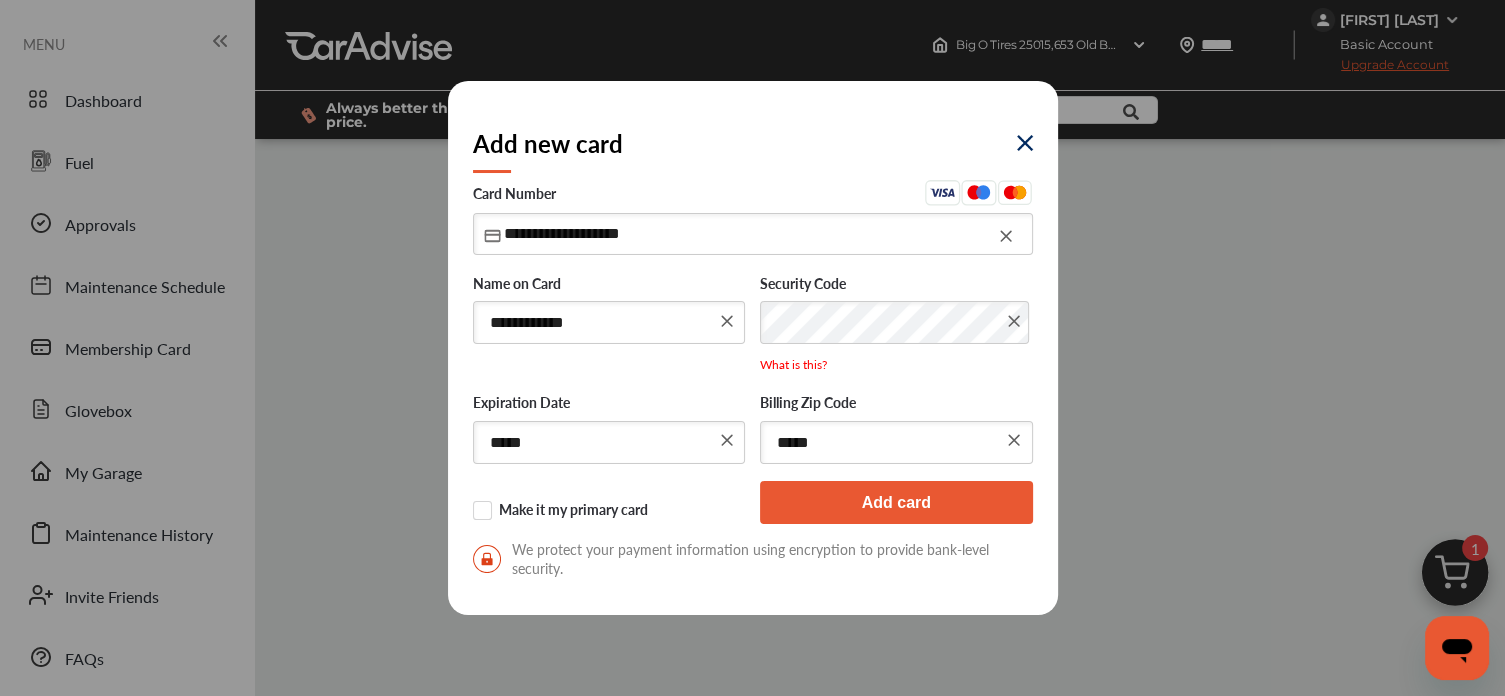 click on "Add card" at bounding box center (896, 502) 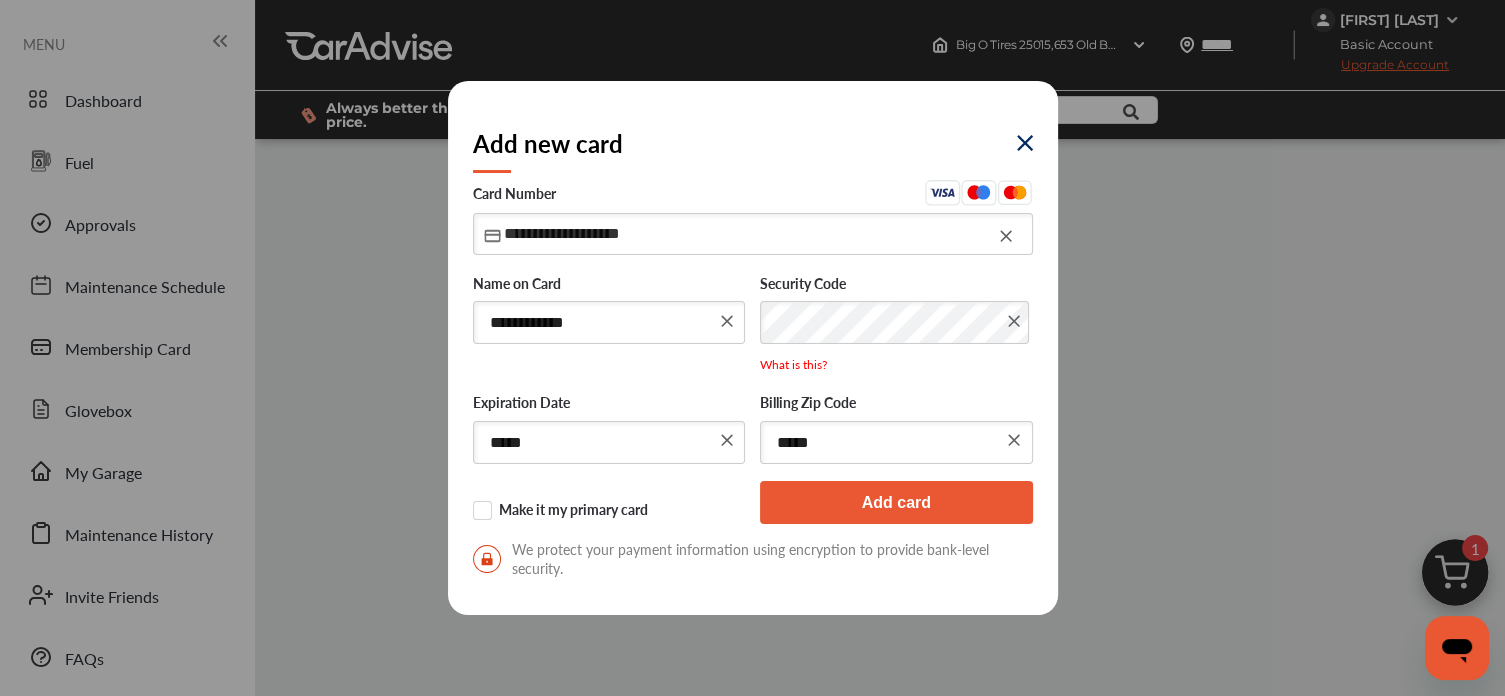 drag, startPoint x: 638, startPoint y: 224, endPoint x: 595, endPoint y: 228, distance: 43.185646 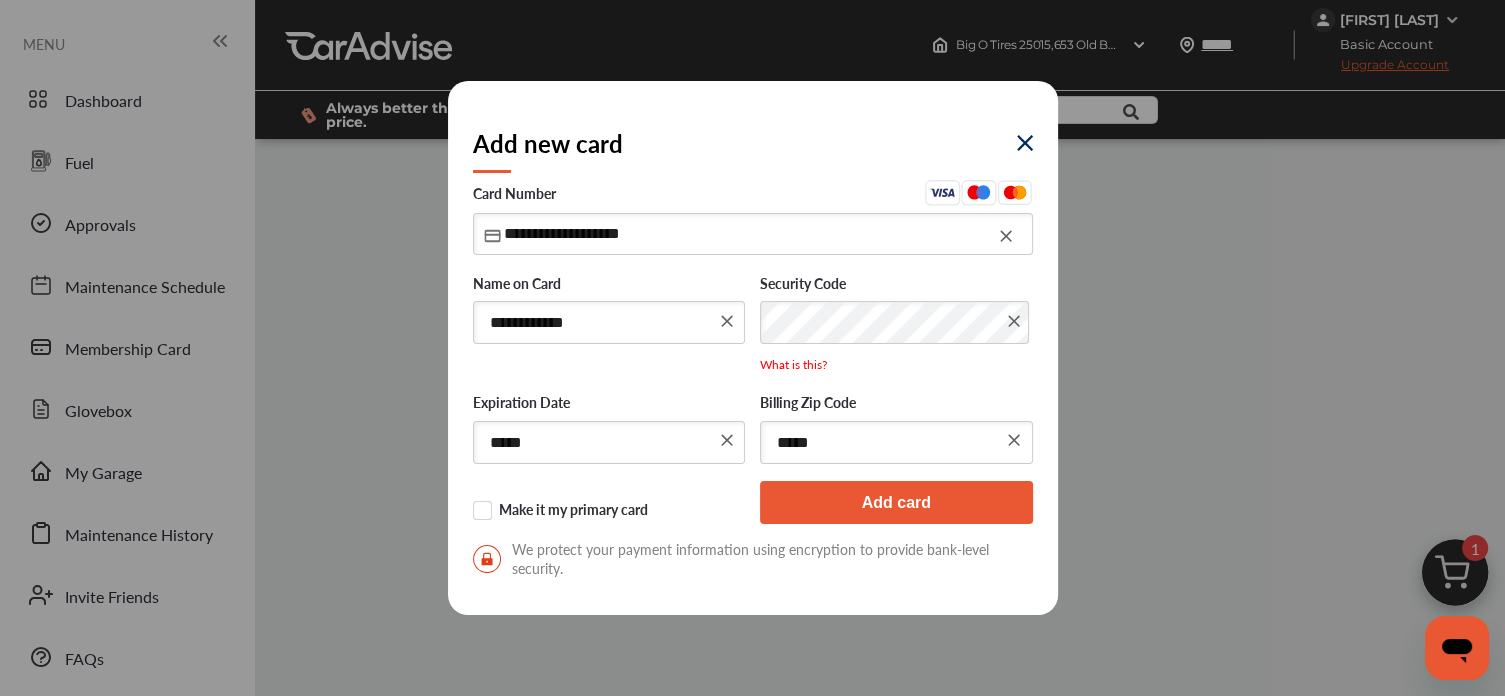 type on "**********" 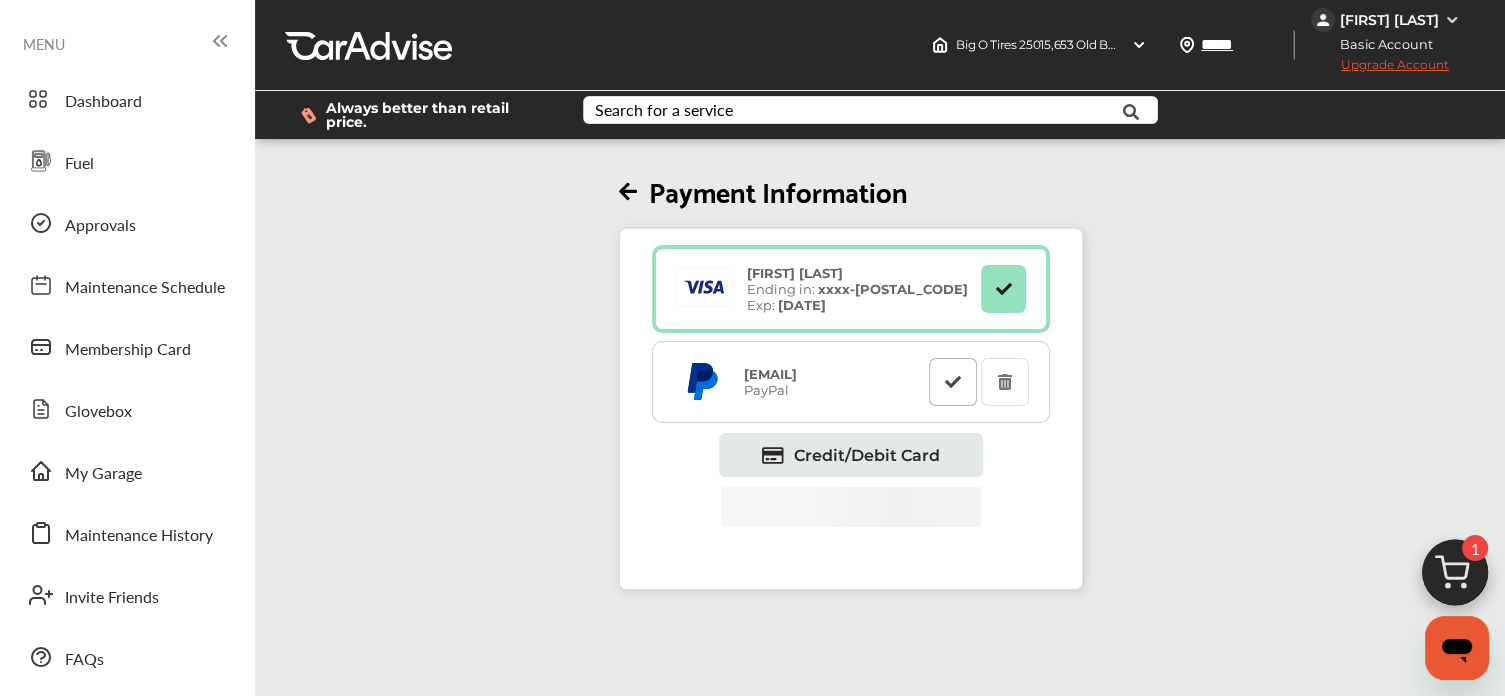 click at bounding box center [953, 381] 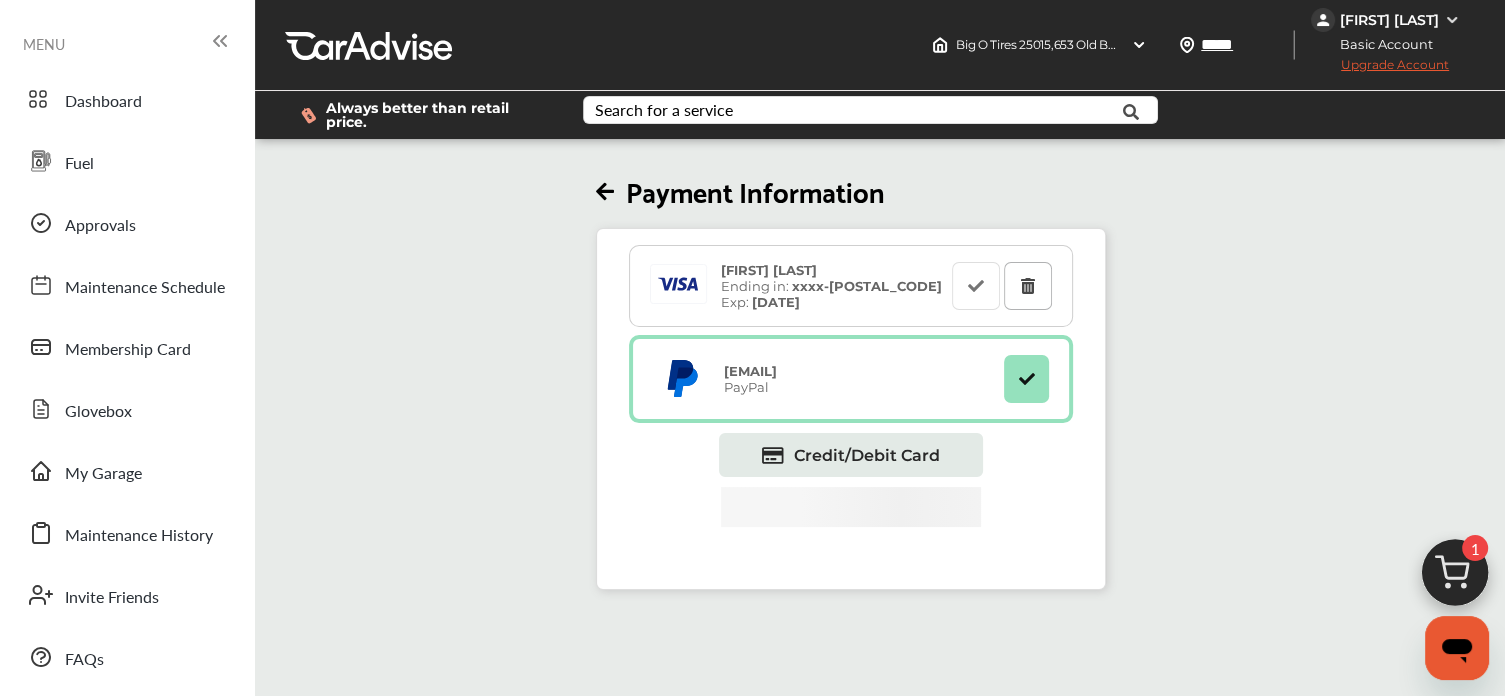 click at bounding box center (1028, 285) 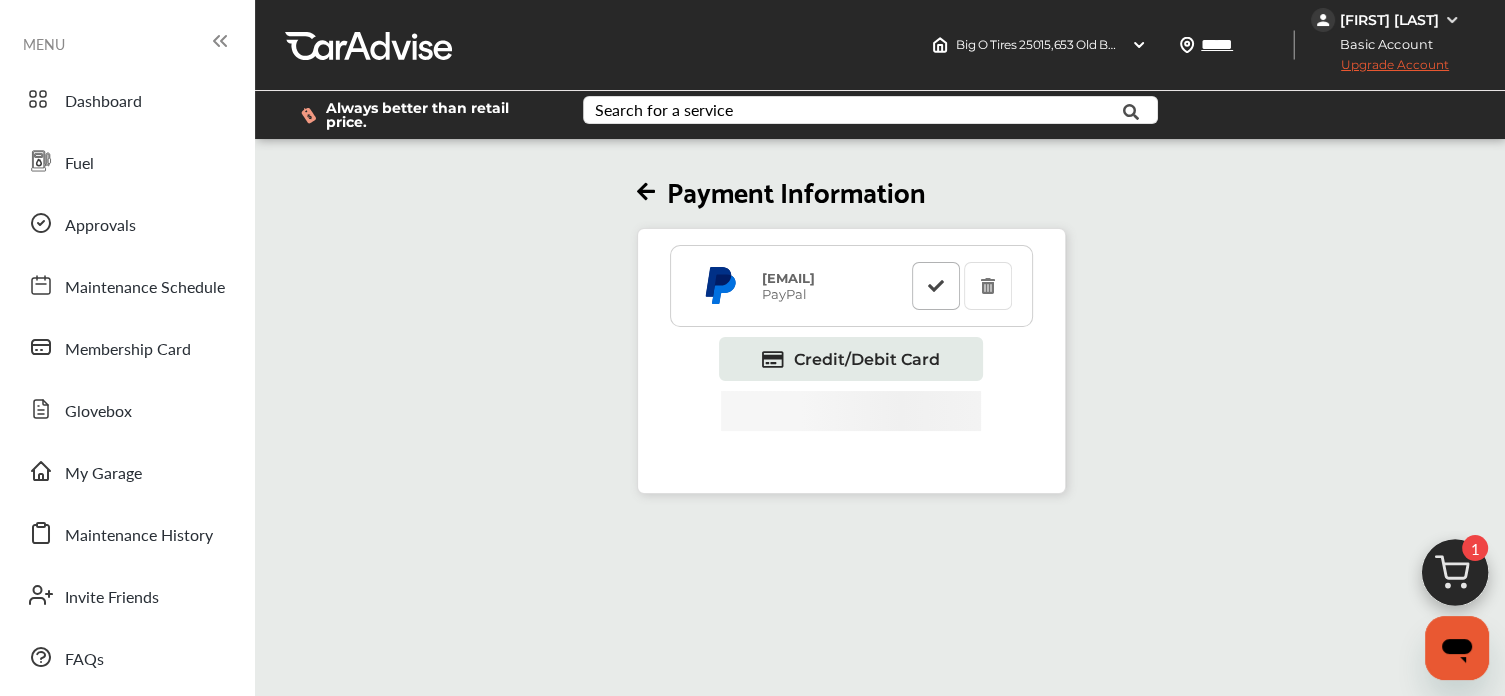 click at bounding box center [936, 286] 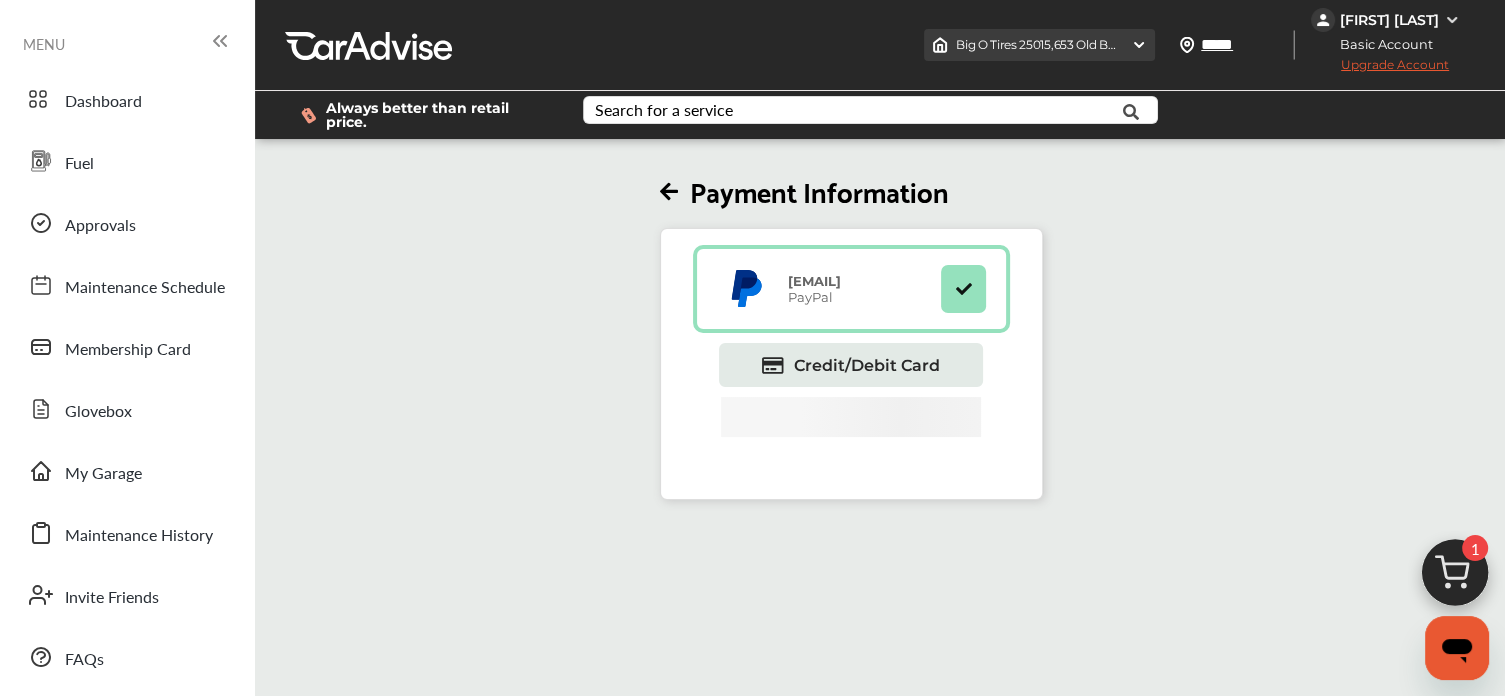click on "Big O Tires 25015 ,  653 Old Business Route 66   Saint Robert ,  MO   65584" at bounding box center (1039, 45) 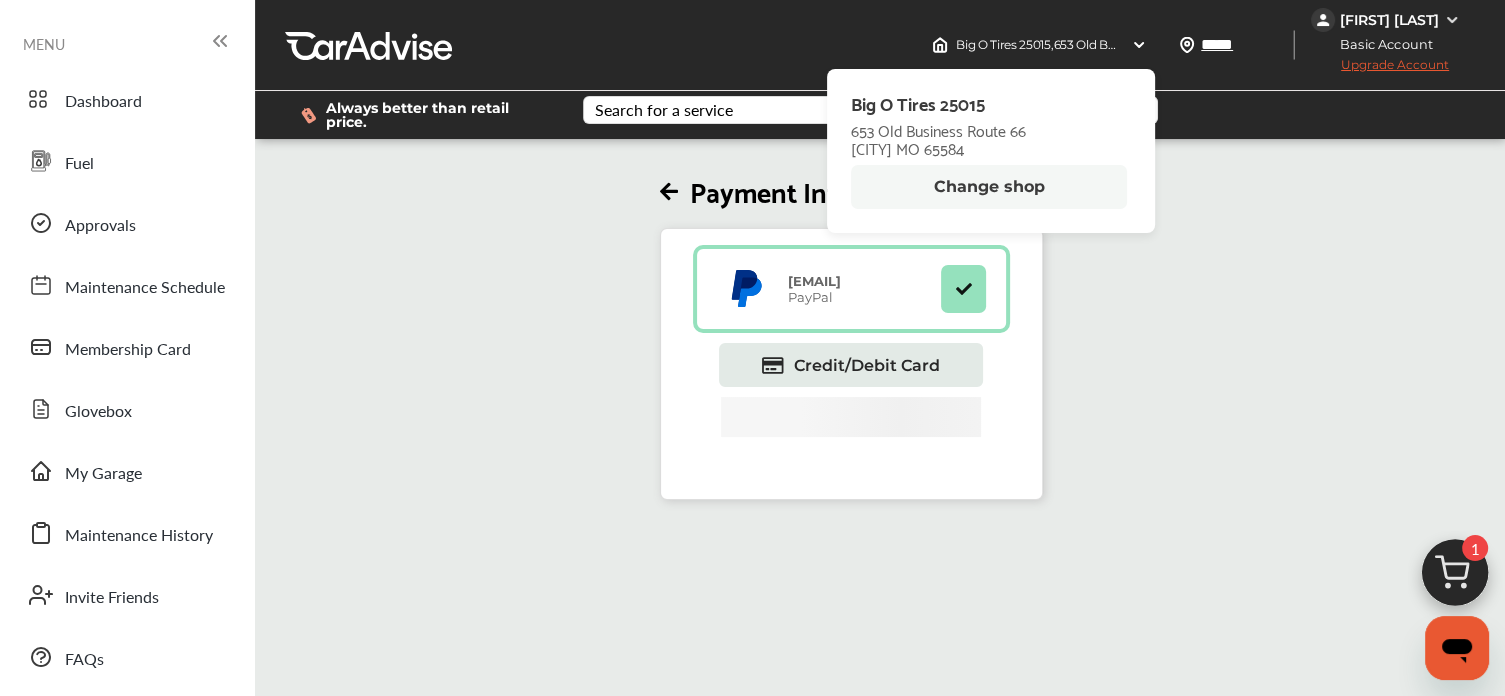 click on "Change shop" at bounding box center (989, 187) 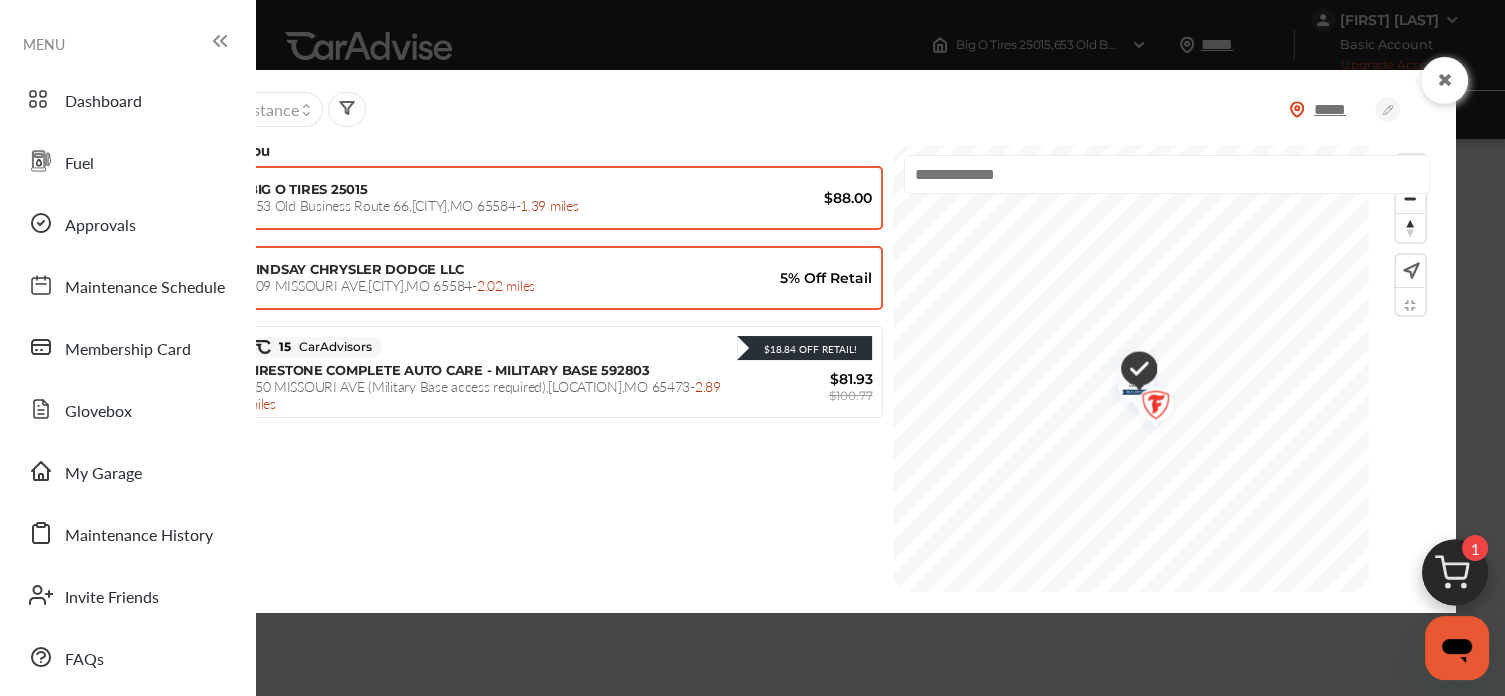 click on "LINDSAY CHRYSLER DODGE LLC 809 MISSOURI AVE ,  SAINT ROBERT ,  MO   65584  -  2.02 miles 5% Off Retail" at bounding box center (527, 278) 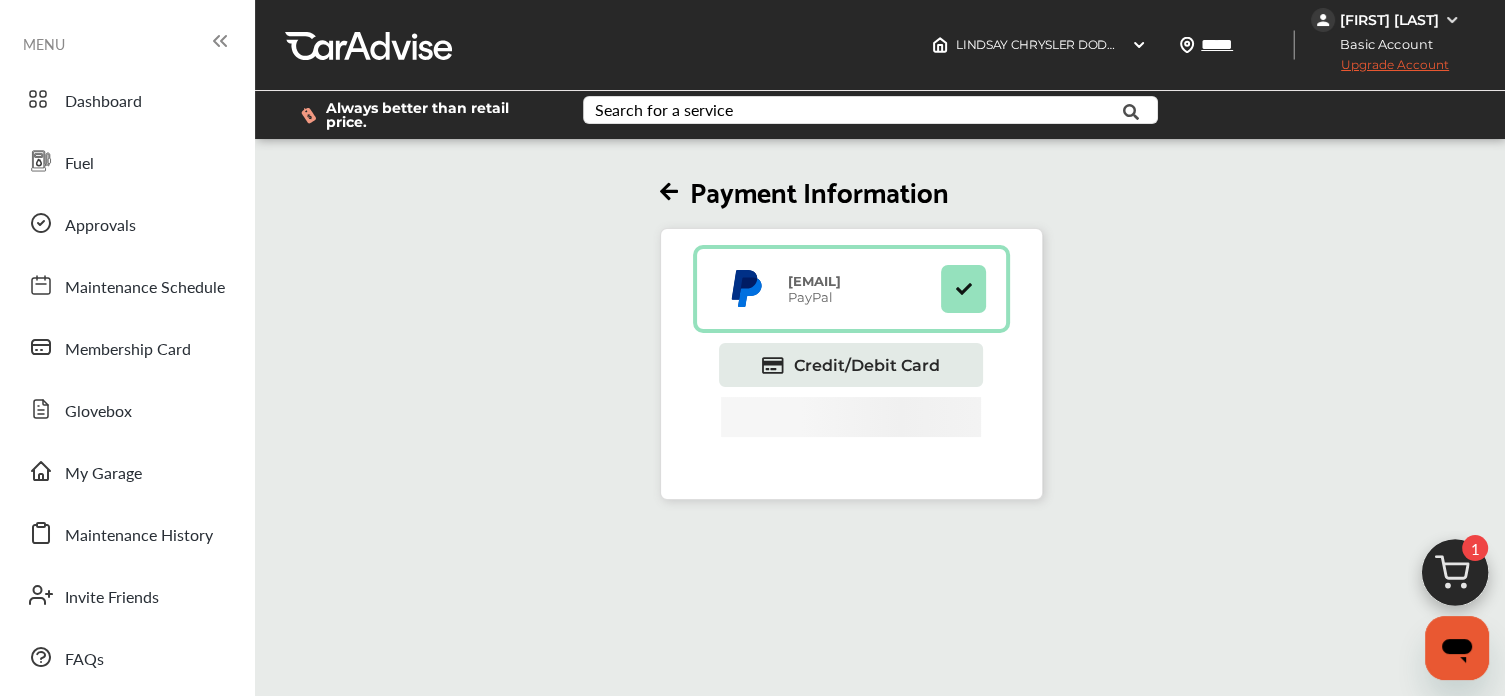click at bounding box center (669, 192) 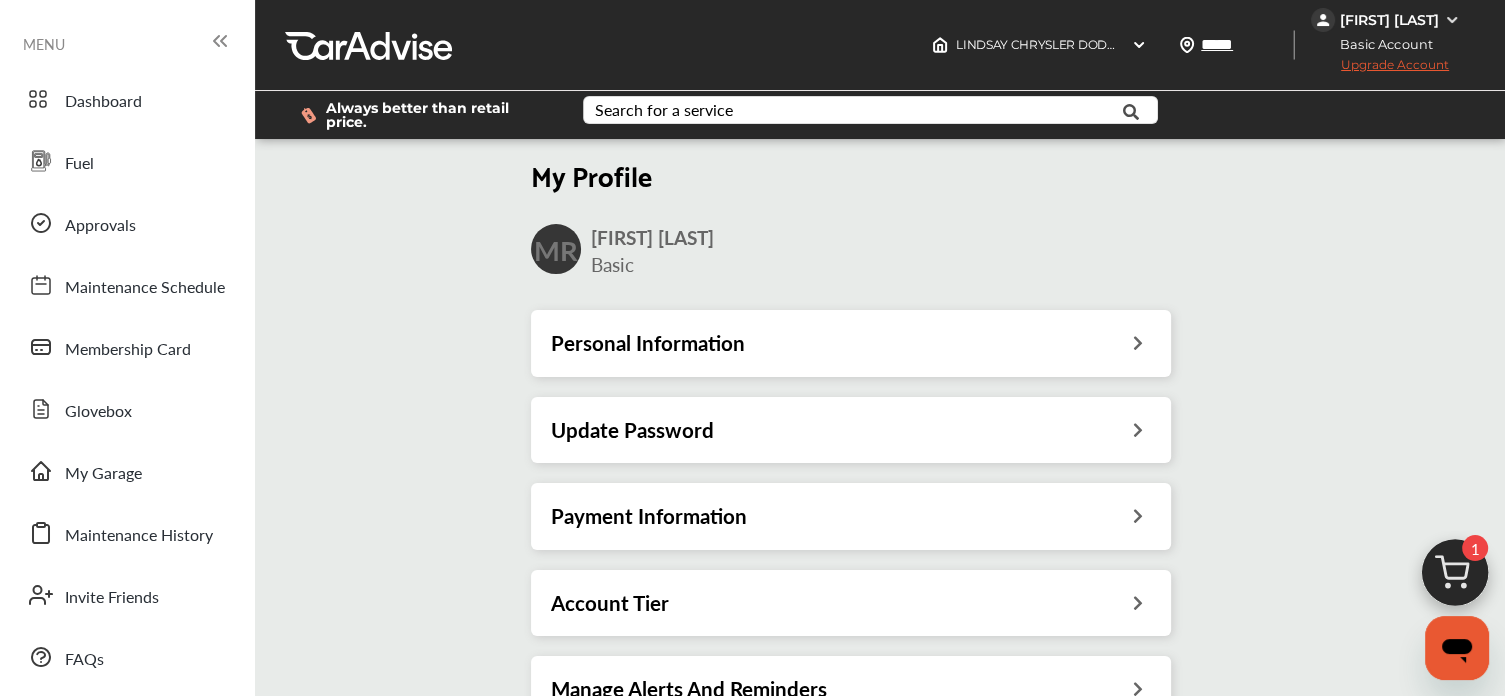 click on "Personal Information" at bounding box center [851, 343] 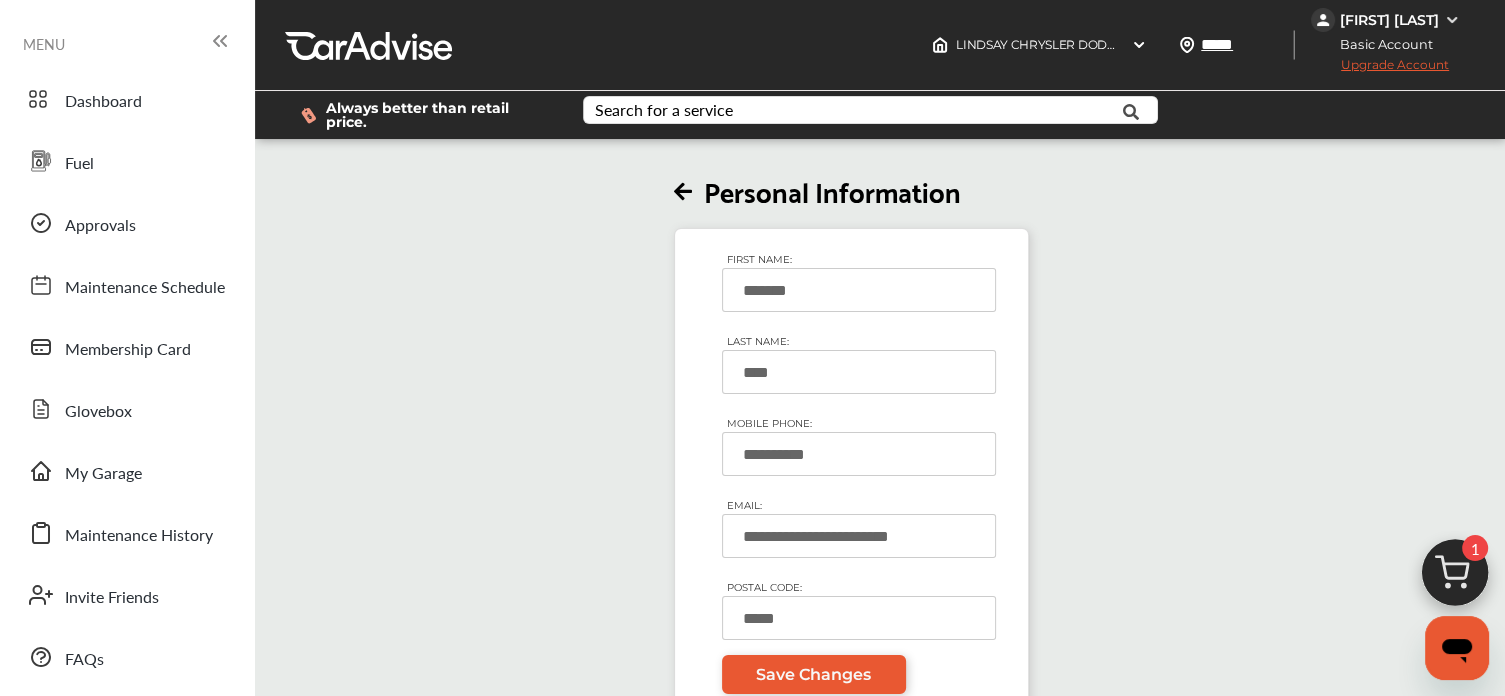 click on "**********" at bounding box center [851, 437] 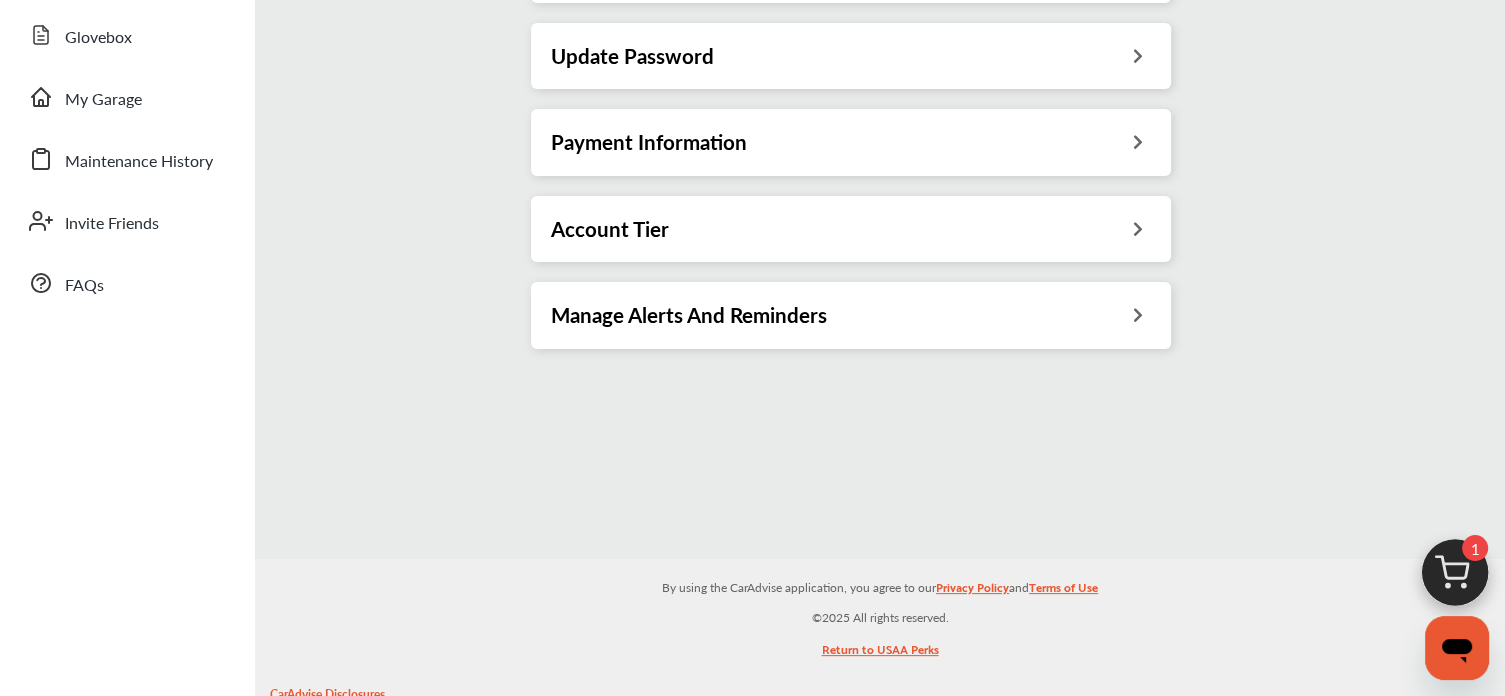 scroll, scrollTop: 370, scrollLeft: 0, axis: vertical 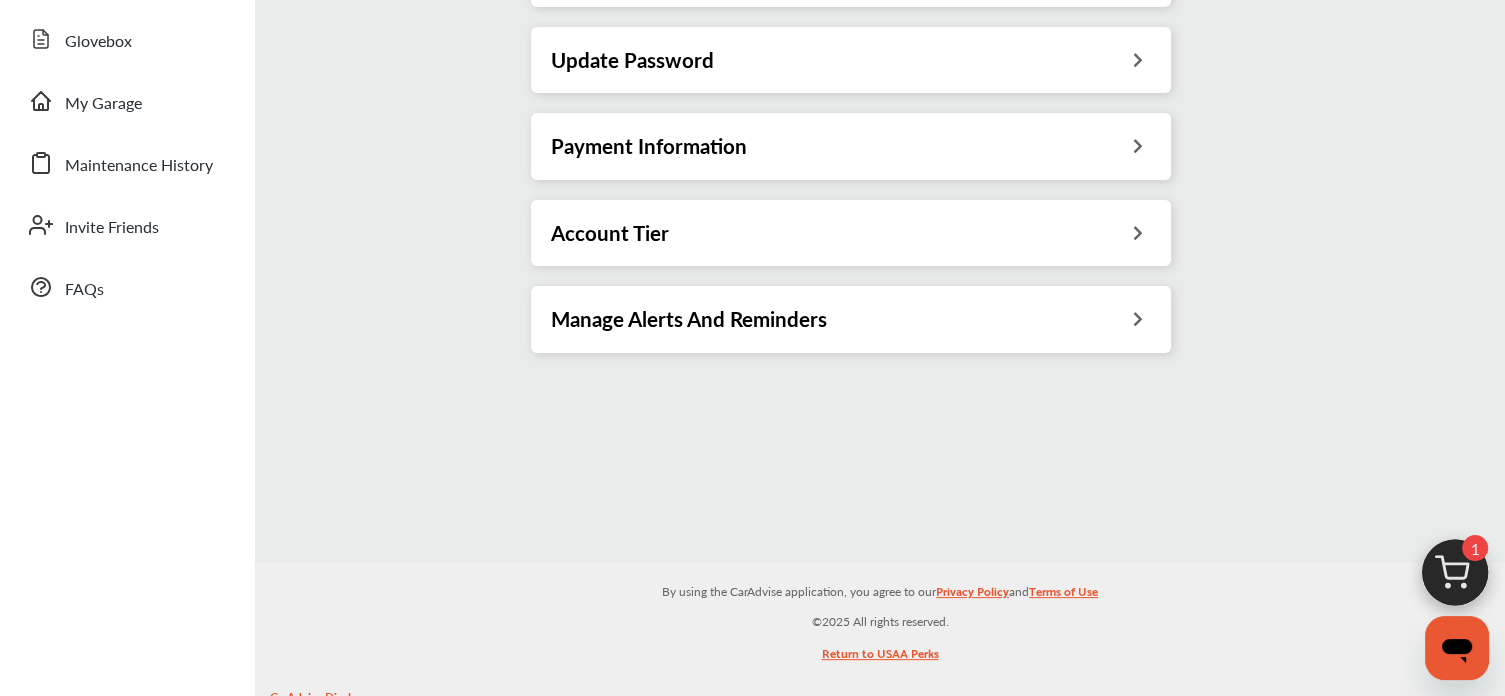 click at bounding box center (1137, 230) 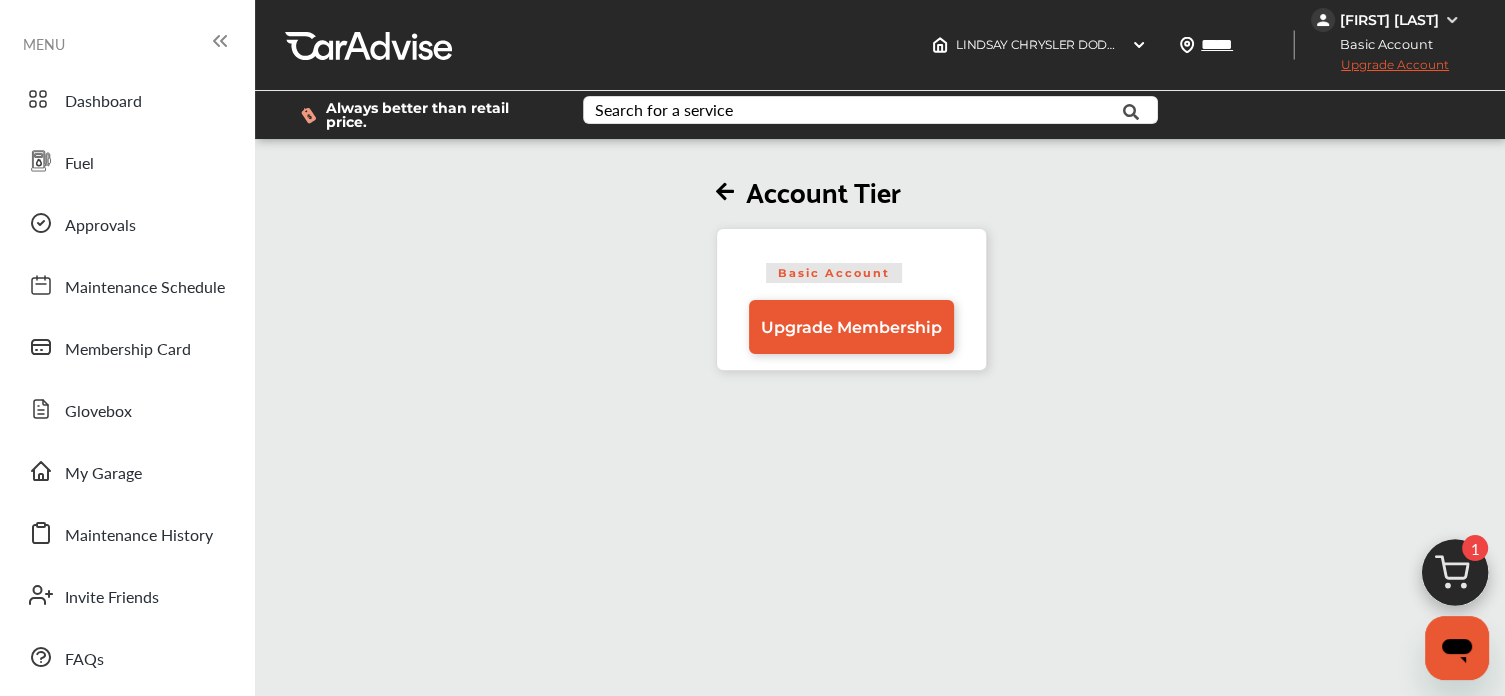 click on "Basic Account" at bounding box center [834, 273] 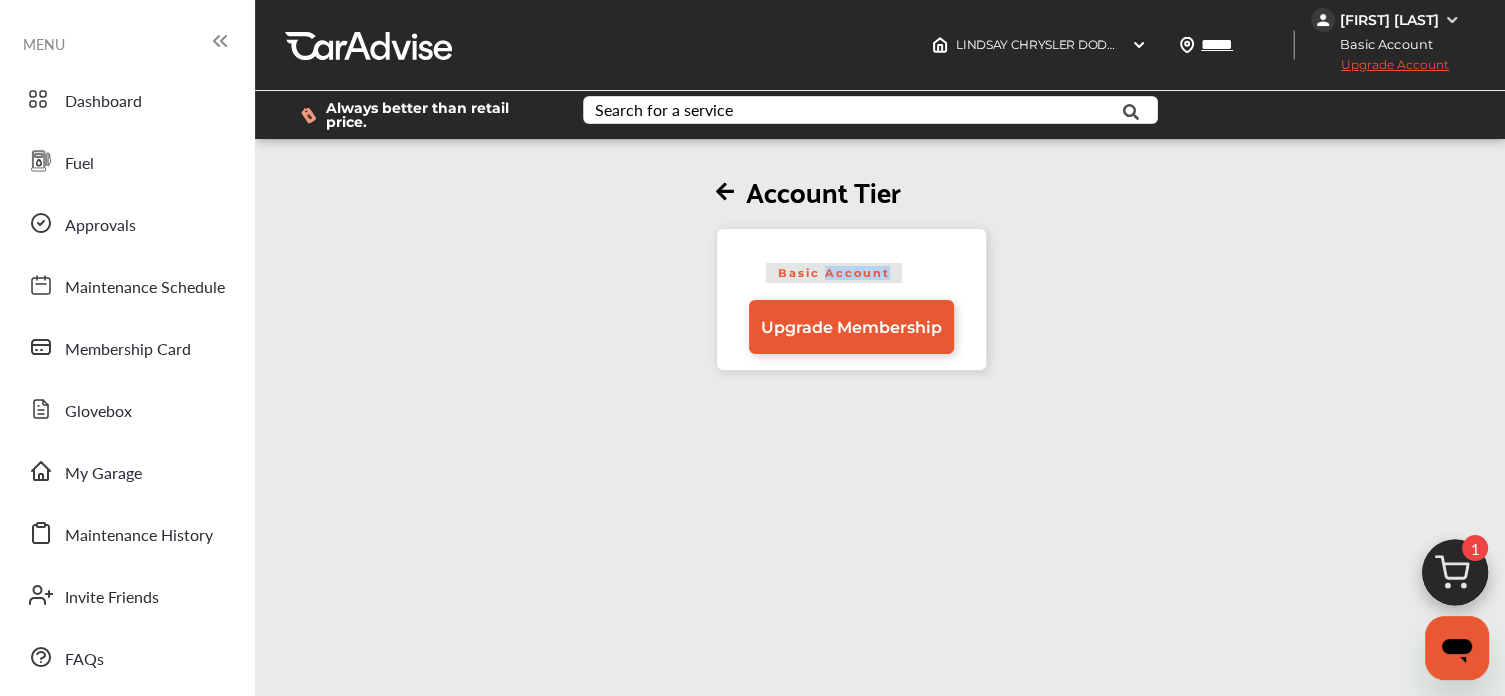 click on "Basic Account" at bounding box center [834, 273] 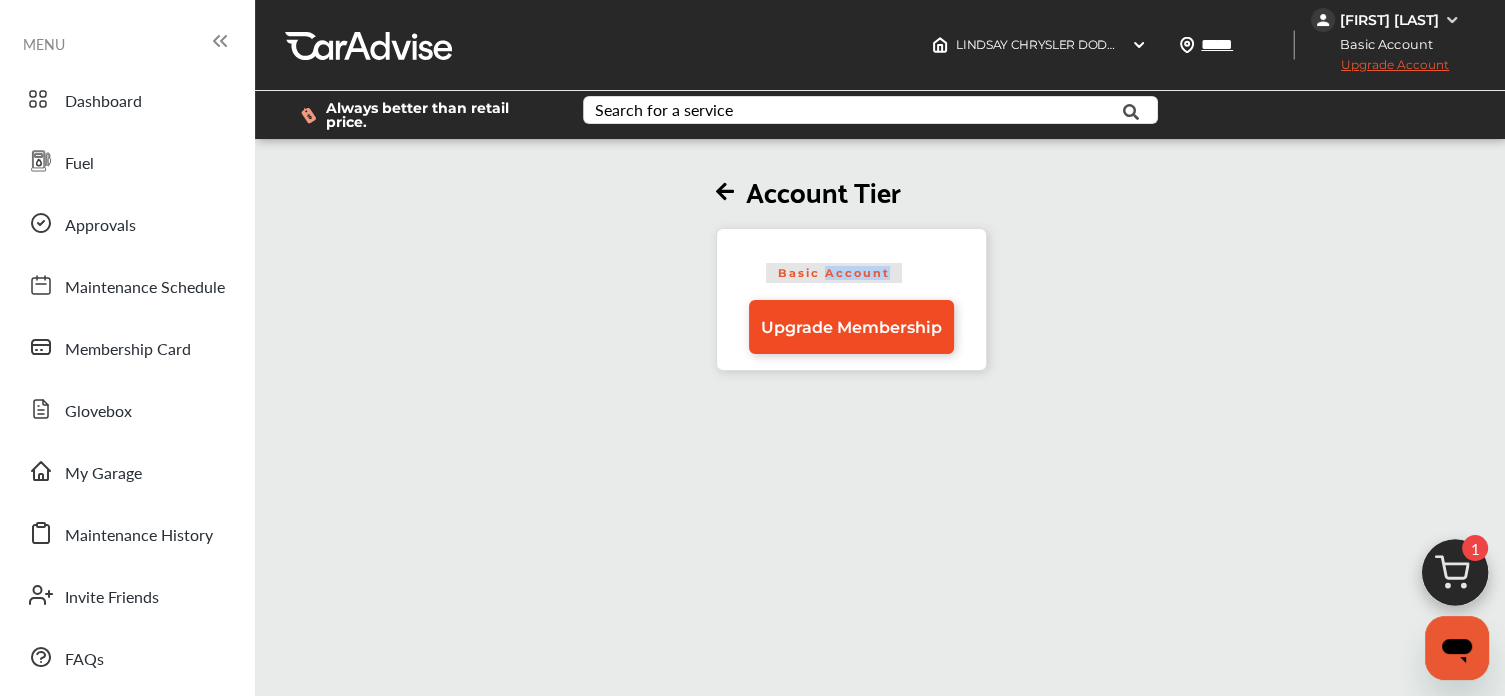 click on "Upgrade Membership" at bounding box center (851, 327) 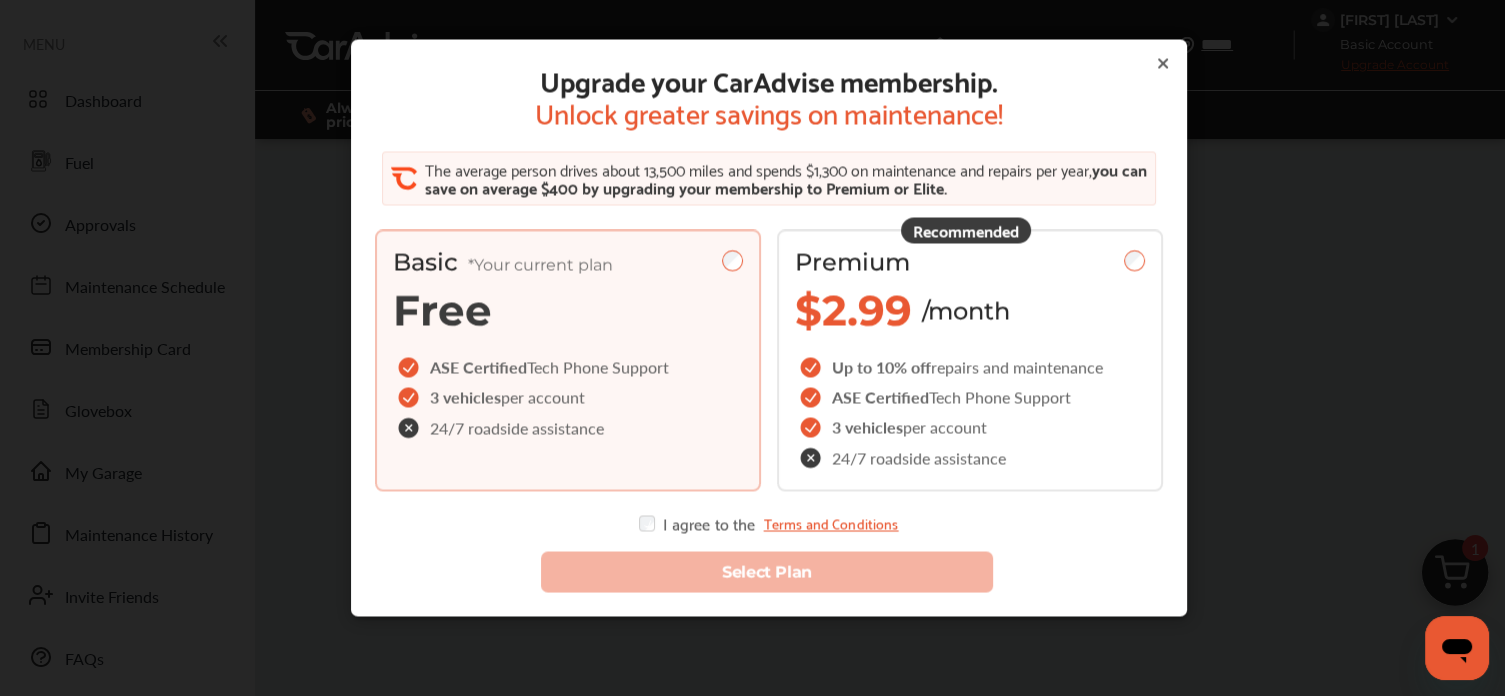 click on "*Your current plan" at bounding box center (540, 264) 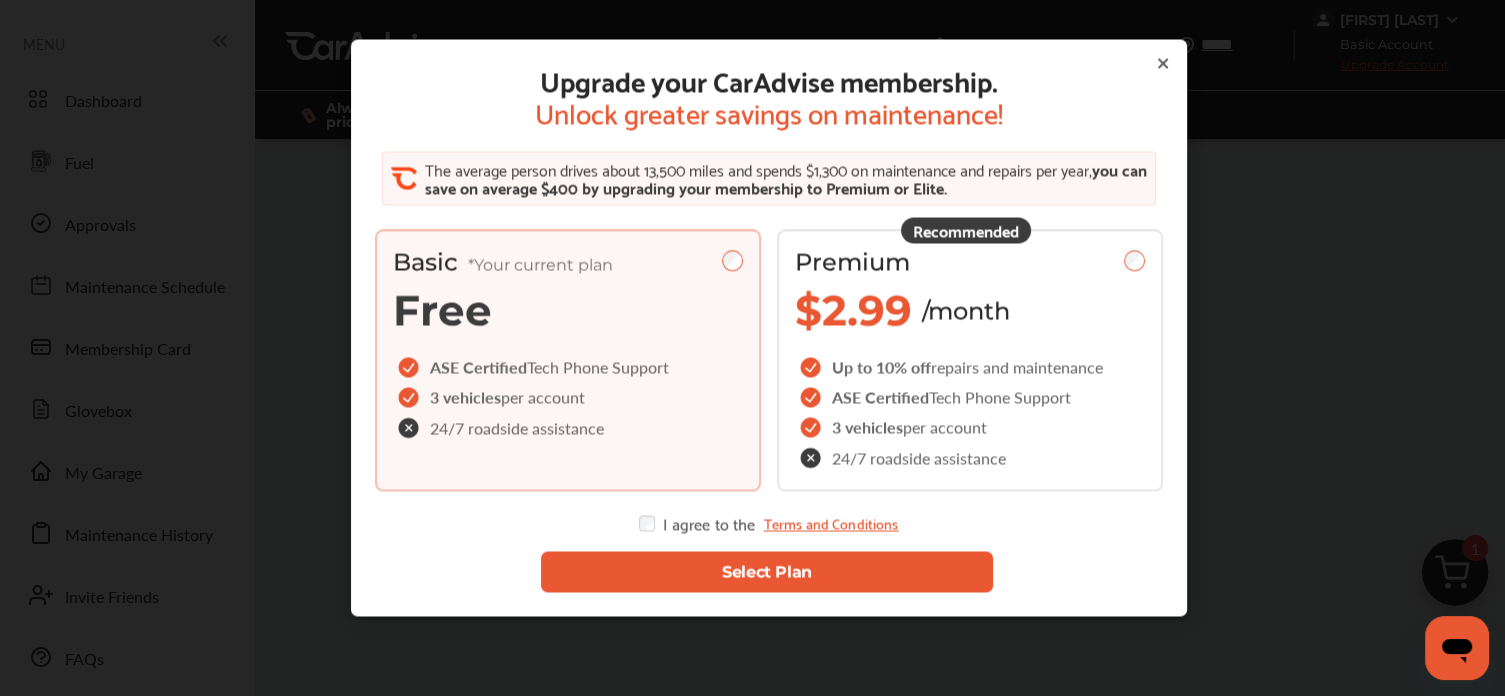 click on "Select Plan" at bounding box center [767, 571] 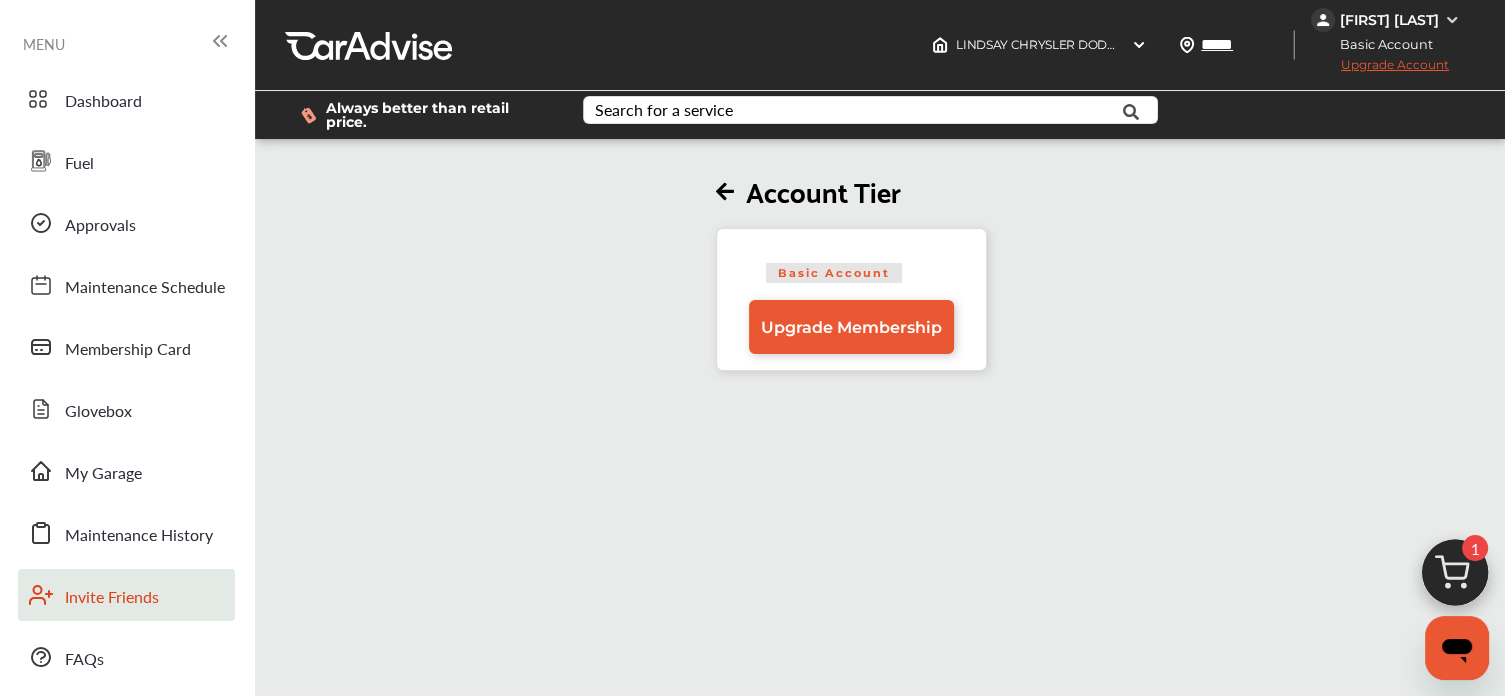 click on "Invite Friends" at bounding box center (126, 595) 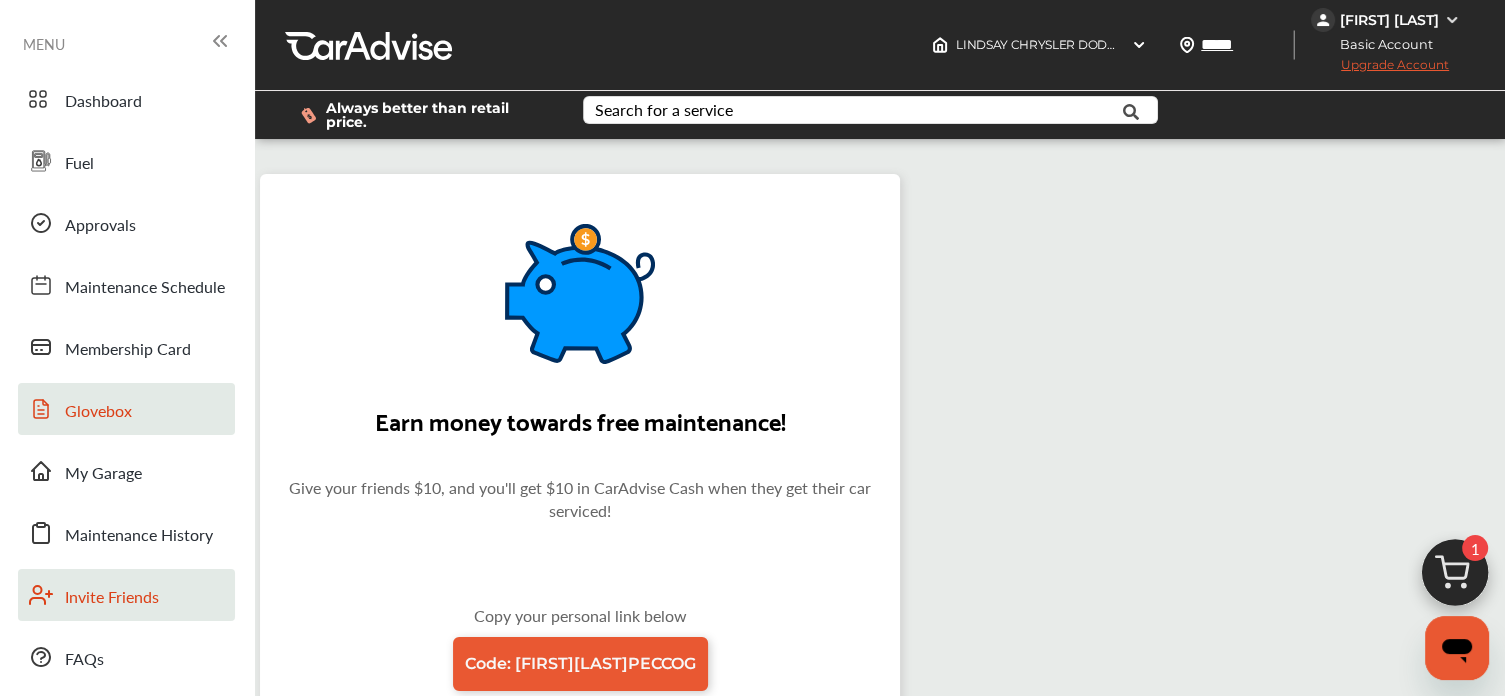click on "Glovebox" at bounding box center (126, 409) 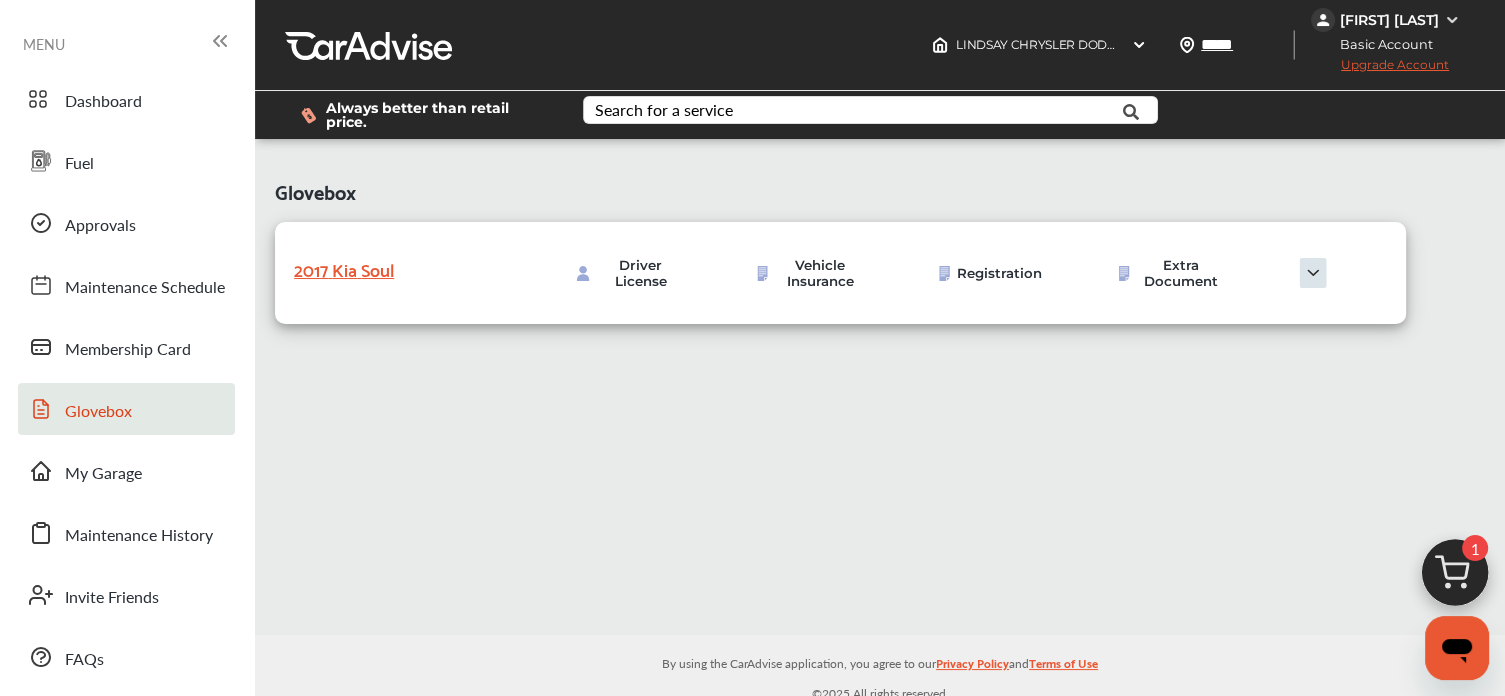 click on "Glovebox" at bounding box center (126, 409) 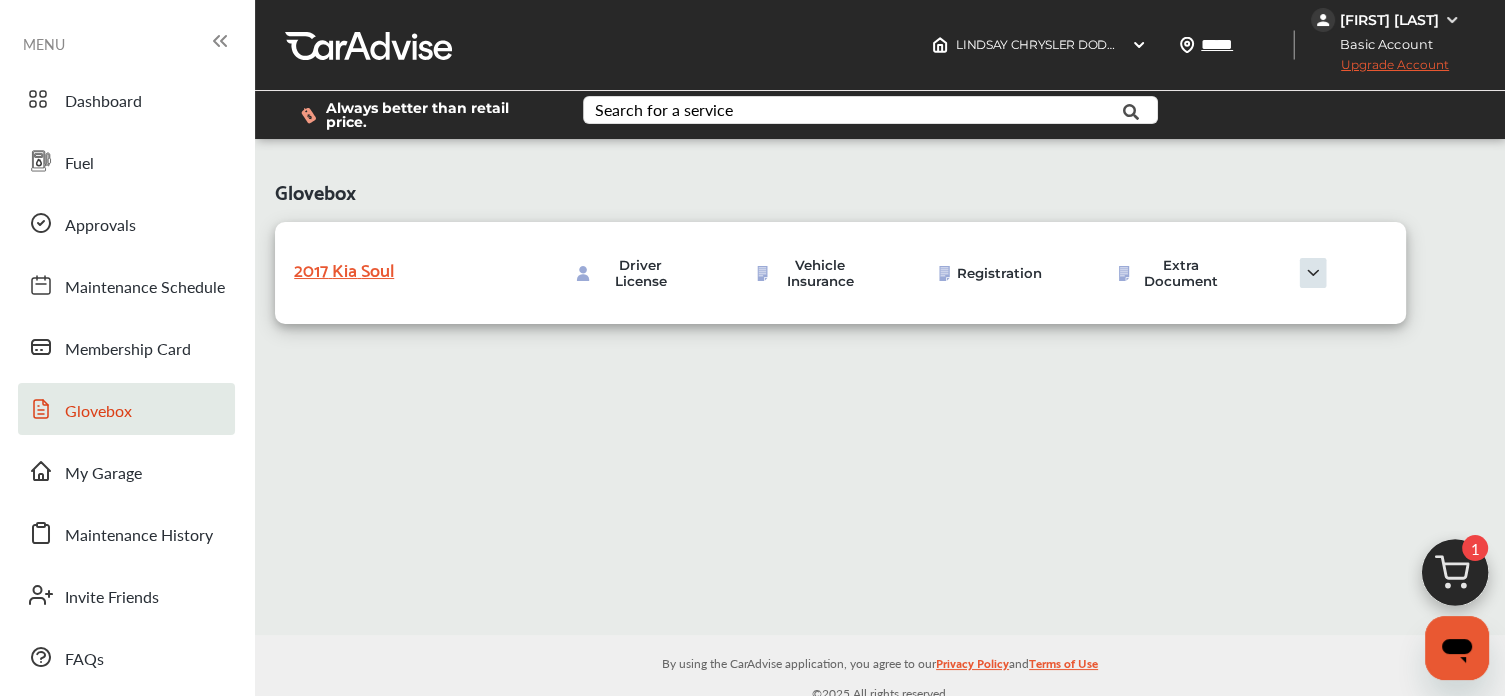 click on "2017   Kia   Soul" at bounding box center (394, 268) 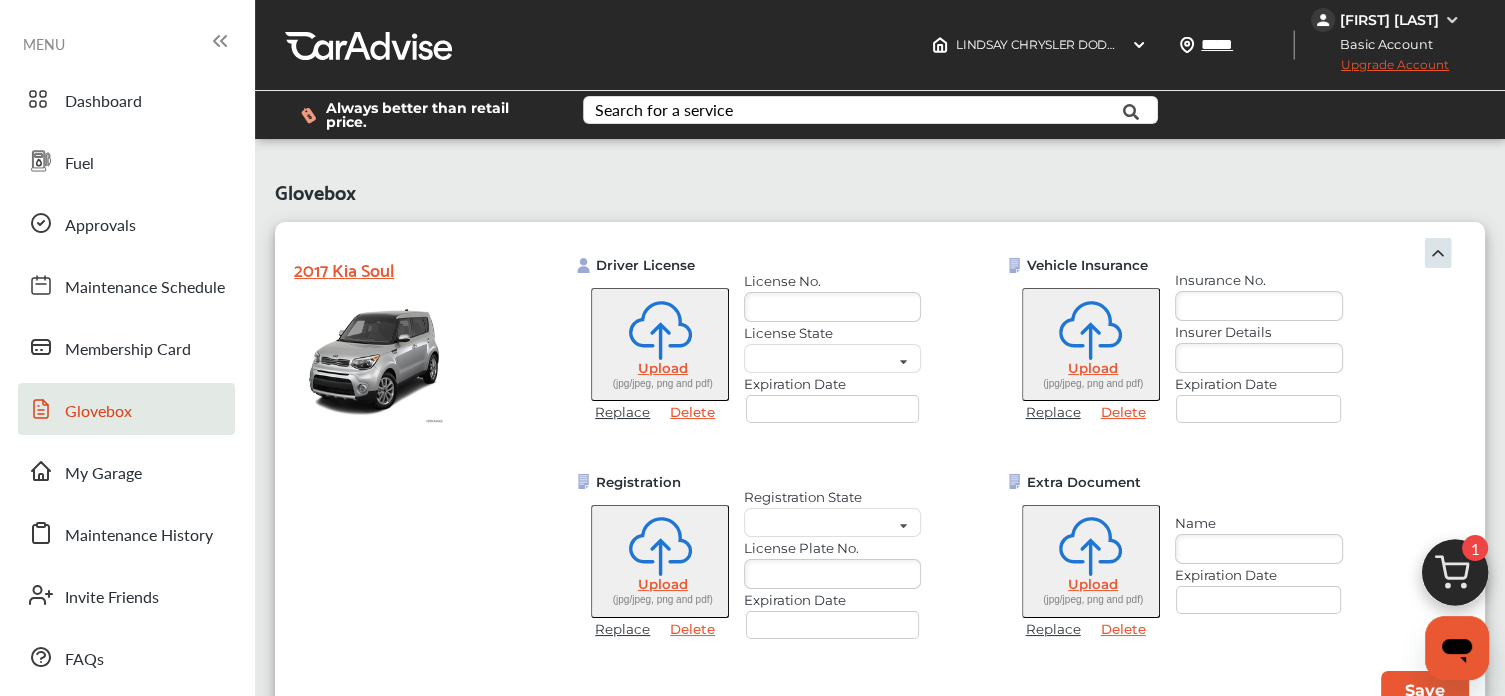 click on "Delete" at bounding box center [692, 412] 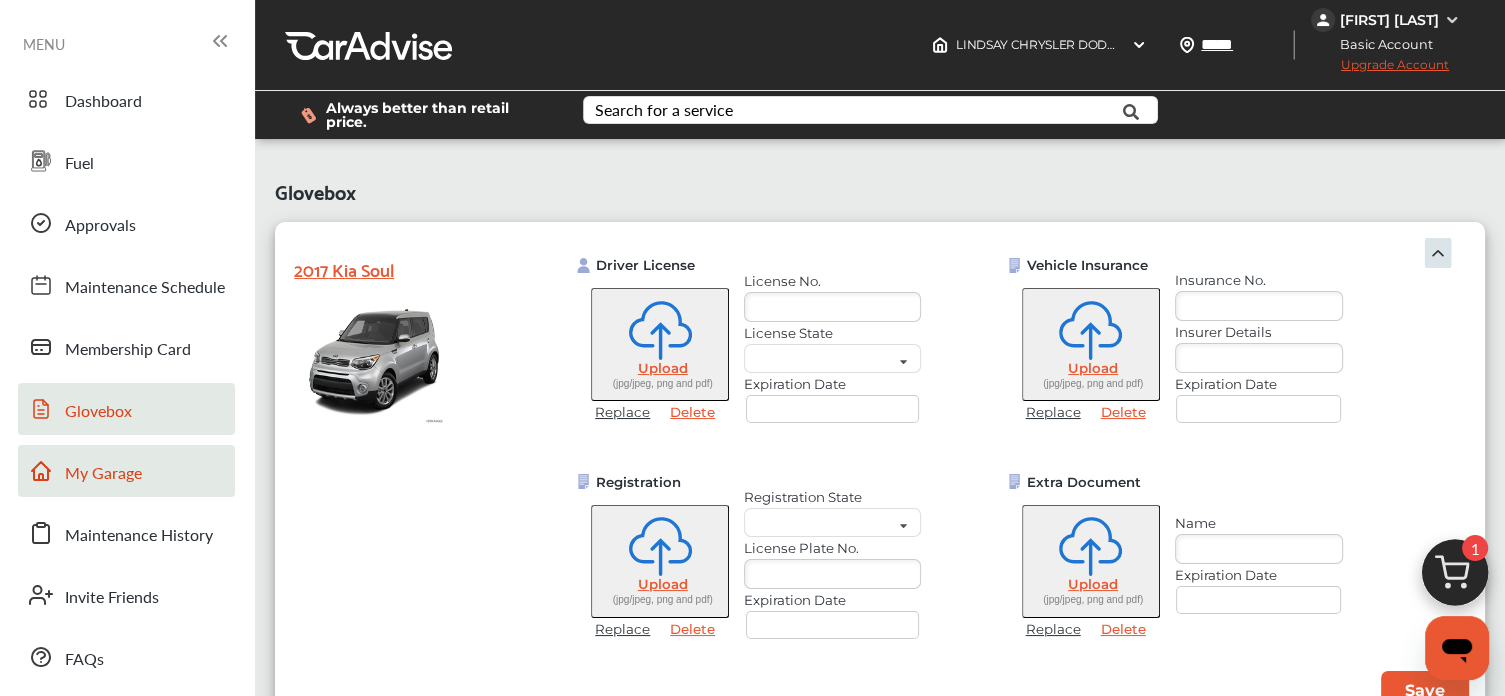 click on "My Garage" at bounding box center [103, 474] 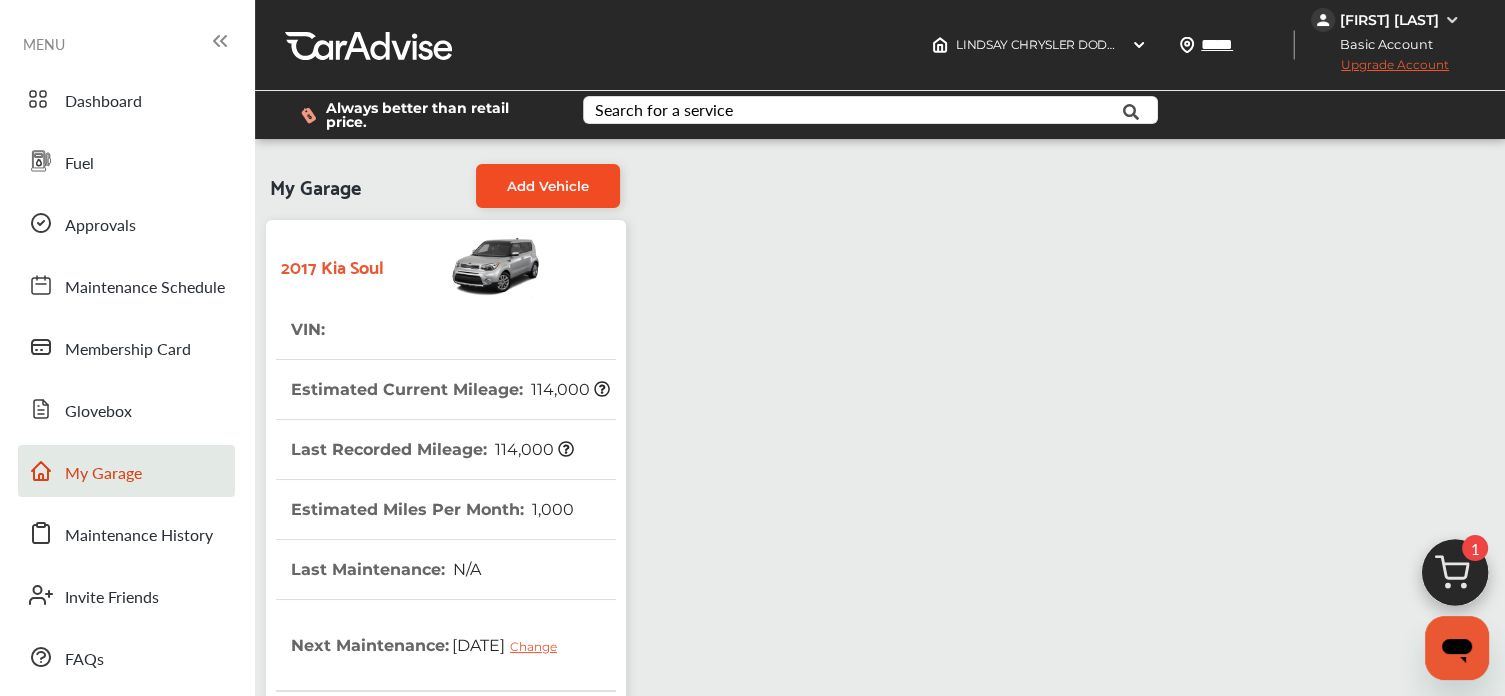 click on "Add Vehicle" at bounding box center (548, 186) 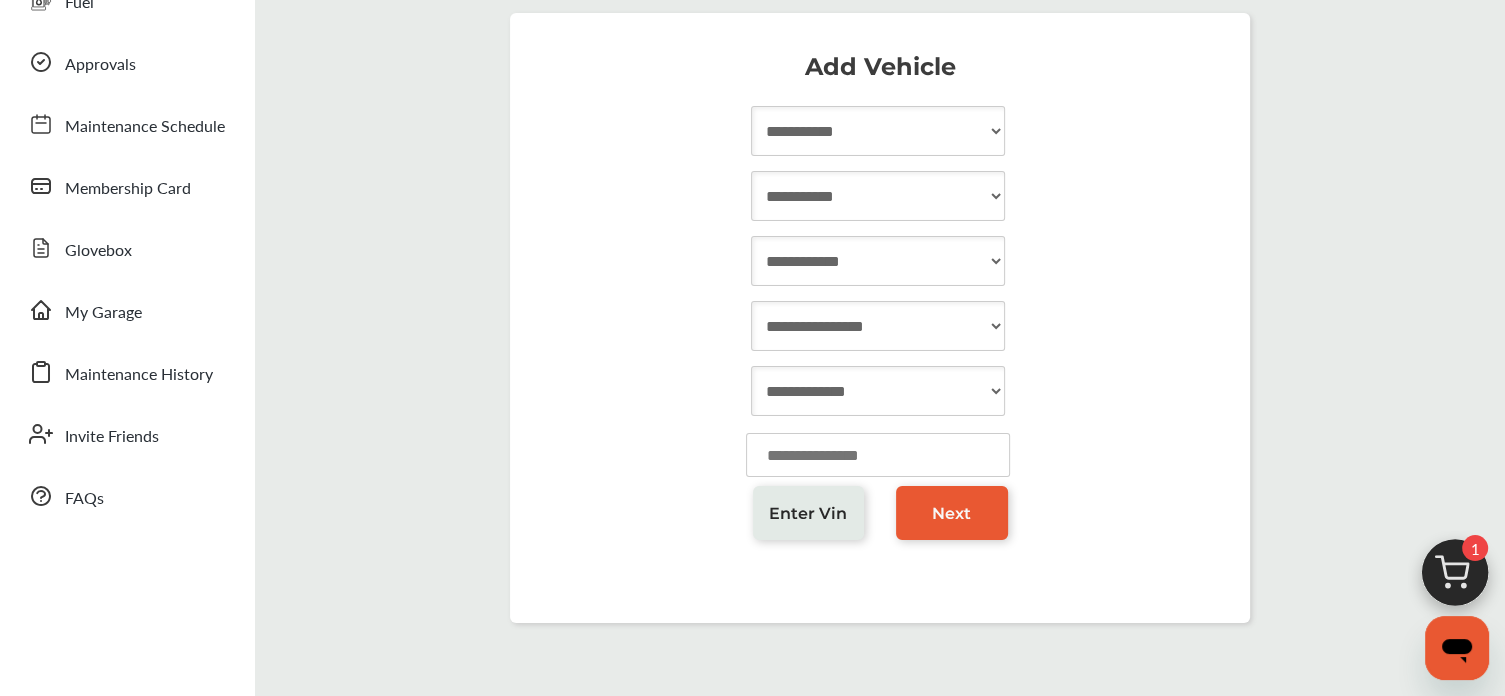 scroll, scrollTop: 148, scrollLeft: 0, axis: vertical 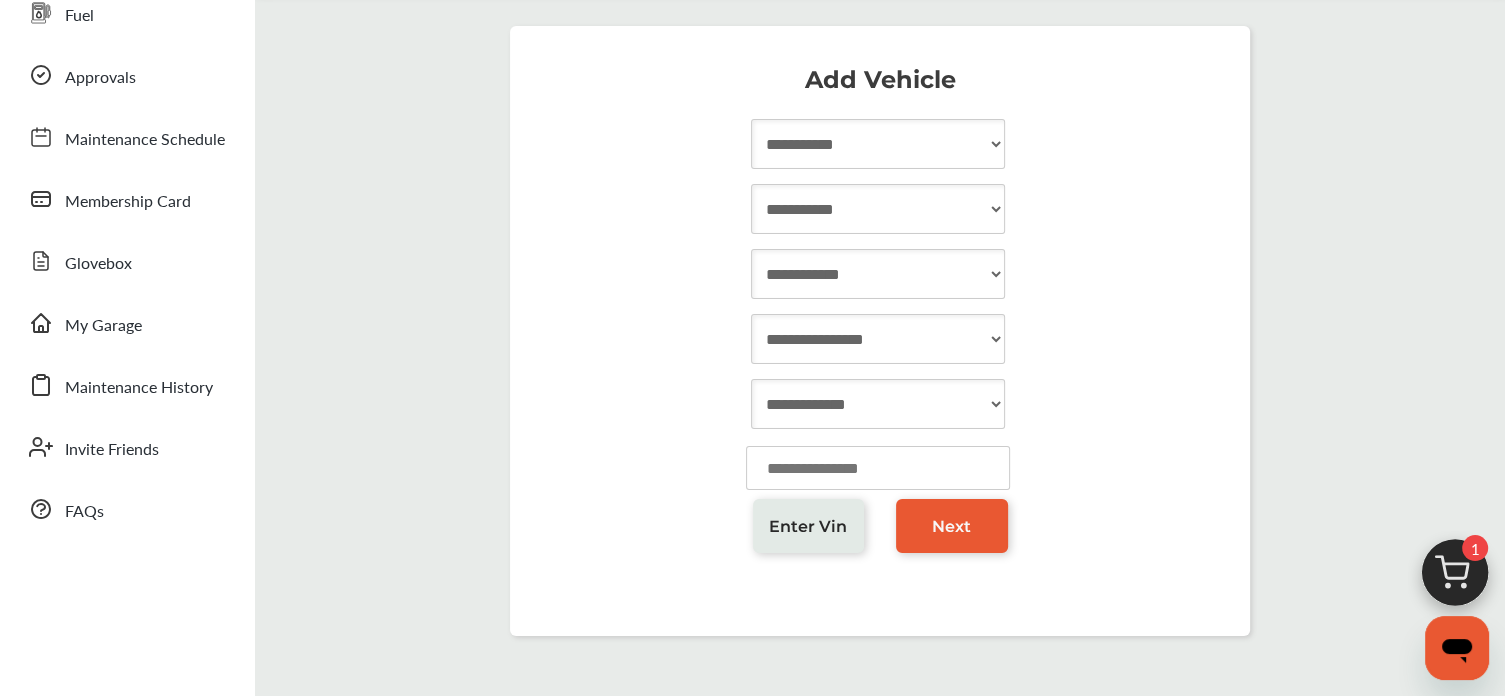 click on "**********" at bounding box center (878, 144) 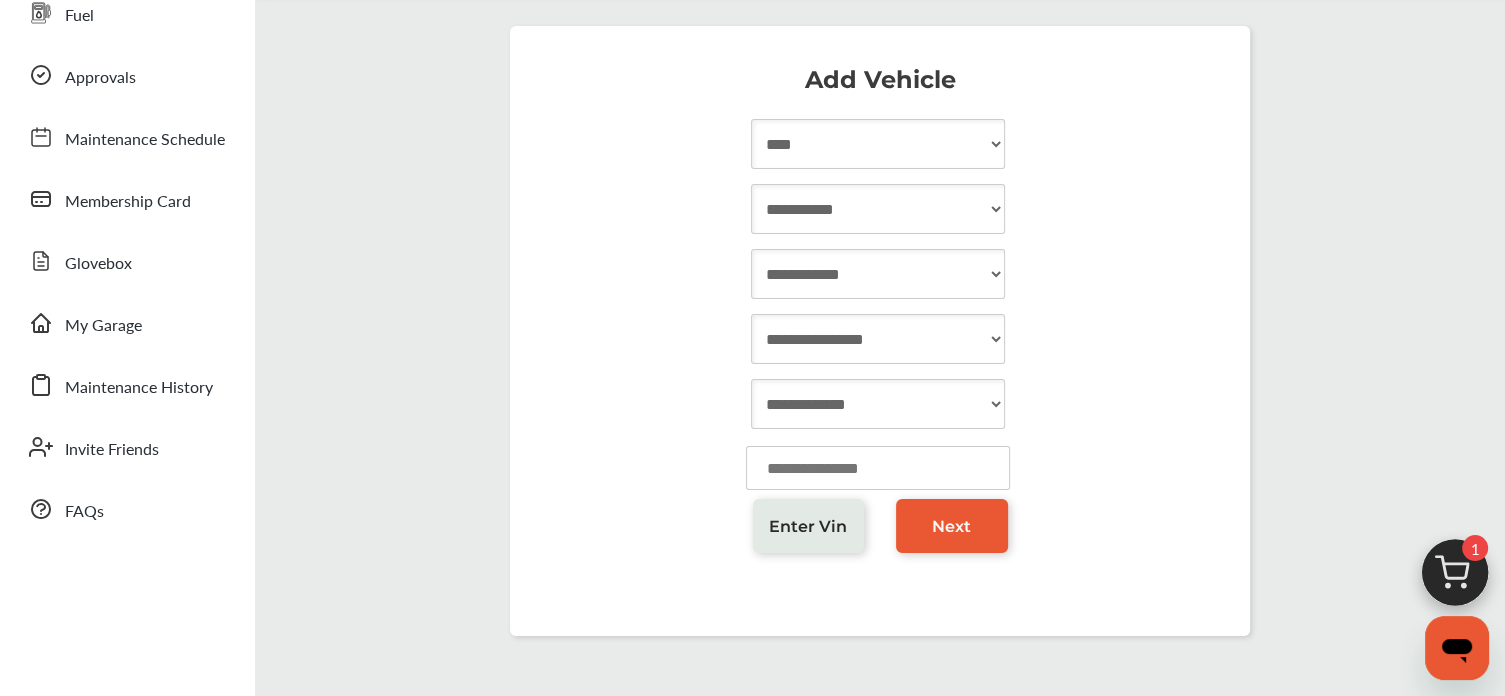 click on "**********" at bounding box center [878, 144] 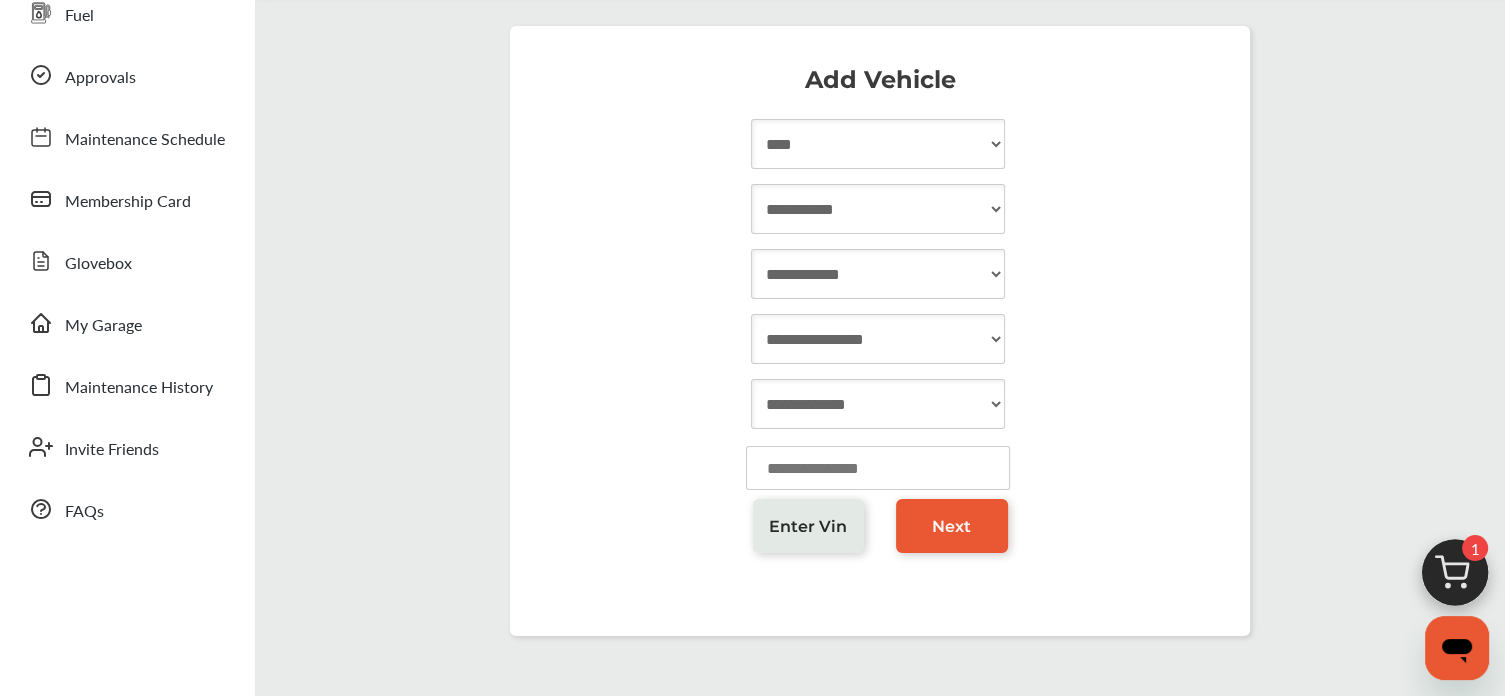 click on "**********" at bounding box center [878, 209] 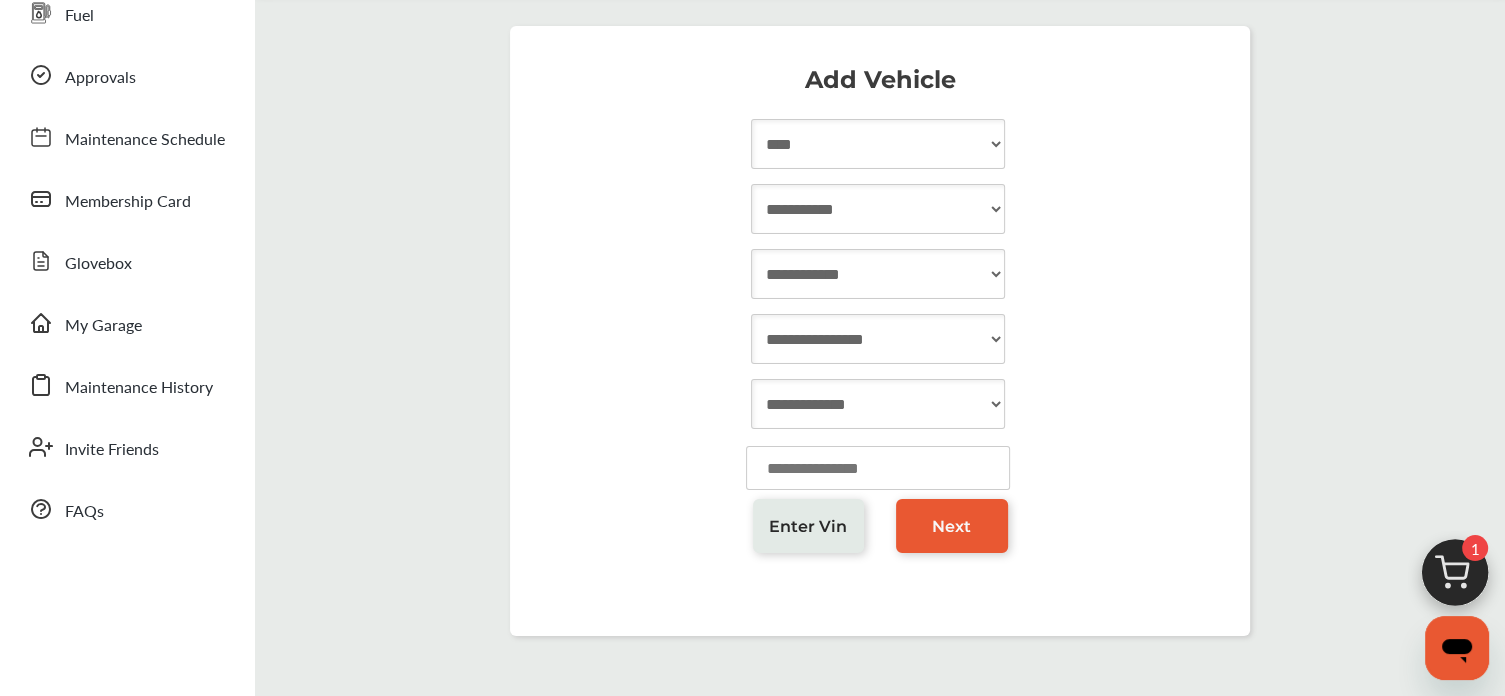 select on "*****" 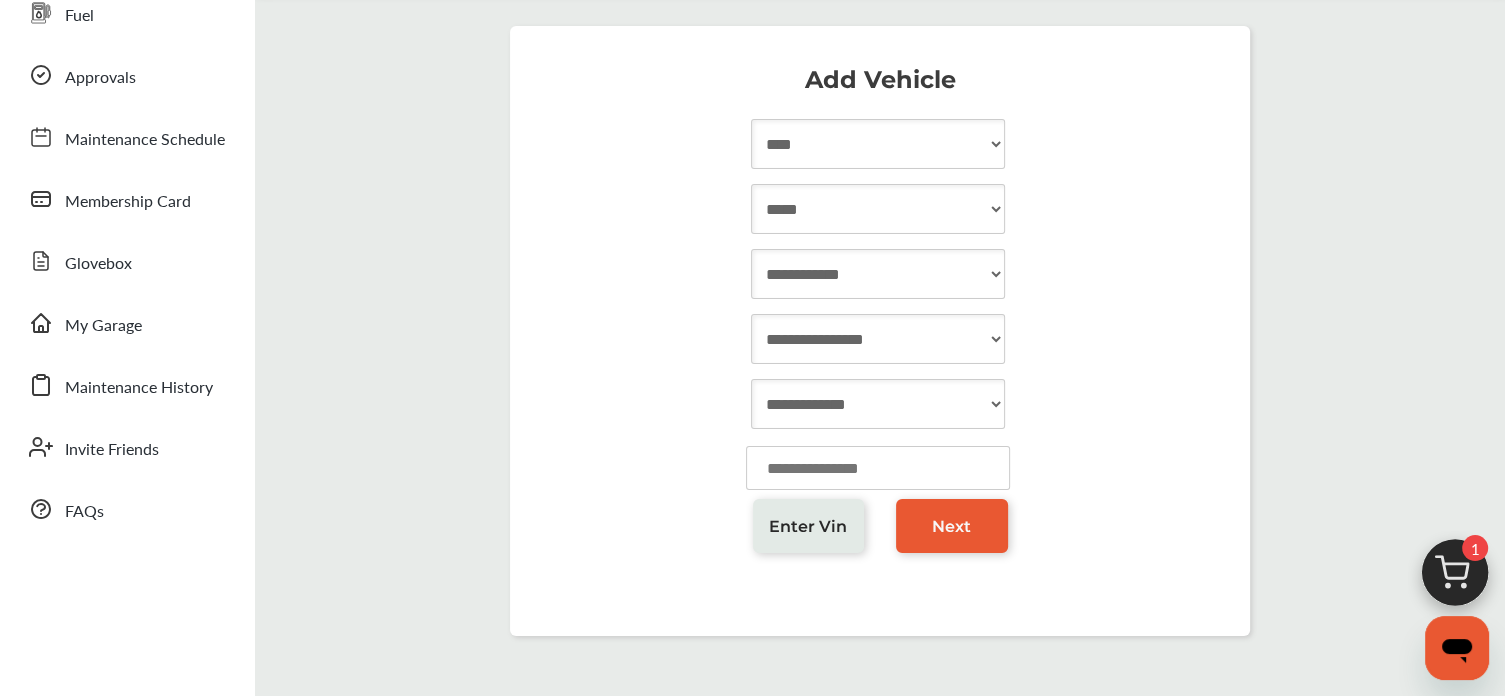 click on "**********" at bounding box center [878, 209] 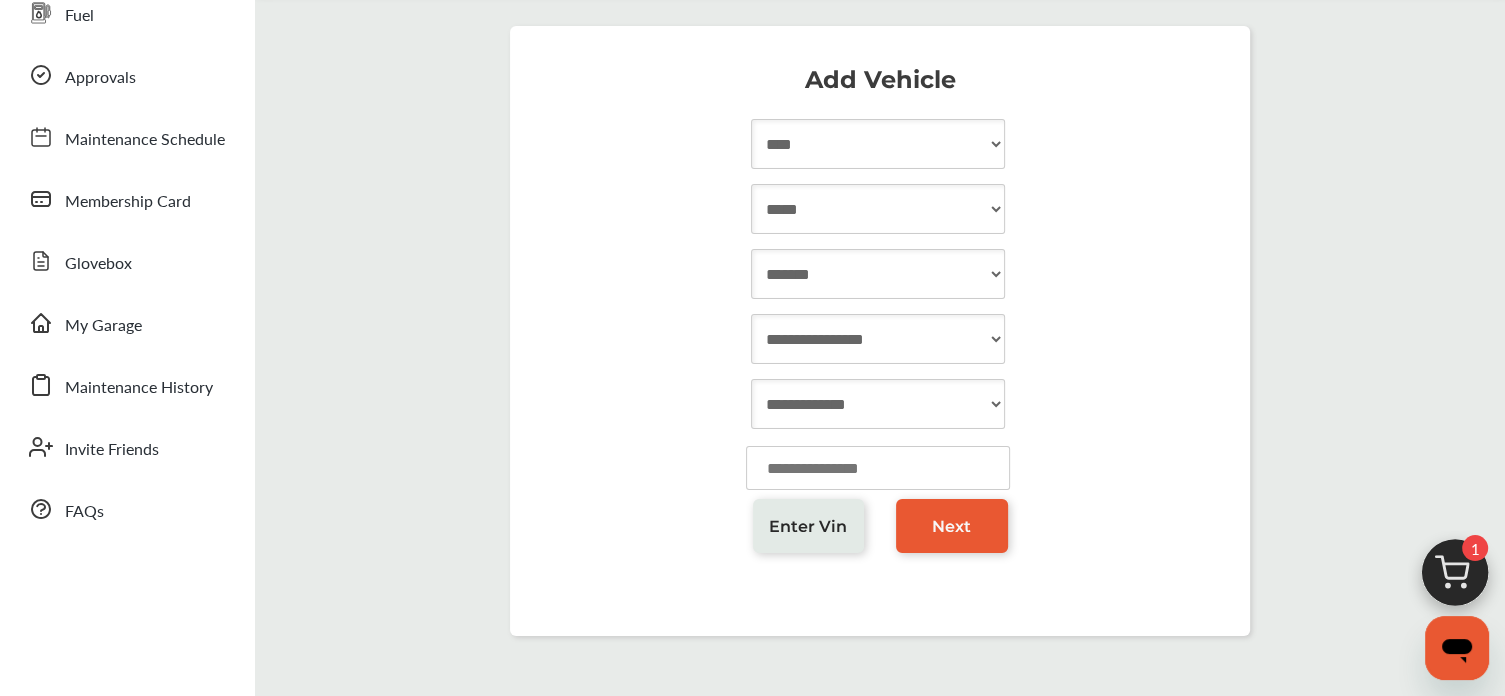 click on "**********" at bounding box center (878, 274) 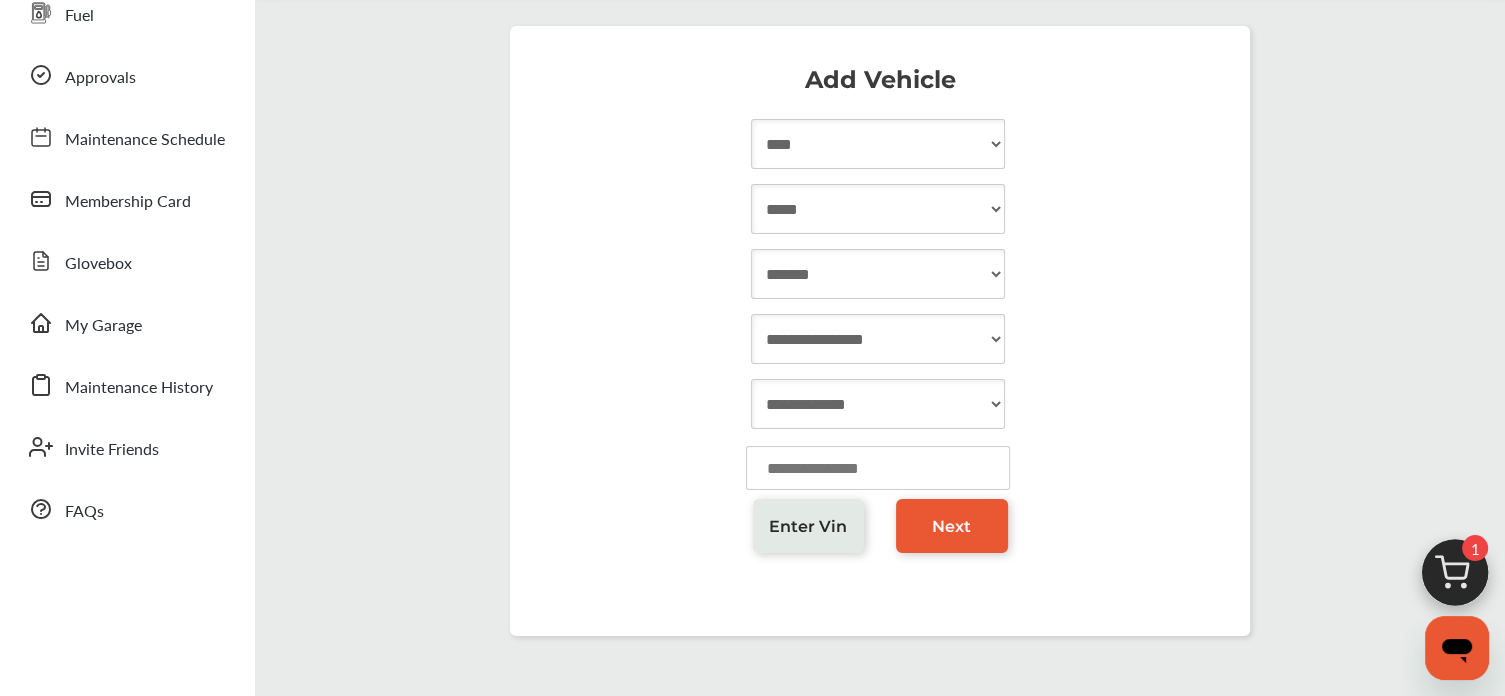 click on "**********" at bounding box center (878, 339) 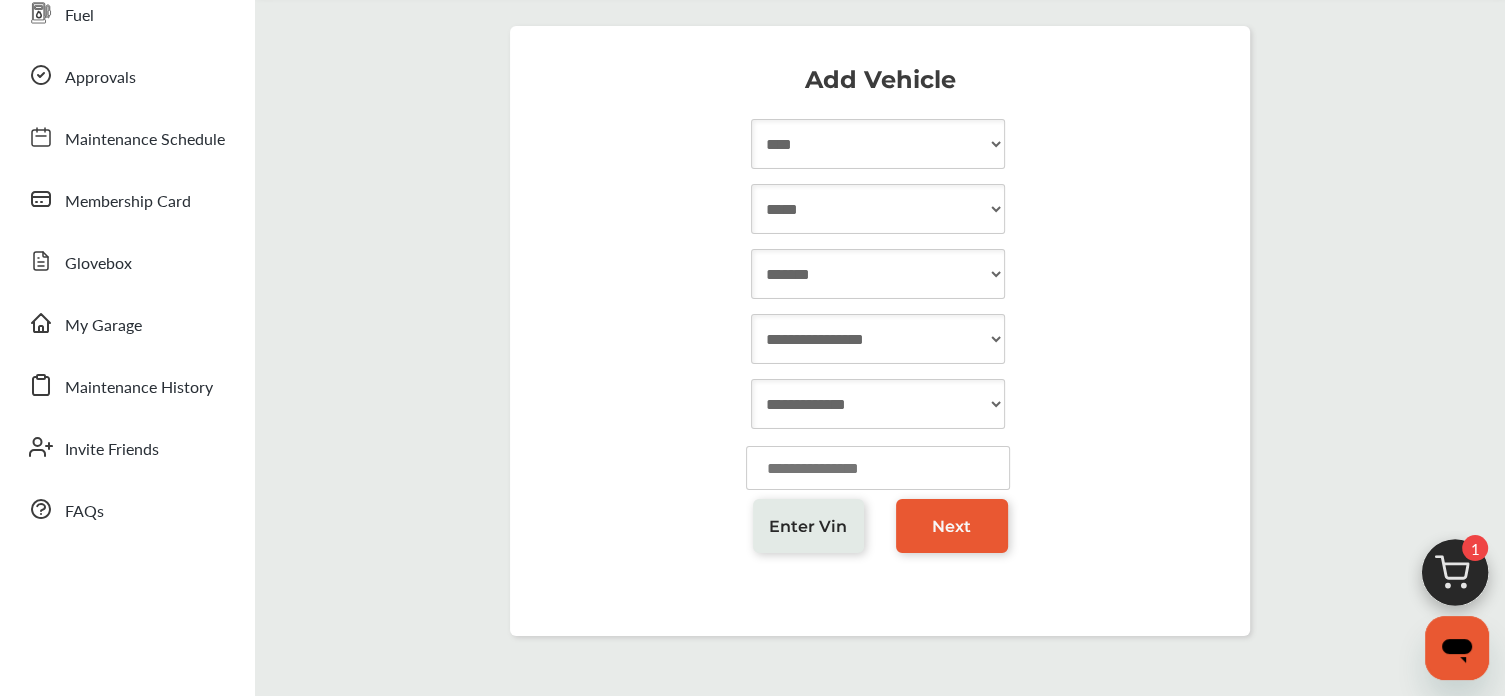 click at bounding box center [878, 468] 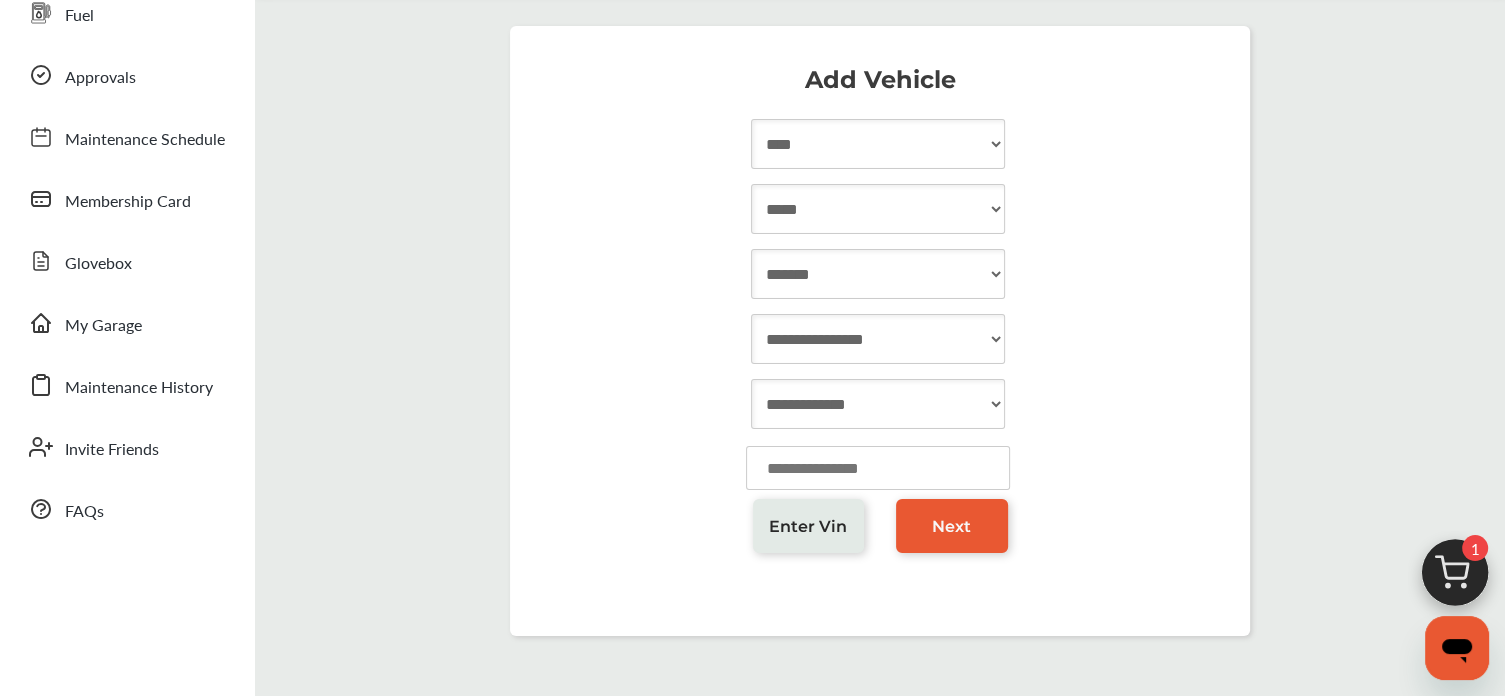 click on "**********" at bounding box center (878, 404) 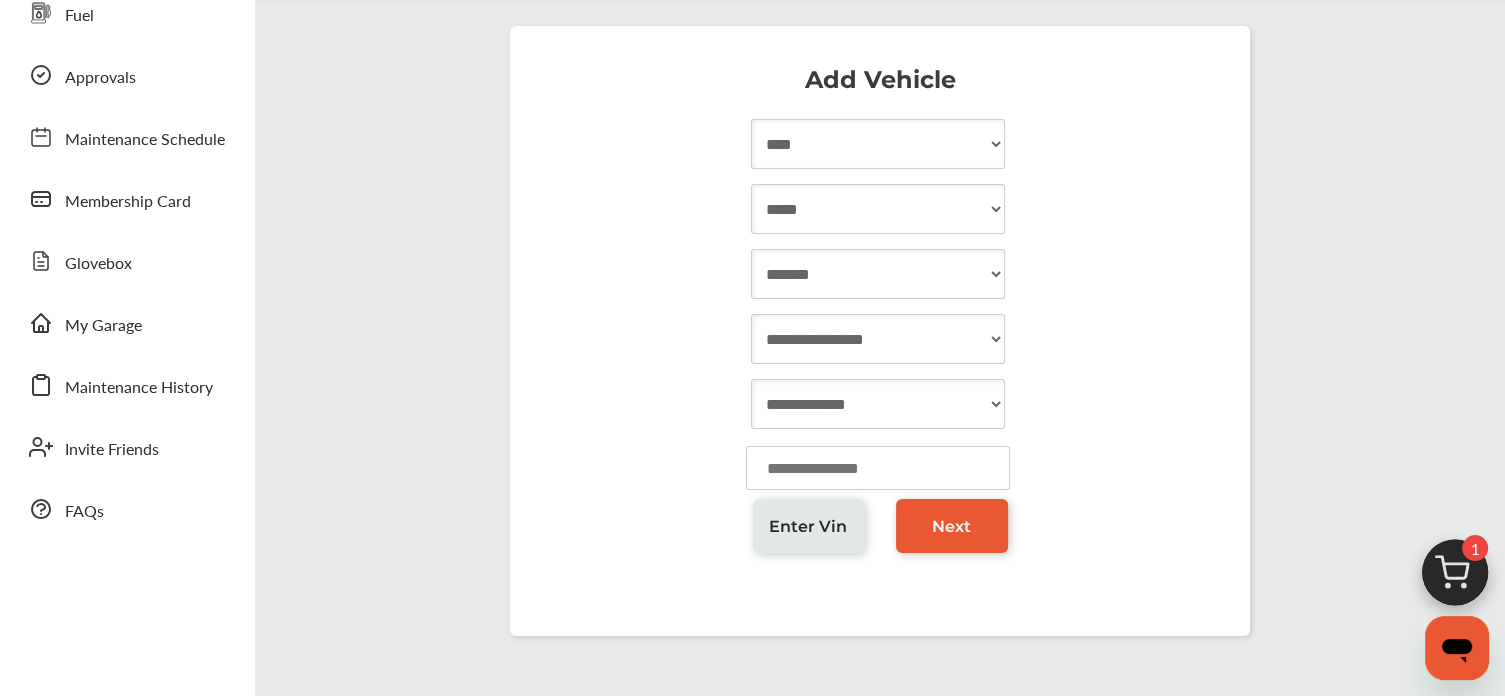 click on "**********" at bounding box center [878, 404] 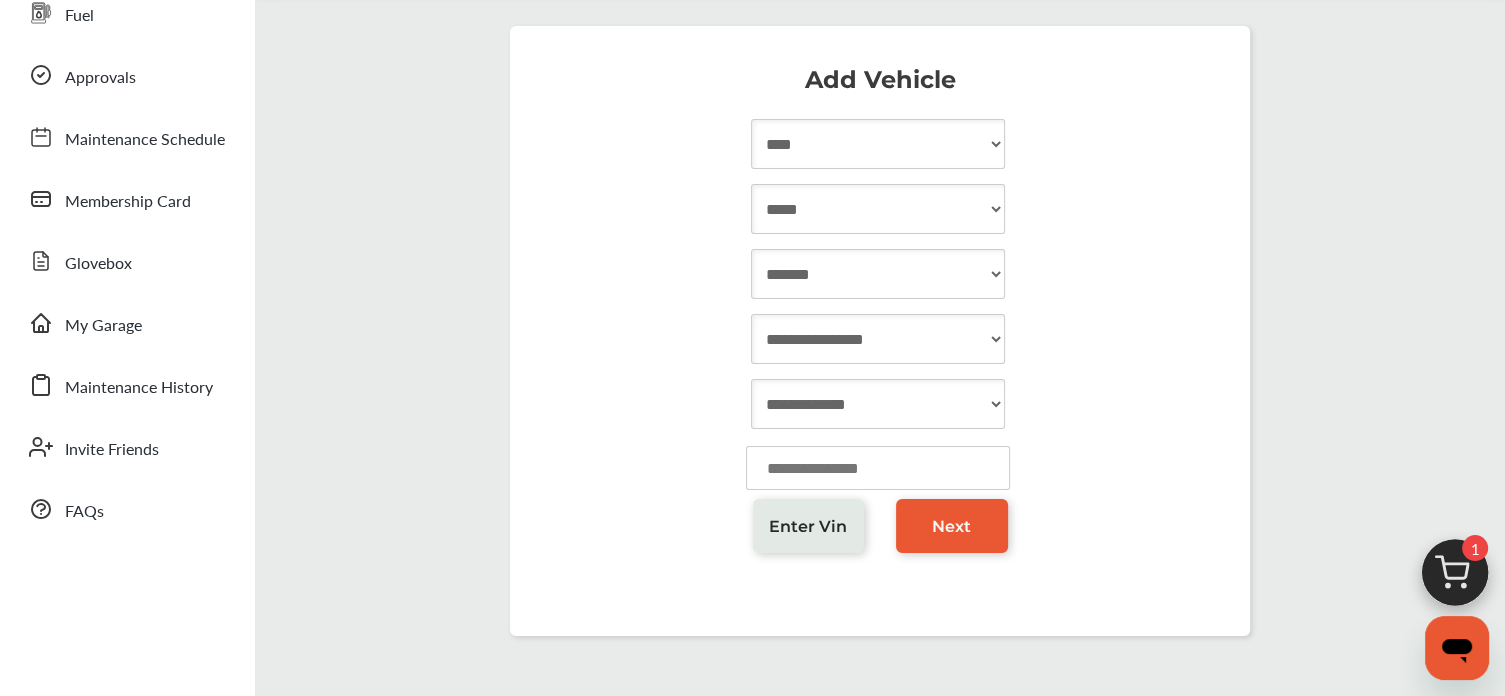 click at bounding box center [878, 468] 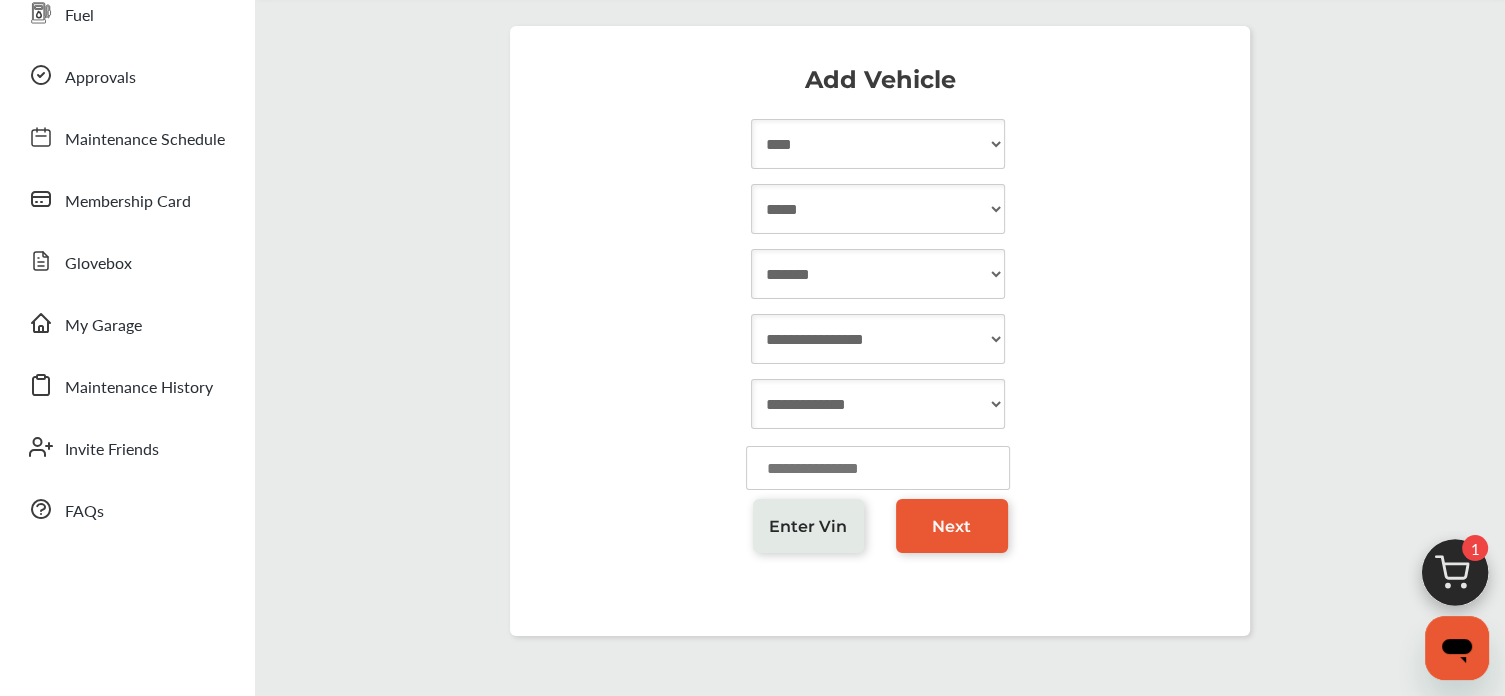 click on "**" at bounding box center (878, 468) 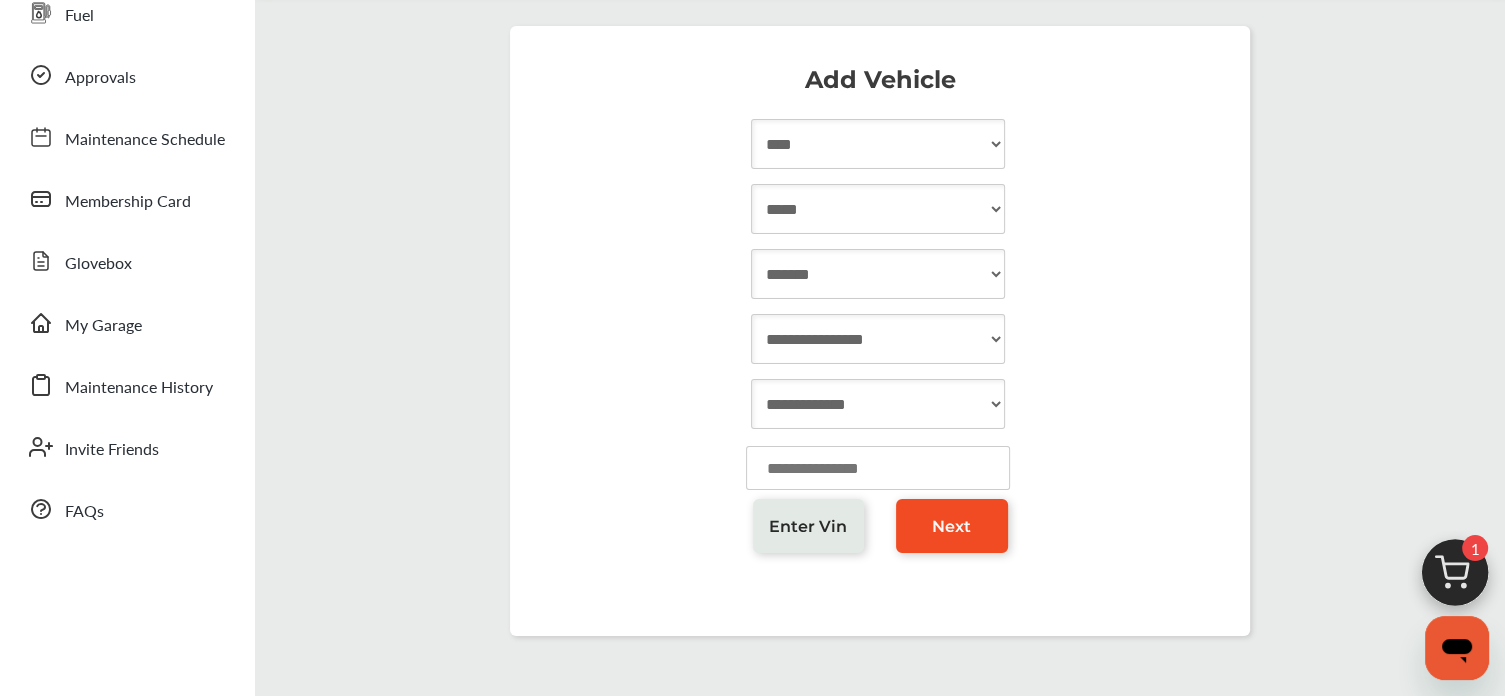 click on "Next" at bounding box center (952, 526) 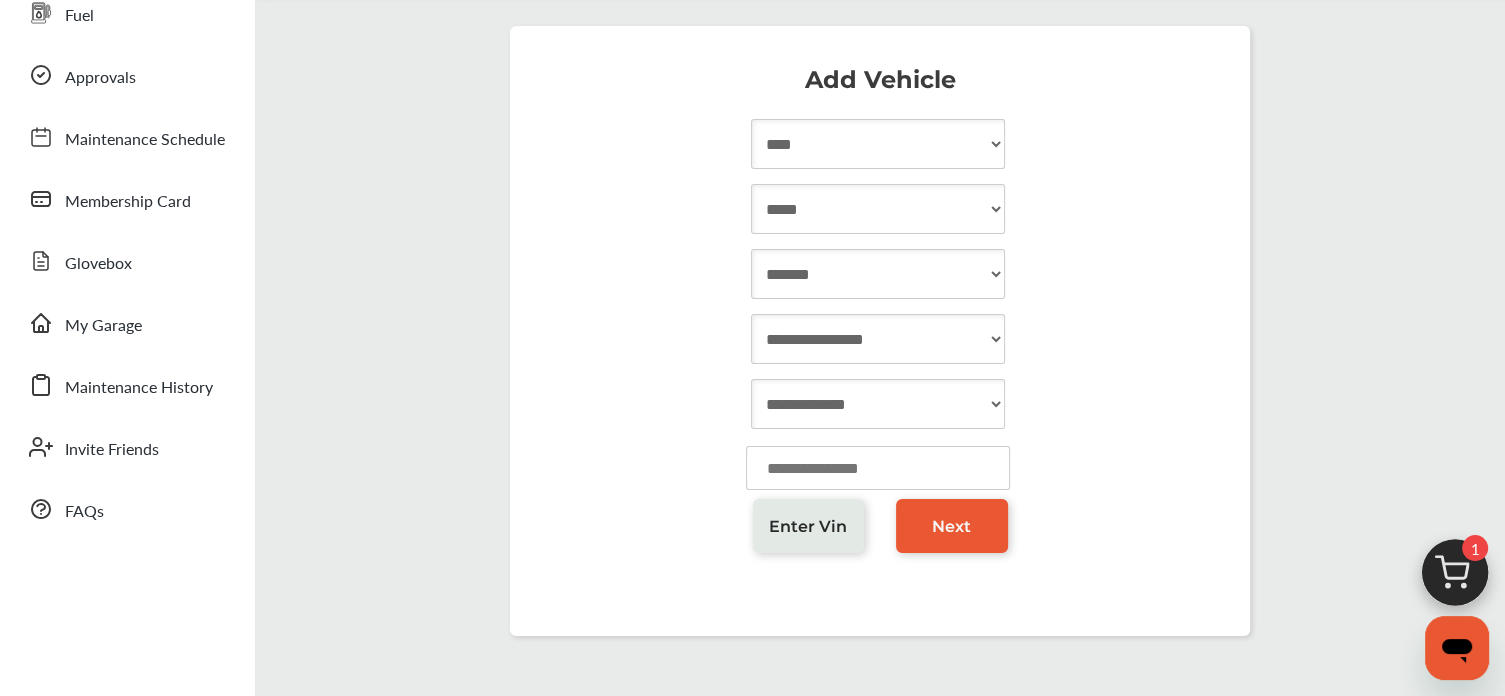 click on "**********" at bounding box center [878, 404] 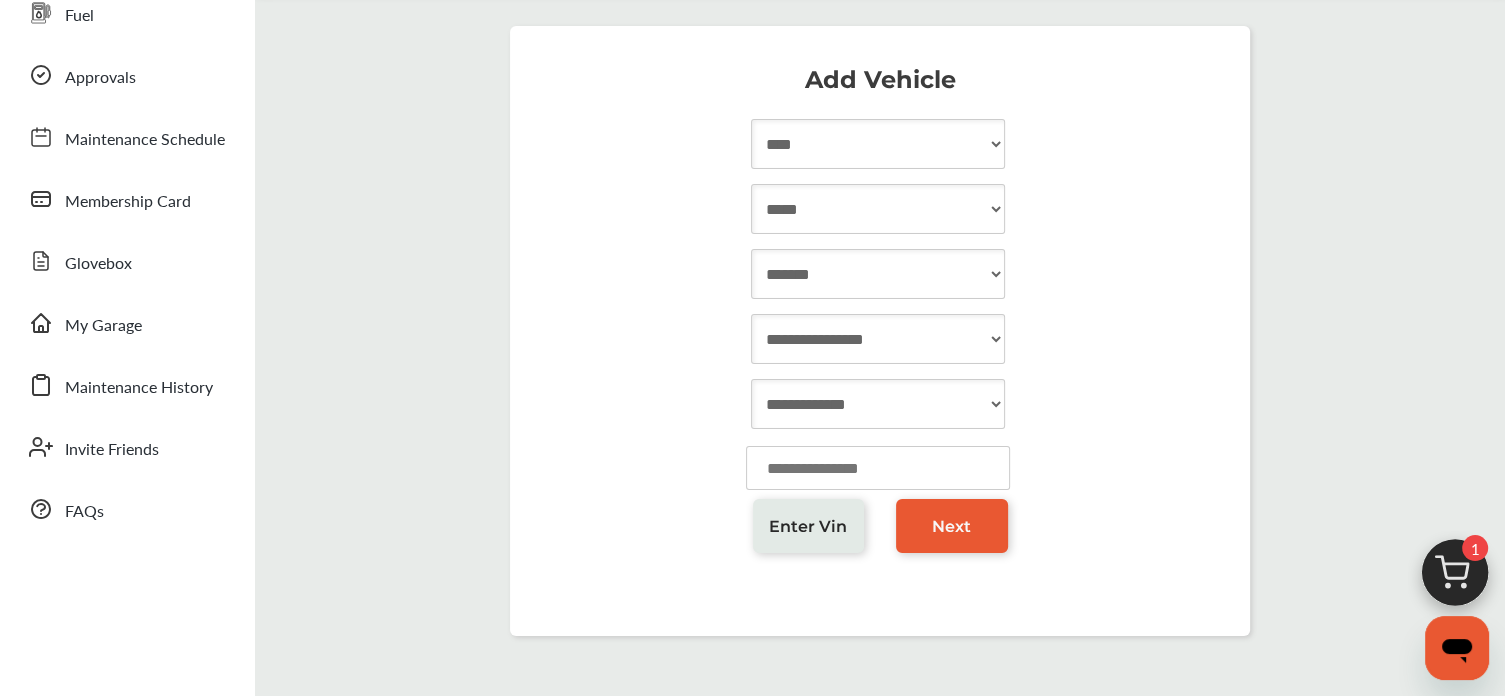 click on "**********" at bounding box center [878, 339] 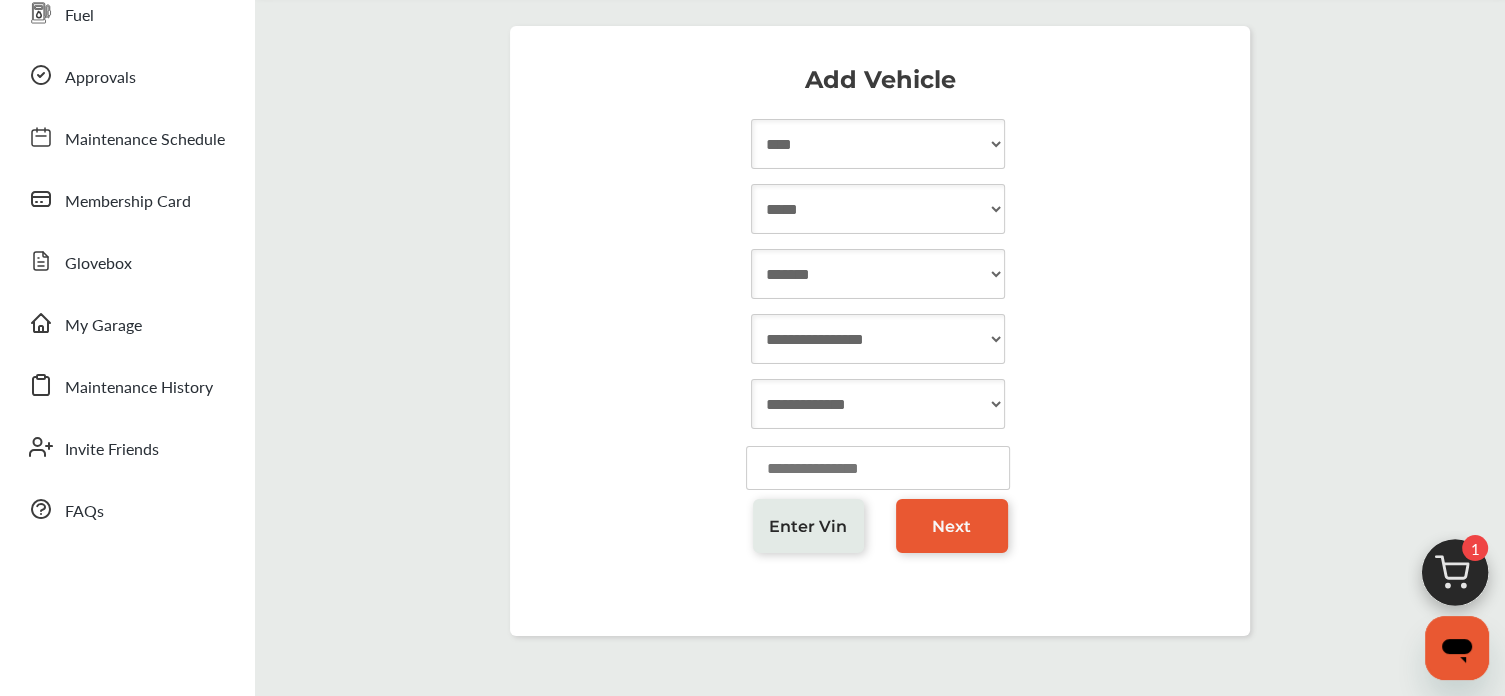 select on "*******" 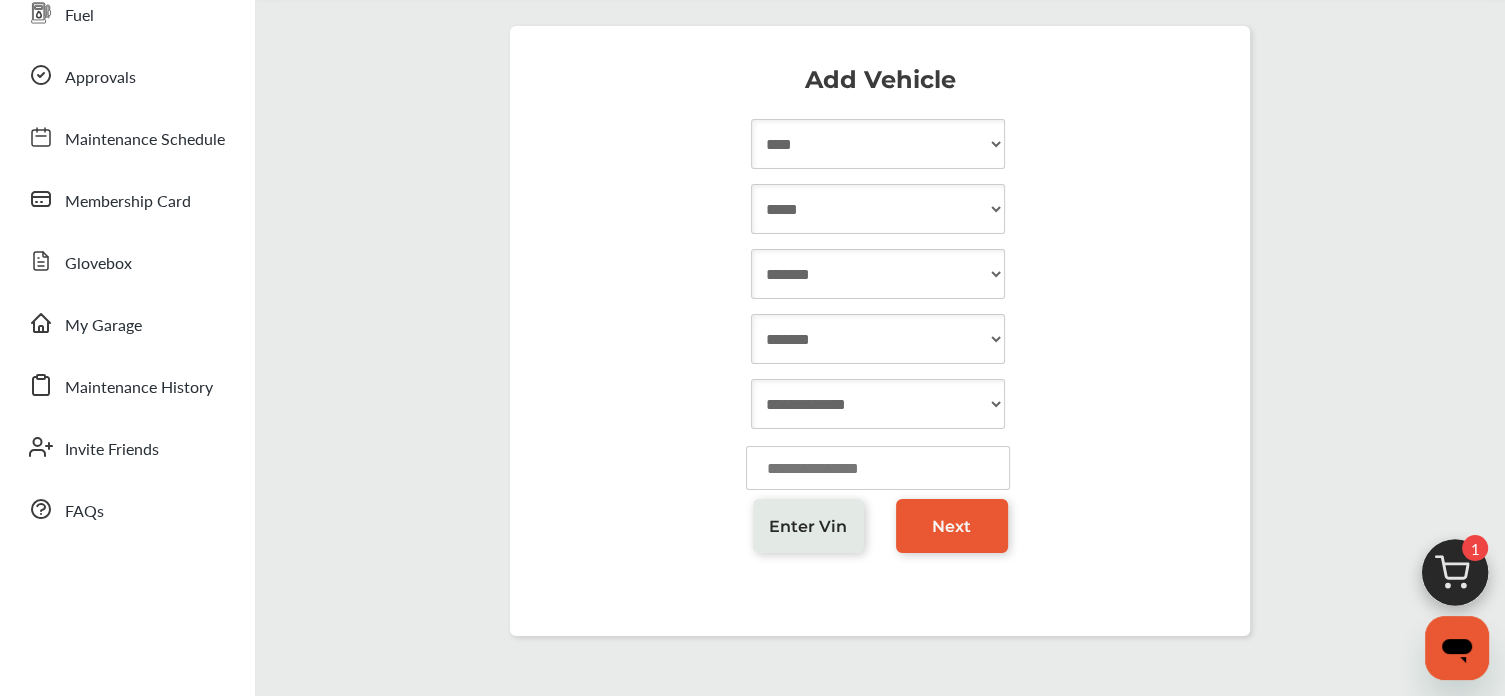 click on "**********" at bounding box center [878, 339] 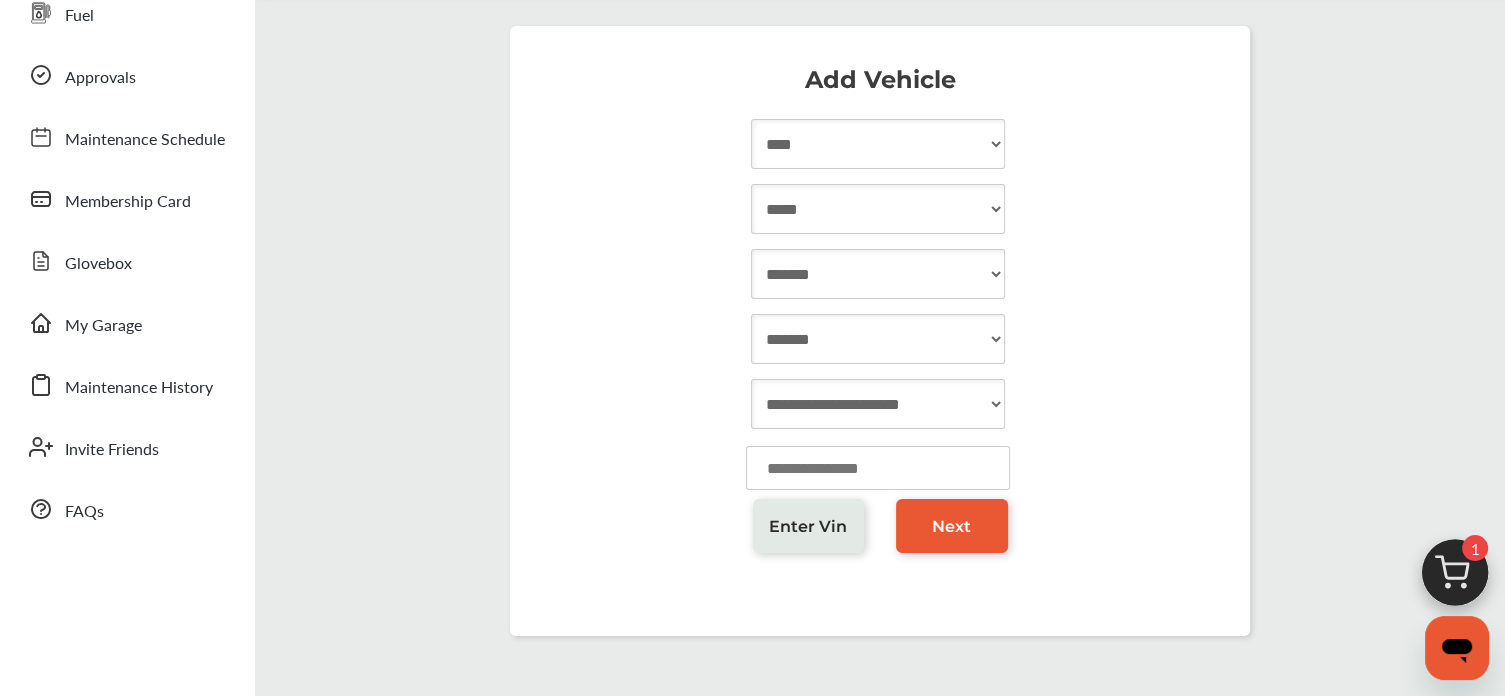 click on "**********" at bounding box center [878, 404] 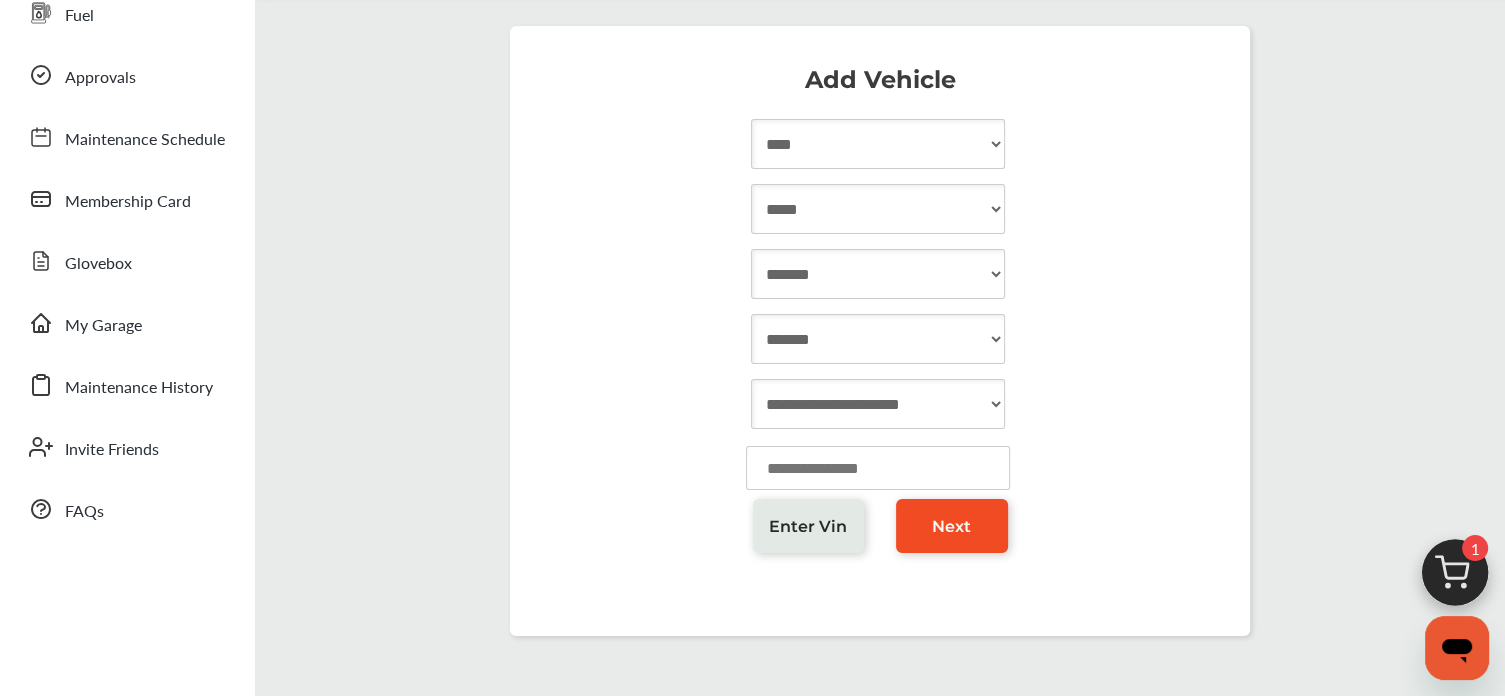 click on "Next" at bounding box center (951, 526) 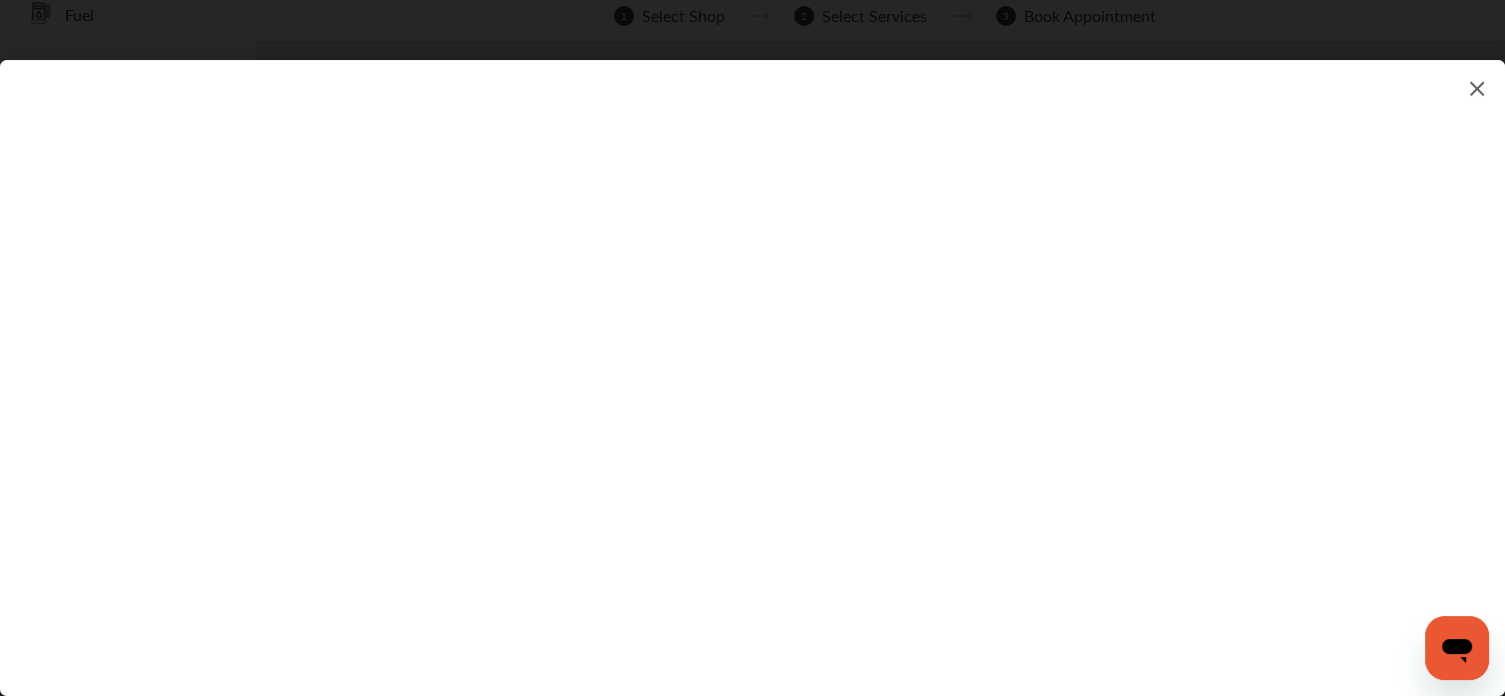 scroll, scrollTop: 0, scrollLeft: 0, axis: both 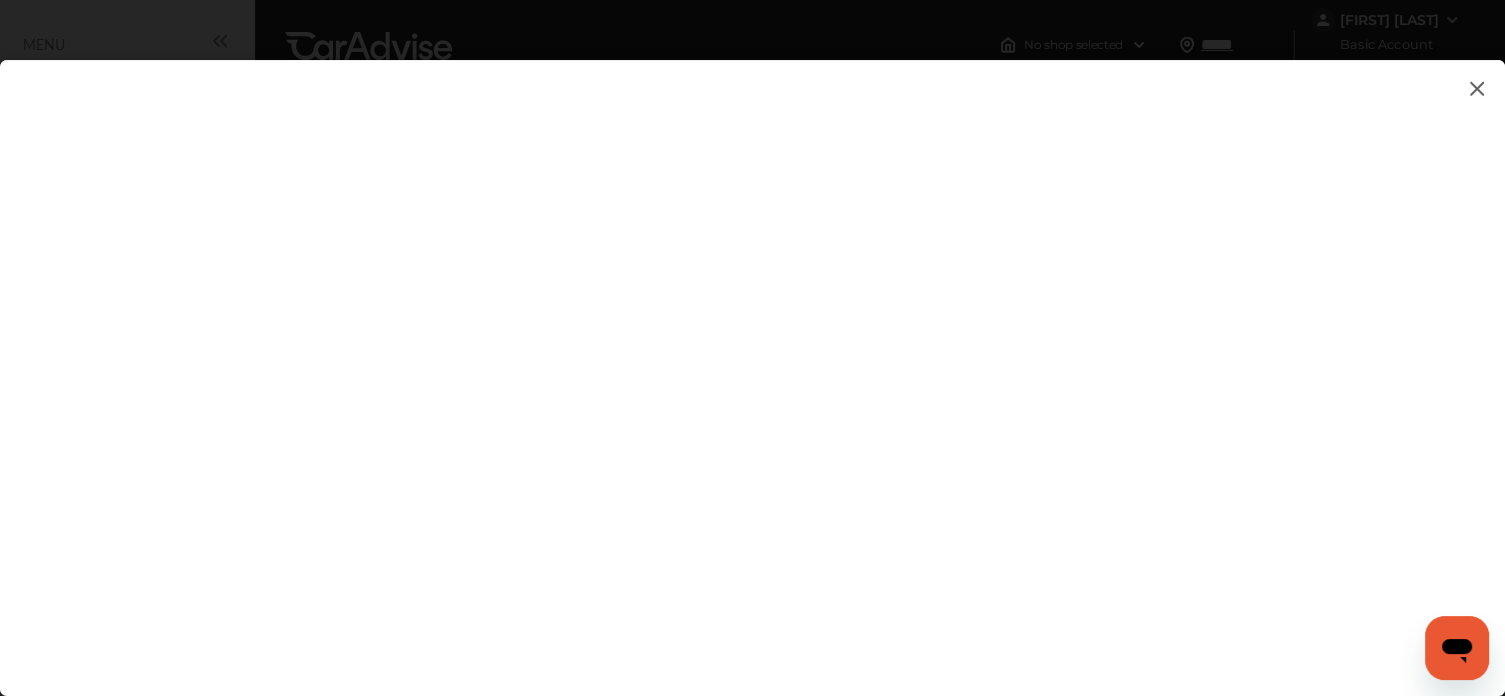 click at bounding box center [752, 358] 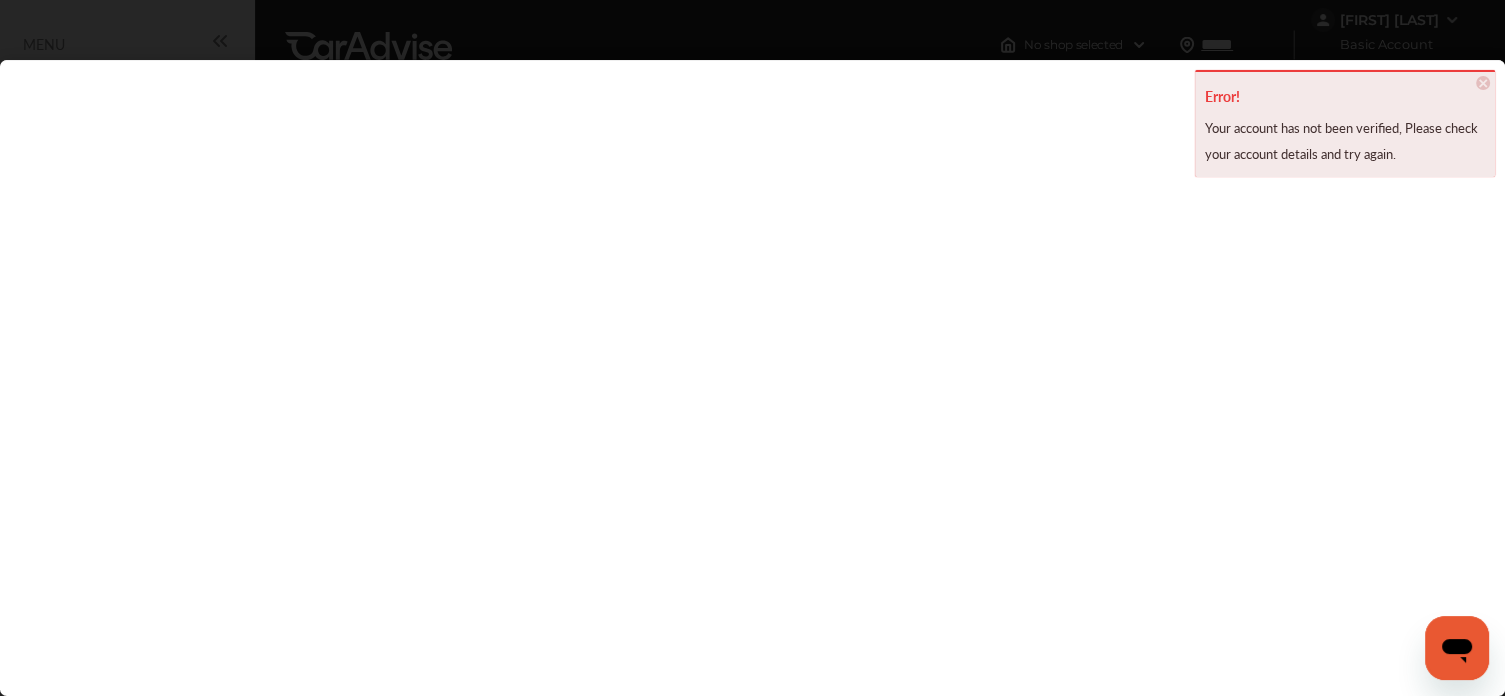 click on "Error!" at bounding box center (1345, 96) 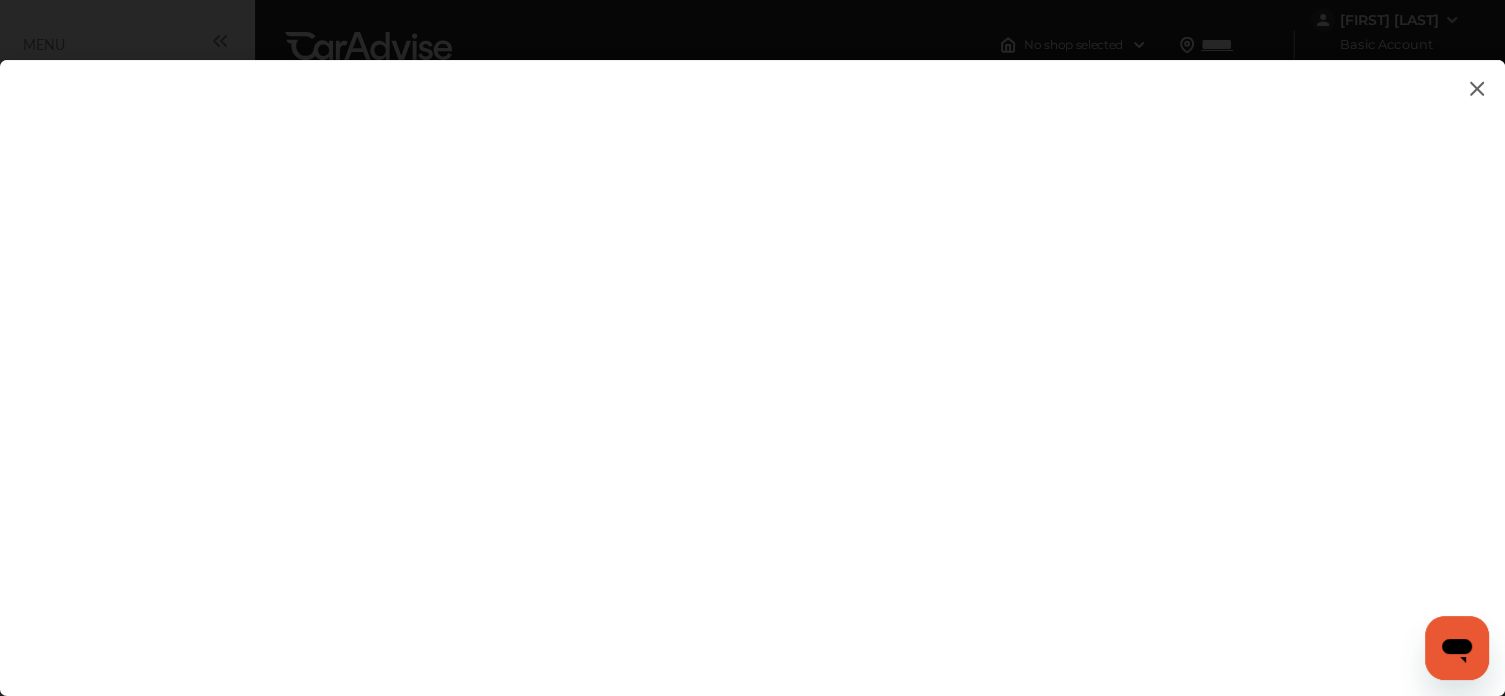 click at bounding box center (752, 358) 